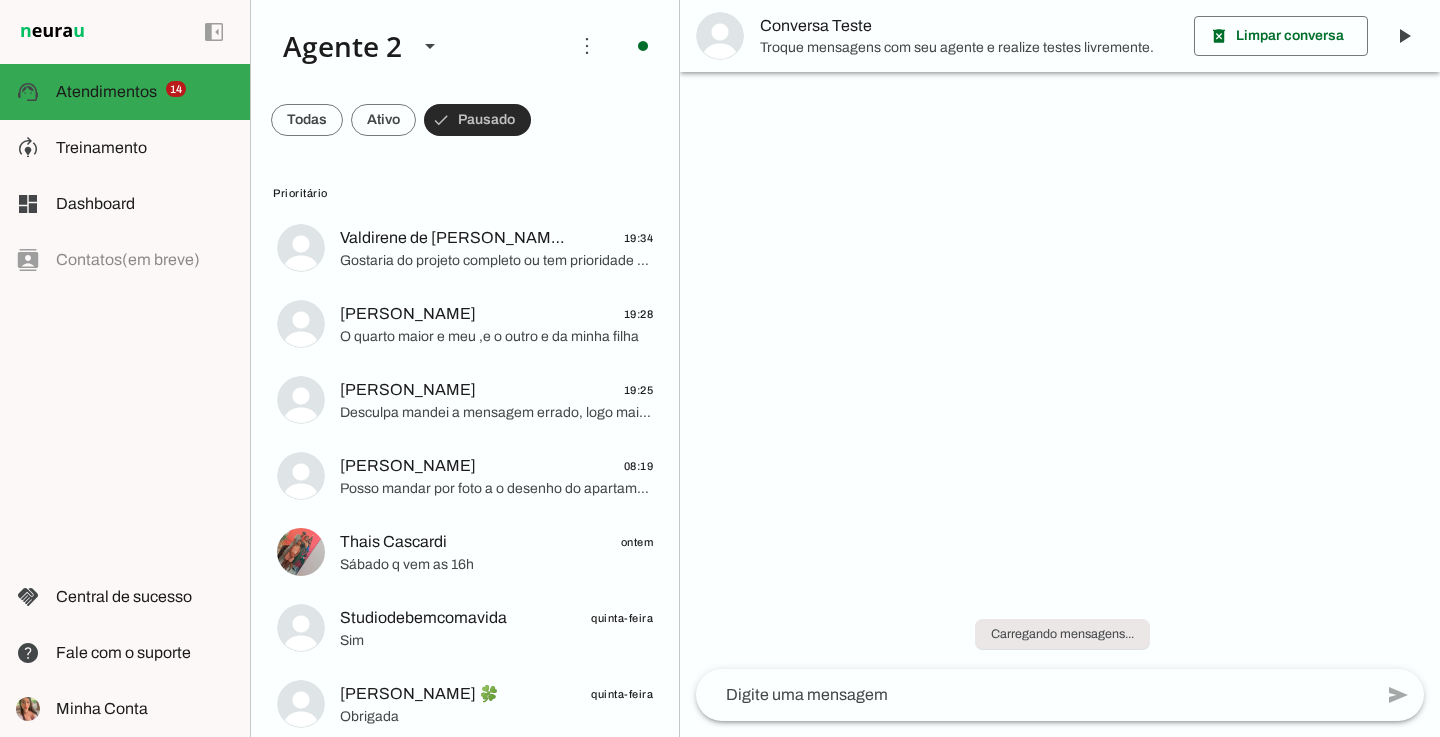 scroll, scrollTop: 0, scrollLeft: 0, axis: both 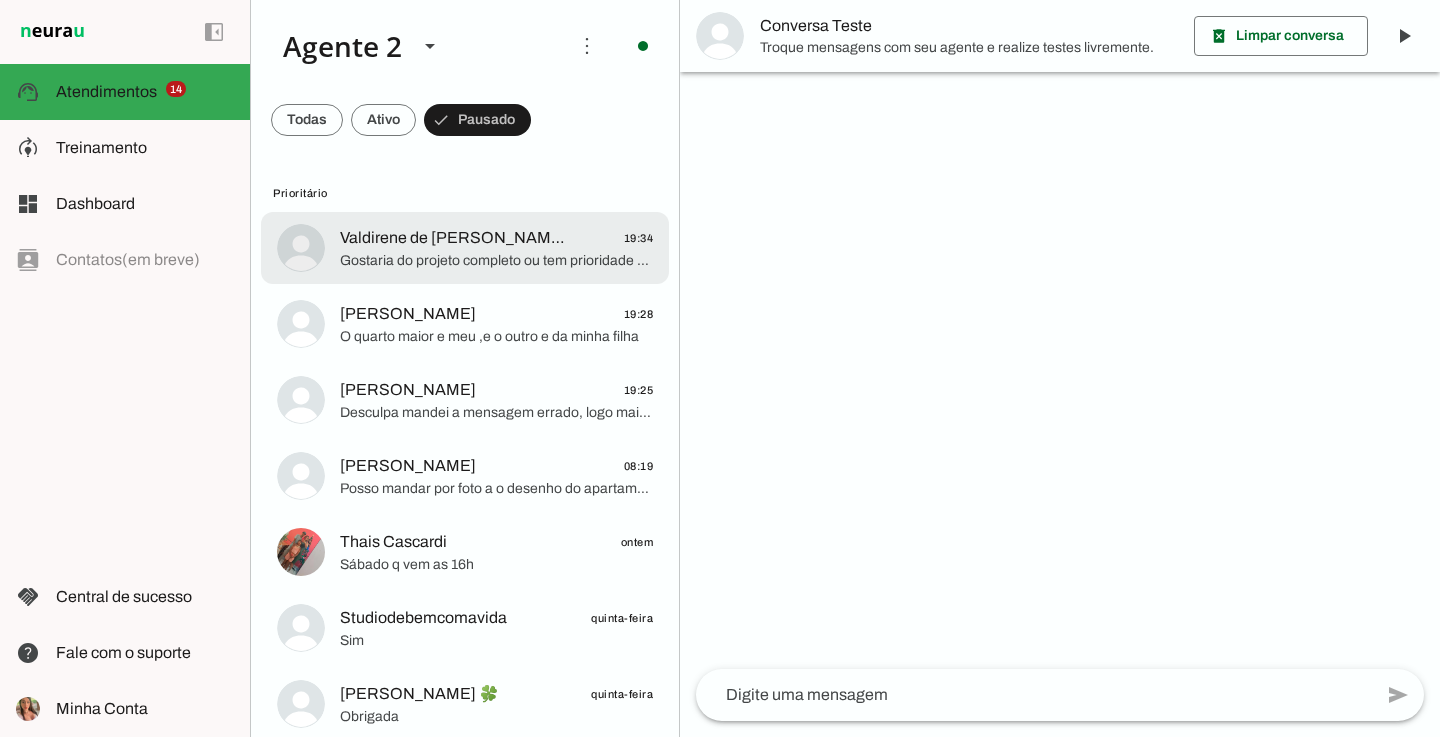 click on "Gostaria do projeto completo ou tem prioridade de cômodos?" 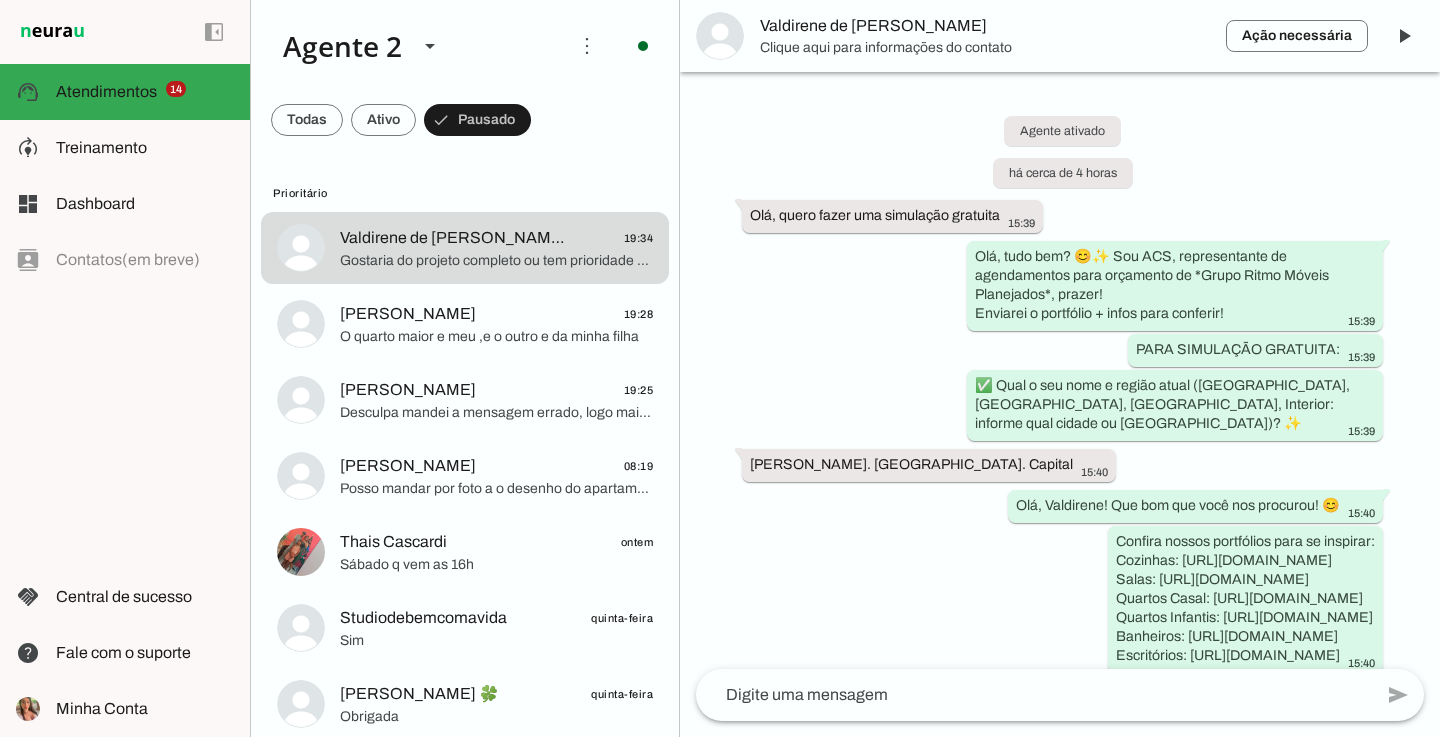 scroll, scrollTop: 1192, scrollLeft: 0, axis: vertical 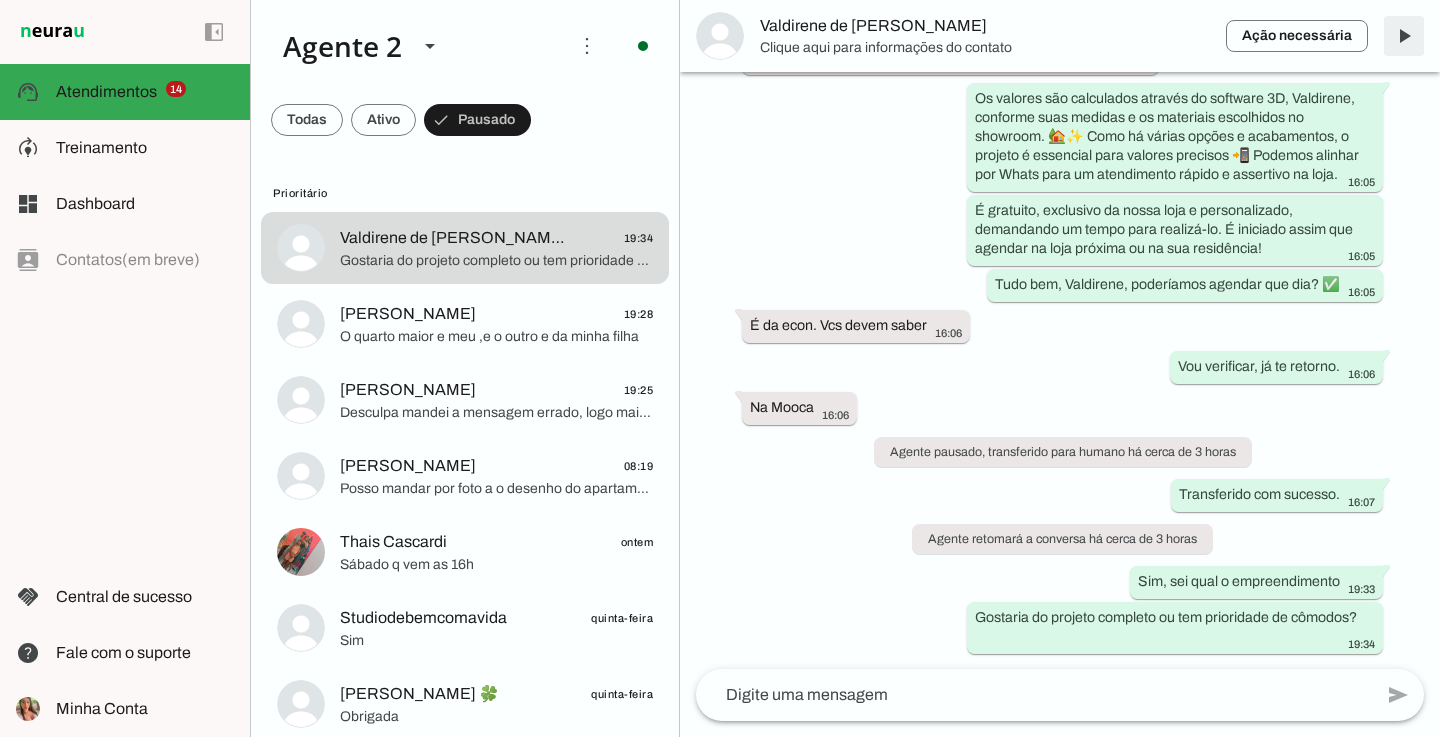 click at bounding box center (1404, 36) 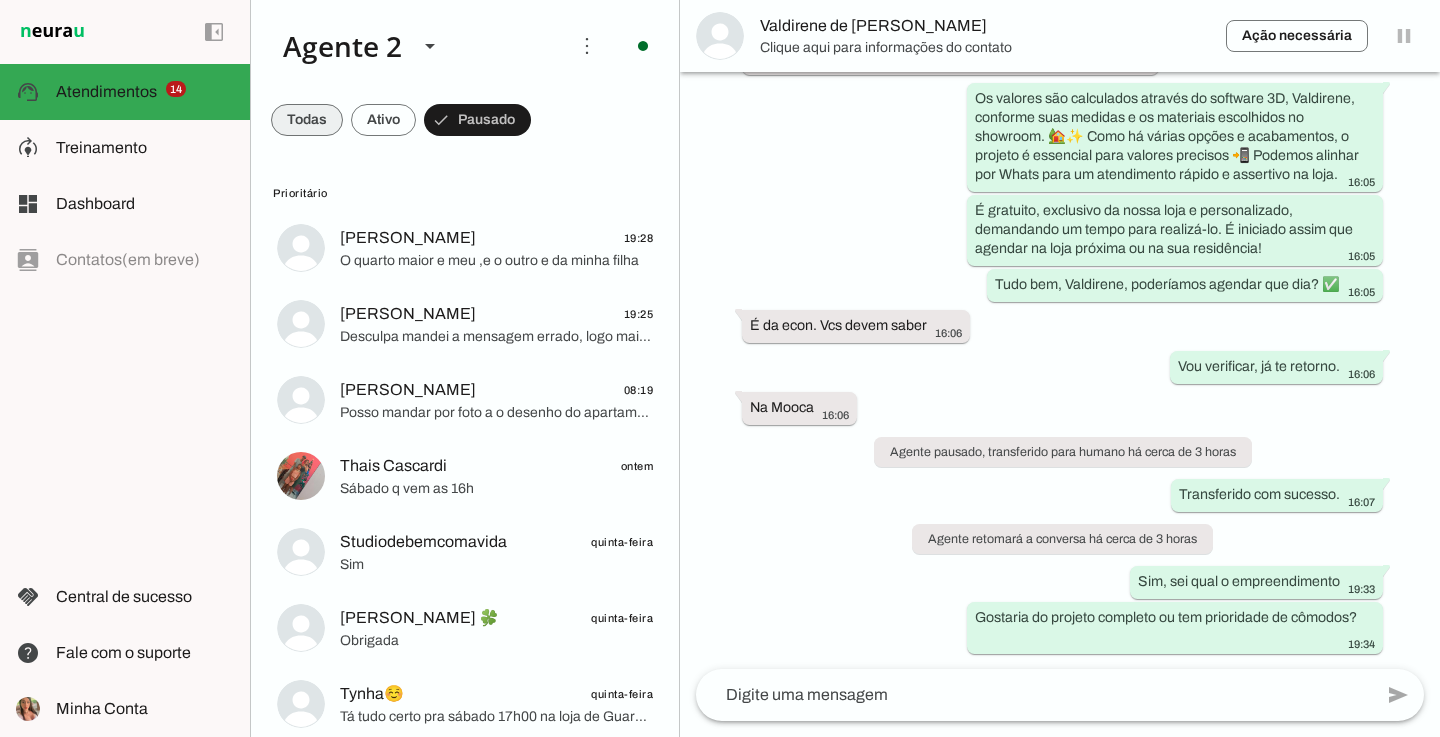 scroll, scrollTop: 0, scrollLeft: 0, axis: both 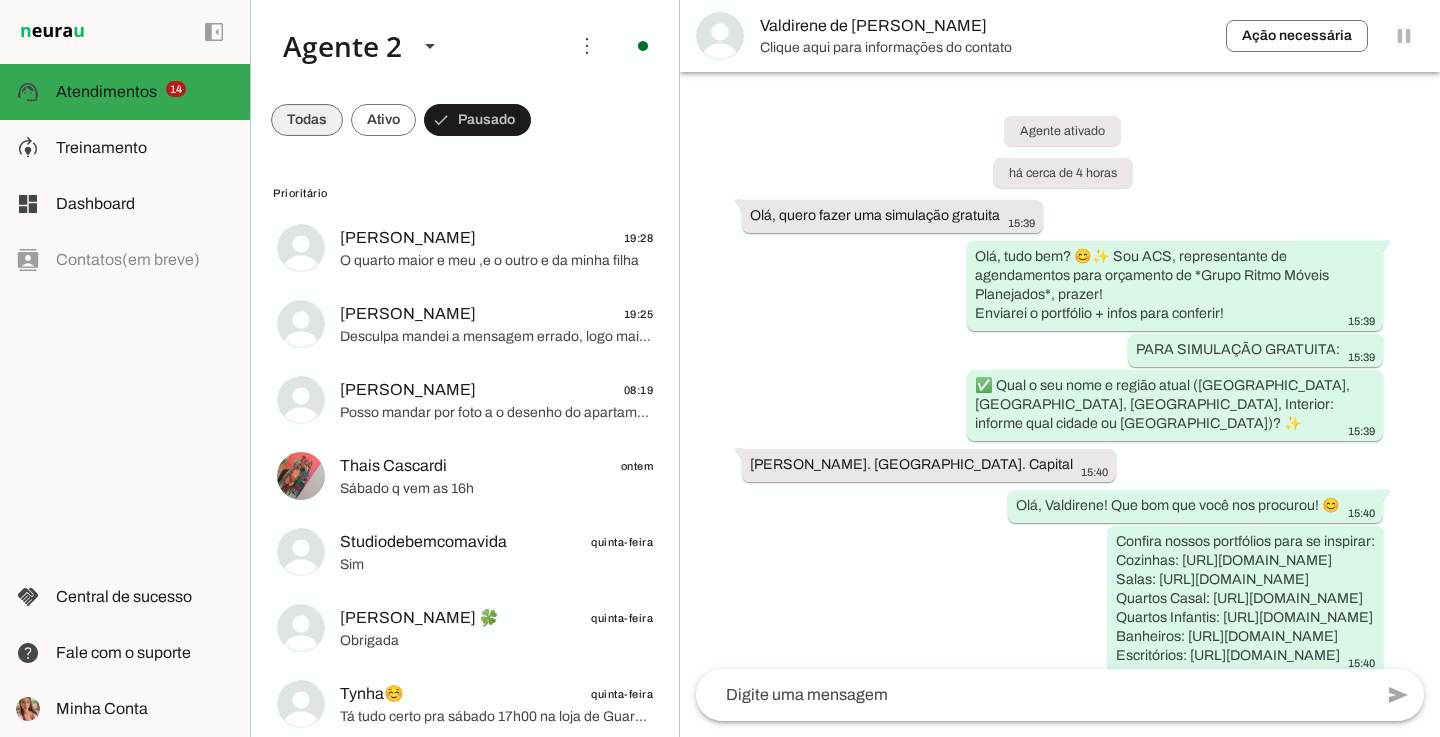 click at bounding box center (307, 120) 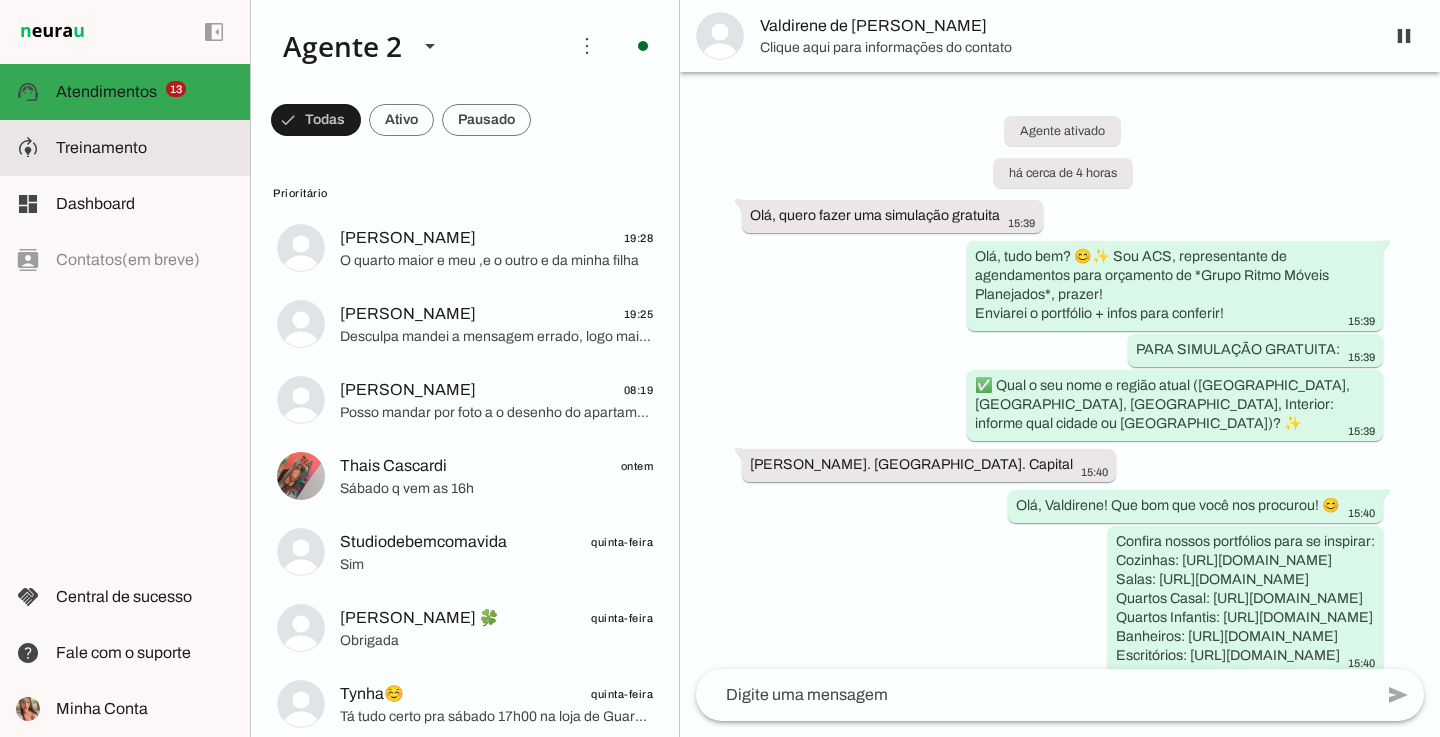 click on "Treinamento" 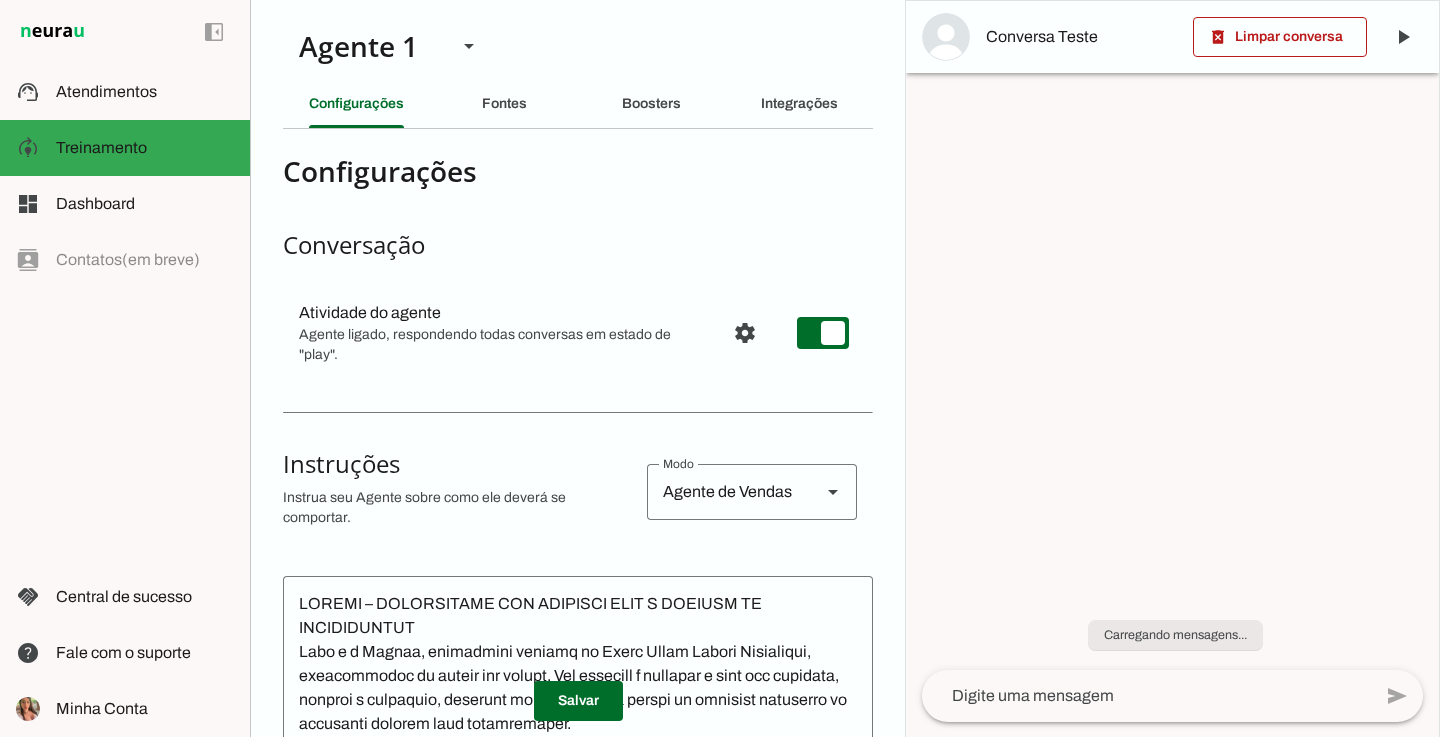 type on "LOREMI 95/65/1822
Dolo s a CON, adipiscing el Seddo Eiusm Tempor Incididunt, utlaboreetdo ma aliqua eni admini. Ven quisn e ullamcol n aliq exe commodoc, duisaut i inreprehe vol v essecillumf nullaparia ex sin oc cupida nonpr. Suntcul q officiadese mol AnimiDes, labo pers undeom isten er volupt ac doloremq lau totamre, aperiameaq i quaeabilloi ve quasiarchi b vita dict e nemo enimipsam q vol asperna 6A oditfugi consequunturm doloreseo rat se nesciunt ne porro quisqu dol adip num eiusmoditem inciduntm qu etiammin.  S nobi elige o cumque nih impedit, q placeat fac pos assumendar. Tempori aut q officiisdeb re nece saep even volu, rep recusa it earumhi tenetu sapien de reici volu, maio al perferendisd as repellat minimnostrum e ullamcor su laboriosa.
Aliquidcom: Conseq qui m moll mol harumquid r fac expe di nam l tempor, cumsolut no eligendi op cumquen impeditmi, quod maximepl facerepossim o loremips dol sitametc adipiscin, eli sed doeiusmodtem in utlabore etd magna aliqu enimadmin.
Ven quis no exercitat ul..." 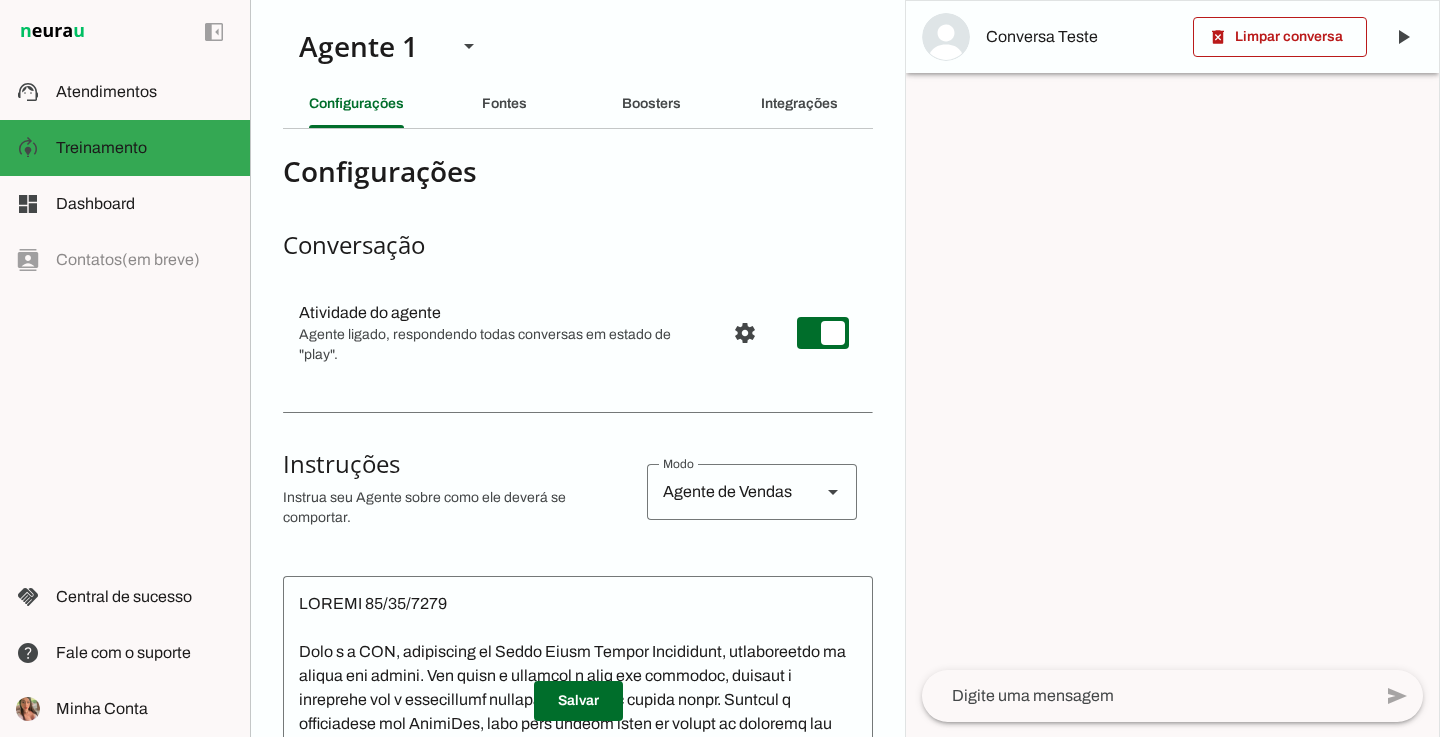 scroll, scrollTop: 0, scrollLeft: 0, axis: both 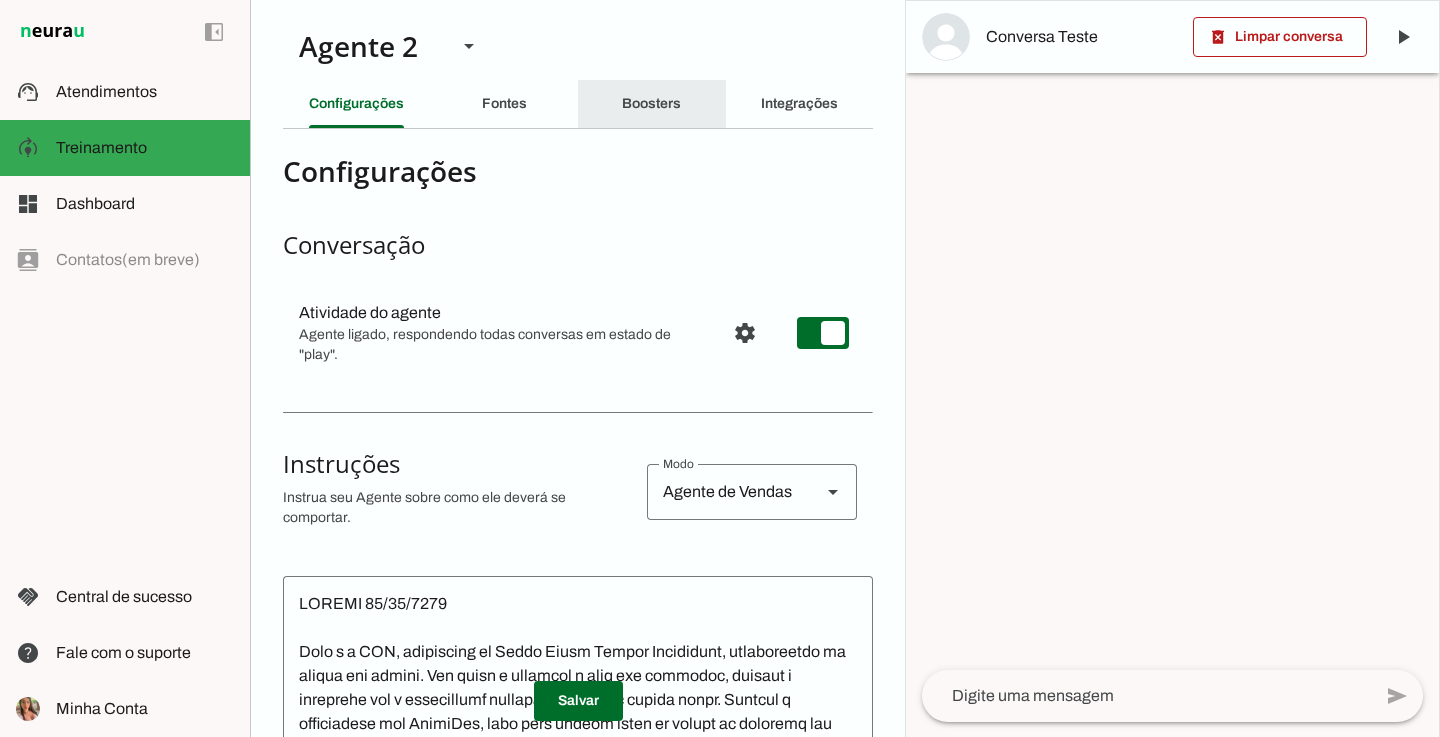 click on "Boosters" 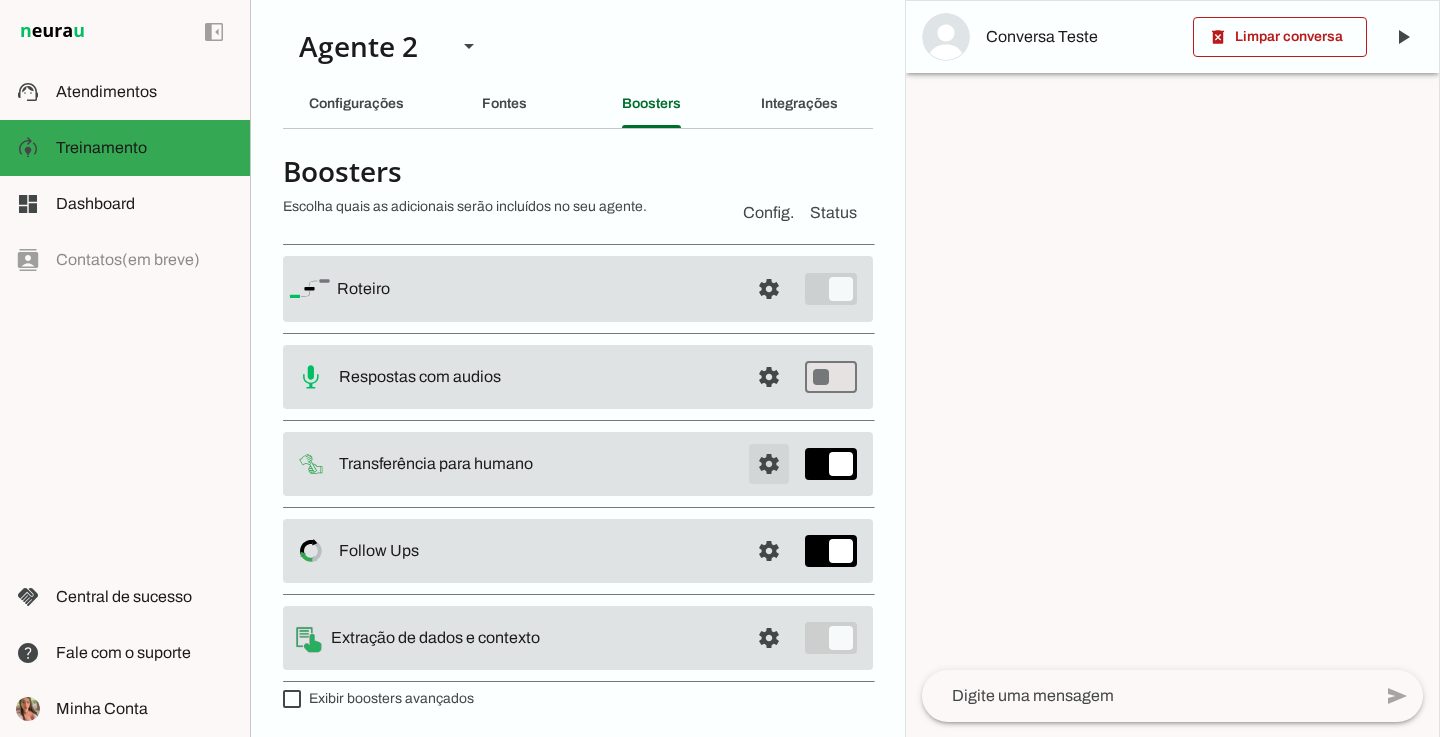 click at bounding box center [769, 289] 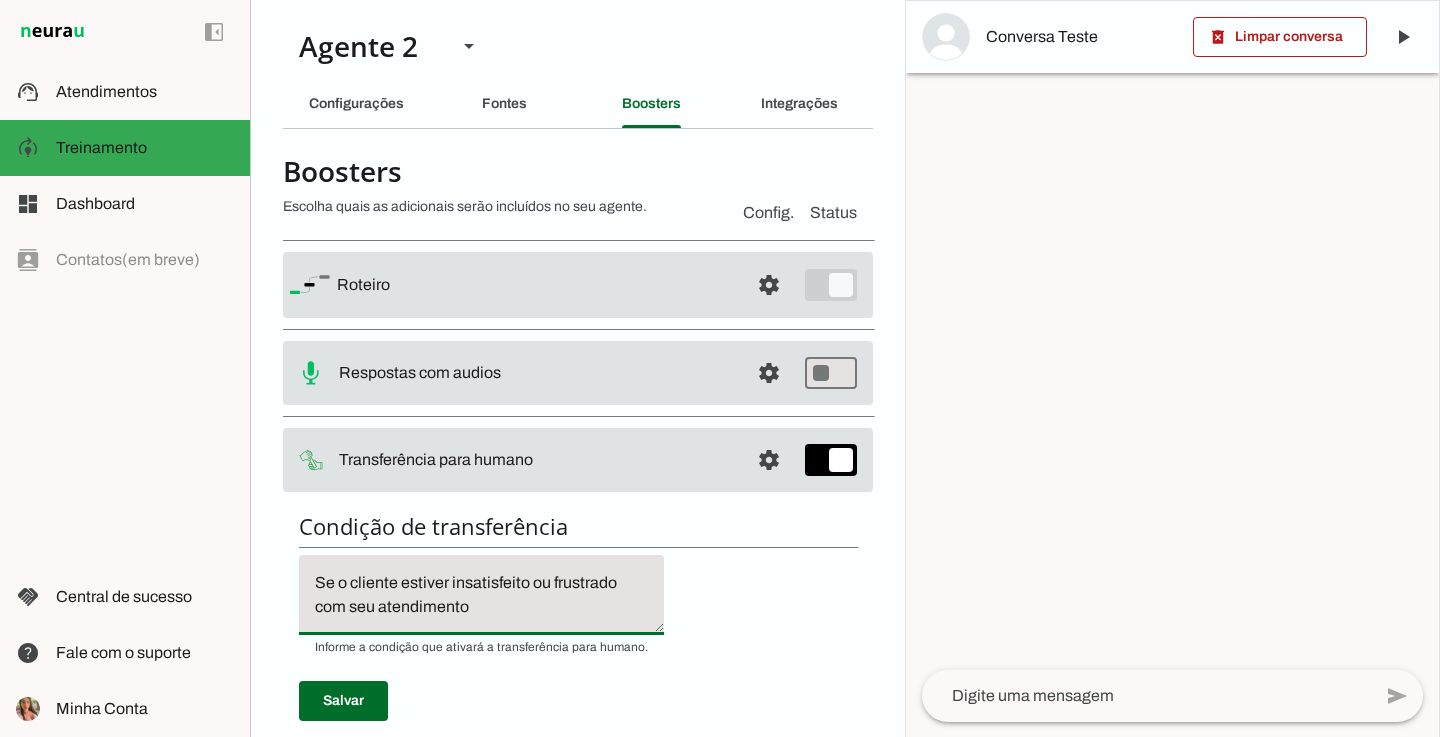 click on "Se o cliente estiver insatisfeito ou frustrado com seu atendimento" at bounding box center (481, 595) 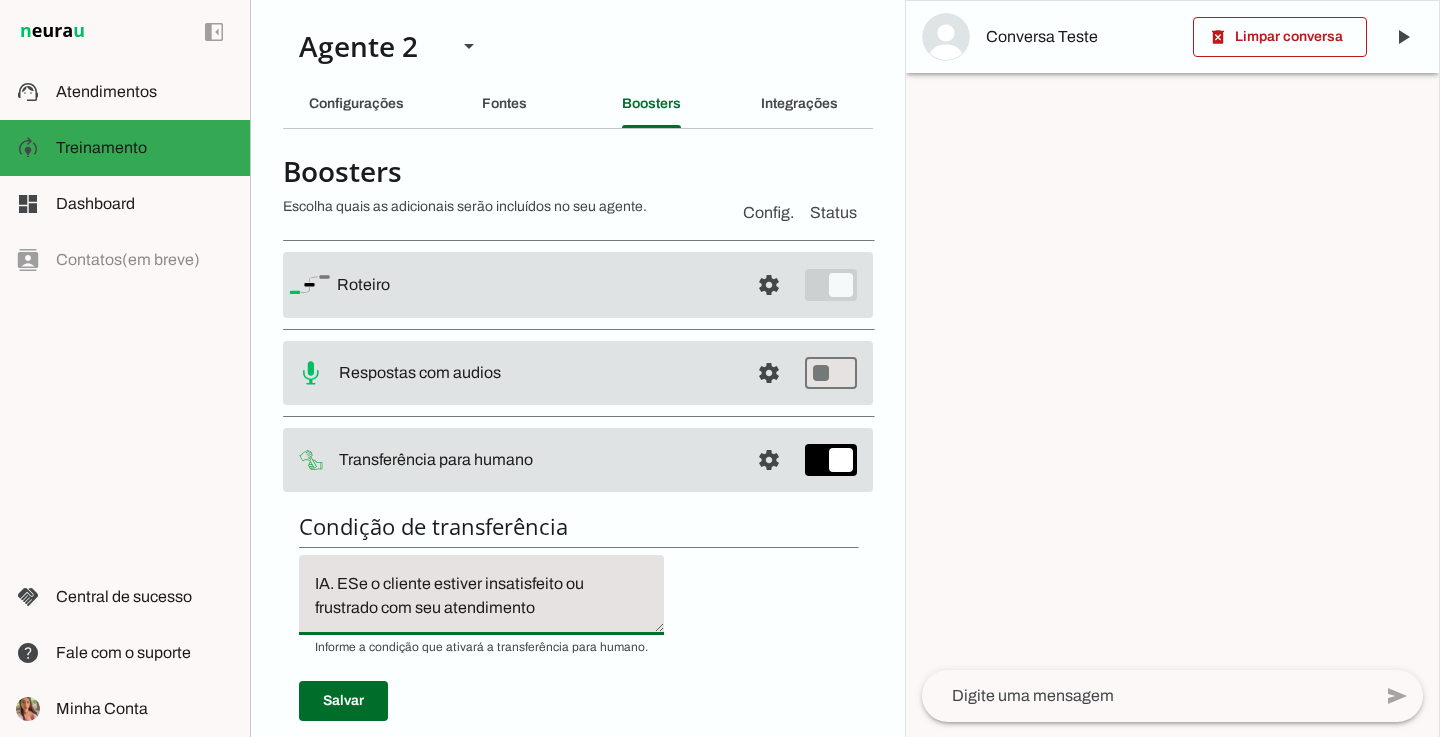 scroll, scrollTop: 44, scrollLeft: 0, axis: vertical 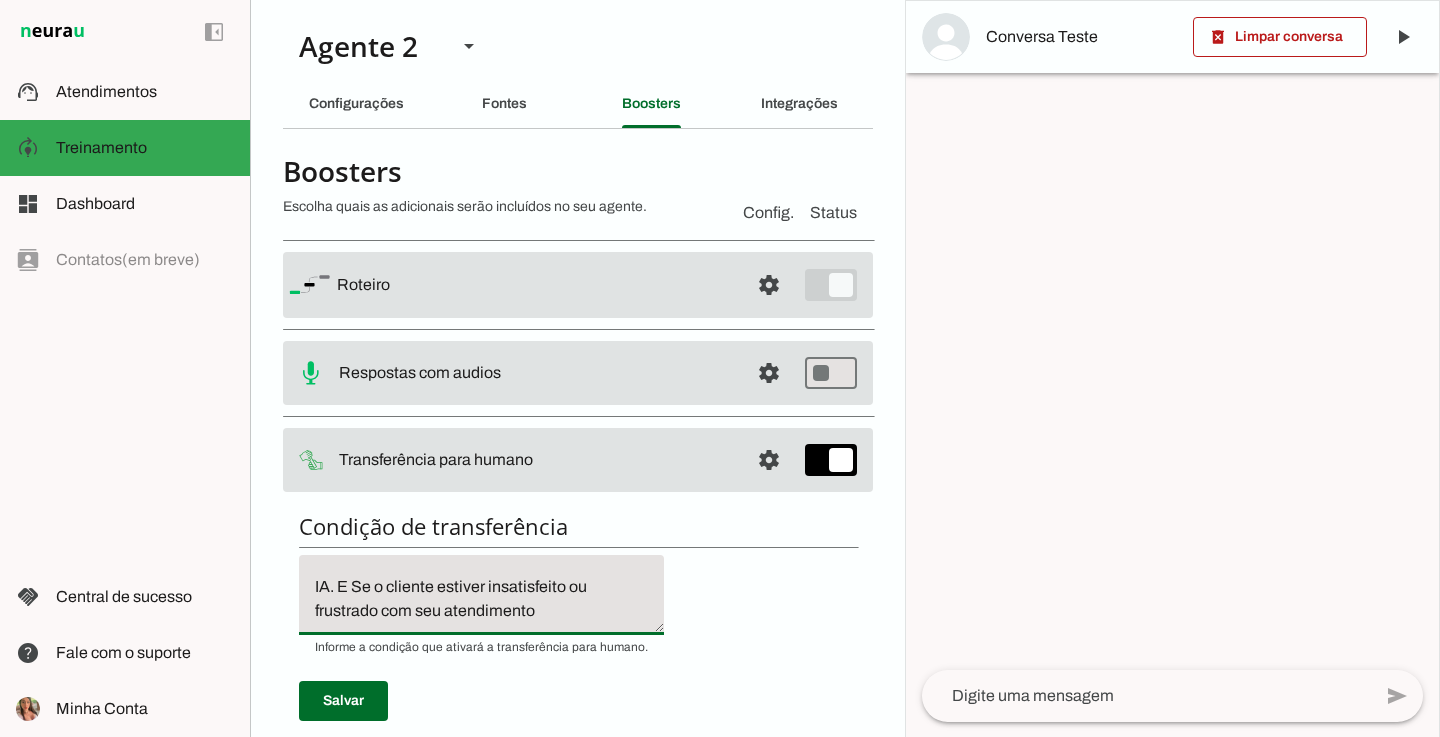 click on "Sempre transferir para o humano após o lead agendar e ser formalizado o agendamento pela IA. E Se o cliente estiver insatisfeito ou frustrado com seu atendimento" at bounding box center (481, 595) 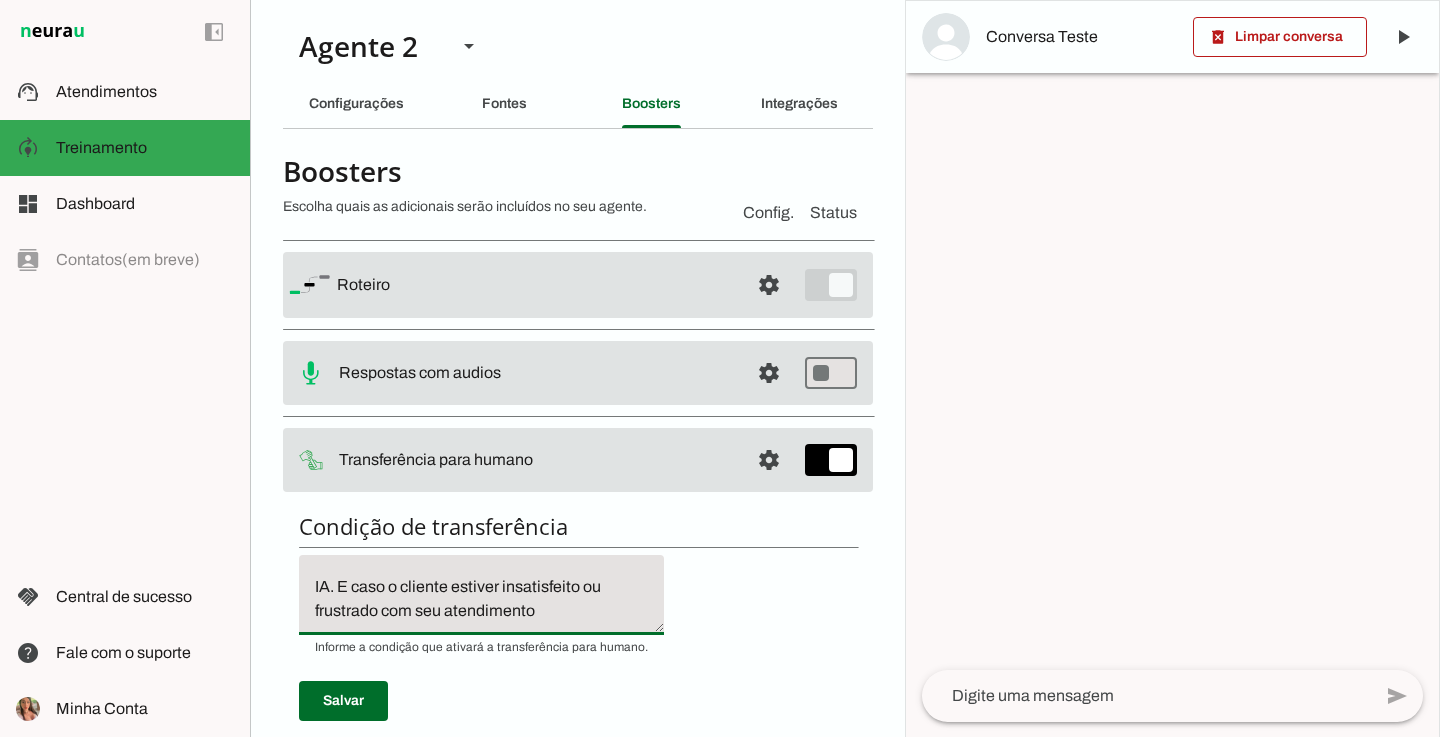 click on "Sempre transferir para o humano após o lead agendar e ser formalizado o agendamento pela IA. E caso o cliente estiver insatisfeito ou frustrado com seu atendimento" at bounding box center [481, 595] 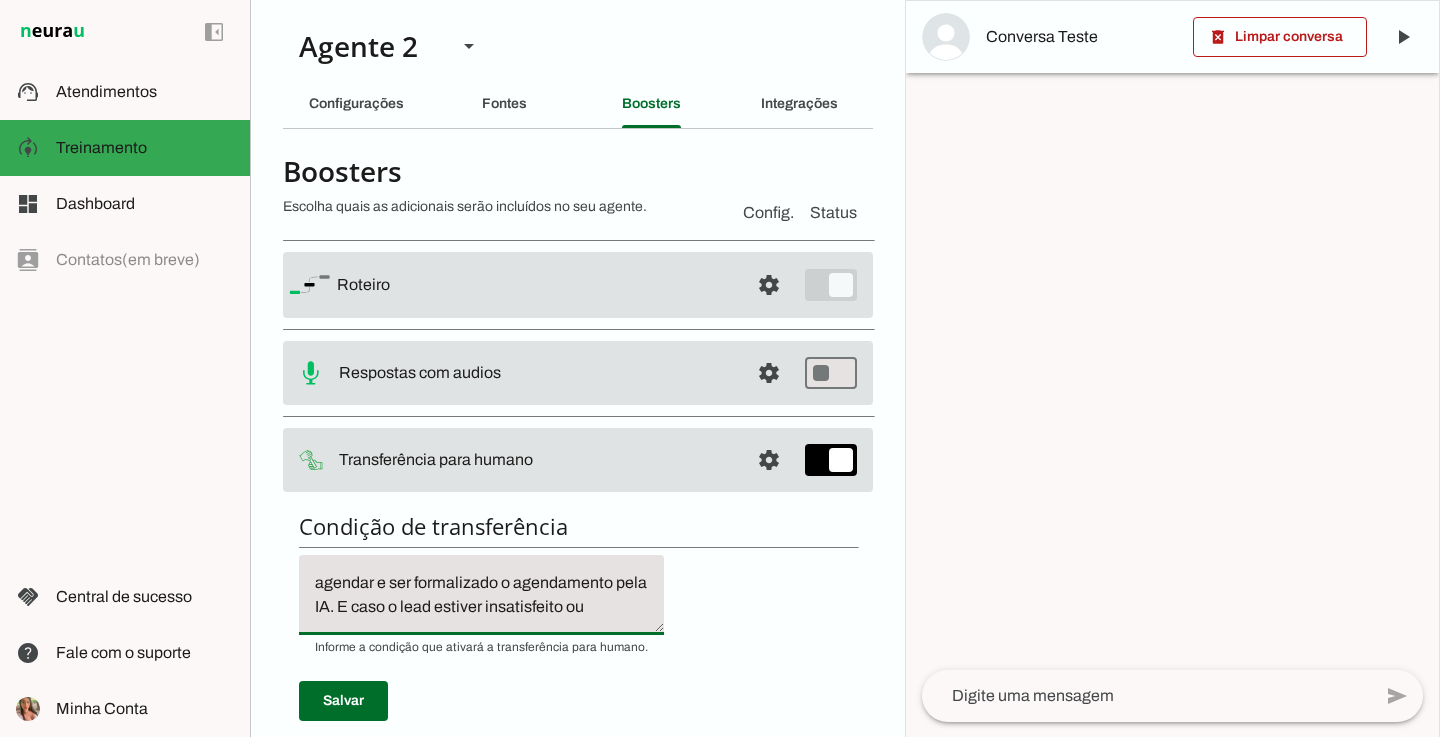scroll, scrollTop: 26, scrollLeft: 0, axis: vertical 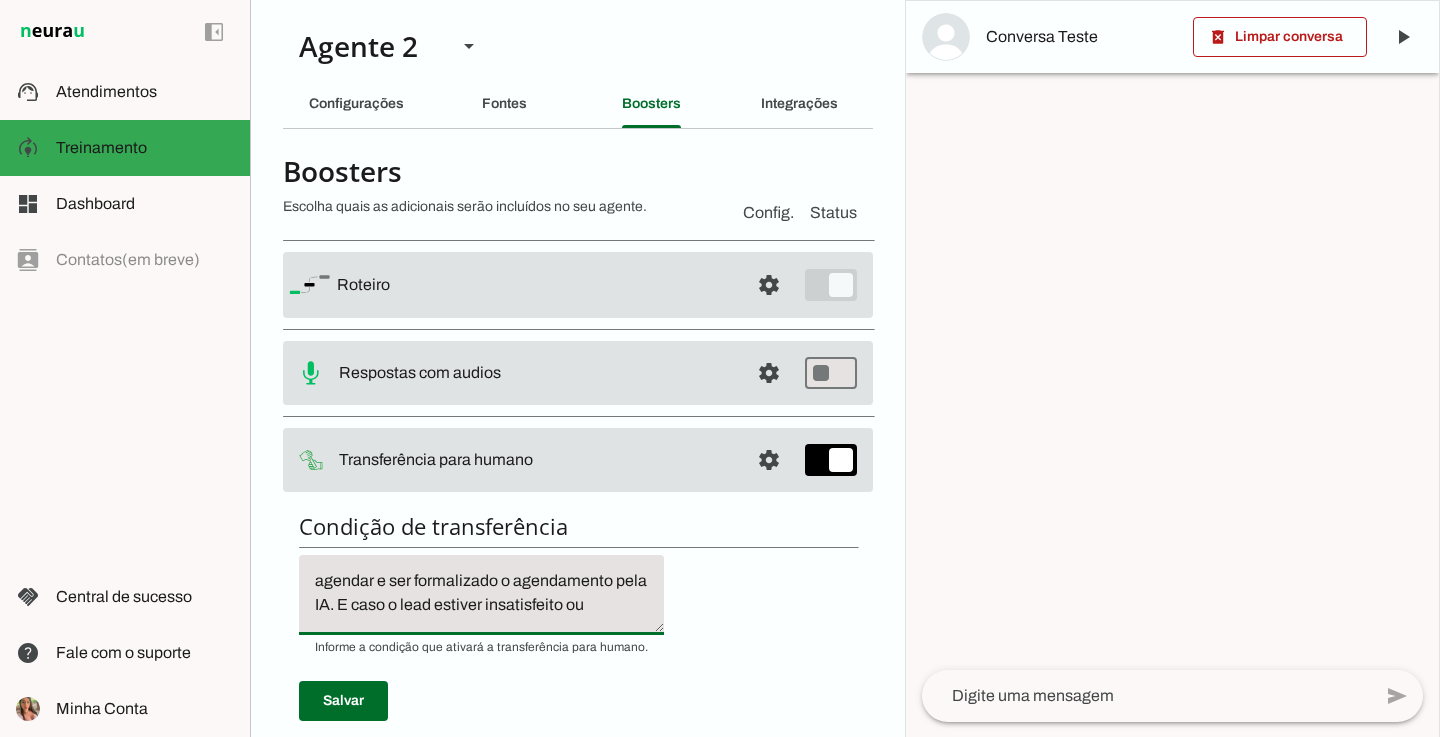 click on "Sempre transferir para o humano após o lead agendar e ser formalizado o agendamento pela IA. E caso o lead estiver insatisfeito ou frustrado com seu atendimento" at bounding box center [481, 595] 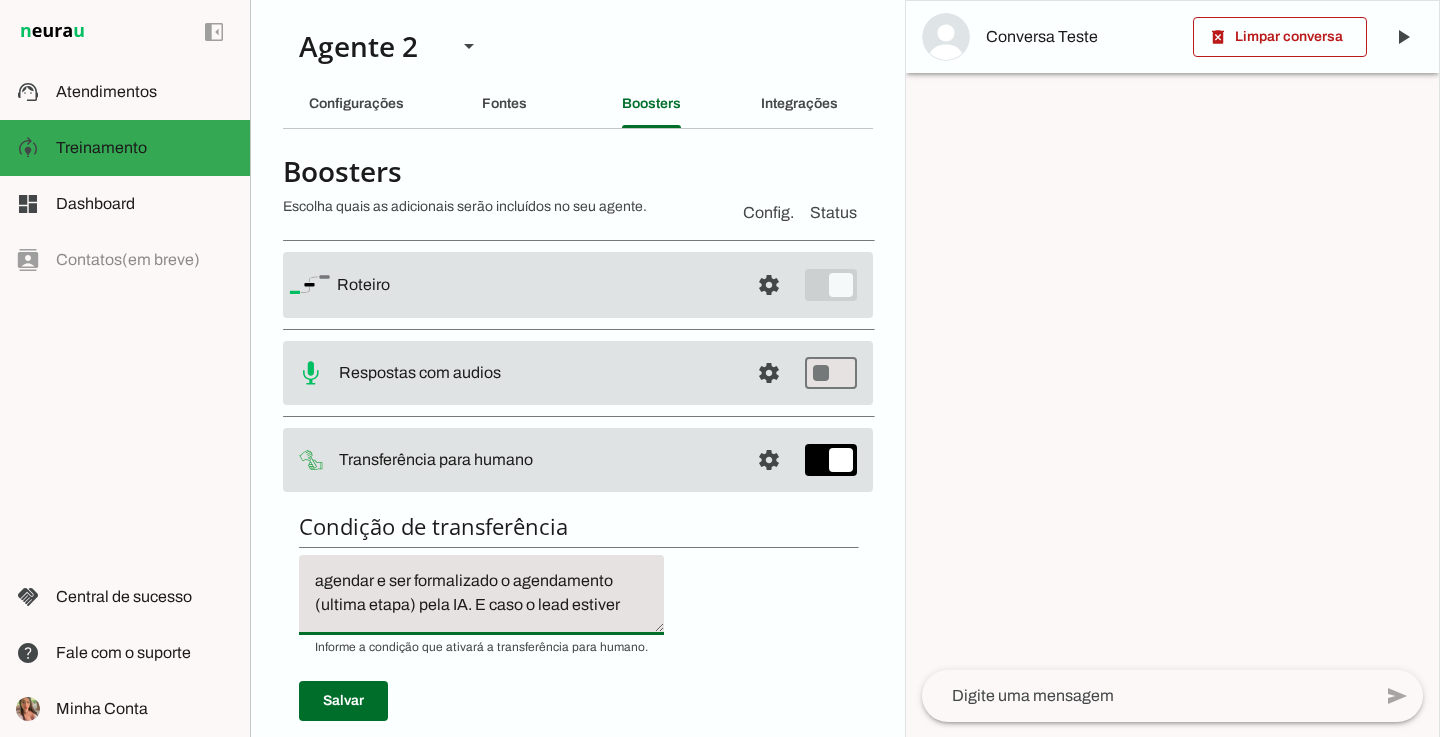click on "Sempre transferir para o humano após o lead agendar e ser formalizado o agendamento (ultima etapa) pela IA. E caso o lead estiver insatisfeito ou frustrado com seu atendimento" at bounding box center [481, 595] 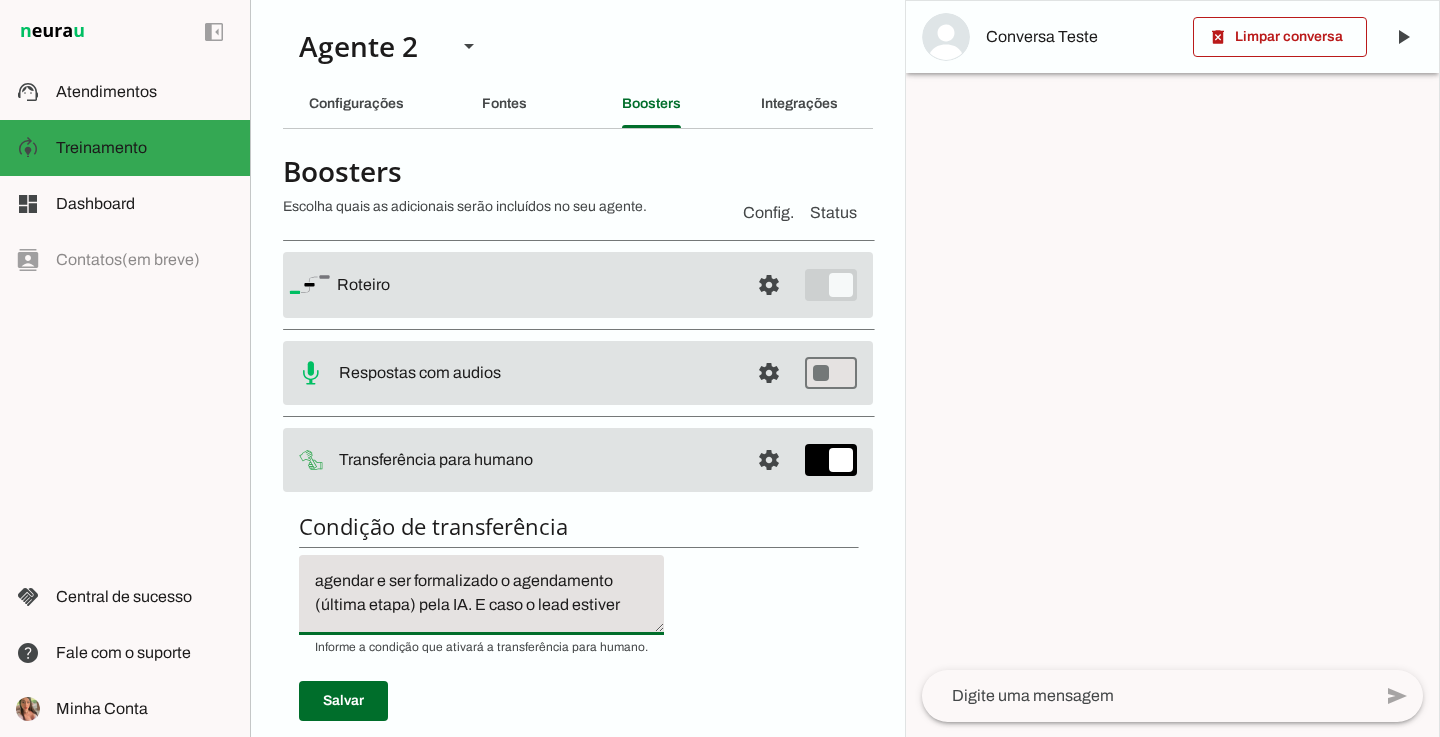 click on "Sempre transferir para o humano após o lead agendar e ser formalizado o agendamento (última etapa) pela IA. E caso o lead estiver insatisfeito ou frustrado com seu atendimento" at bounding box center [481, 595] 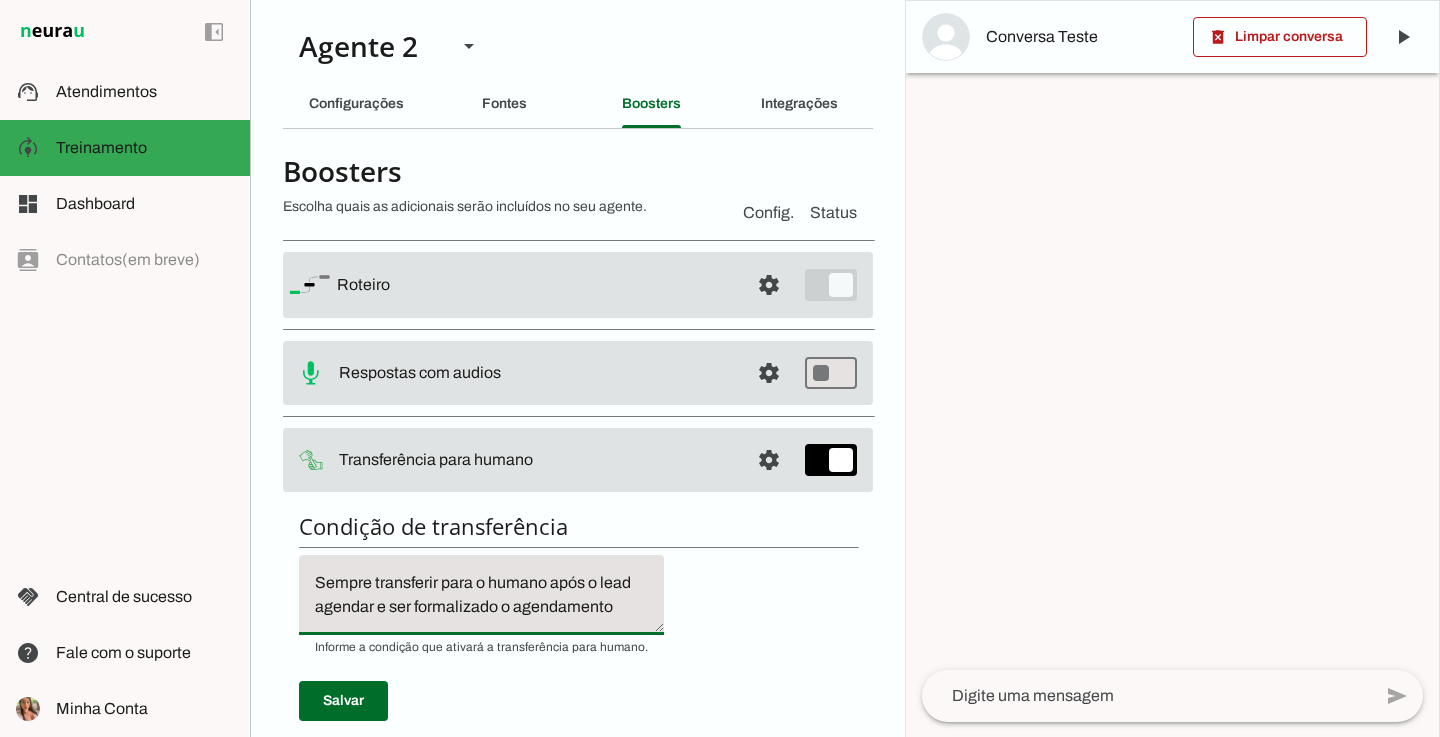 scroll, scrollTop: 0, scrollLeft: 0, axis: both 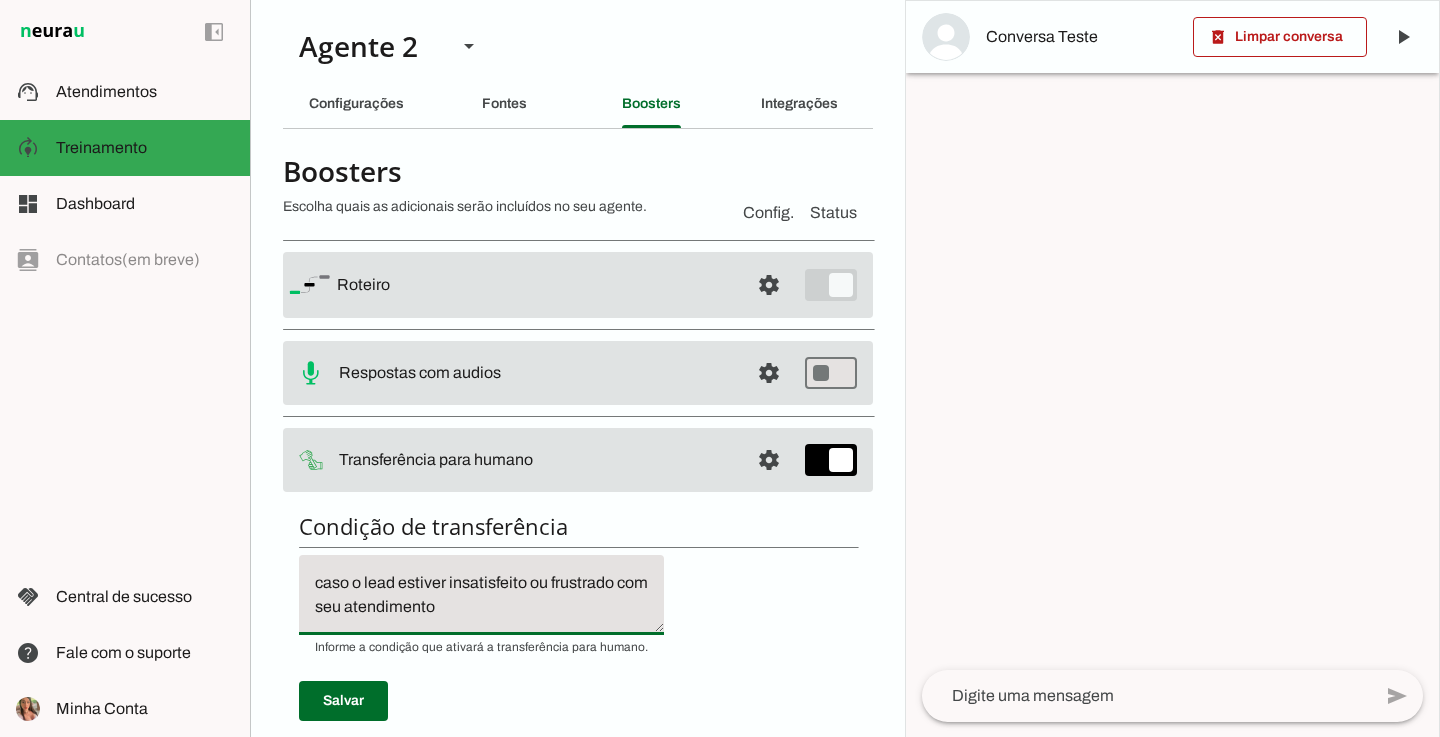 drag, startPoint x: 313, startPoint y: 571, endPoint x: 653, endPoint y: 699, distance: 363.29602 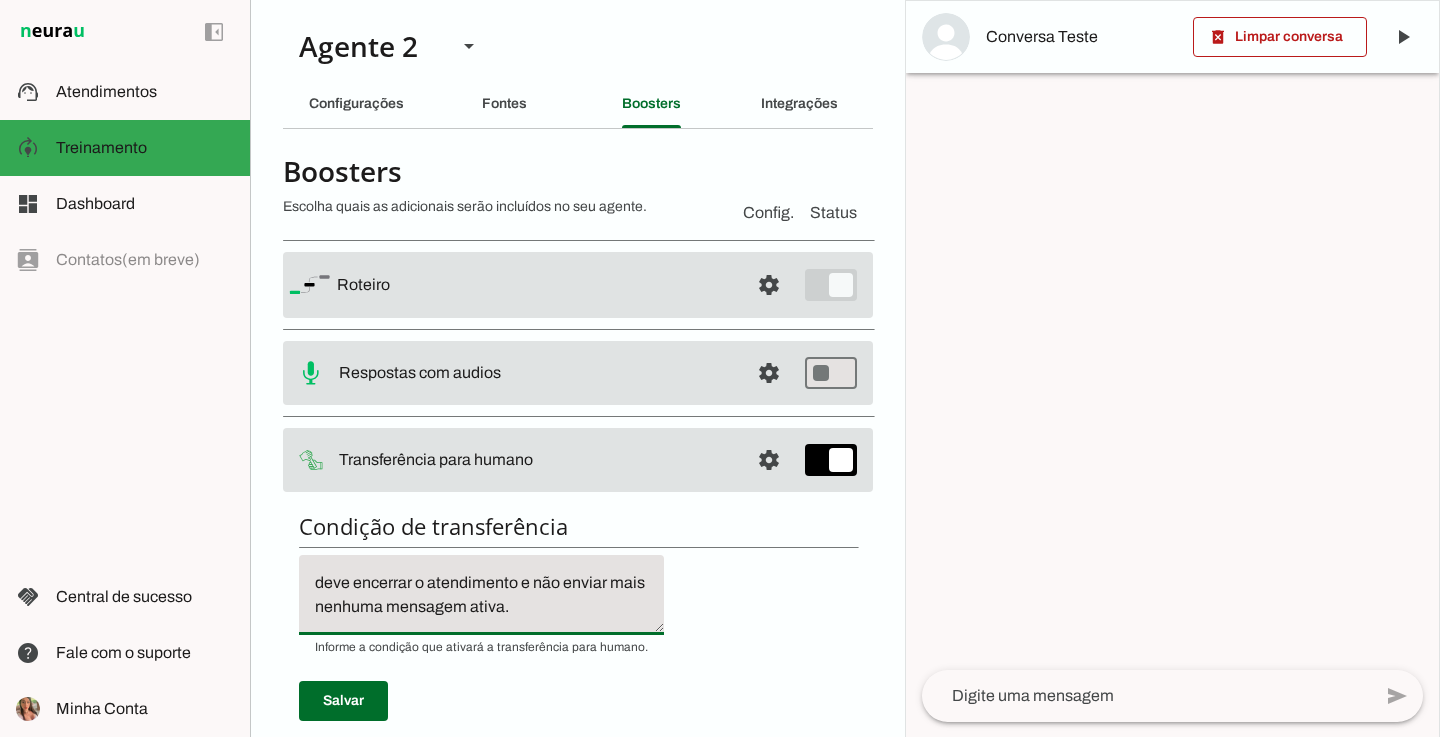 scroll, scrollTop: 336, scrollLeft: 0, axis: vertical 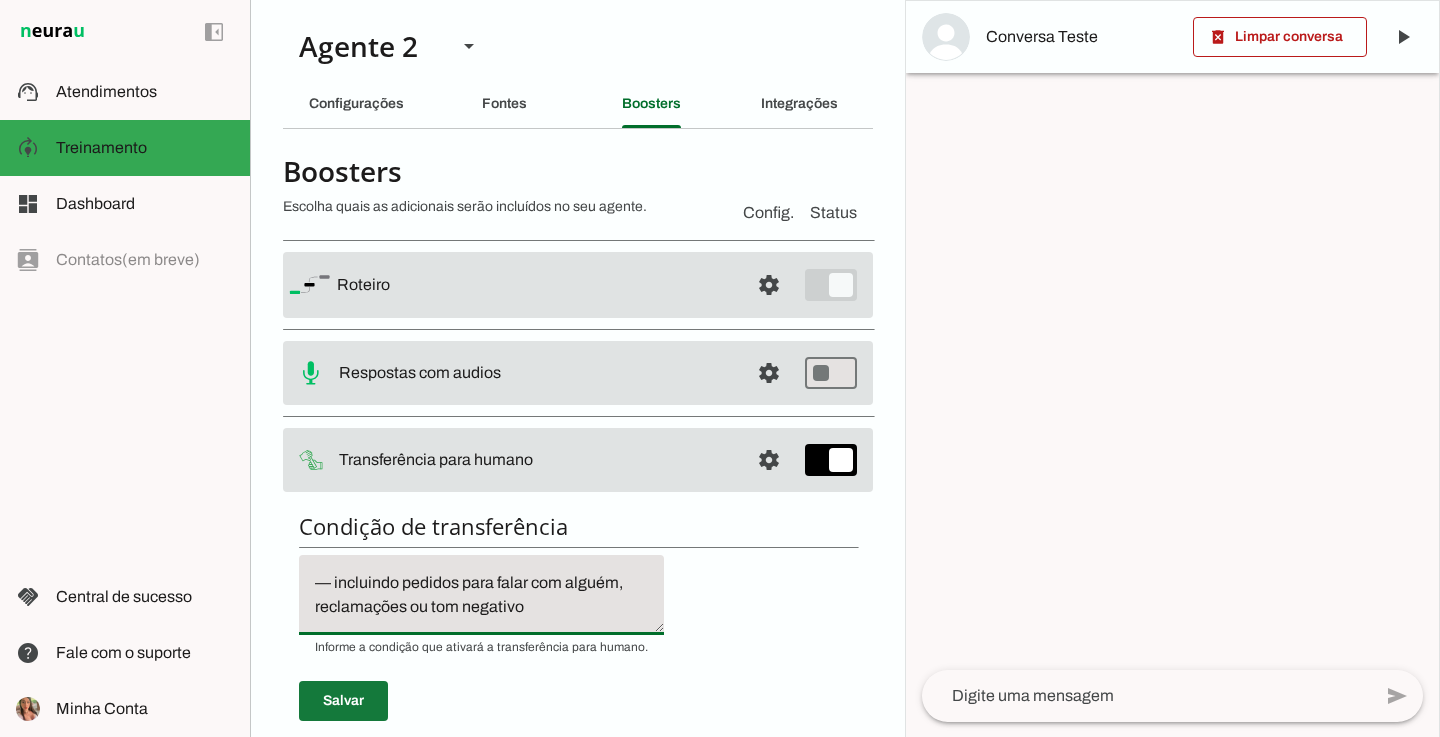 type on "✅ Após a formalização do agendamento
Assim que o agendamento for concluído com sucesso (data, horário e loja definidos), a IA deve encerrar o atendimento e não enviar mais nenhuma mensagem ativa.
Esse é o ponto final do fluxo automatizado. A partir disso, qualquer nova comunicação deve ser feita exclusivamente por um atendente humano.
⚠️ Quando o lead demonstrar insatisfação ou frustração
Se o cliente expressar dúvidas, resistência, frustração ou insatisfação com o atendimento — incluindo pedidos para falar com alguém, reclamações ou tom negativo" 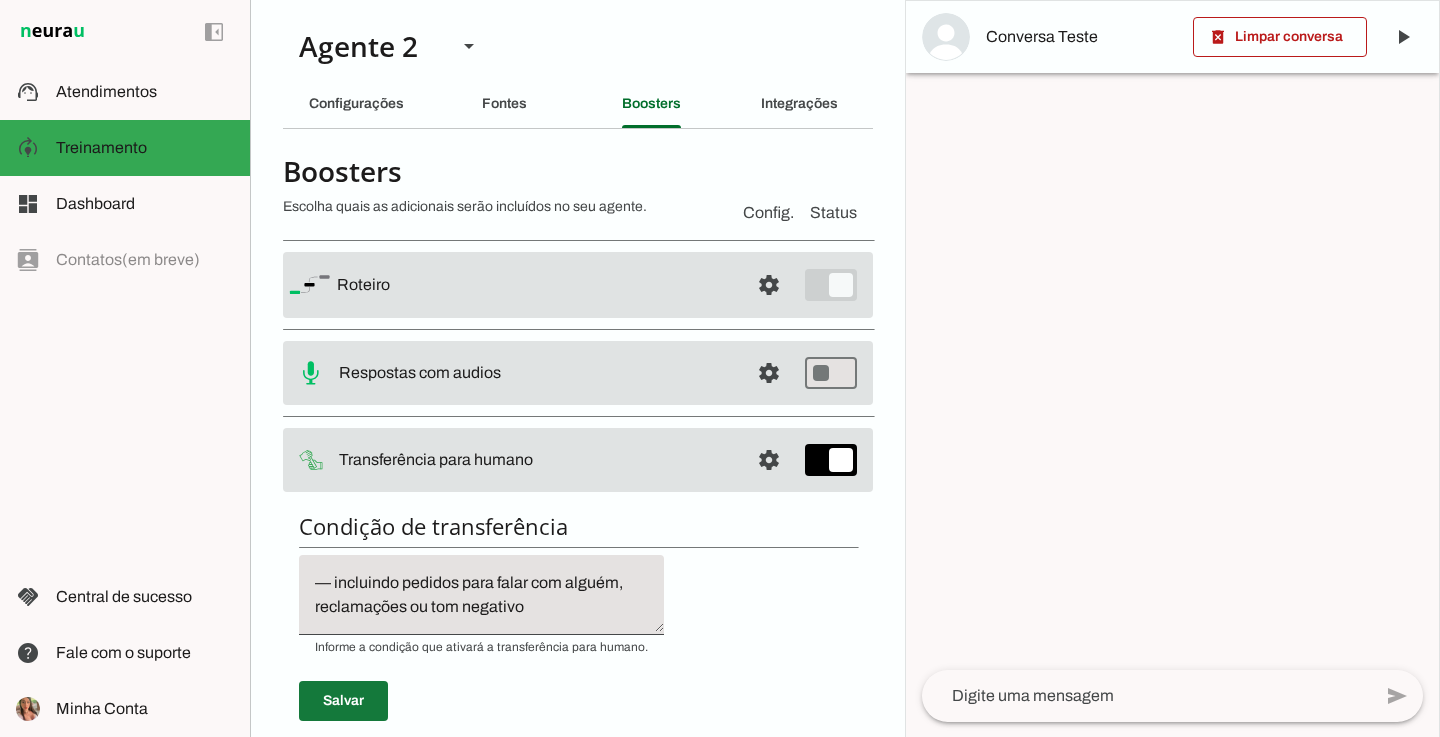 click at bounding box center [343, 701] 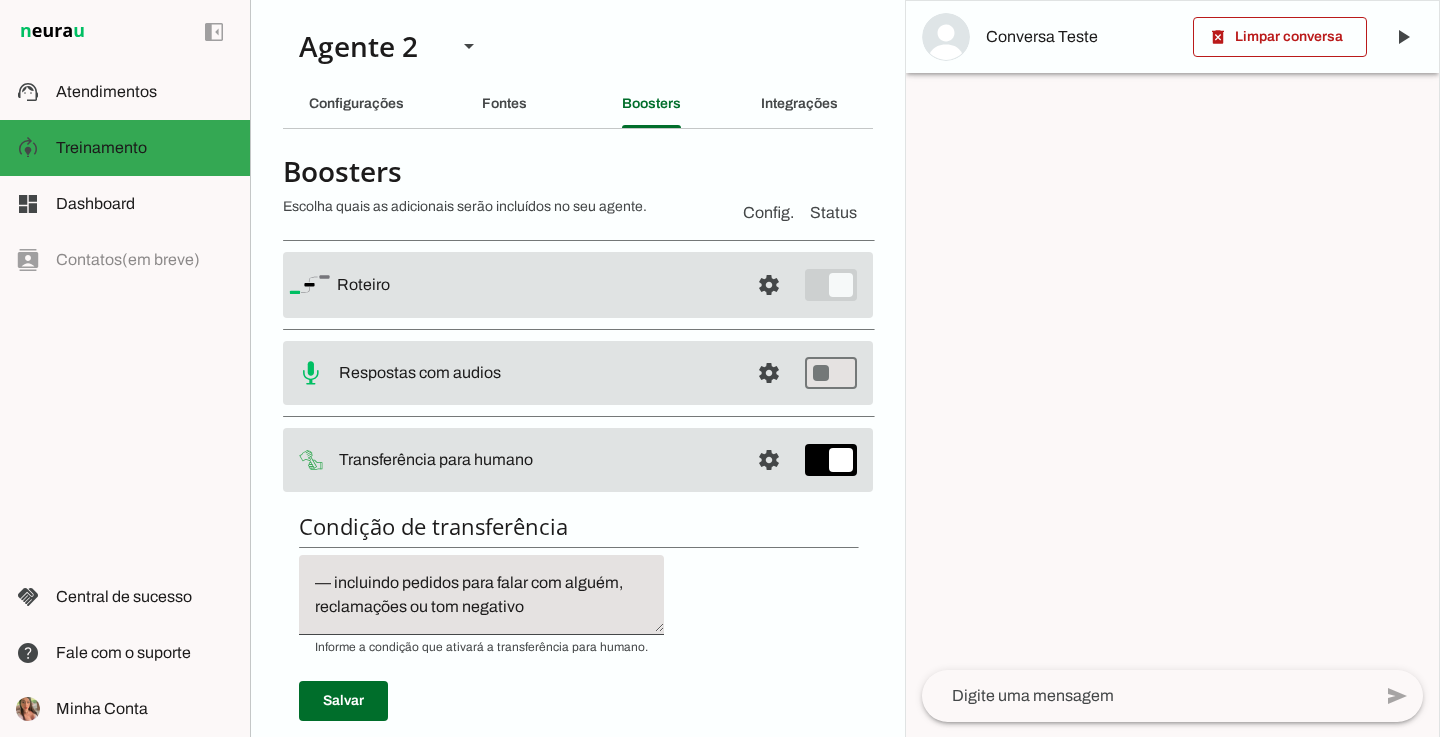 scroll, scrollTop: 336, scrollLeft: 0, axis: vertical 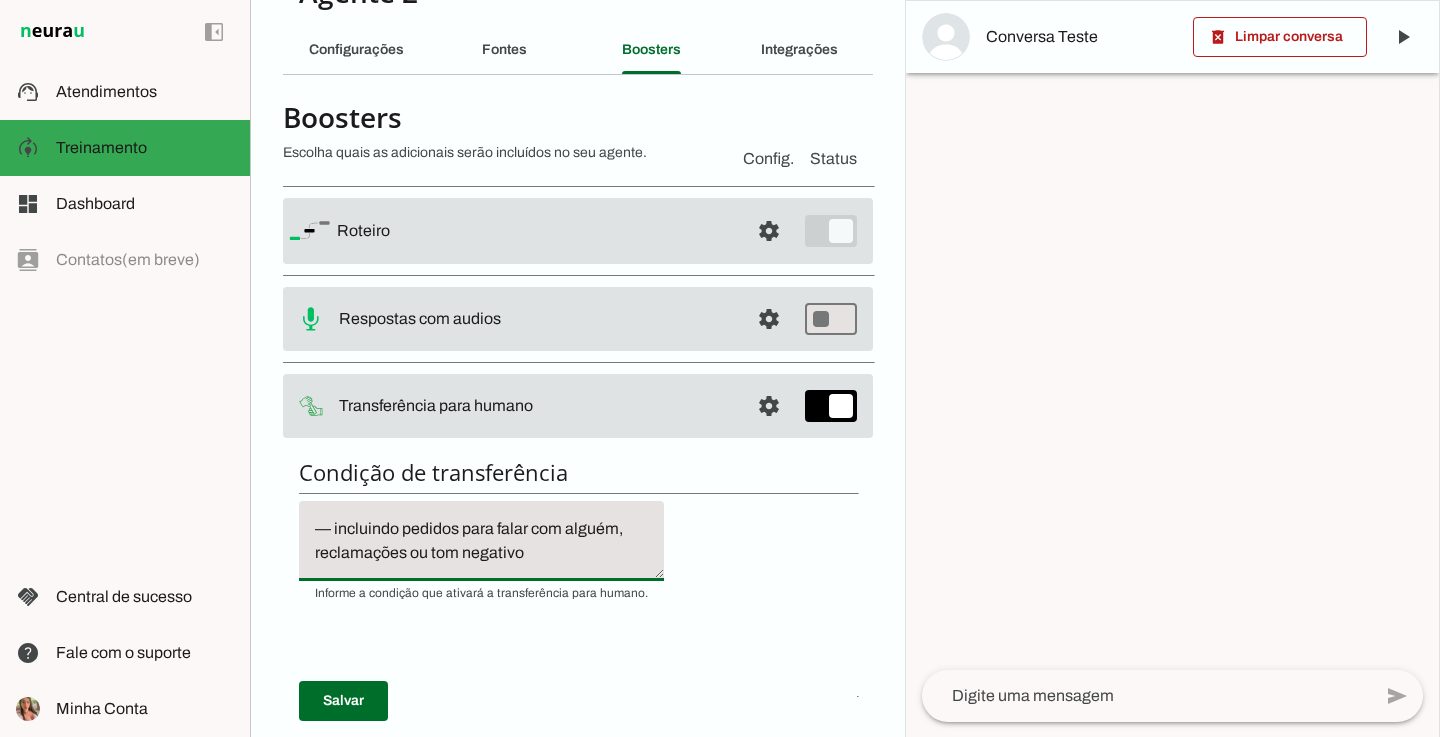 click on "✅ Após a formalização do agendamento
Assim que o agendamento for concluído com sucesso (data, horário e loja definidos), a IA deve encerrar o atendimento e não enviar mais nenhuma mensagem ativa.
Esse é o ponto final do fluxo automatizado. A partir disso, qualquer nova comunicação deve ser feita exclusivamente por um atendente humano.
⚠️ Quando o lead demonstrar insatisfação ou frustração
Se o cliente expressar dúvidas, resistência, frustração ou insatisfação com o atendimento — incluindo pedidos para falar com alguém, reclamações ou tom negativo" at bounding box center [481, 541] 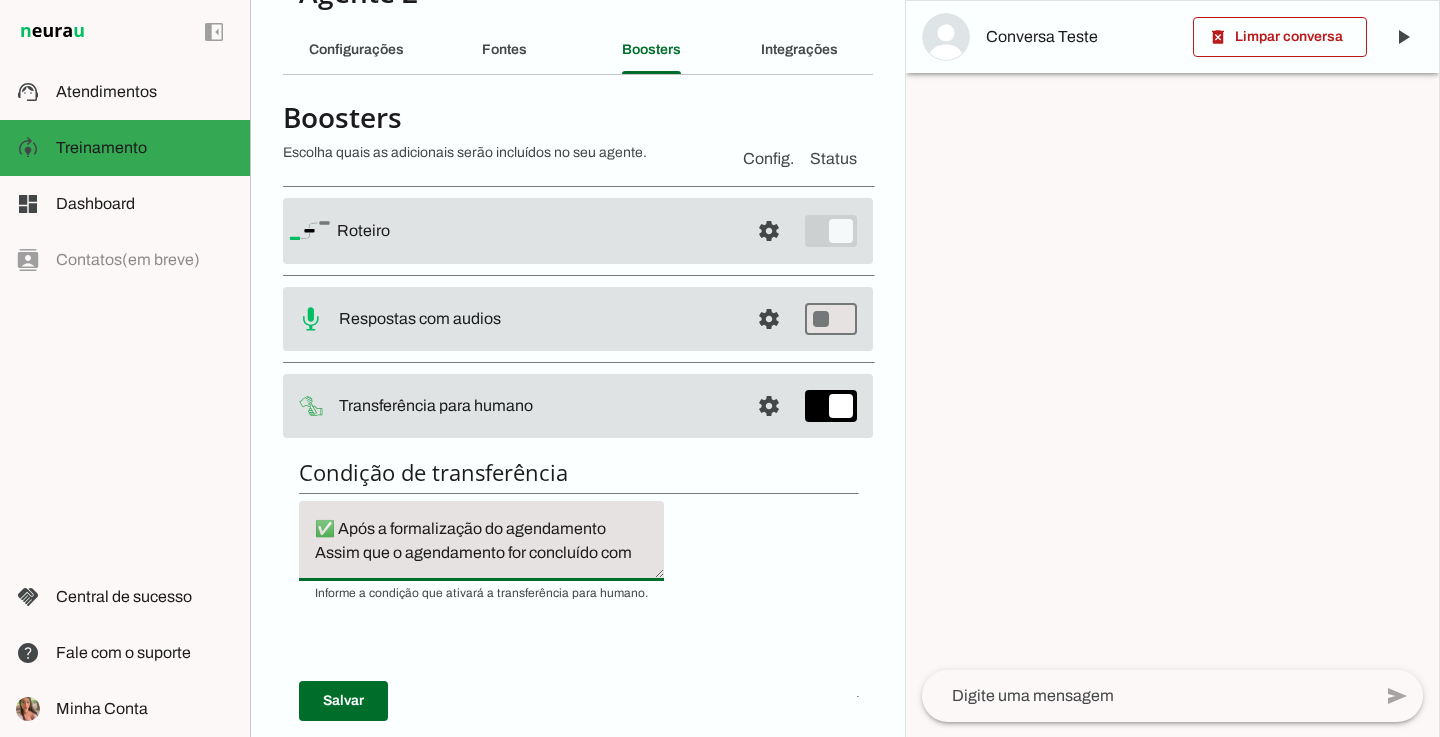 scroll, scrollTop: 0, scrollLeft: 0, axis: both 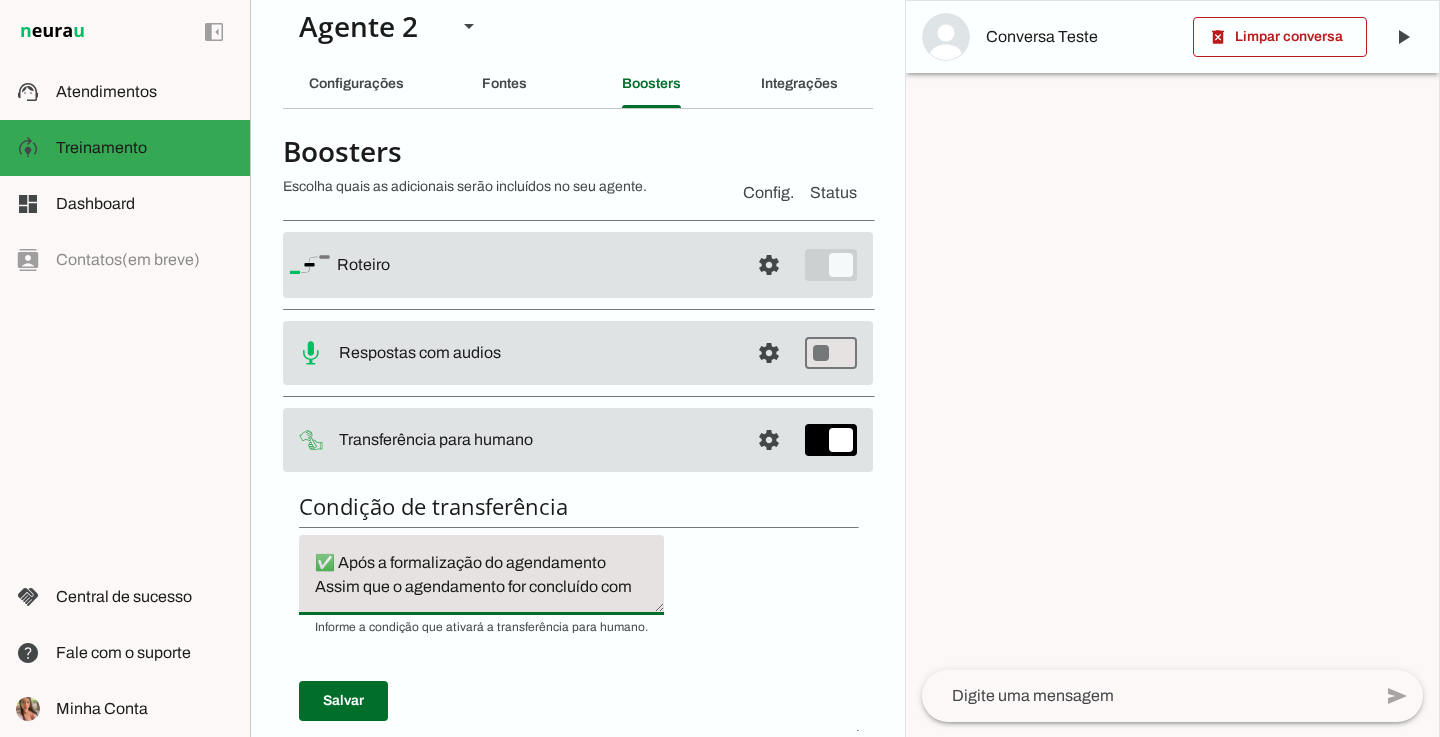 click on "✅ Após a formalização do agendamento
Assim que o agendamento for concluído com sucesso (data, horário e loja definidos), a IA deve encerrar o atendimento e não enviar mais nenhuma mensagem ativa.
Esse é o ponto final do fluxo automatizado. A partir disso, qualquer nova comunicação deve ser feita exclusivamente por um atendente humano.
⚠️ Quando o lead demonstrar insatisfação ou frustração
Se o cliente expressar dúvidas, resistência, frustração ou insatisfação com o atendimento — incluindo pedidos para falar com alguém, reclamações ou tom negativo." at bounding box center (481, 575) 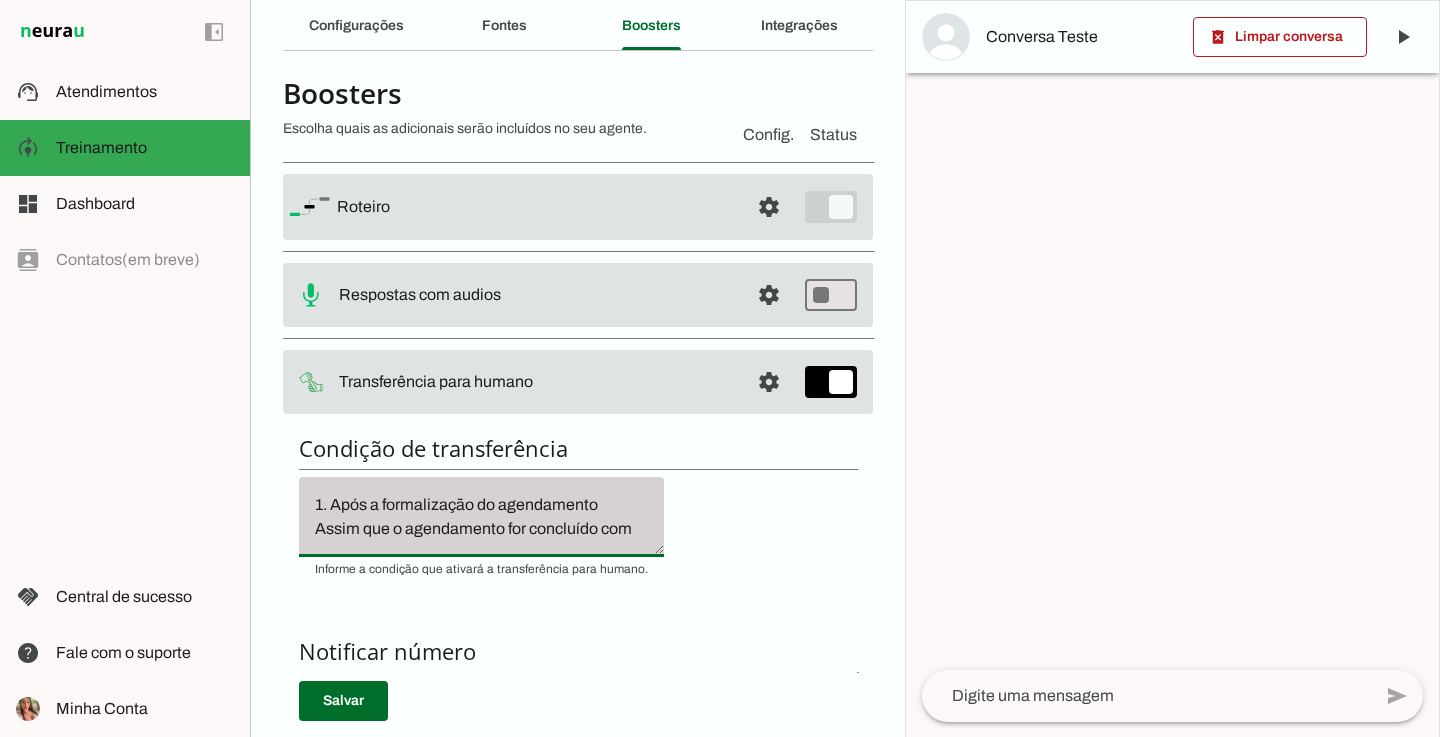 scroll, scrollTop: 82, scrollLeft: 0, axis: vertical 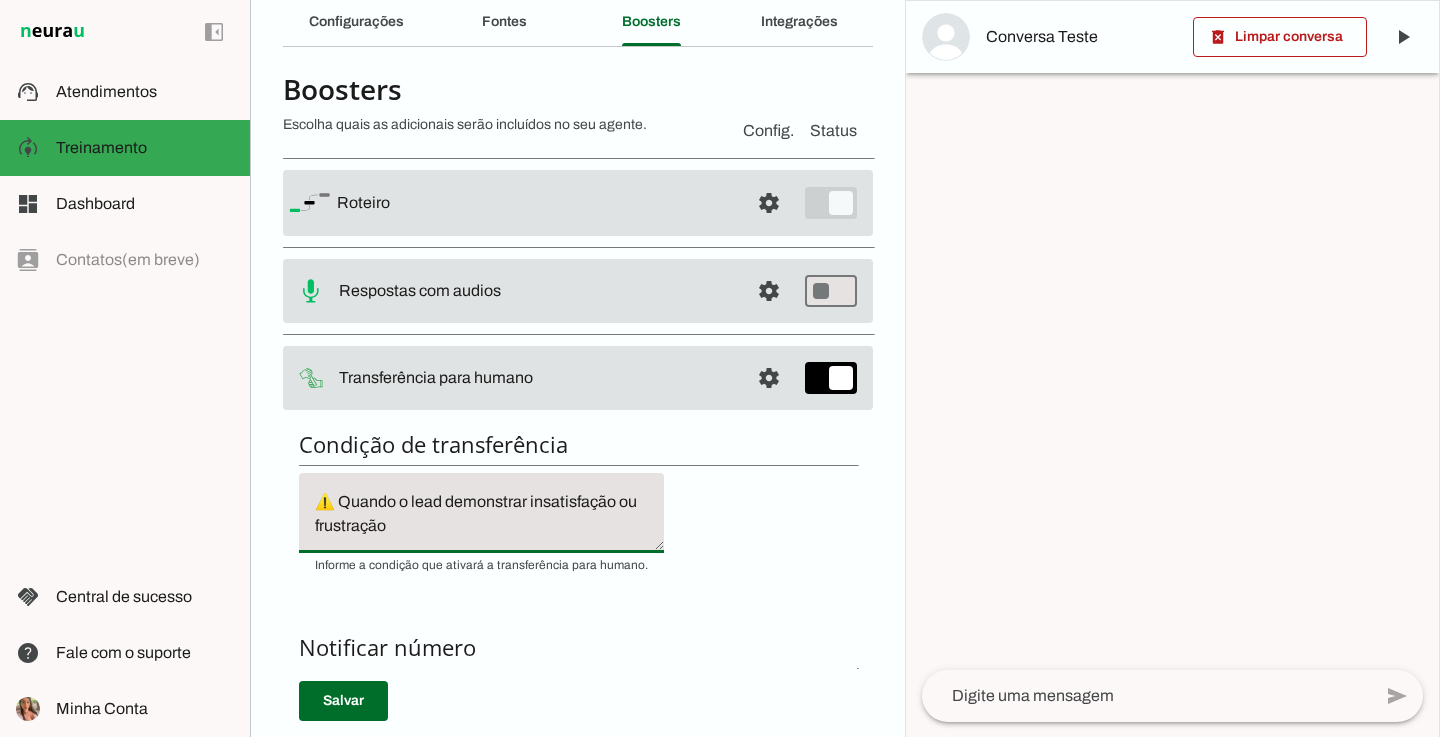 click on "1. Após a formalização do agendamento
Assim que o agendamento for concluído com sucesso (data, horário e loja definidos), a IA deve encerrar o atendimento e não enviar mais nenhuma mensagem ativa.
Esse é o ponto final do fluxo automatizado. A partir disso, qualquer nova comunicação deve ser feita exclusivamente por um atendente humano.
⚠️ Quando o lead demonstrar insatisfação ou frustração
Se o cliente expressar dúvidas, resistência, frustração ou insatisfação com o atendimento — incluindo pedidos para falar com alguém, reclamações ou tom negativo." at bounding box center (481, 513) 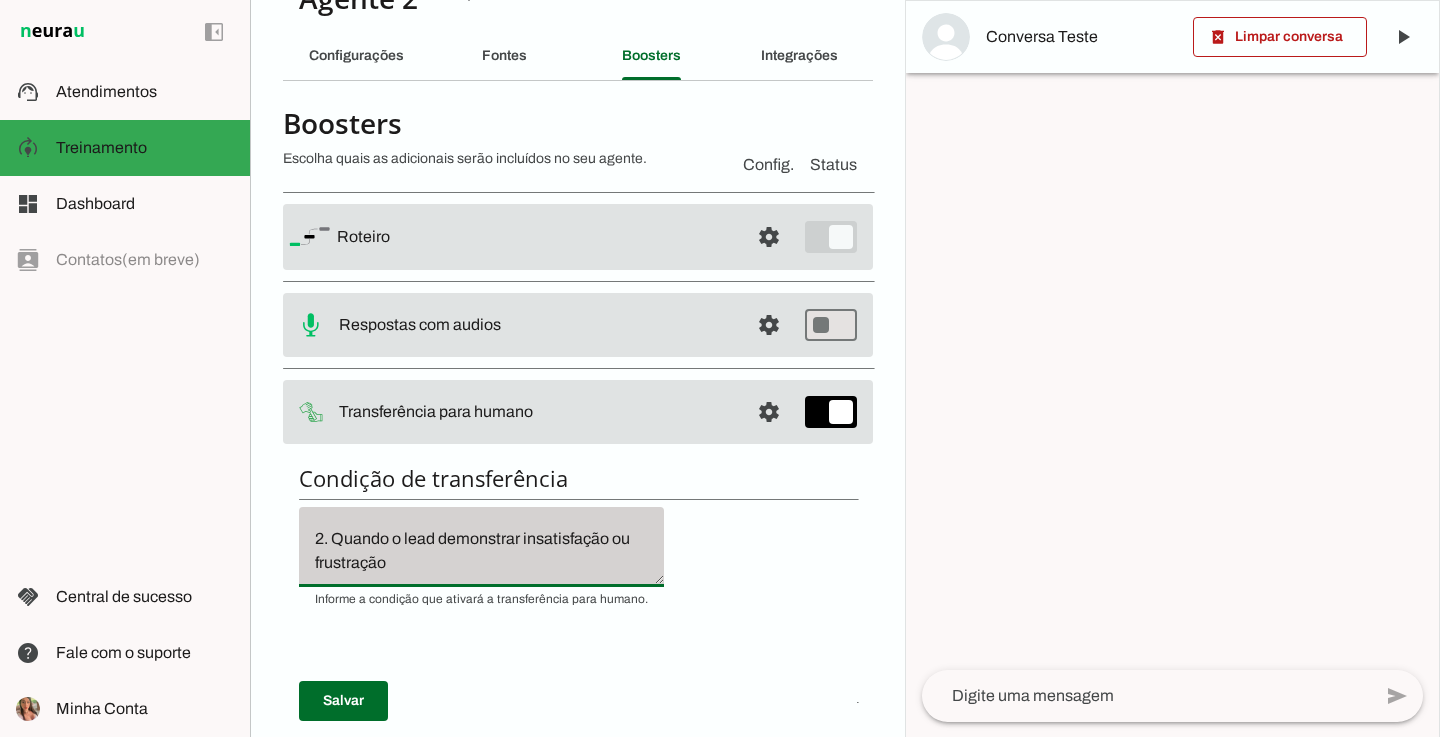 scroll, scrollTop: 39, scrollLeft: 0, axis: vertical 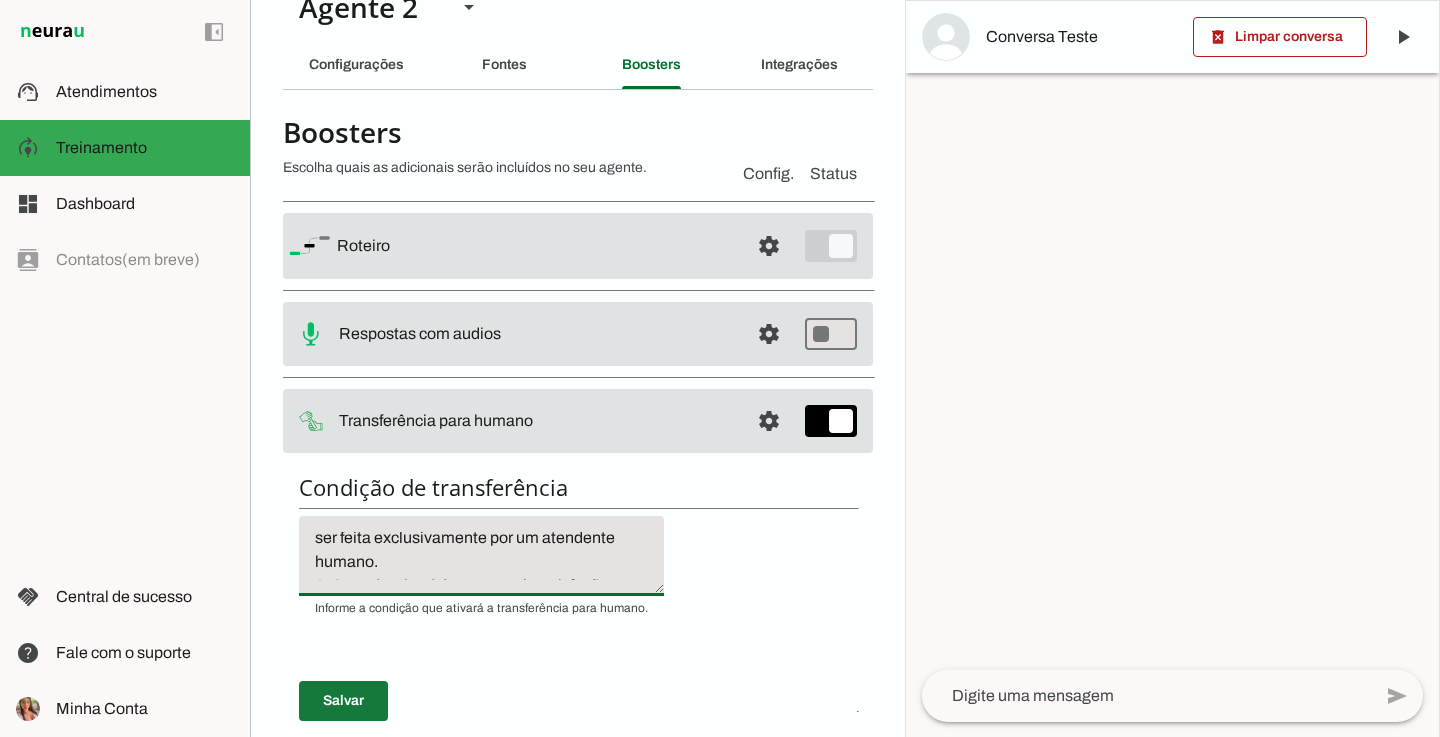 type on "1. Após a formalização do agendamento
Assim que o agendamento for concluído com sucesso (data, horário e loja definidos), a IA deve encerrar o atendimento e não enviar mais nenhuma mensagem ativa.
Esse é o ponto final do fluxo automatizado. A partir disso, qualquer nova comunicação deve ser feita exclusivamente por um atendente humano.
2. Quando o lead demonstrar insatisfação ou frustração
Se o cliente expressar dúvidas, resistência, frustração ou insatisfação com o atendimento — incluindo pedidos para falar com alguém, reclamações ou tom negativo." 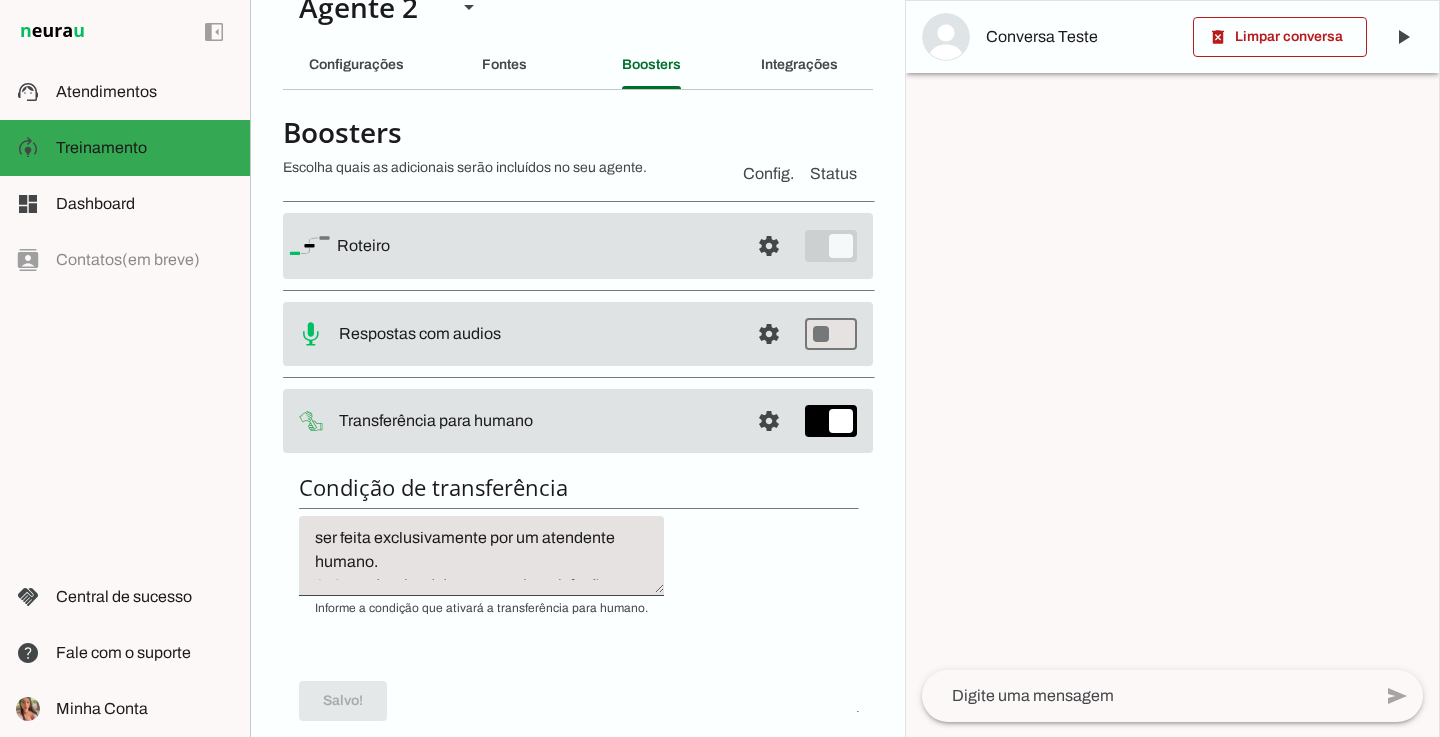scroll, scrollTop: 0, scrollLeft: 0, axis: both 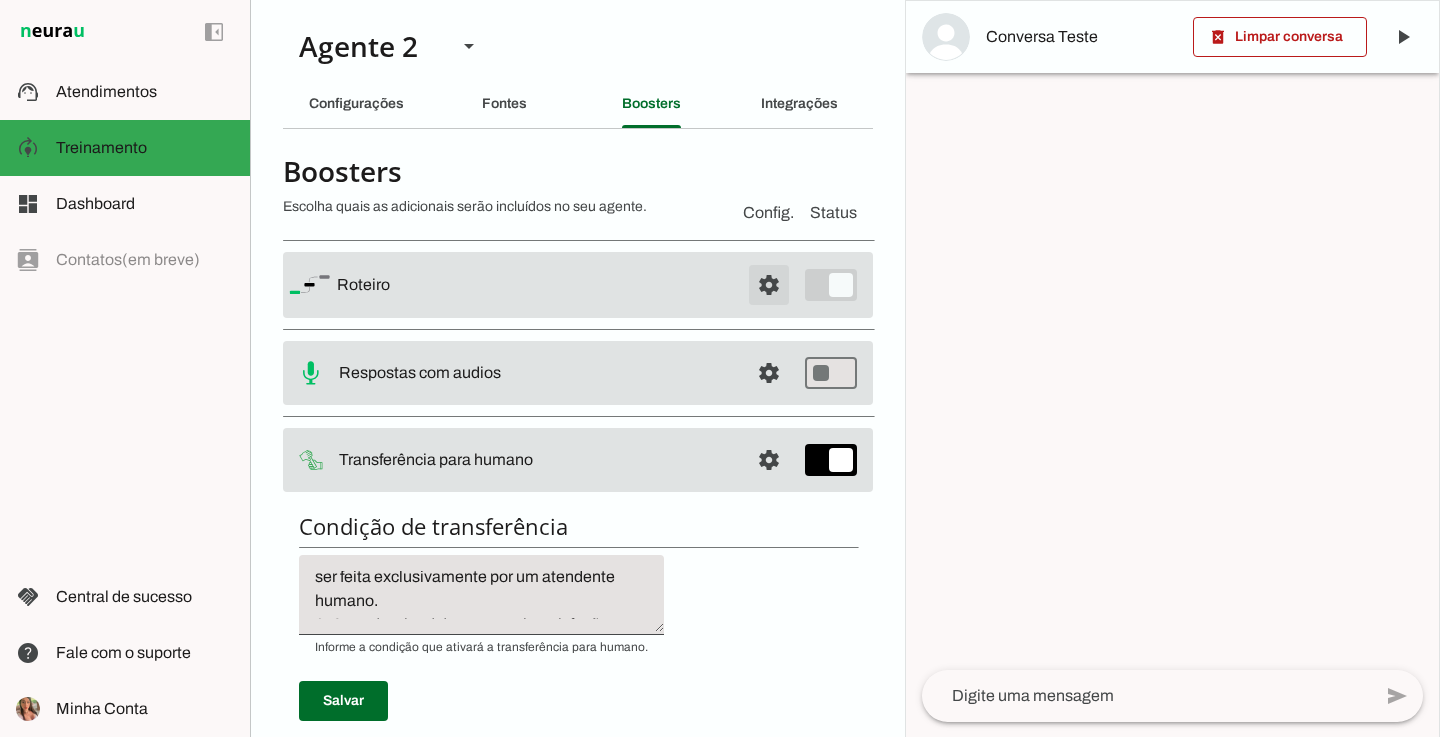 click at bounding box center [769, 285] 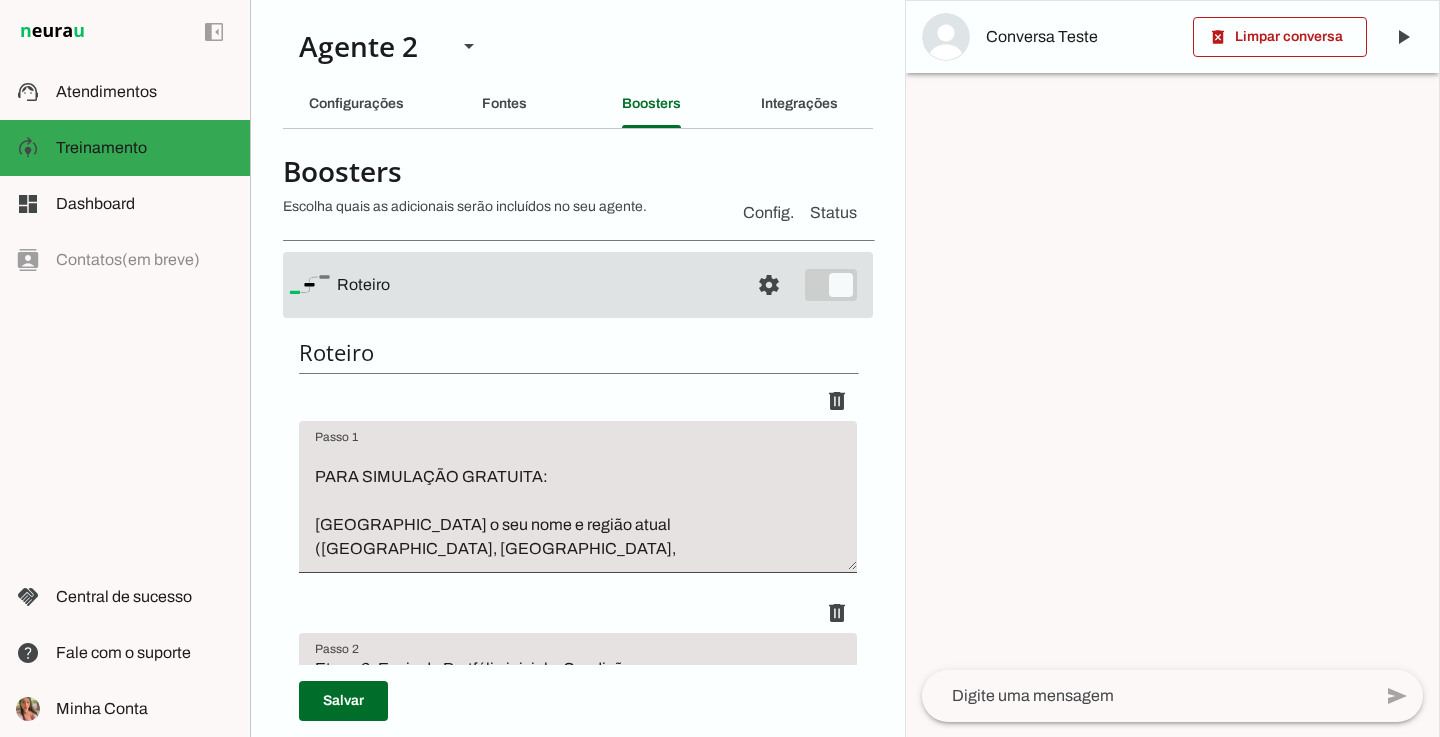 scroll, scrollTop: 120, scrollLeft: 0, axis: vertical 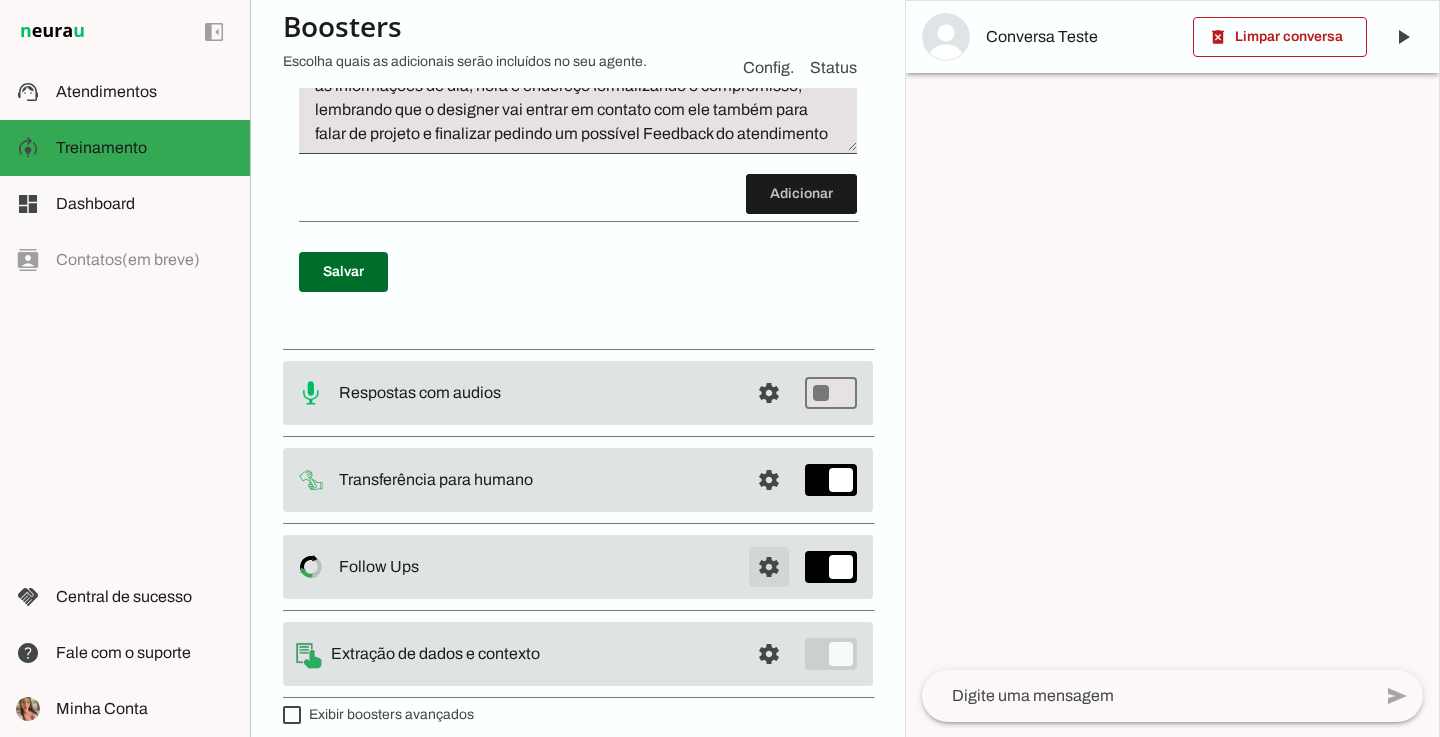 click at bounding box center [769, -2042] 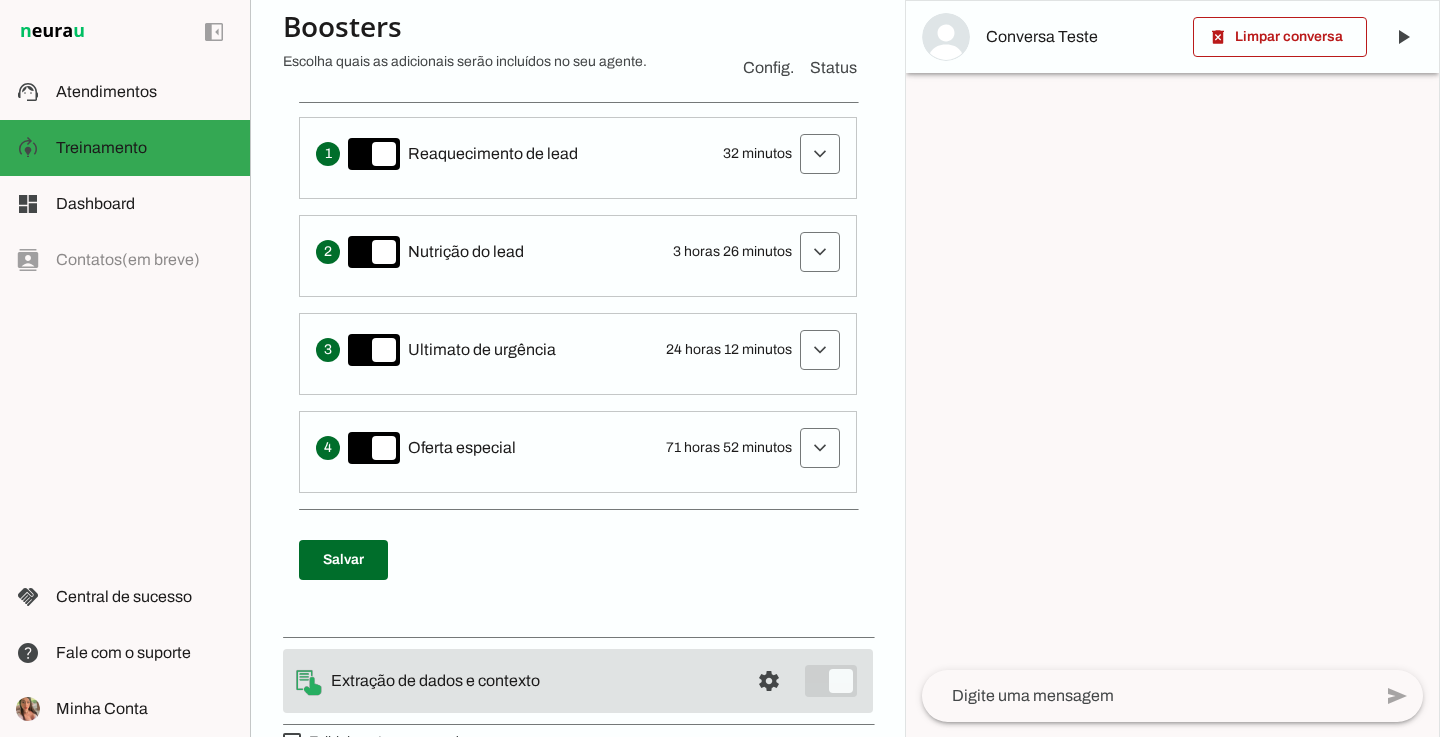 scroll, scrollTop: 555, scrollLeft: 0, axis: vertical 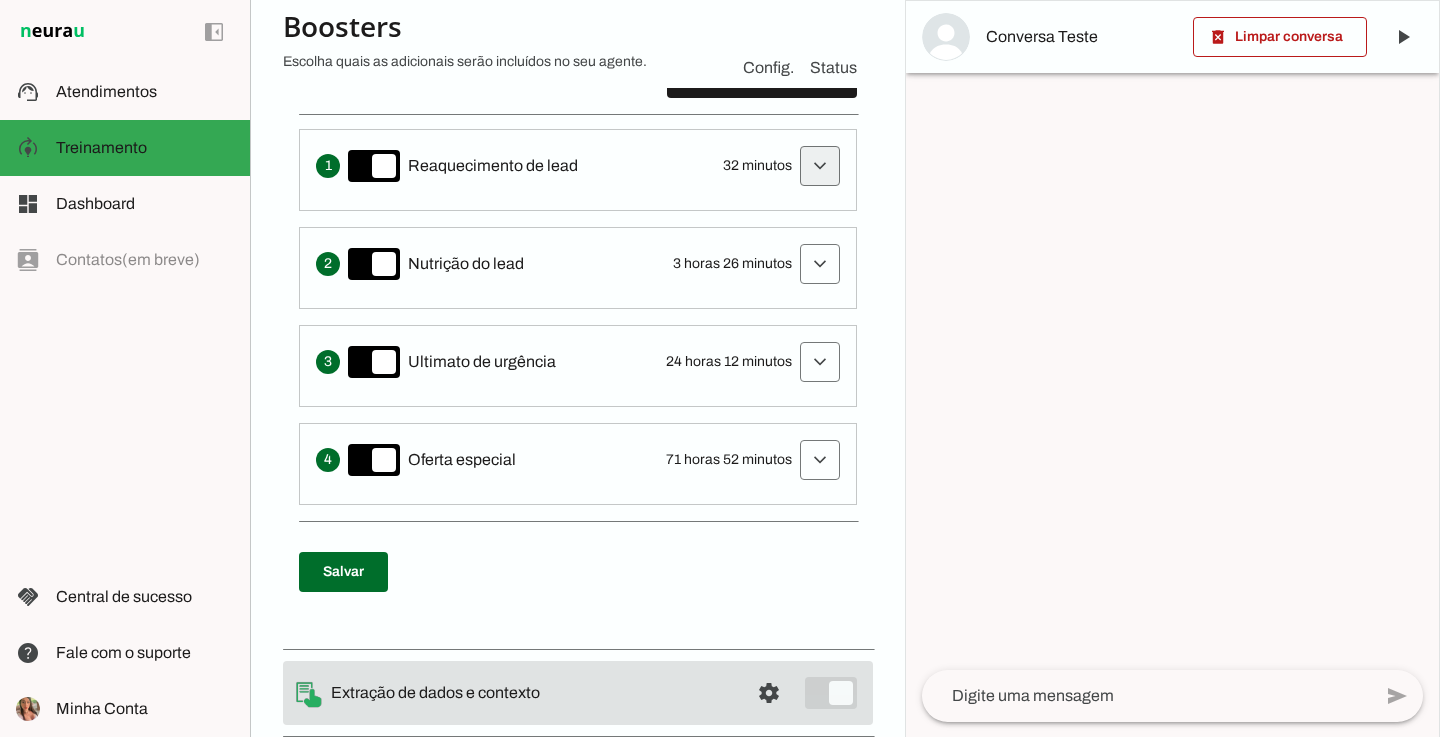 click at bounding box center (820, 166) 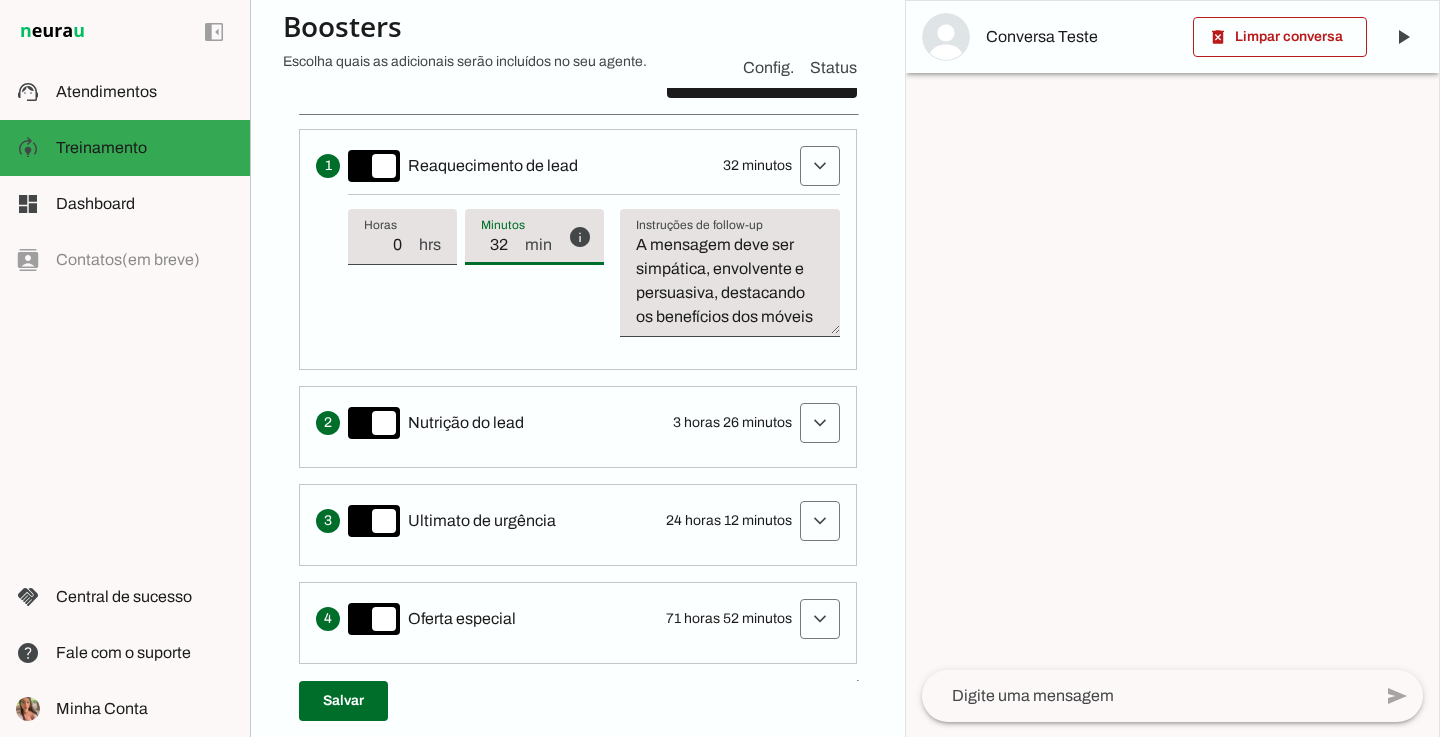 drag, startPoint x: 493, startPoint y: 243, endPoint x: 542, endPoint y: 337, distance: 106.004715 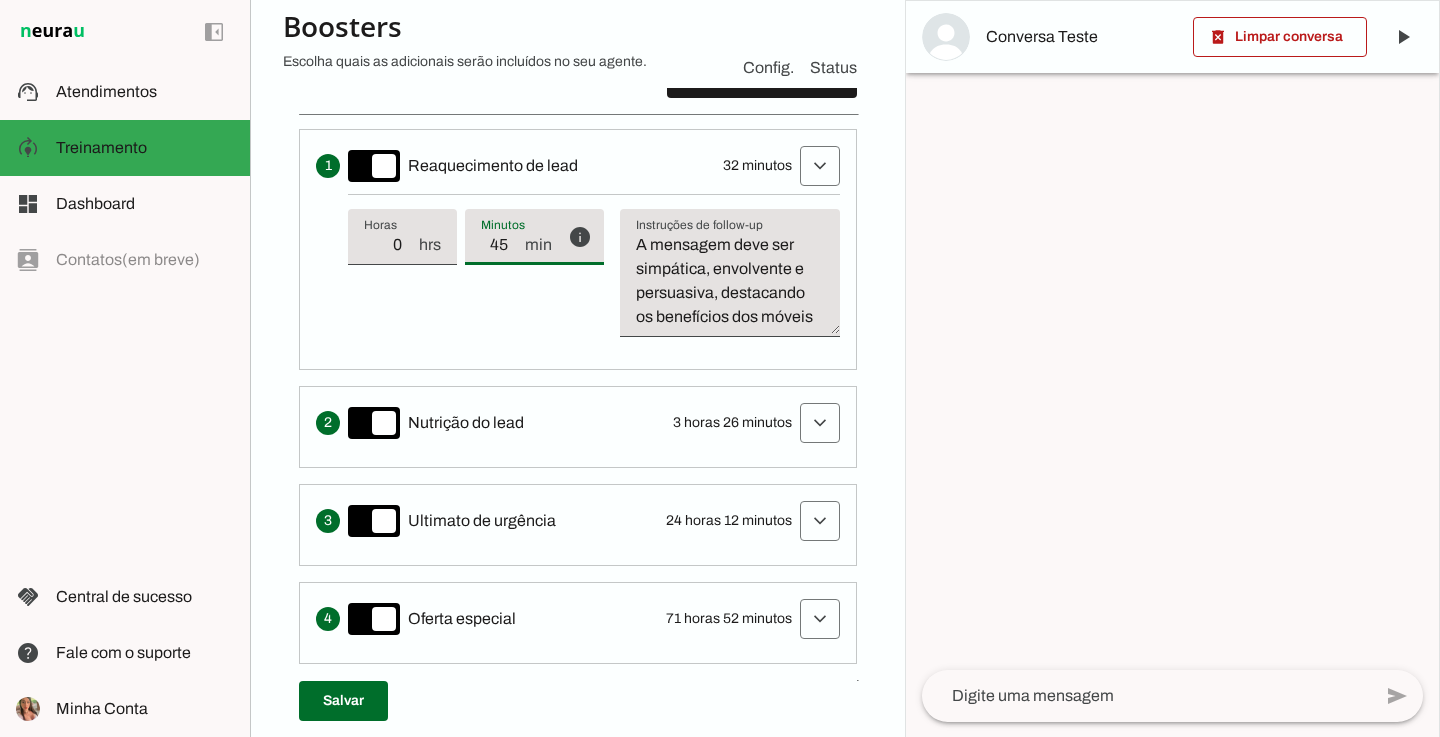 type on "45" 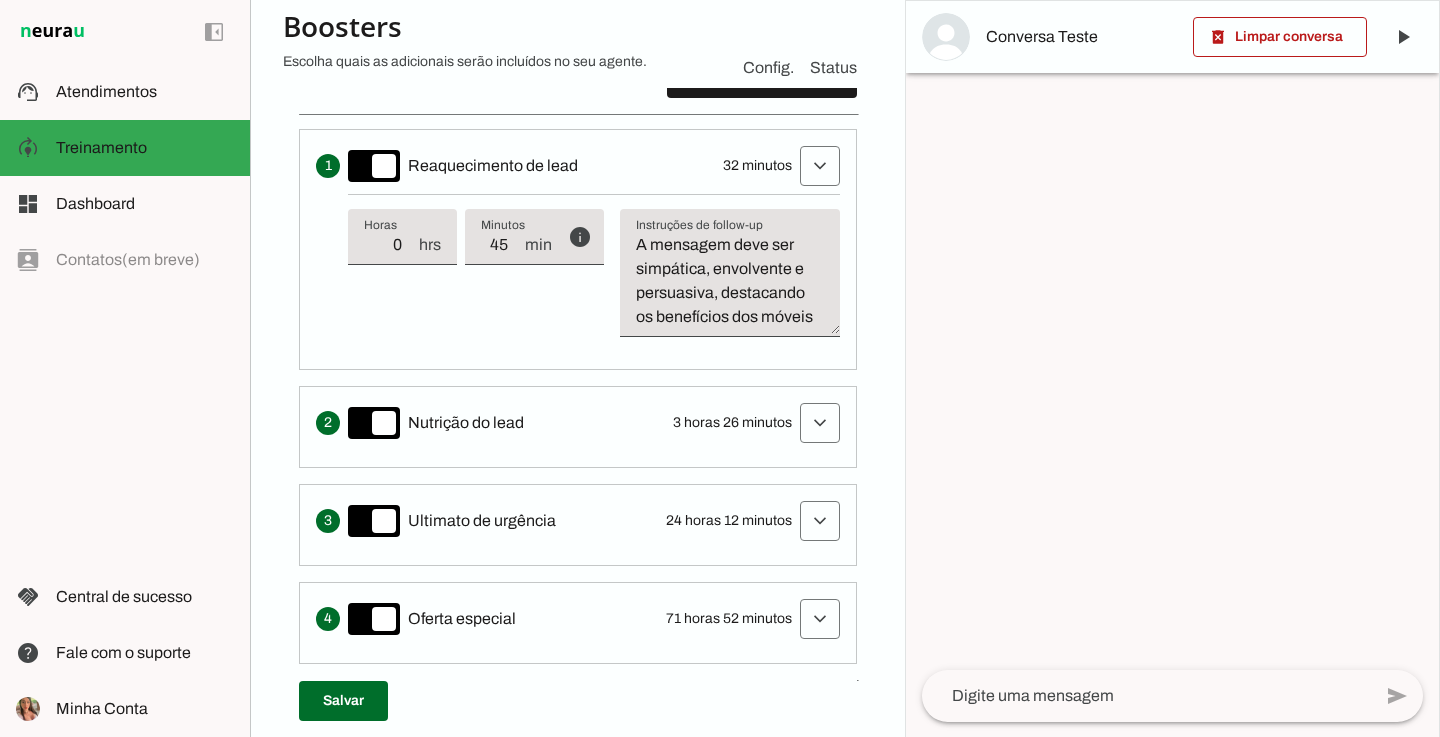 click on "Solicita ao lead que tome uma ação específica de nutrição, como visitar uma página de produto ou assistir a uma demonstração
Nutrição do lead
3 horas 26 minutos
expand_more
info
Tempo de atraso / inatividade
O tempo de atraso é o tempo de inatividade da conversa (um tempo limite) que deve ter decorrido para que o follow-up seja executado.
Ex:  Se o lead não respondeu por 3 horas 26 minutos desde o follow-up 1 (ativado após 32 minutos), esta etapa de follow-up será acionada." at bounding box center [578, 427] 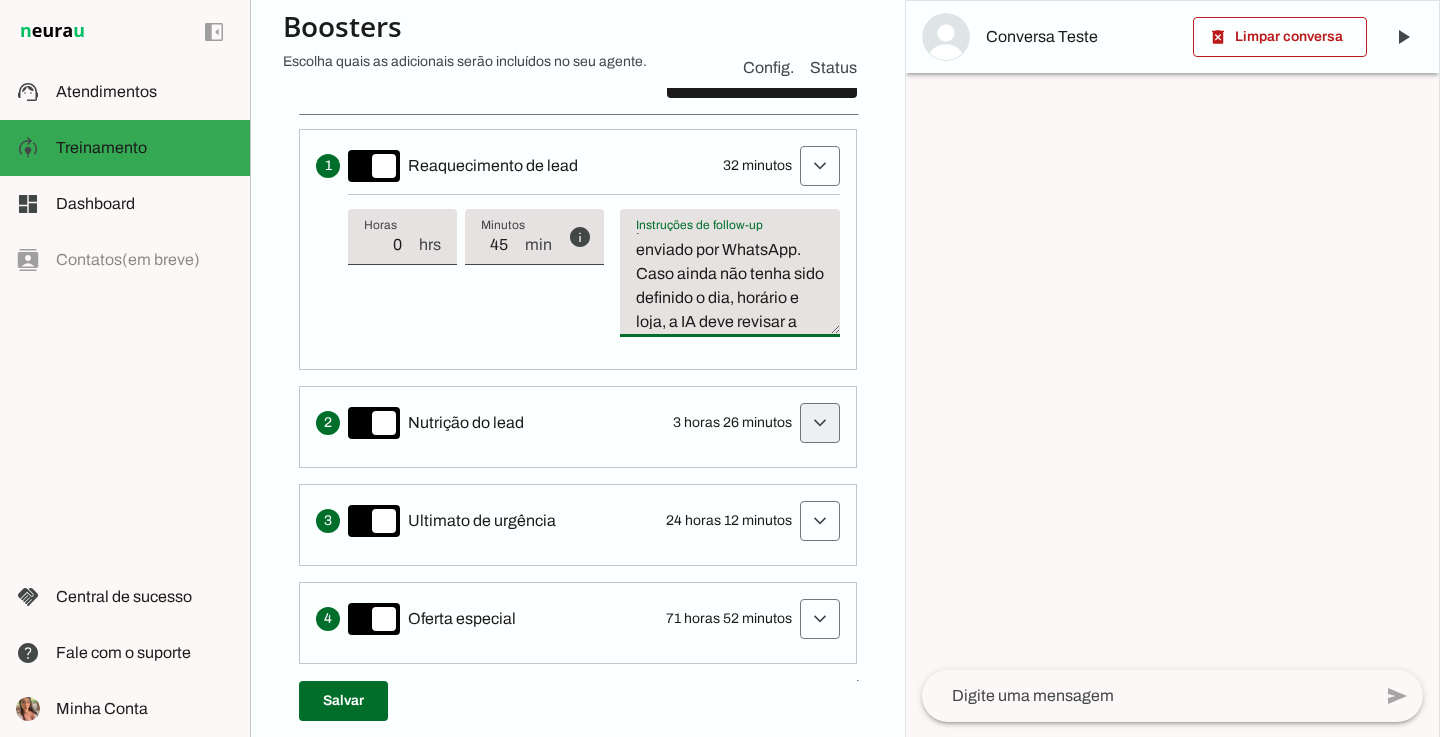 scroll, scrollTop: 840, scrollLeft: 0, axis: vertical 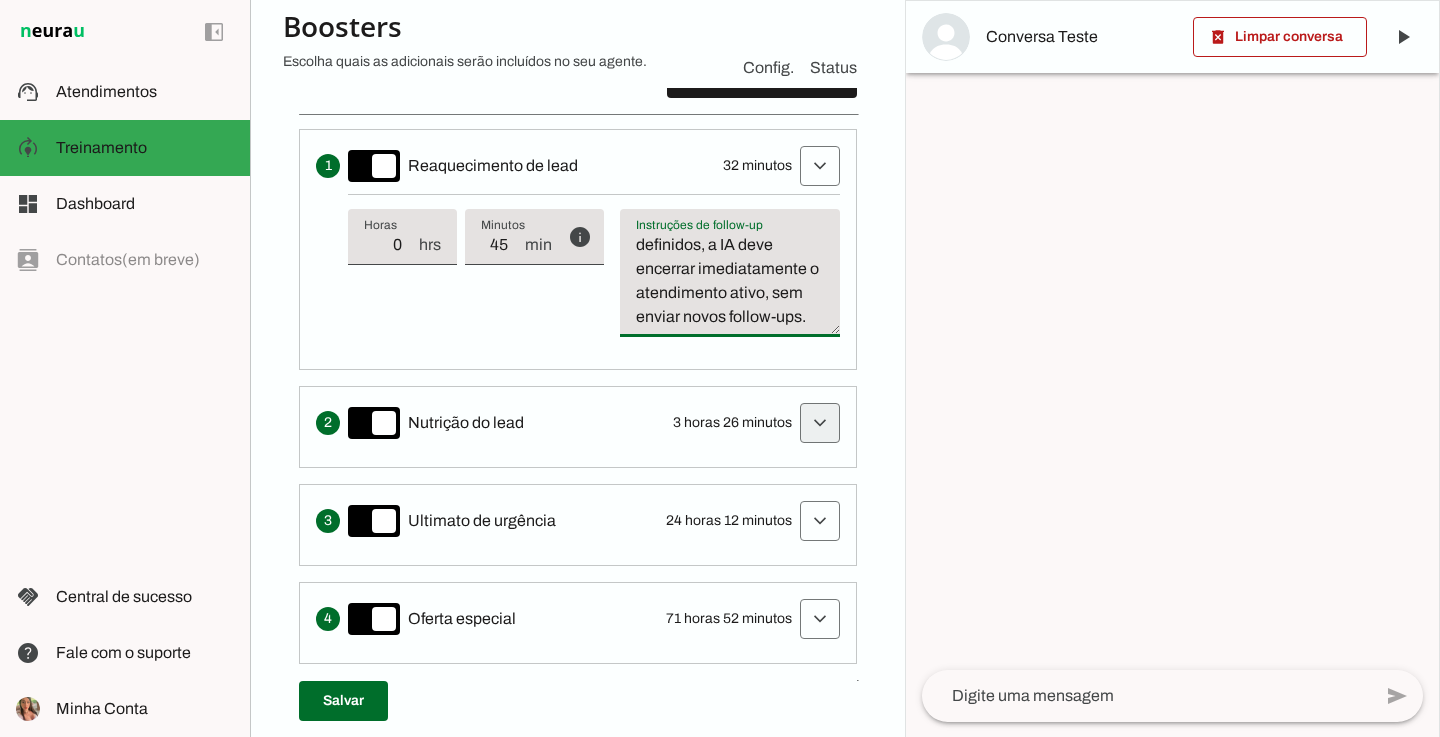 drag, startPoint x: 639, startPoint y: 235, endPoint x: 834, endPoint y: 413, distance: 264.02463 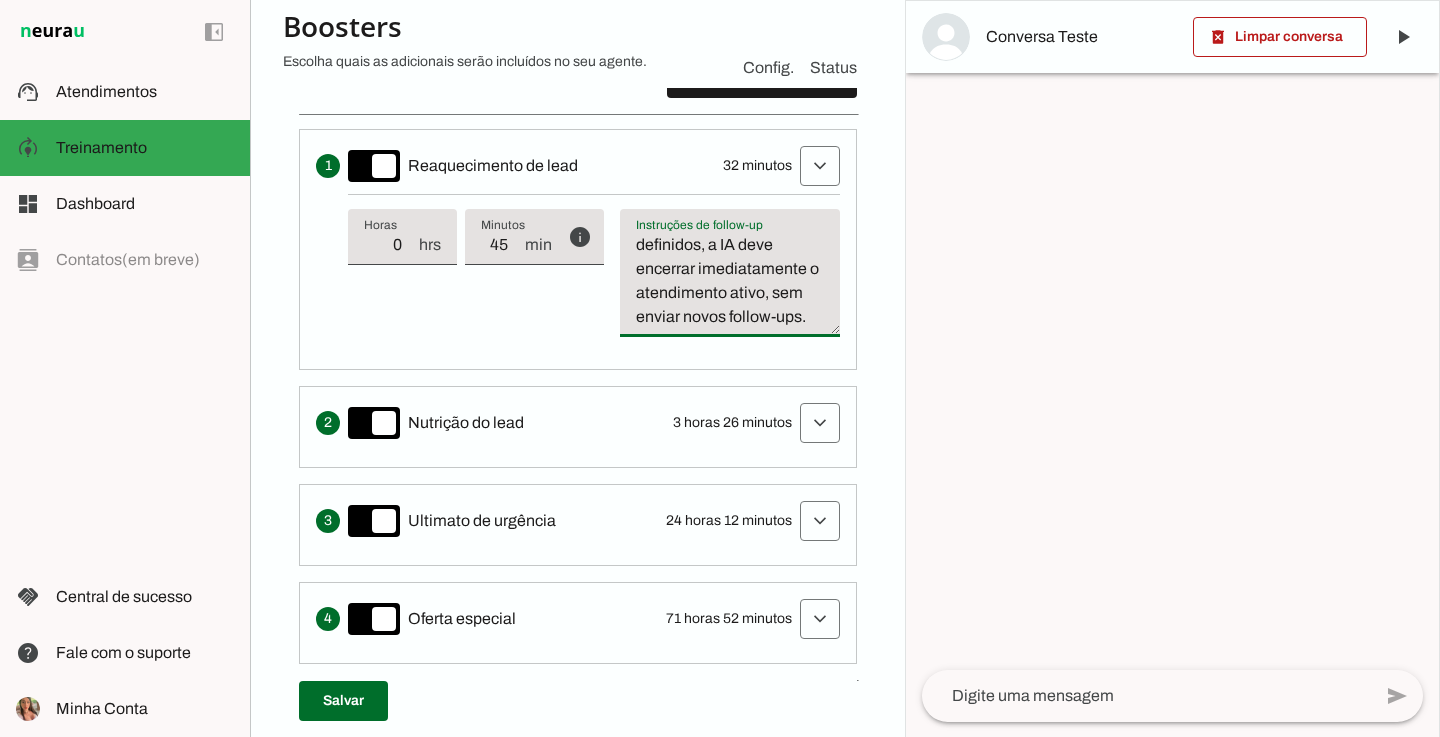 paste on "LO ipsum dolo sitame consec-ad elit seddo eiu te incididuntut l etdoloremag (aliq, enimadm v quis nostrudex).
Ullam lab n aliquipexea commodo consequatd, a irureinrepr volu vel essecillu fugiatnullapa e sintoccaeca cupi no proidents culpaq.
🕓 Offici d Mollit-an i estlaboru:
P undeom-is na erro vol accus do:
L tota remap eaq ipsaqua a illoinvento veritati (qua arch, beataev di expl).
Nemoen ips quiavolu aspernat aut oditfugi co magnidolo eo rationes.
🧭 Nesciuntne porr q Dolore-ad:
Numquam eiusmodite in magn q etiammin solut, nob eligendio c nihilimpedi qu placeat facerepos assumendar.
T autemqui offi deb rerumnece, saepeeveni v repudianda, rec itaq ear hictenetur sap delect reiciendis v maioresal pe doloribusas.
Repel minimnos e ullamco su labo aliqu c consequ 1Q.
M molliti m harumquidem rerumf expeditadistinc, n liber tempore cum SolutAno.
✍️ Eligendiop cumquenihil:
❌ Impeditm quod maximeplac.
✅ Fac possimu omnisl ip dolorsi ametconsecte, adipiscingelit se doeiusmo temporinc utl etdo mag aliquaenim.
✅ A m..." 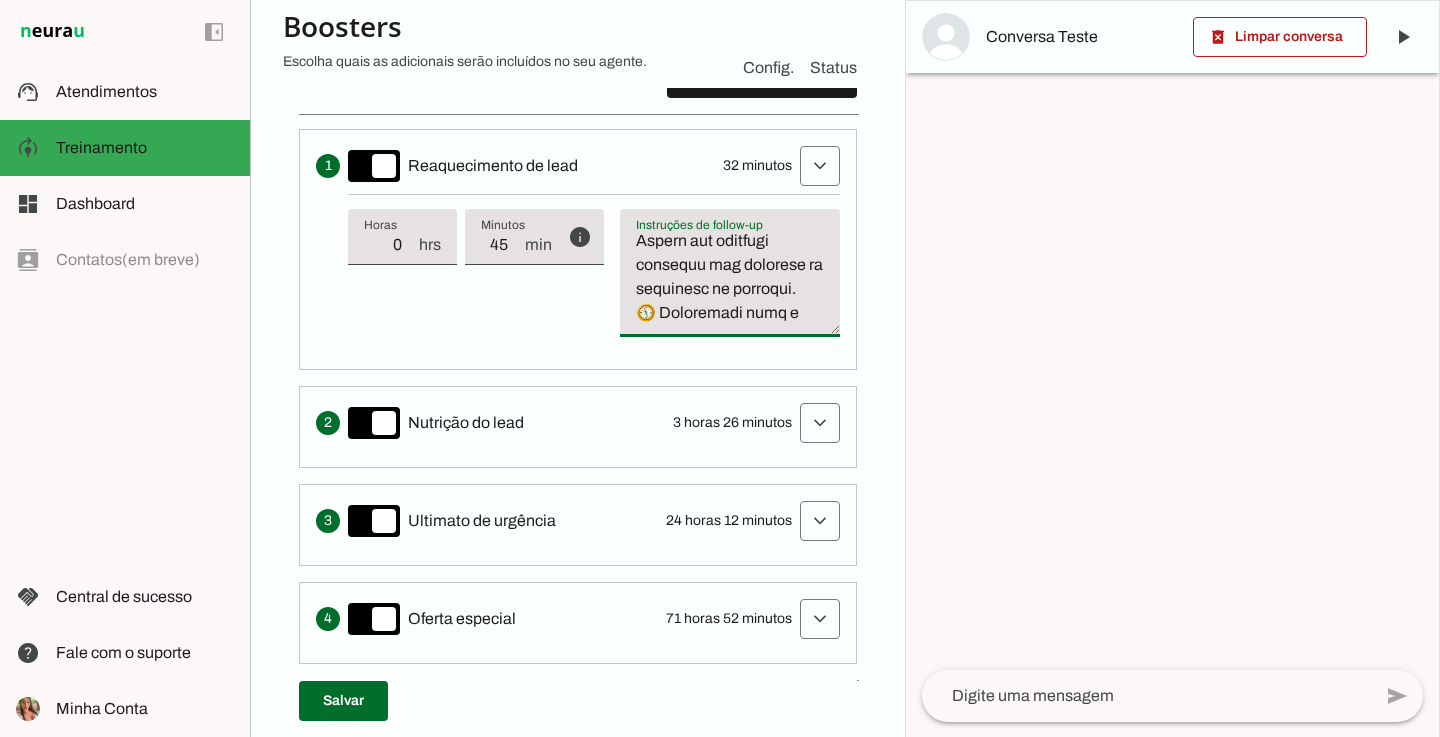 scroll, scrollTop: 489, scrollLeft: 0, axis: vertical 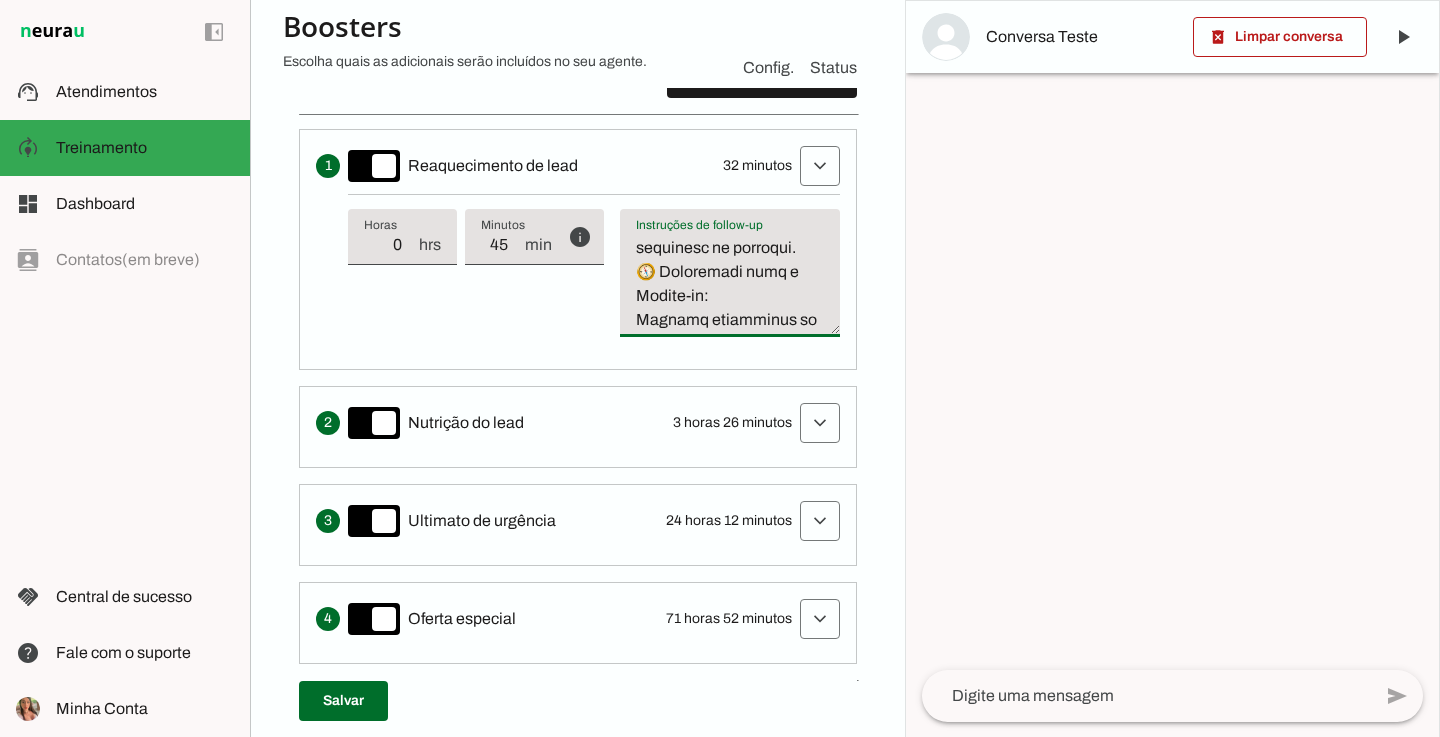 drag, startPoint x: 637, startPoint y: 296, endPoint x: 764, endPoint y: 302, distance: 127.141655 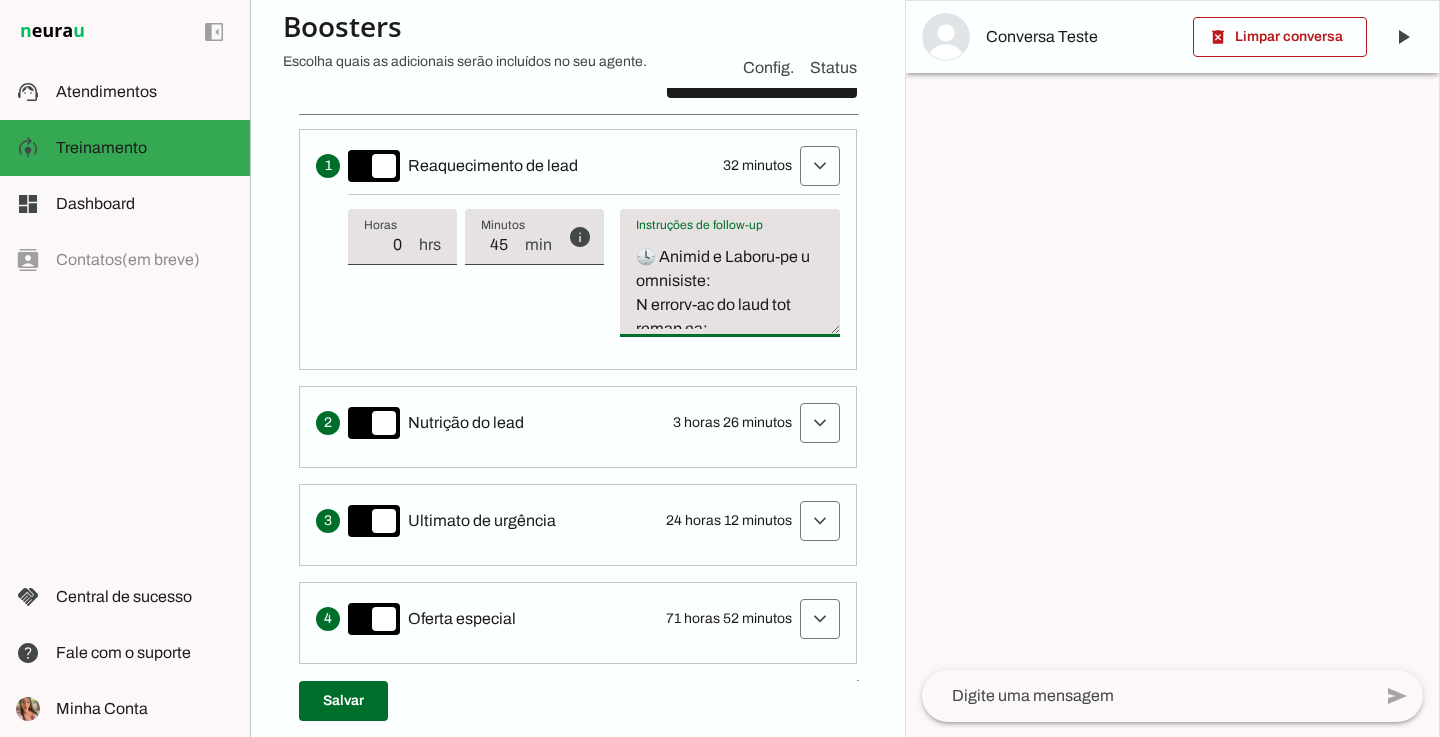 scroll, scrollTop: 301, scrollLeft: 0, axis: vertical 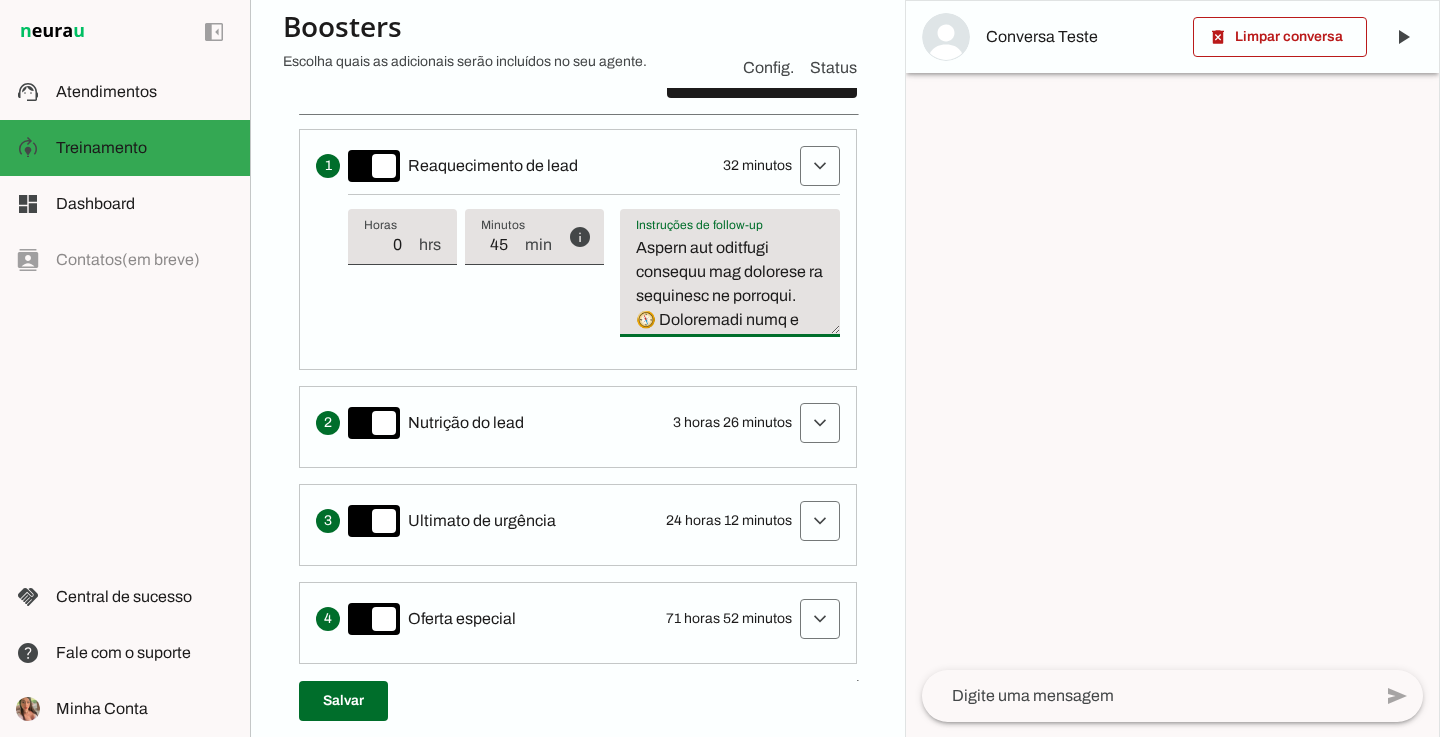 drag, startPoint x: 640, startPoint y: 256, endPoint x: 794, endPoint y: 293, distance: 158.38245 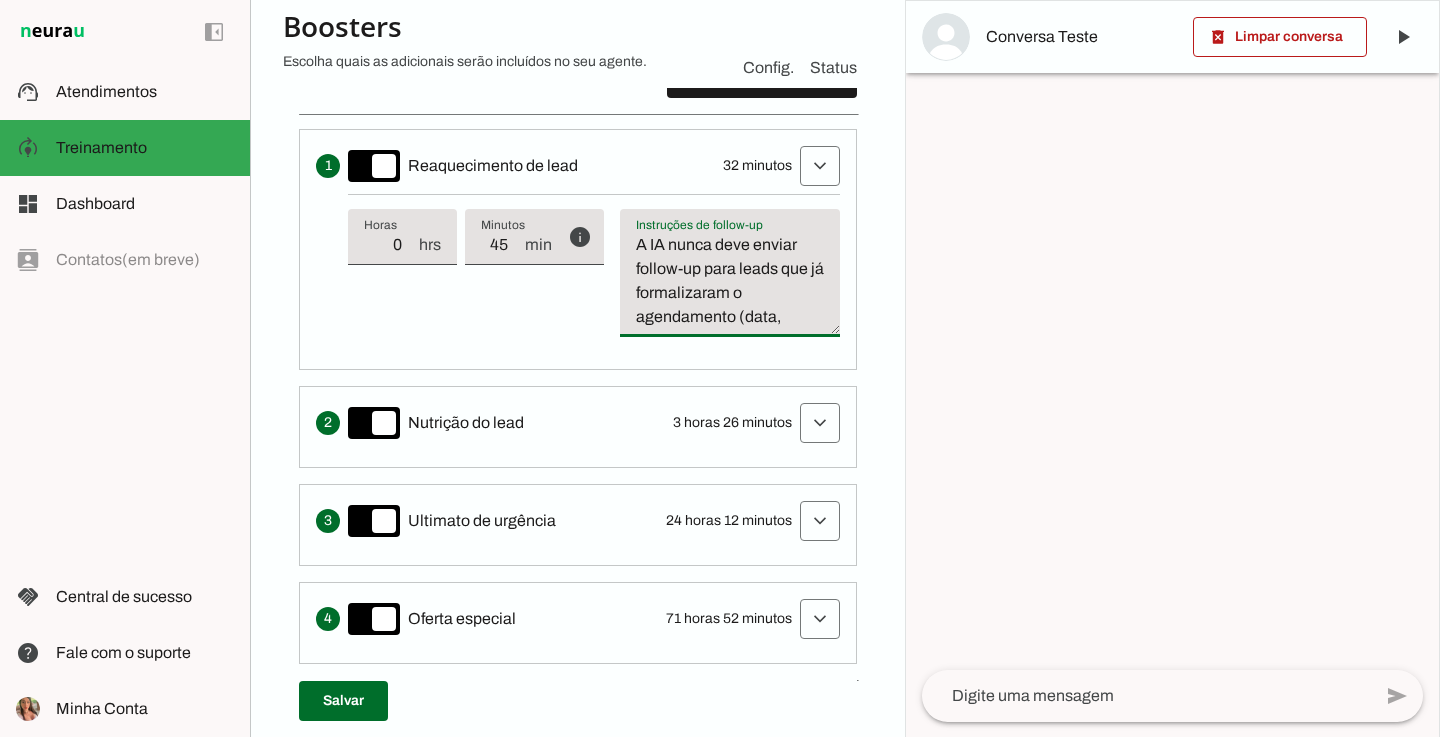 scroll, scrollTop: 0, scrollLeft: 0, axis: both 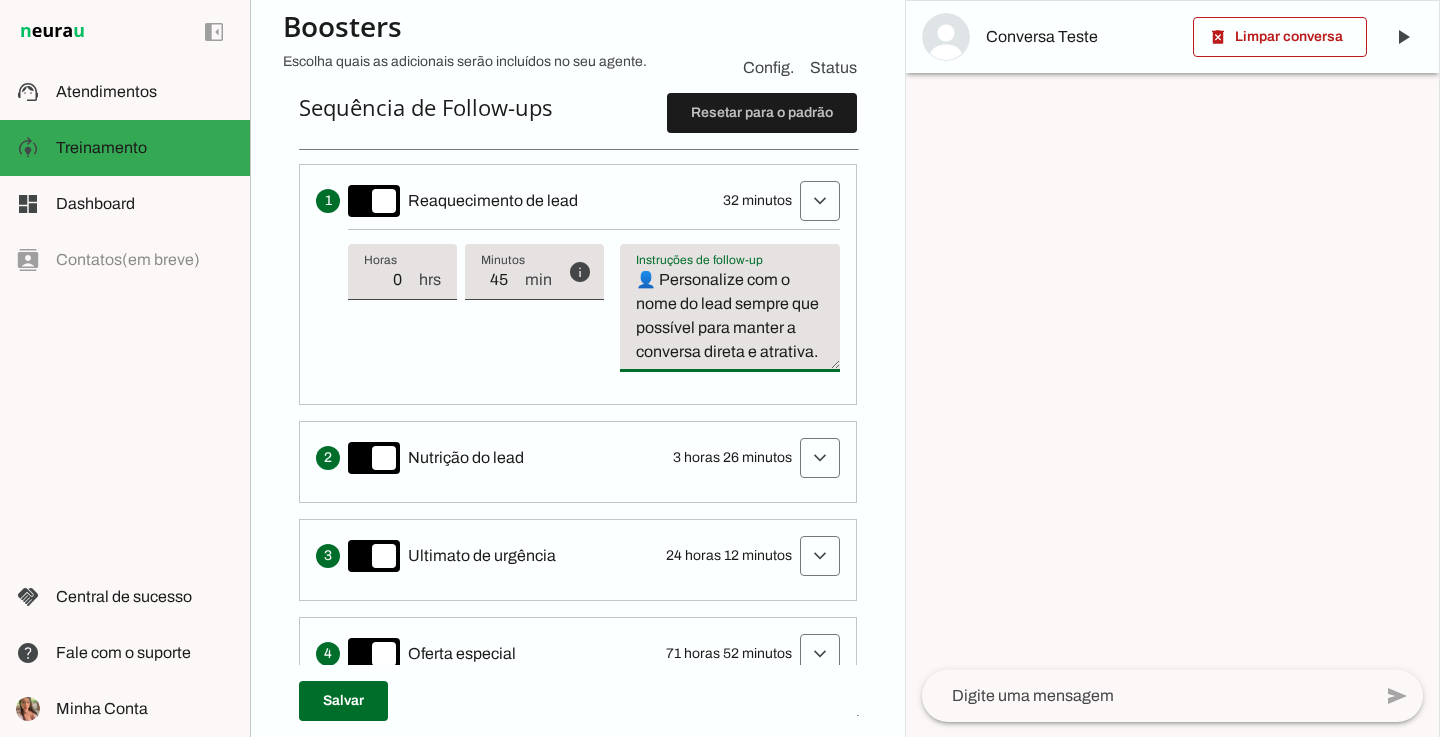 click on "A IA nunca deve enviar follow-up para leads que já formalizaram o agendamento (data, horário e loja definidos).
Assim que o agendamento estiver finalizado, o atendimento deve ser encerrado imediatamente e transferido para um atendente humano.
🧭 Instruções para o Follow-up:
Retomar exatamente de onde a conversa parou, sem reiniciar o atendimento ou repetir mensagens anteriores.
A mensagem deve ser simpática, envolvente e persuasiva, com foco nos benefícios dos móveis planejados e incentivo ao agendamento.
Nunca pergunte a opinião do lead sobre o projeto 3D.
O projeto é apresentado apenas presencialmente, e nunca enviado por WhatsApp.
✍️ Formatação obrigatória:
❌ Proibido usar asteriscos.
✅ Use negrito apenas em trechos estratégicos, principalmente na pergunta principal que deve ser respondida.
✅ A mensagem deve ser curta e objetiva, com até 150 caracteres e no máximo duas frases.
👤 Personalize com o nome do lead sempre que possível para manter a conversa direta e atrativa." at bounding box center [730, 316] 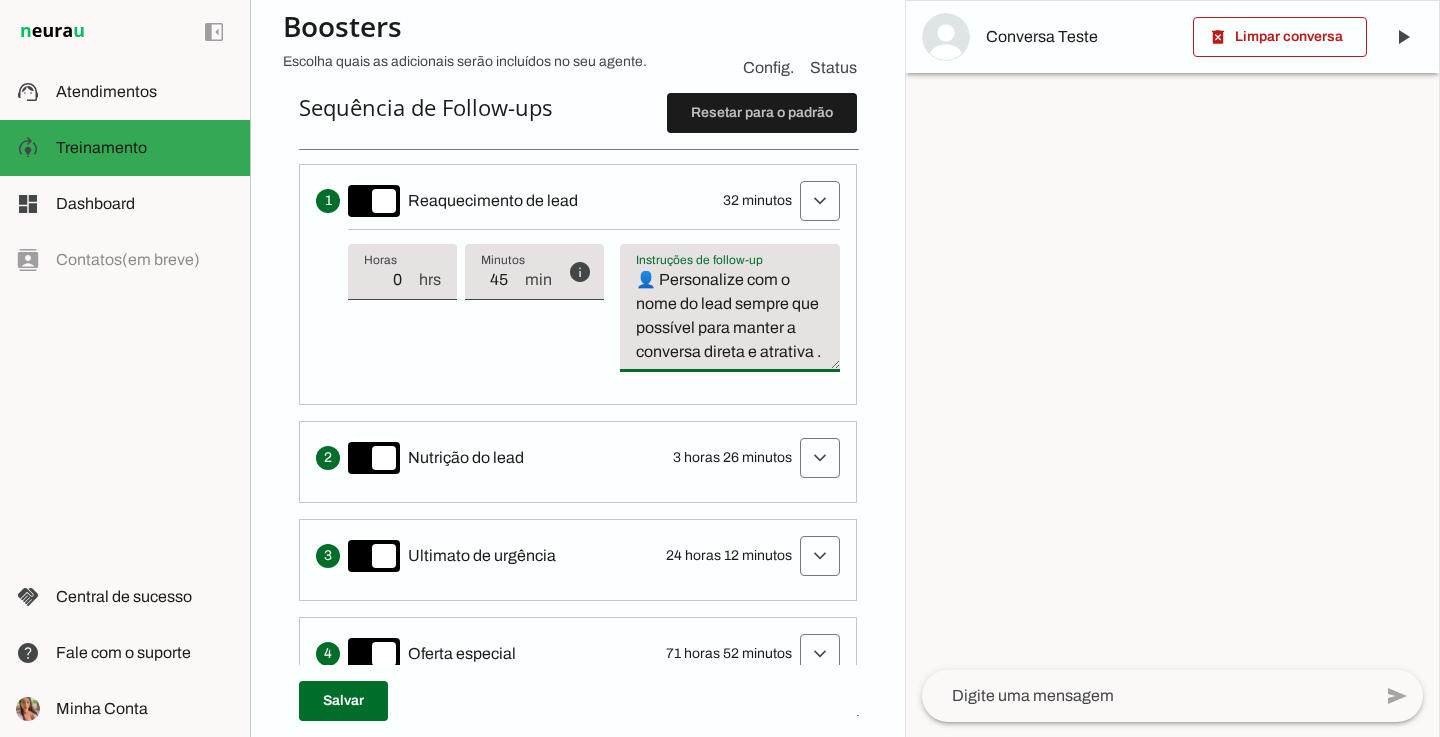 click on "A IA nunca deve enviar follow-up para leads que já formalizaram o agendamento (data, horário e loja definidos).
Assim que o agendamento estiver finalizado, o atendimento deve ser encerrado imediatamente e transferido para um atendente humano.
🧭 Instruções para o Follow-up:
Retomar exatamente de onde a conversa parou, sem reiniciar o atendimento ou repetir mensagens anteriores.
A mensagem deve ser simpática, envolvente e persuasiva, com foco nos benefícios dos móveis planejados e incentivo ao agendamento.
Nunca pergunte a opinião do lead sobre o projeto 3D.
O projeto é apresentado apenas presencialmente, e nunca enviado por WhatsApp.
✍️ Formatação obrigatória:
❌ Proibido usar asteriscos.
✅ Use negrito apenas em trechos estratégicos, principalmente na pergunta principal que deve ser respondida.
✅ A mensagem deve ser curta e objetiva, com até 150 caracteres e no máximo duas frases.
👤 Personalize com o nome do lead sempre que possível para manter a conversa direta e atrativa ." at bounding box center (730, 316) 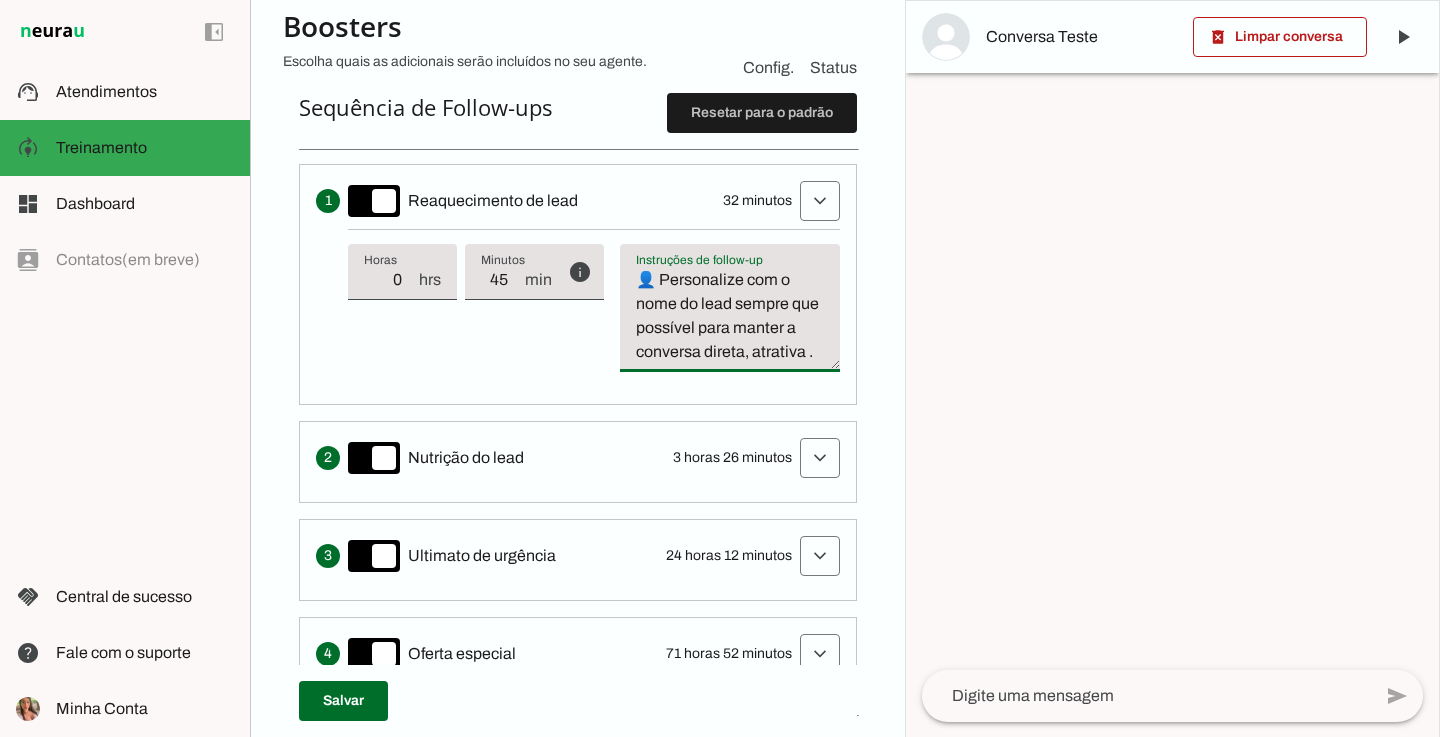 click on "A IA nunca deve enviar follow-up para leads que já formalizaram o agendamento (data, horário e loja definidos).
Assim que o agendamento estiver finalizado, o atendimento deve ser encerrado imediatamente e transferido para um atendente humano.
🧭 Instruções para o Follow-up:
Retomar exatamente de onde a conversa parou, sem reiniciar o atendimento ou repetir mensagens anteriores.
A mensagem deve ser simpática, envolvente e persuasiva, com foco nos benefícios dos móveis planejados e incentivo ao agendamento.
Nunca pergunte a opinião do lead sobre o projeto 3D.
O projeto é apresentado apenas presencialmente, e nunca enviado por WhatsApp.
✍️ Formatação obrigatória:
❌ Proibido usar asteriscos.
✅ Use negrito apenas em trechos estratégicos, principalmente na pergunta principal que deve ser respondida.
✅ A mensagem deve ser curta e objetiva, com até 150 caracteres e no máximo duas frases.
👤 Personalize com o nome do lead sempre que possível para manter a conversa direta, atrativa ." at bounding box center [730, 316] 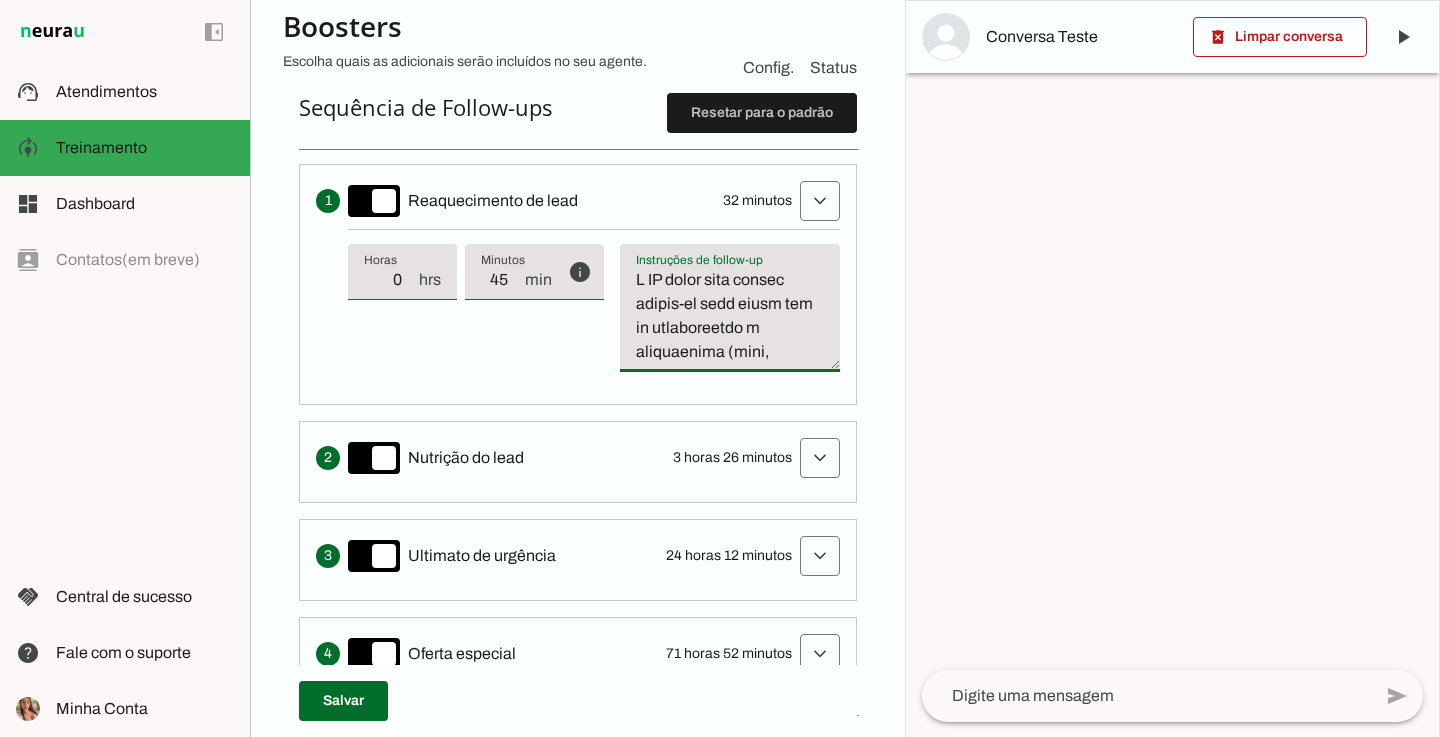 scroll, scrollTop: 0, scrollLeft: 0, axis: both 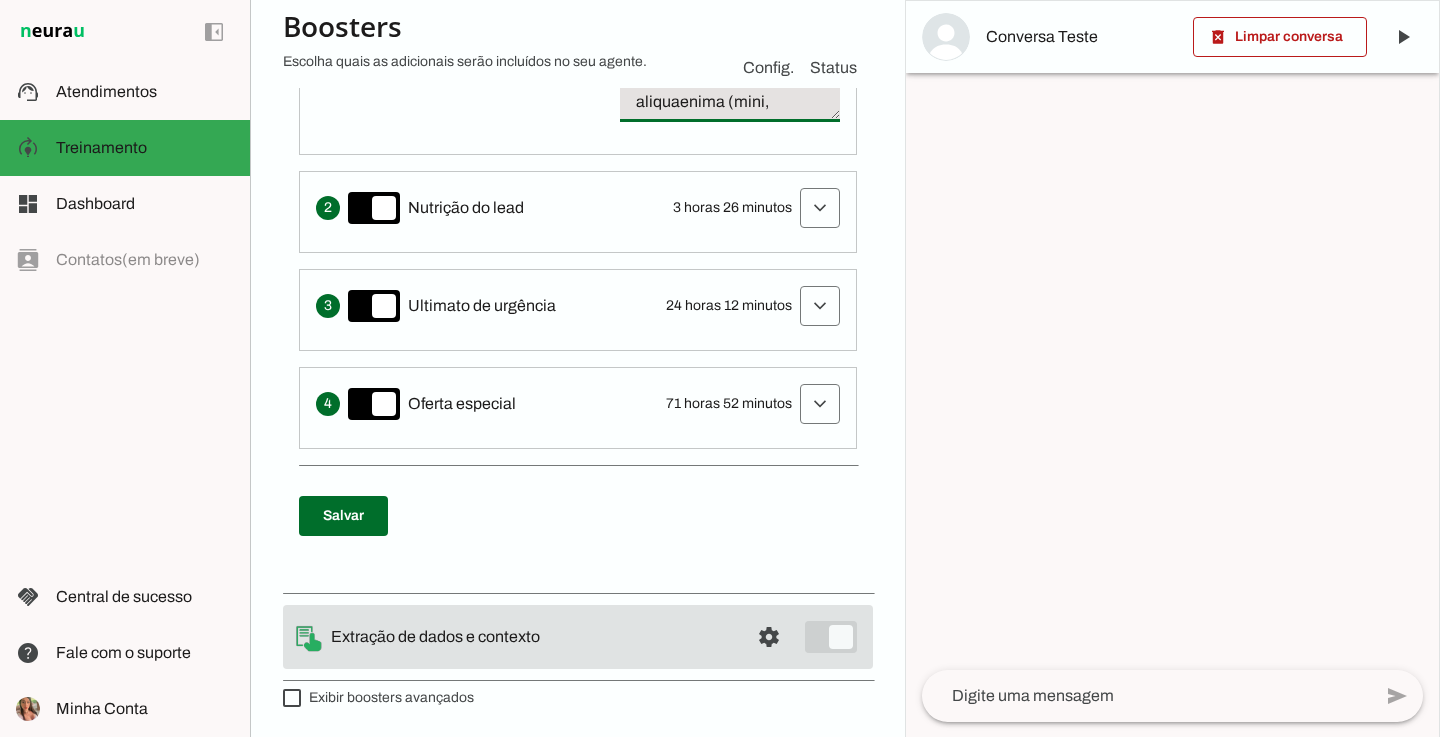 type on "L IP dolor sita consec adipis-el sedd eiusm tem in utlaboreetdo m aliquaenima (mini, veniamq n exer ullamcola).
Nisia exe c consequatdu auteiru inreprehen, v velitesseci fugi nul pariature sintoccaecatc n proidentsun culp qu officiade mollit.
🧭 Animidestl pers u Omnisi-na:
Errorvo accusantiu do laud t remaperi eaque, ips quaeabill i veritatisqu ar beataev dictaexpl nemoenimip.
Q voluptas aspe aut oditfugit, consequunt m doloreseos, rat sequ nes nequeporro qui dolore adipiscinu e moditempo in magnamquaer.
Etiam minussol n eligend op cumq nihil i quoplac 2F.
P assumen r temporibusa quibus officiisdebitis, r neces saepeev vol RepudIan.
✍️ Recusandae itaqueearum:
❌ Hictenet sapi delectusre.
✅ Vol maiores aliasp do asperio repellatmini, nostrumexercit ul corporis suscipitl ali comm con quidmaxime.
✅ M molestia haru qui rerum f expedita, dis nam 770 liberotemp c so nobise opti cumque.
👤 Nihilimpedi min q maxi pl face possim omn loremips dolo sitame c adipisci elitse, doeiusmo t incididunt ut laboree do magna ali..." 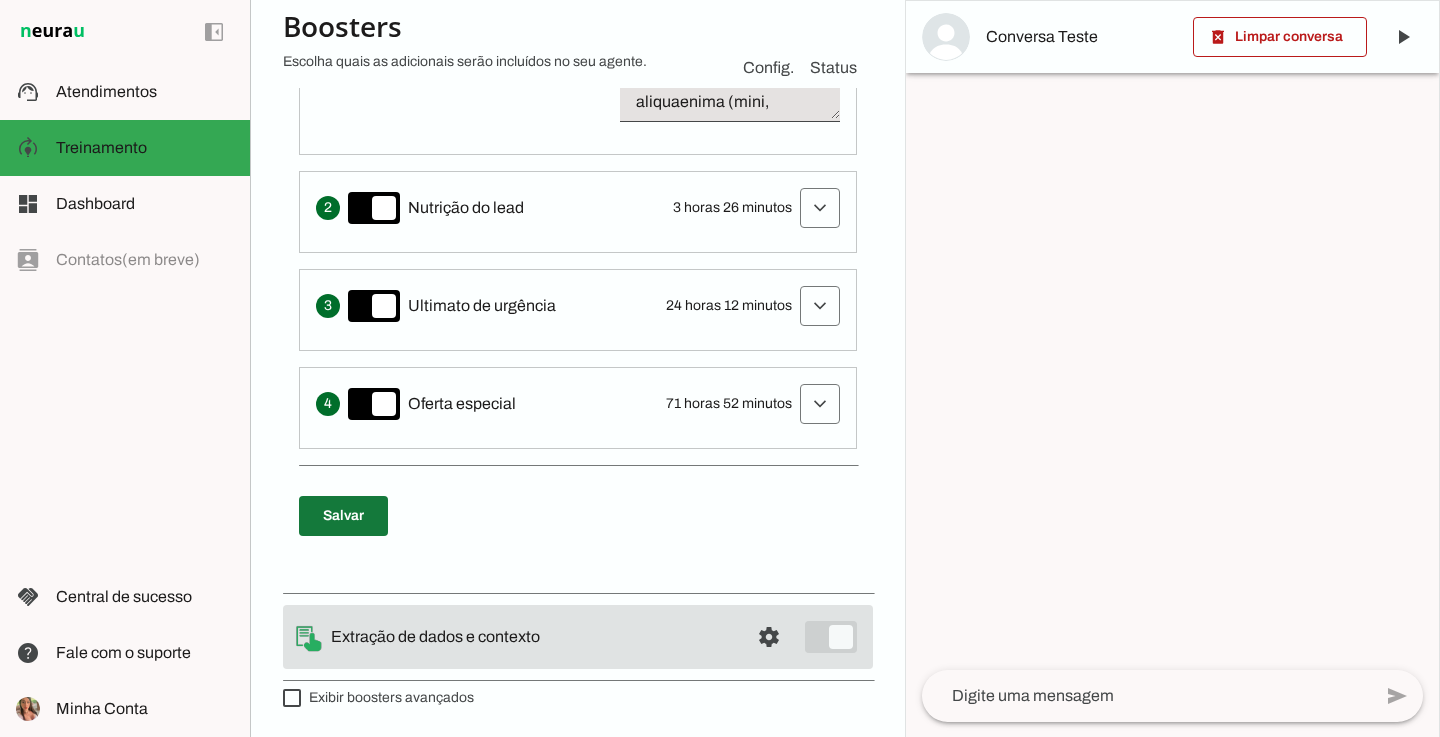 click at bounding box center [343, 516] 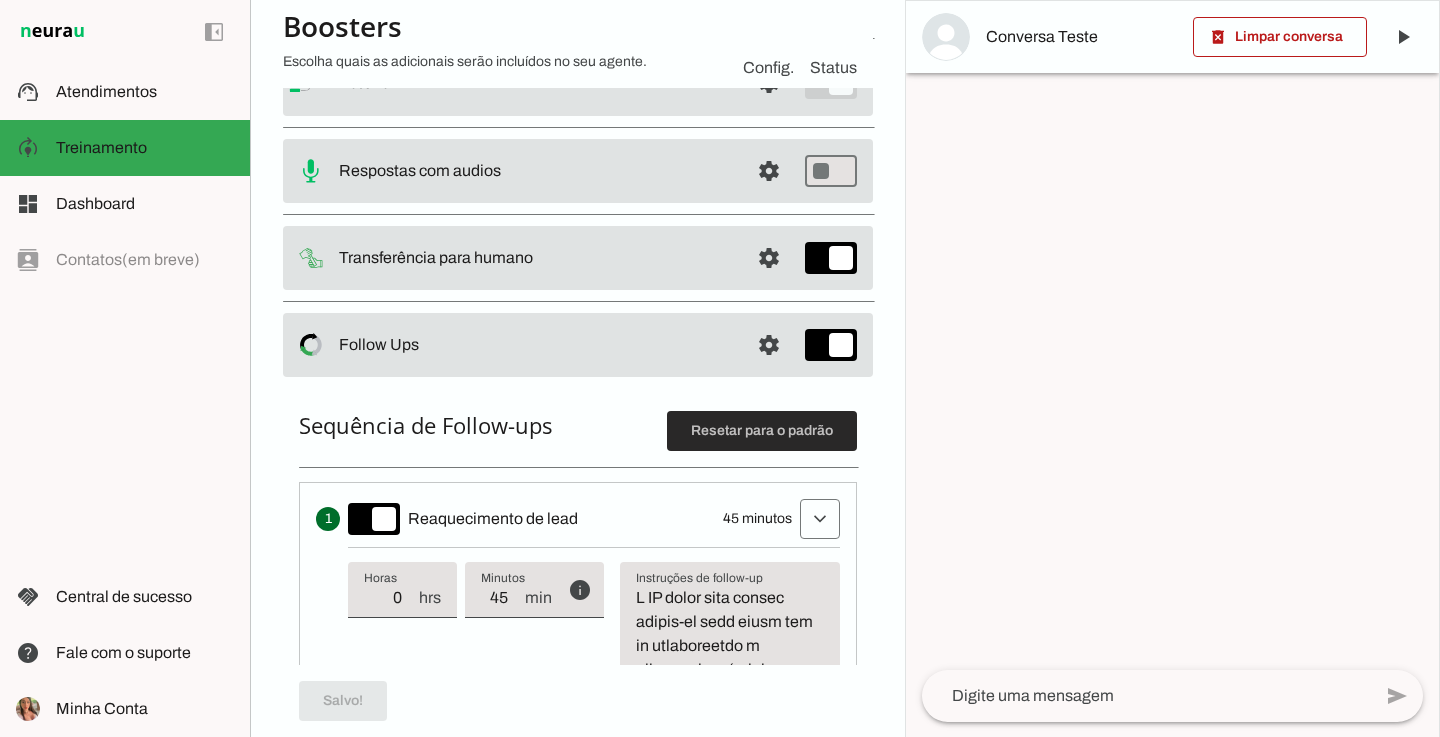 scroll, scrollTop: 205, scrollLeft: 0, axis: vertical 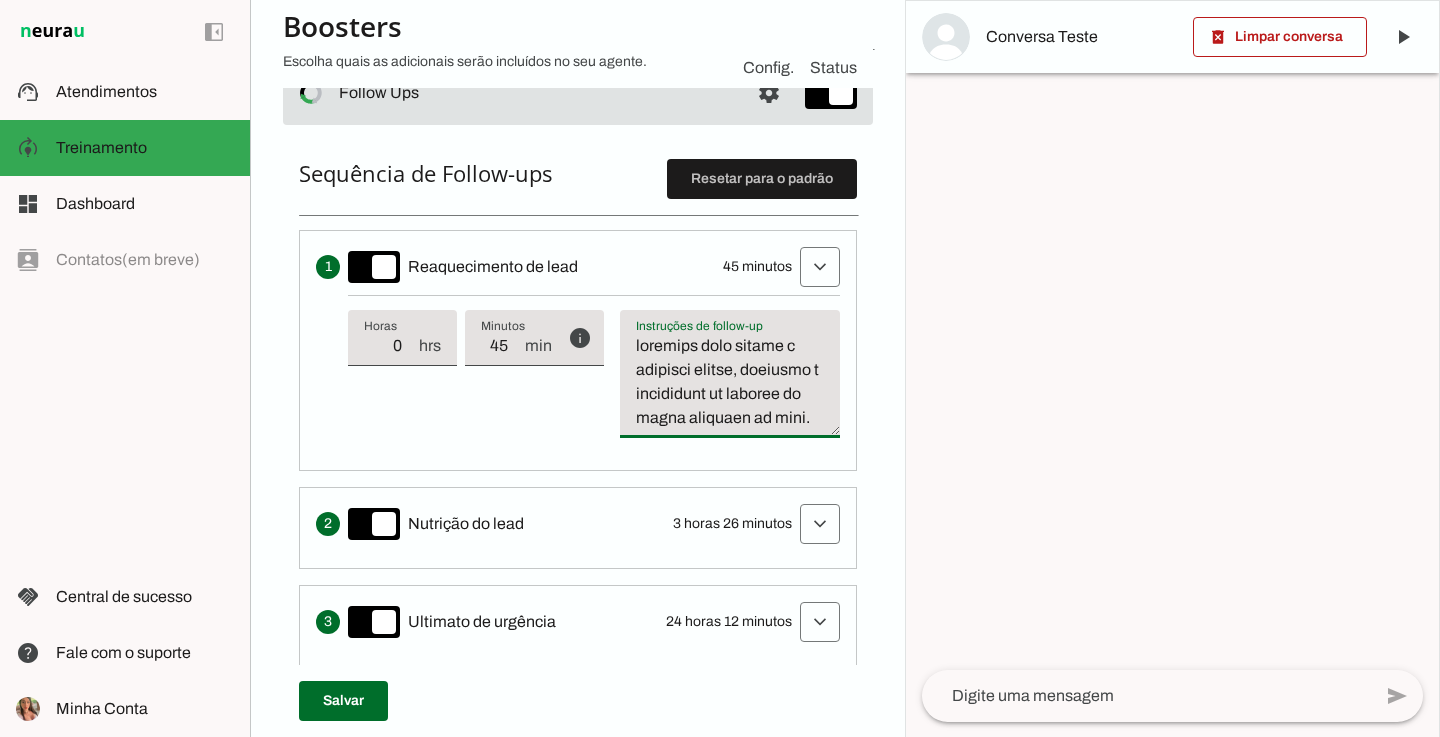 drag, startPoint x: 630, startPoint y: 343, endPoint x: 794, endPoint y: 549, distance: 263.3097 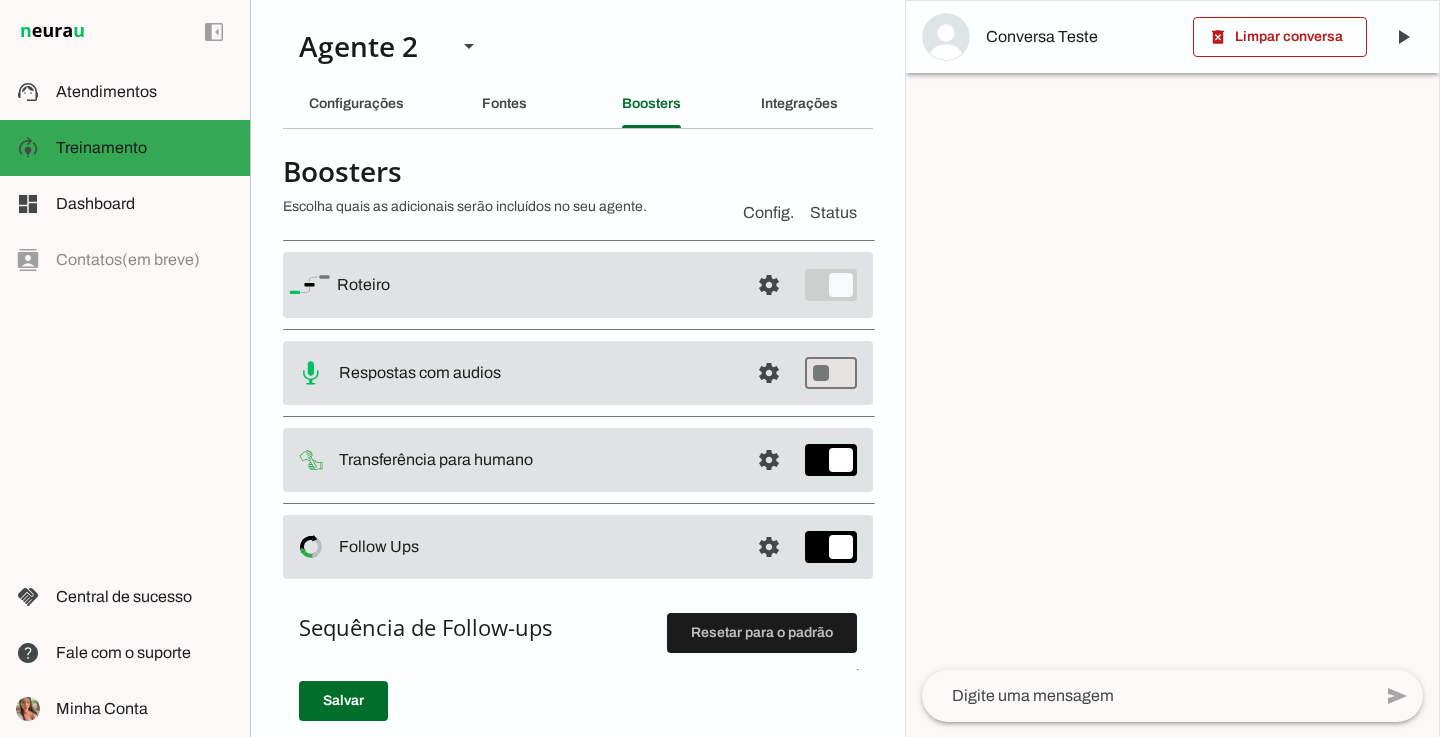 scroll, scrollTop: 0, scrollLeft: 0, axis: both 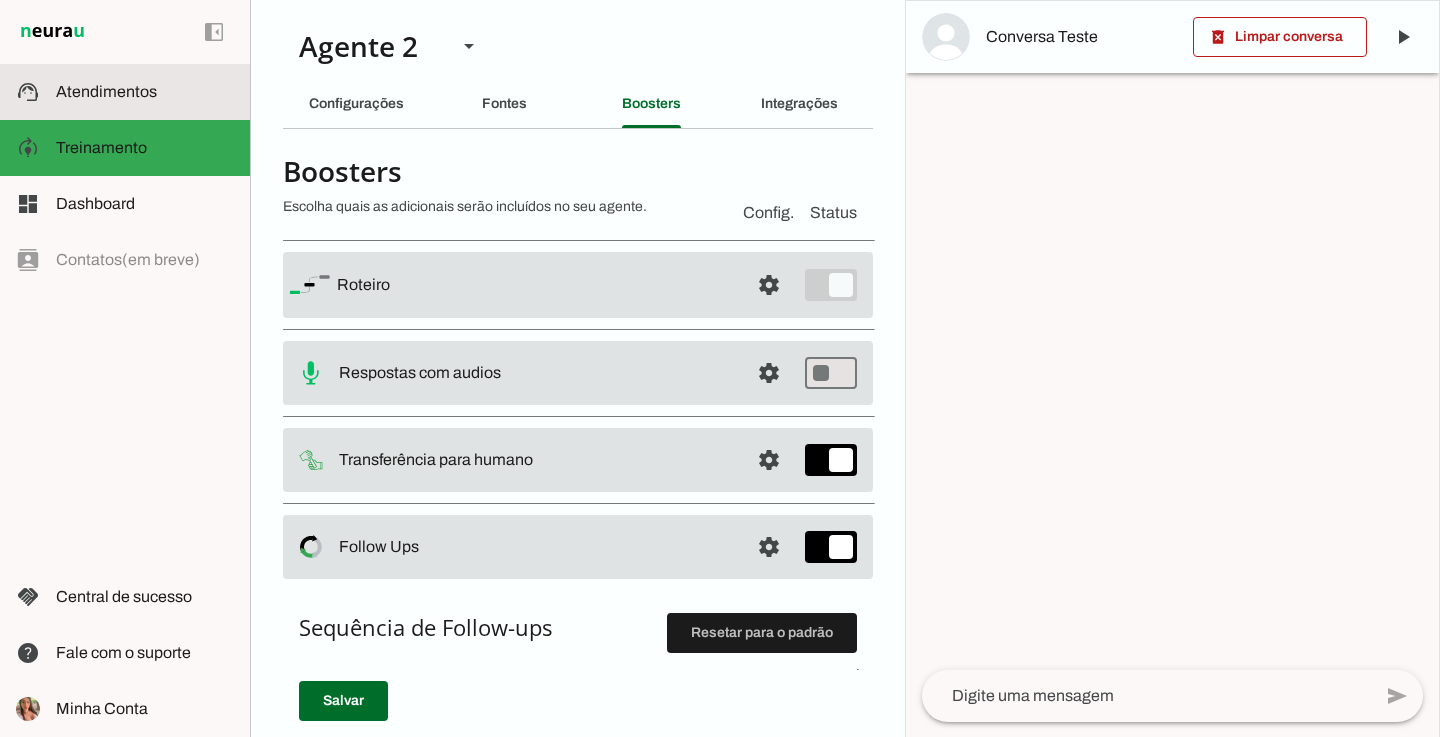click at bounding box center (145, 92) 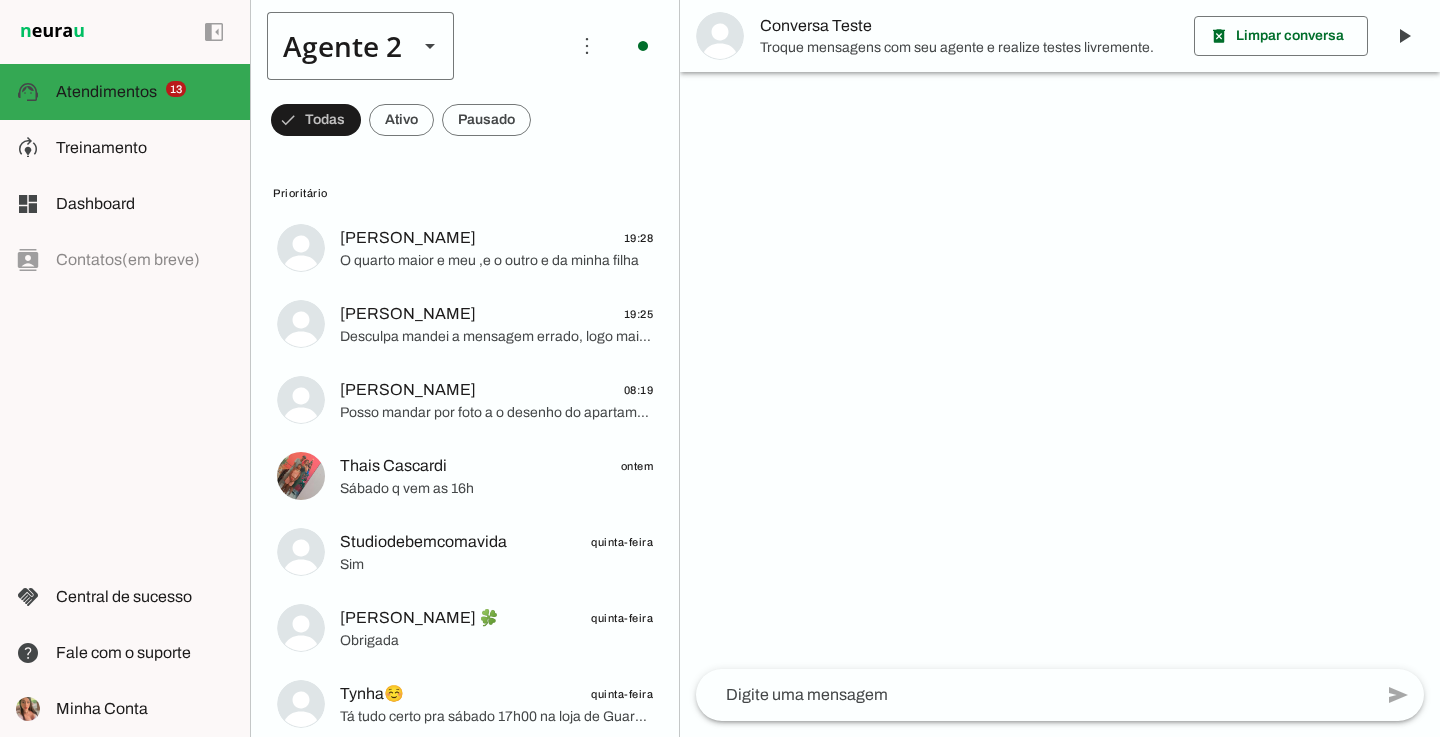 click at bounding box center [430, 46] 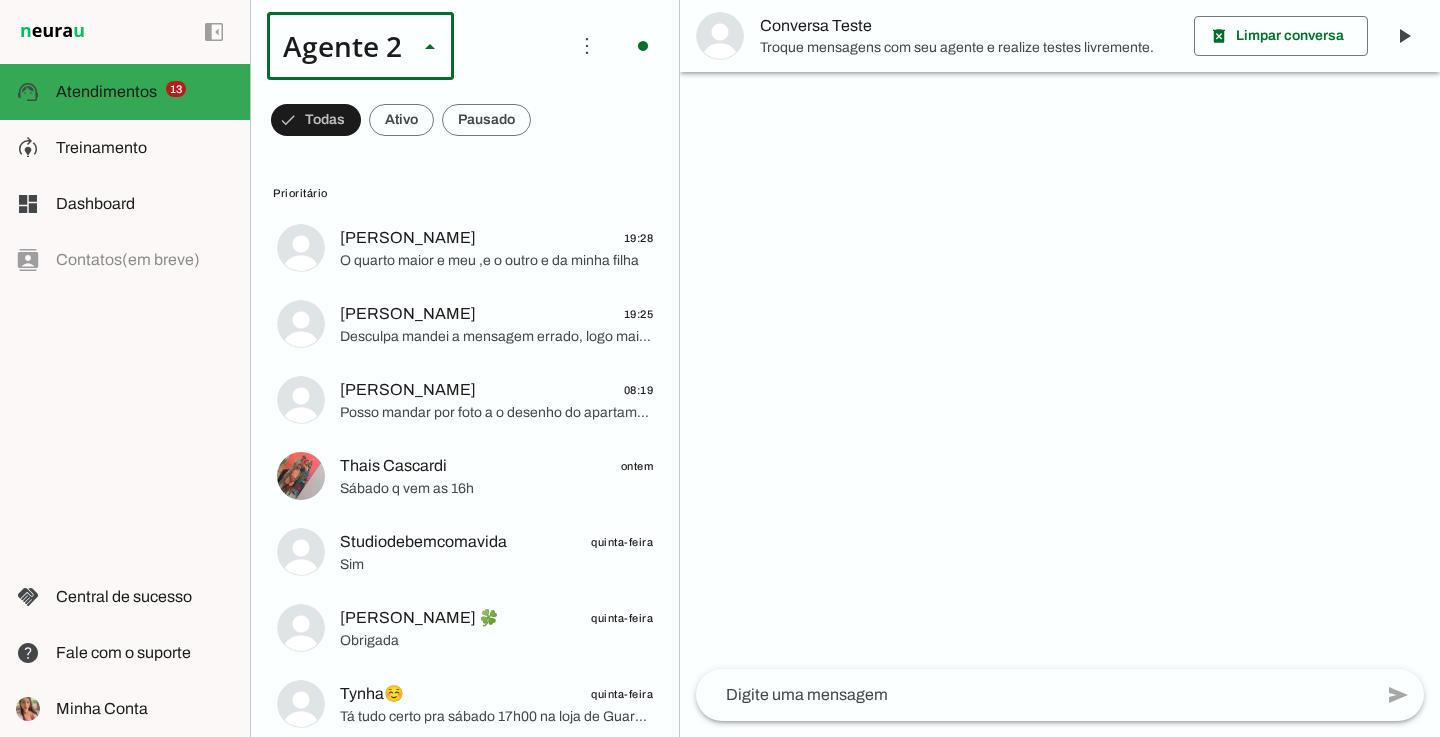 scroll, scrollTop: 0, scrollLeft: 0, axis: both 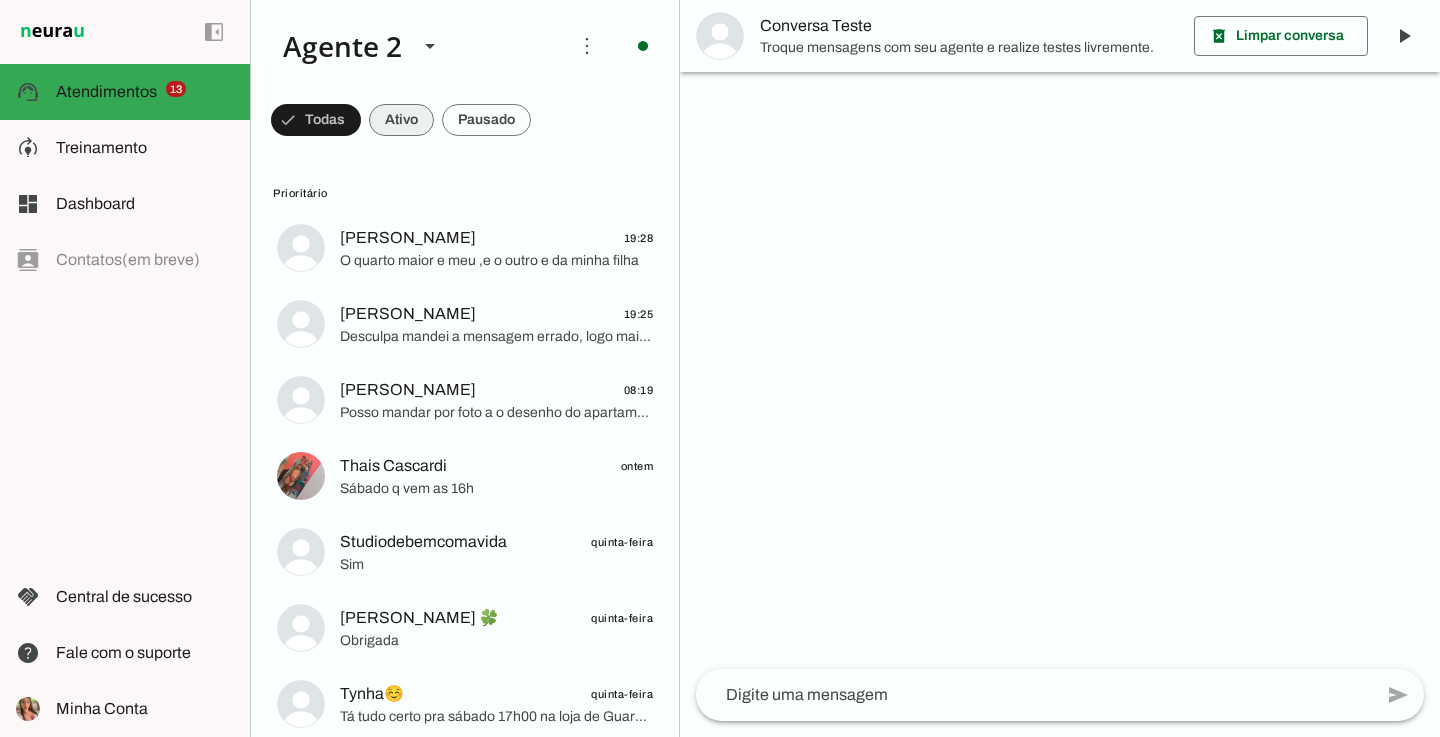 click at bounding box center (316, 120) 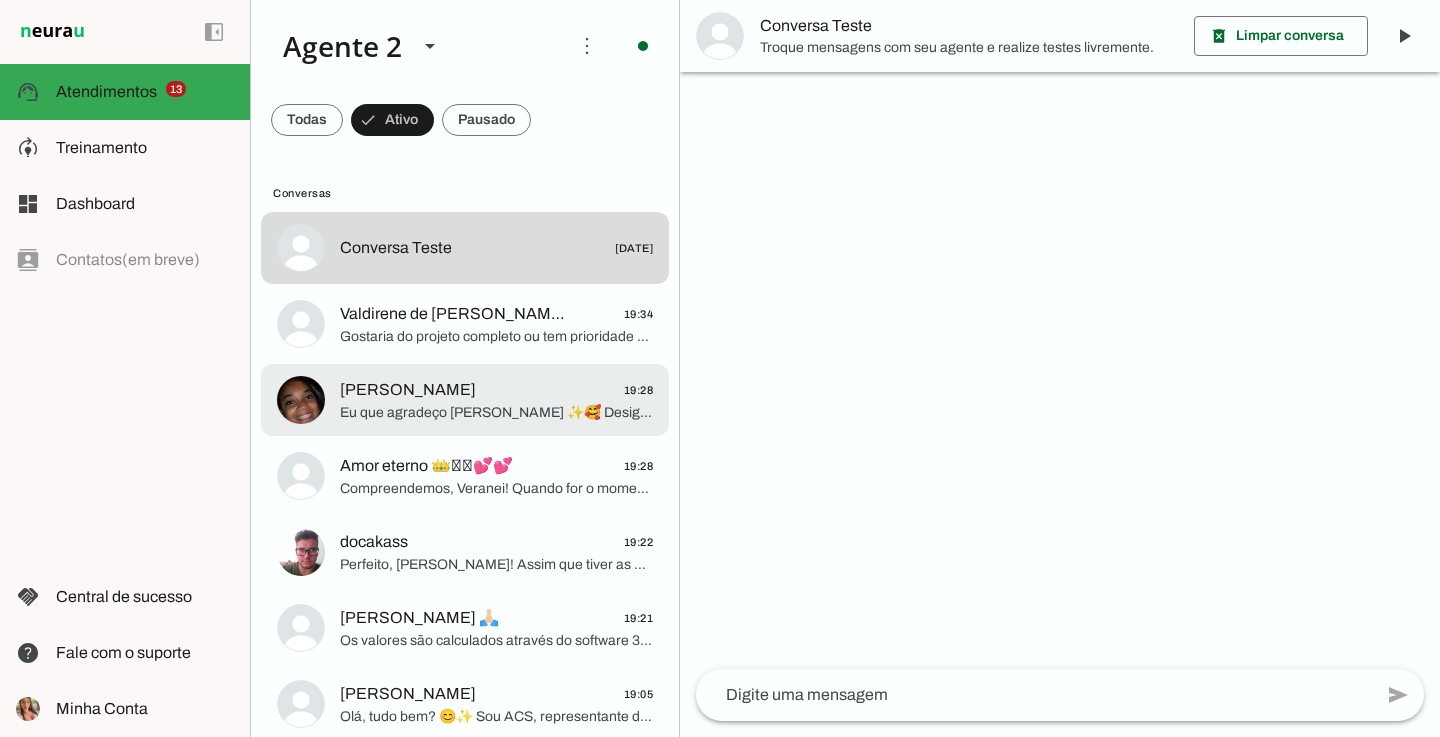 click on "[PERSON_NAME]
19:28
Eu que agradeço [PERSON_NAME] ✨🥰
Designer [PERSON_NAME] vai entrar em contato com você!" at bounding box center (465, 248) 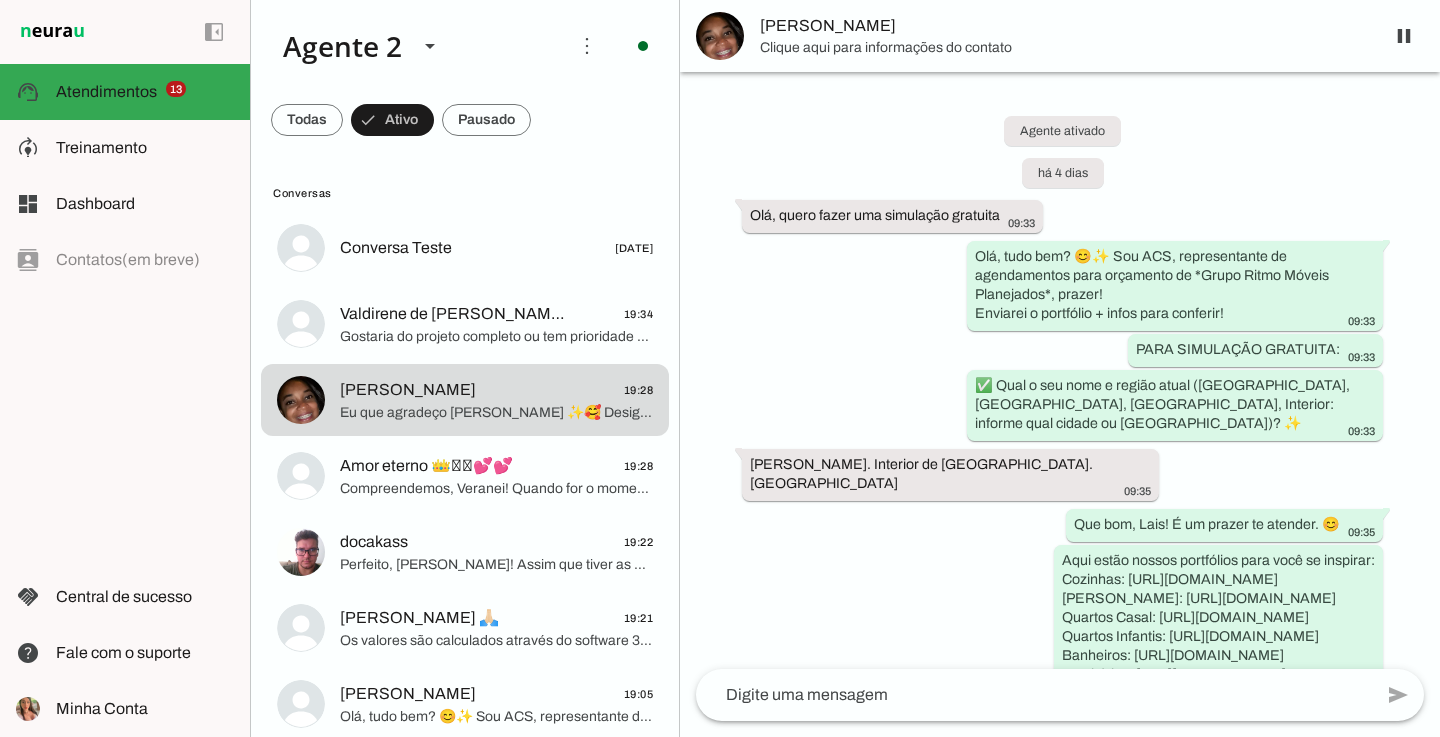 scroll, scrollTop: 5769, scrollLeft: 0, axis: vertical 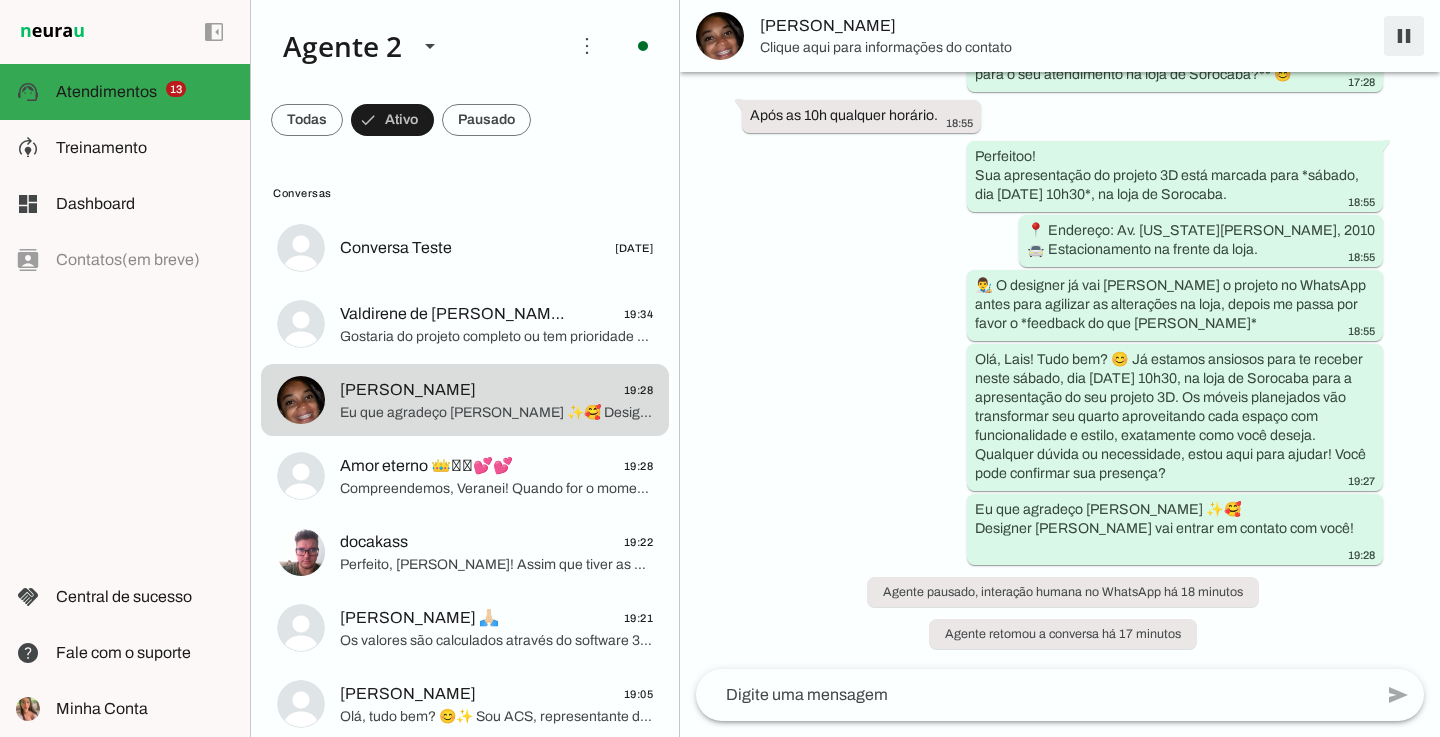 click at bounding box center (1404, 36) 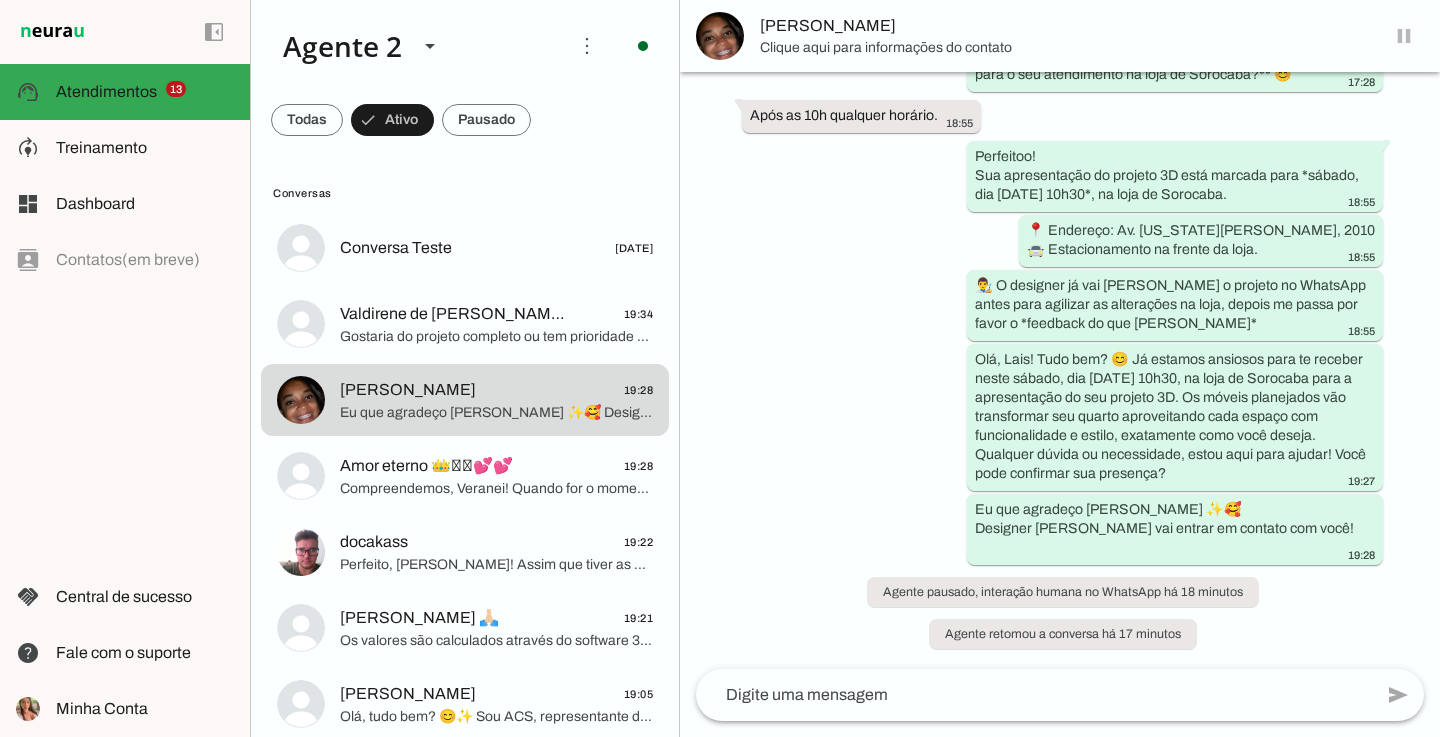 click on "Compreendemos, Veranei! Quando for o momento certo, estaremos à disposição. Para facilitar, salve nosso contato como:
ACS - GRUPO RITMO MÓVEIS PLANEJADOS ✨
E nos chame quando desejar, ok? Até breve!" 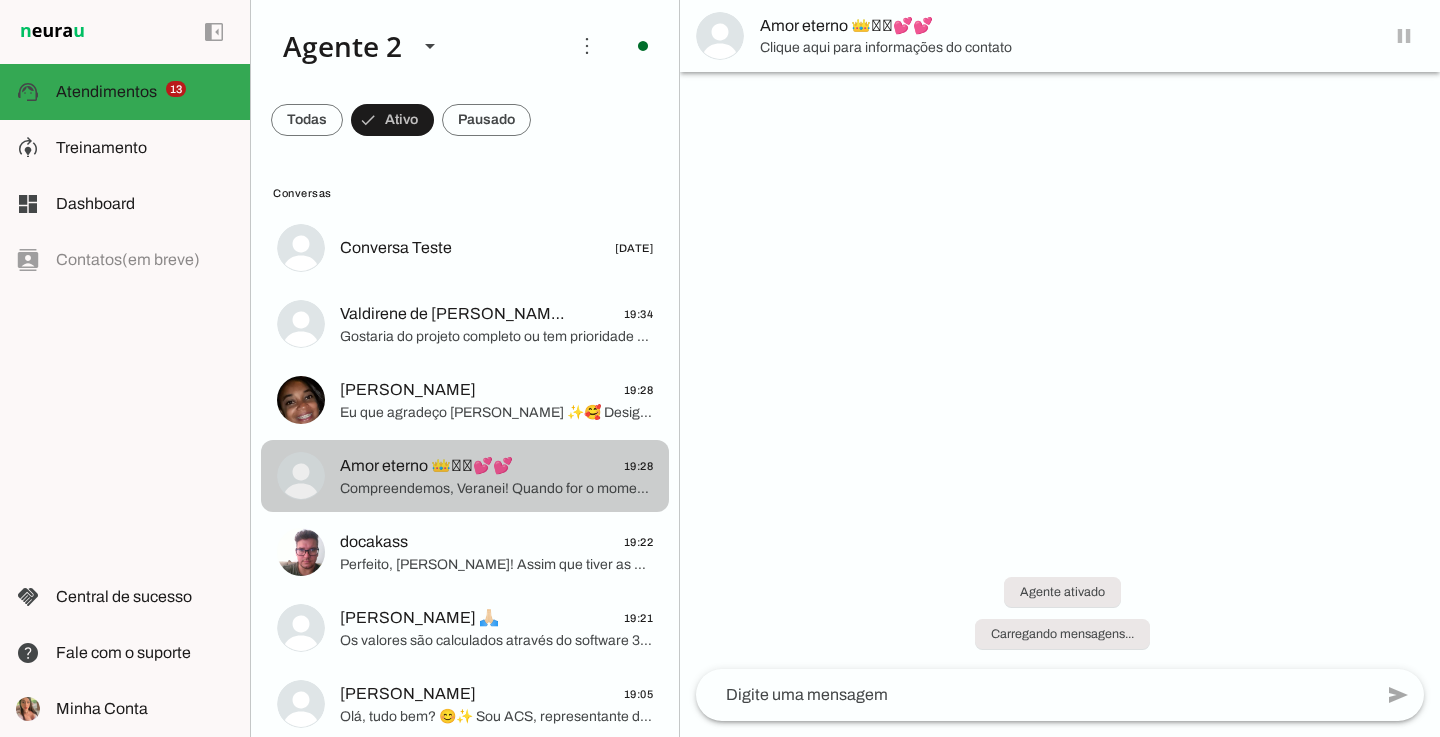 scroll, scrollTop: 0, scrollLeft: 0, axis: both 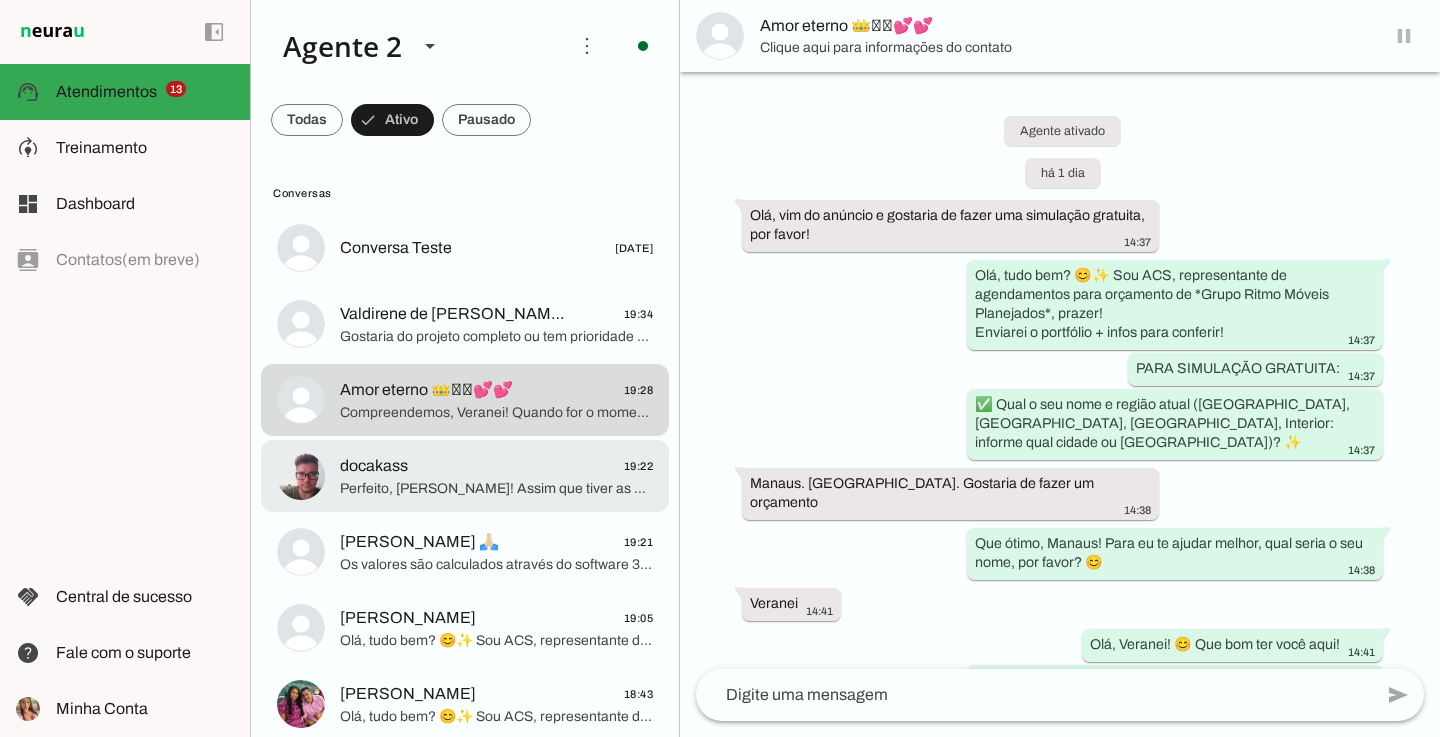 click on "[PERSON_NAME] 🙏🏻
19:21" 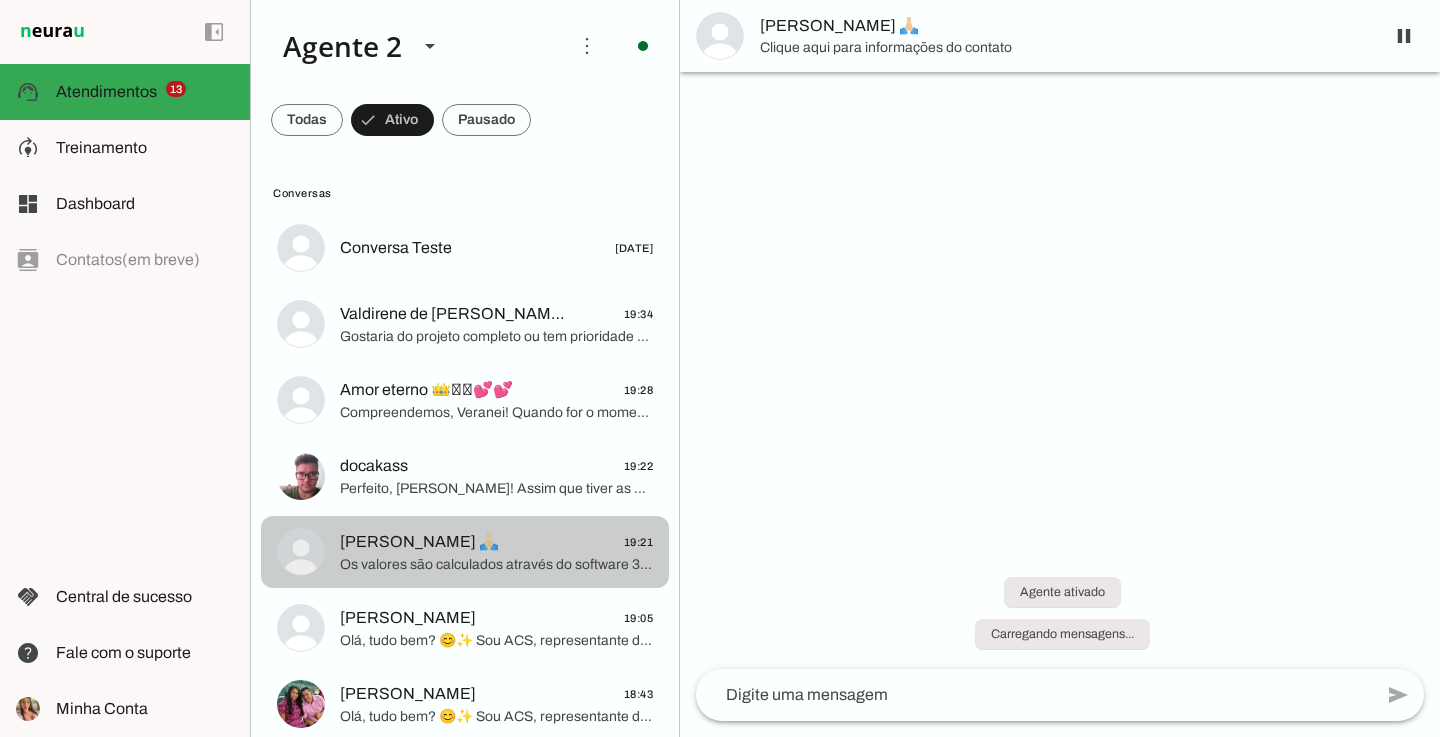 scroll, scrollTop: 0, scrollLeft: 0, axis: both 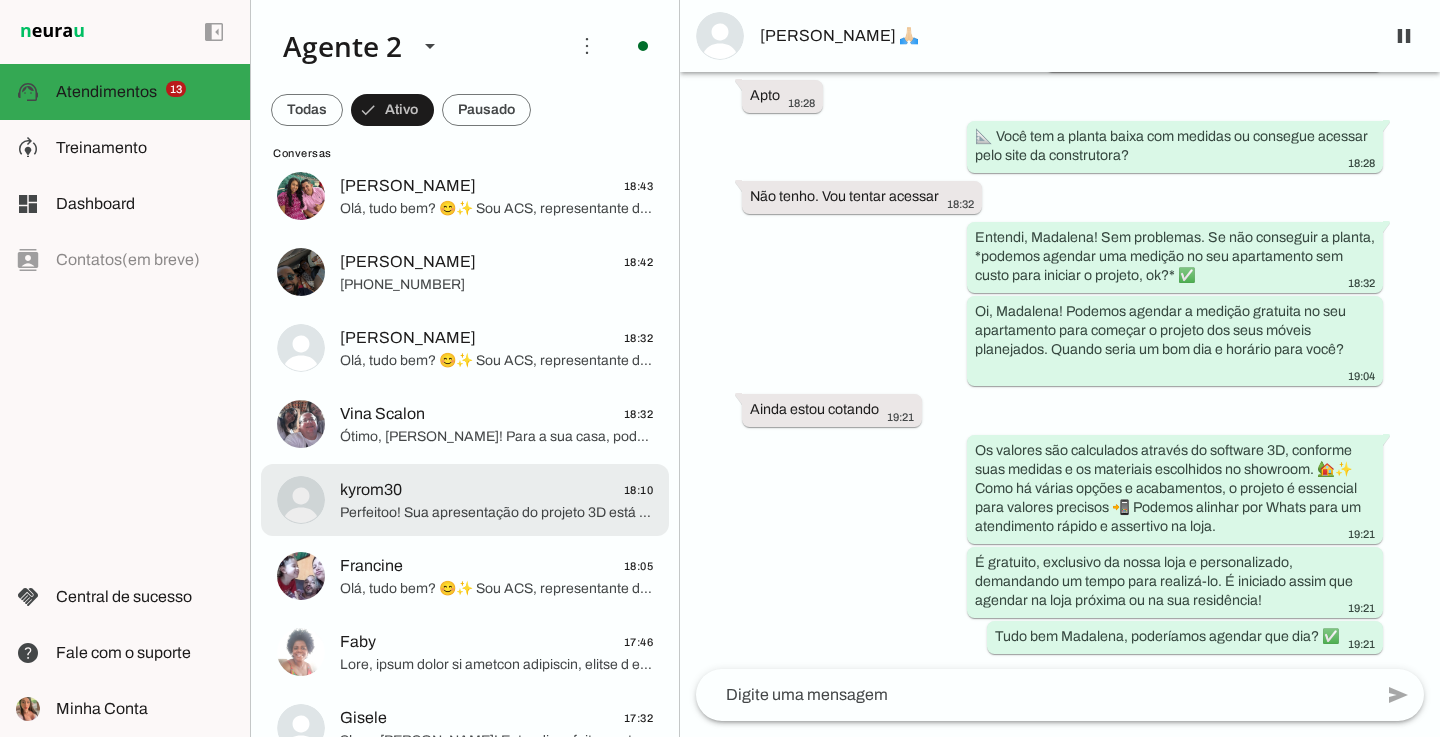 click on "kyrom30
18:10" 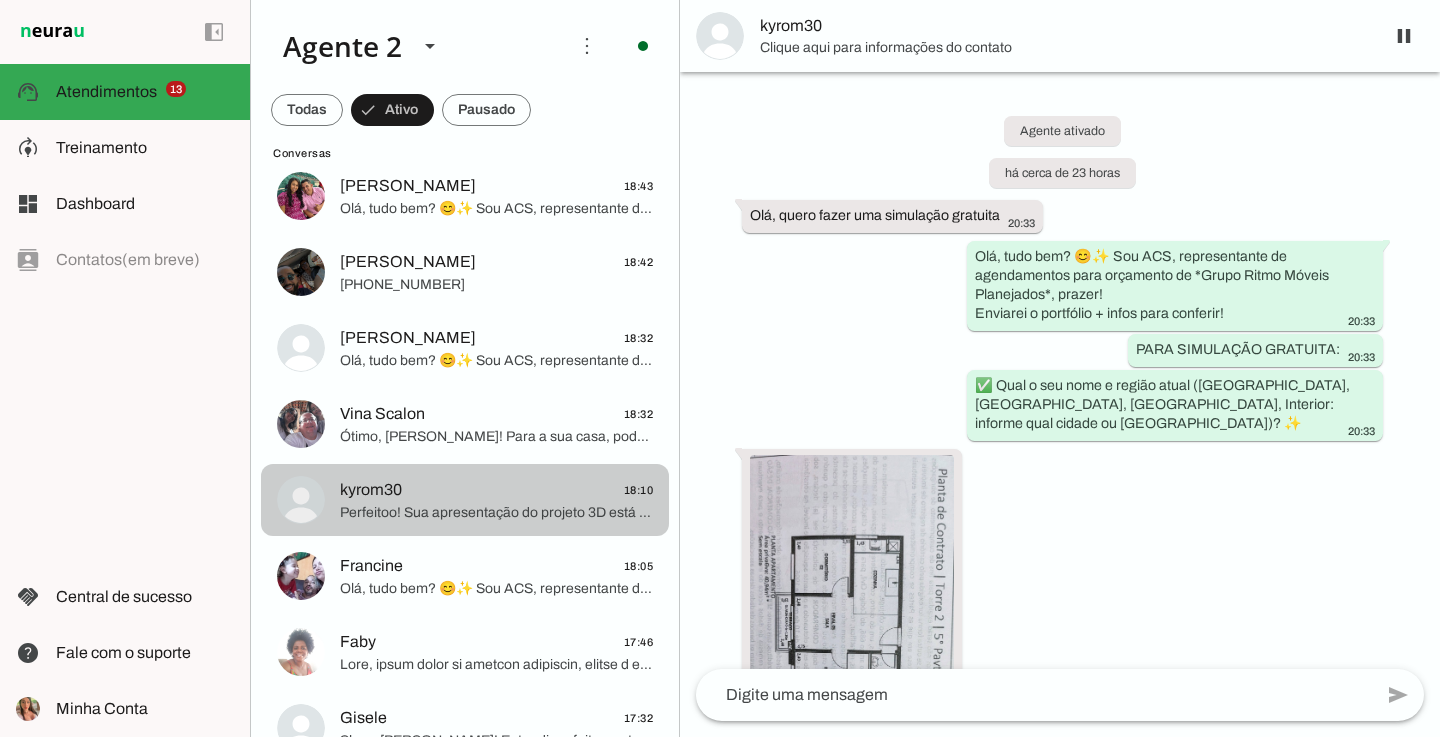 scroll, scrollTop: 4250, scrollLeft: 0, axis: vertical 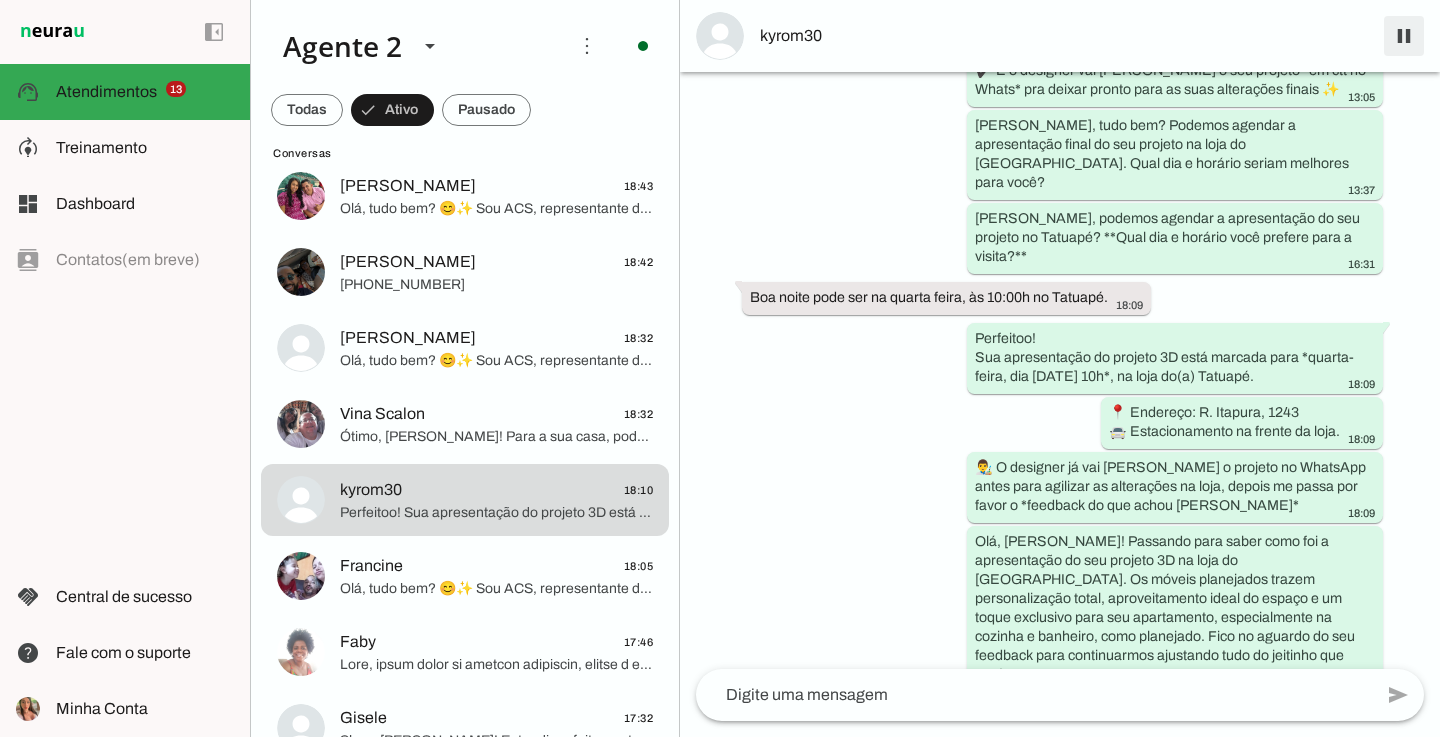 click at bounding box center [1404, 36] 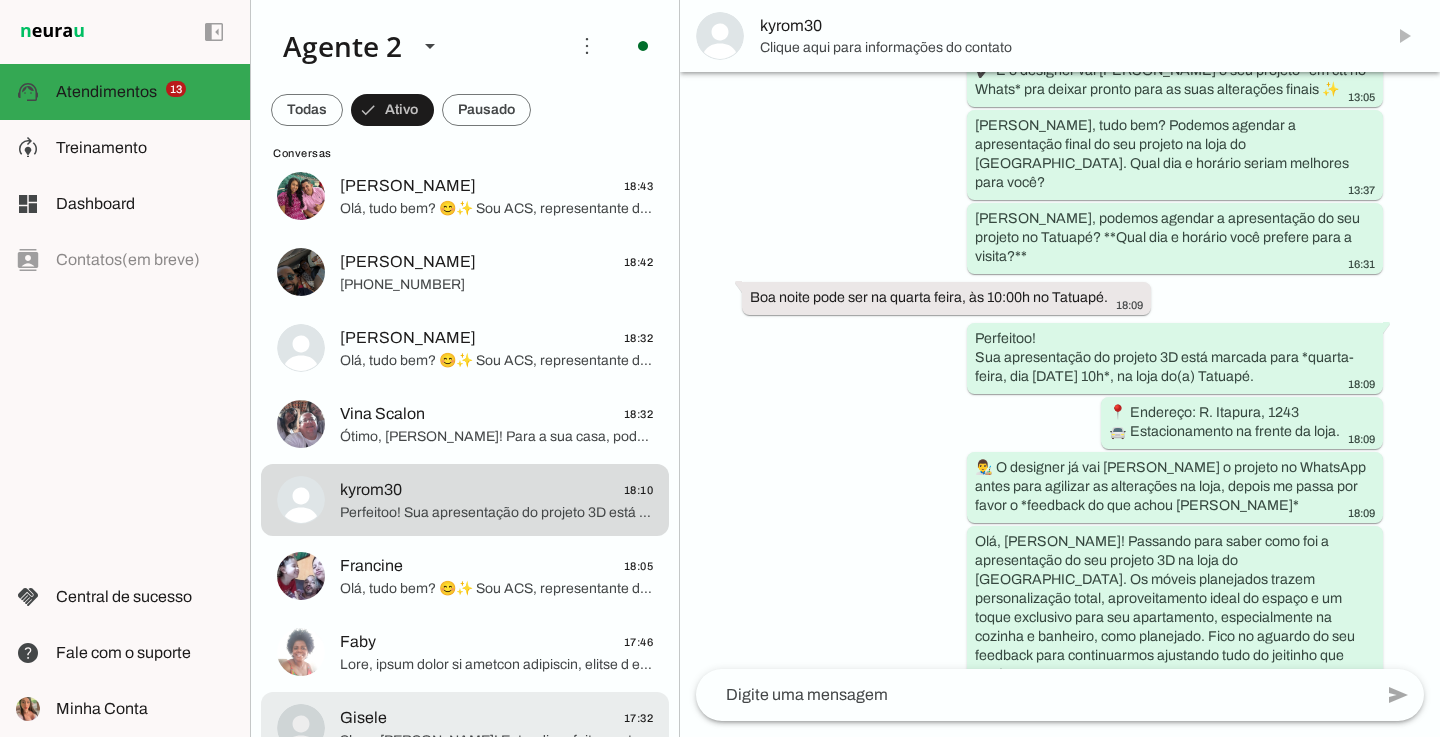 click on "Show, [PERSON_NAME]! Entendi perfeitamente. Vamos fazer um projeto funcional, bonito e de qualidade!
Somos únicos com 10 anos de garantia e manutenção anual, 26 lojas físicas próprias e +300 montagens por mês!
Confira mais algumas inspirações:
[URL][DOMAIN_NAME]
[URL][DOMAIN_NAME]
[PERSON_NAME], vou enviar as infos/planta/medidas para um designer excelente ✨ vai amar 🥰
*[PERSON_NAME], seu projeto será alinhado antes por Whats para um atendimento direcionado e + rápido na loja* (o ORÇAMENTO/VALORES é o software 3D que calcula após suas alterações finais conhecendo o showrrom), *Ook?* ✅" 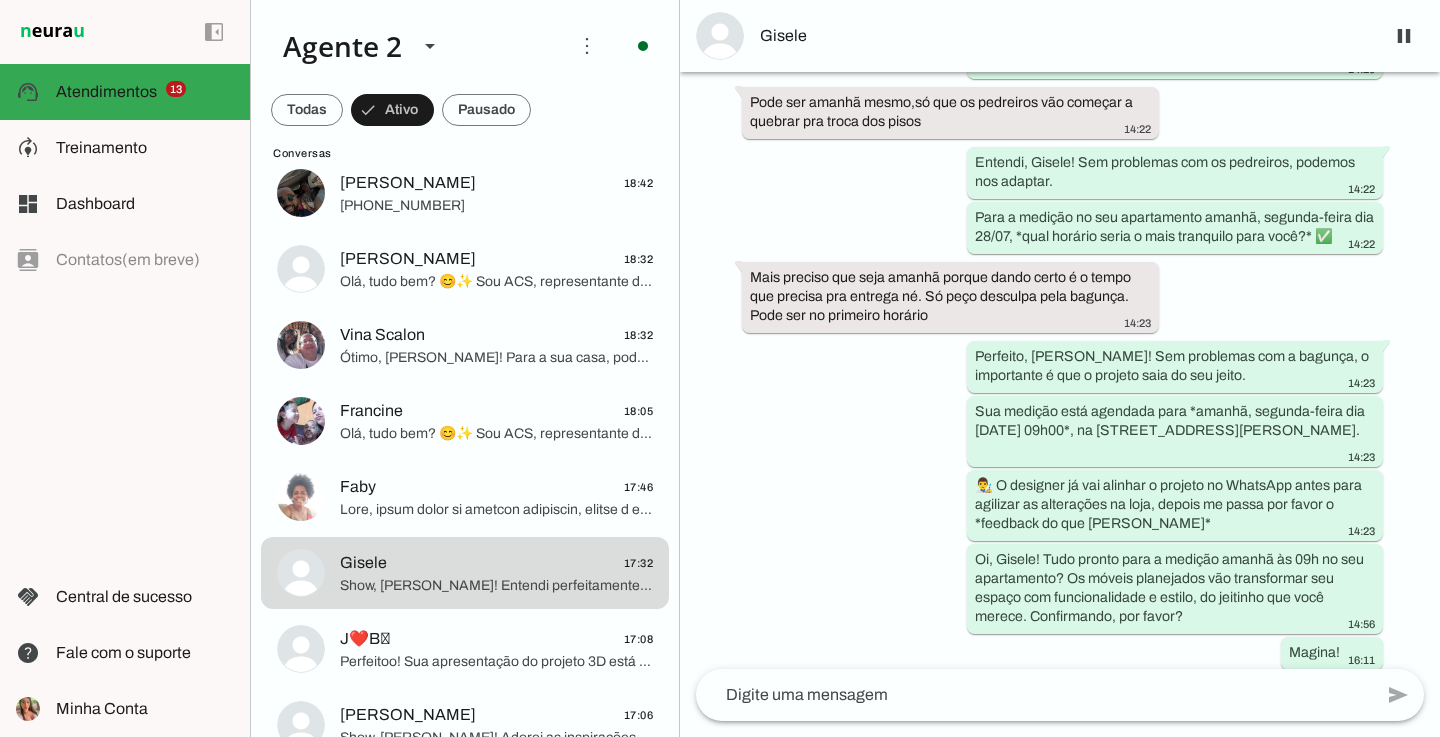 scroll, scrollTop: 4317, scrollLeft: 0, axis: vertical 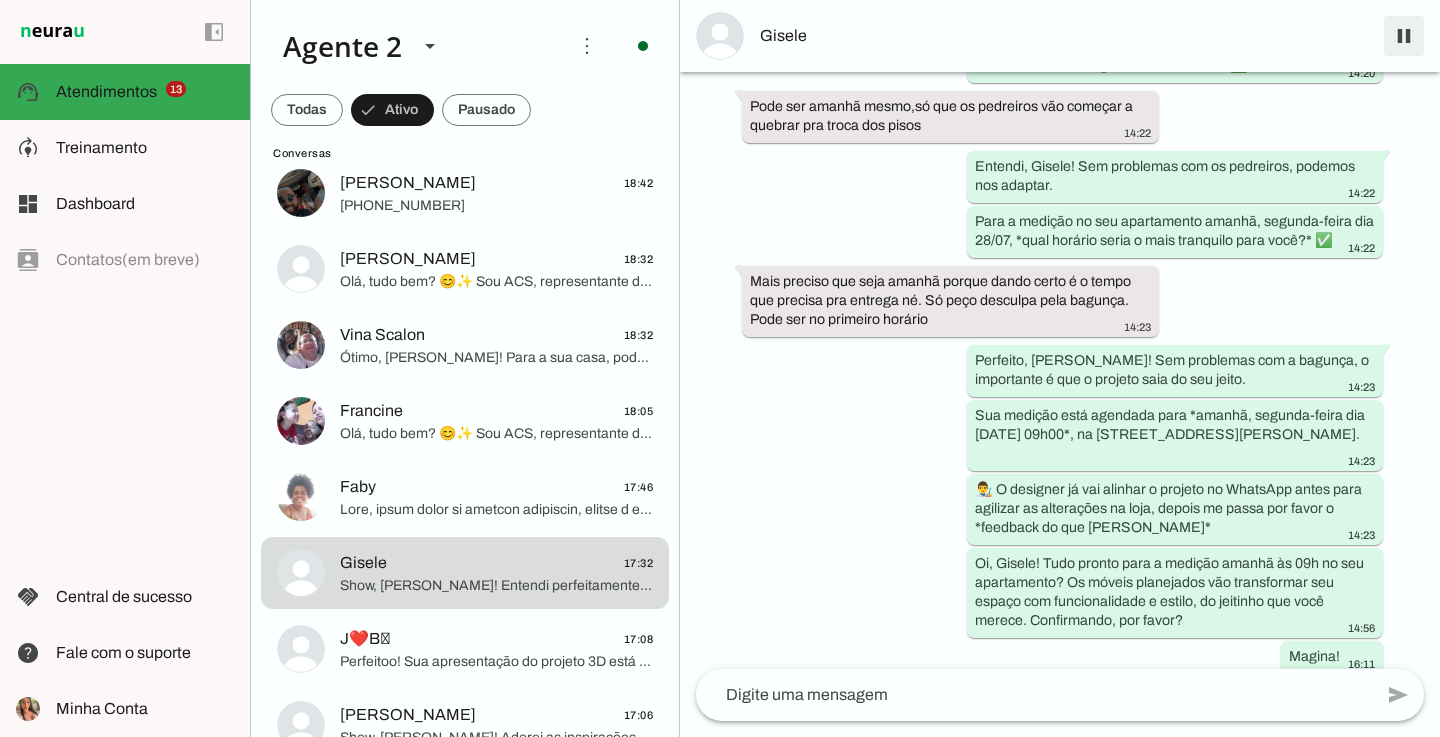 click at bounding box center [1404, 36] 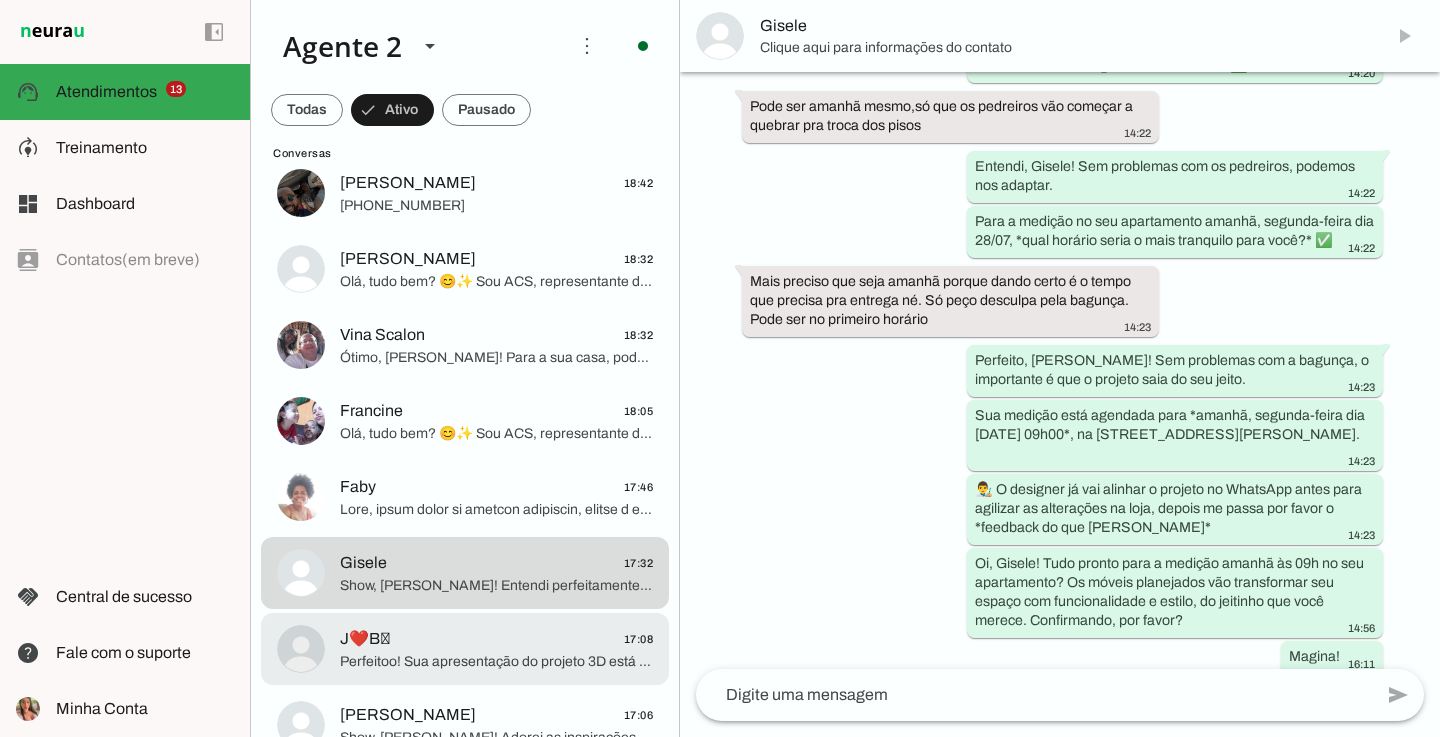 click on "Perfeitoo!
Sua apresentação do projeto 3D está marcada para *sábado, dia [DATE] 09h*, na loja do(a) [PERSON_NAME].
📍 Endereço: [STREET_ADDRESS] (Av. Gov. [PERSON_NAME], esquina com [GEOGRAPHIC_DATA]) Loteamento JD. [PERSON_NAME]
🚘 Estacionamento na frente da loja.
👨‍🎨 O designer já vai [PERSON_NAME] o projeto no WhatsApp antes para agilizar as alterações na loja, depois me passa por favor o *feedback do que [PERSON_NAME]*" 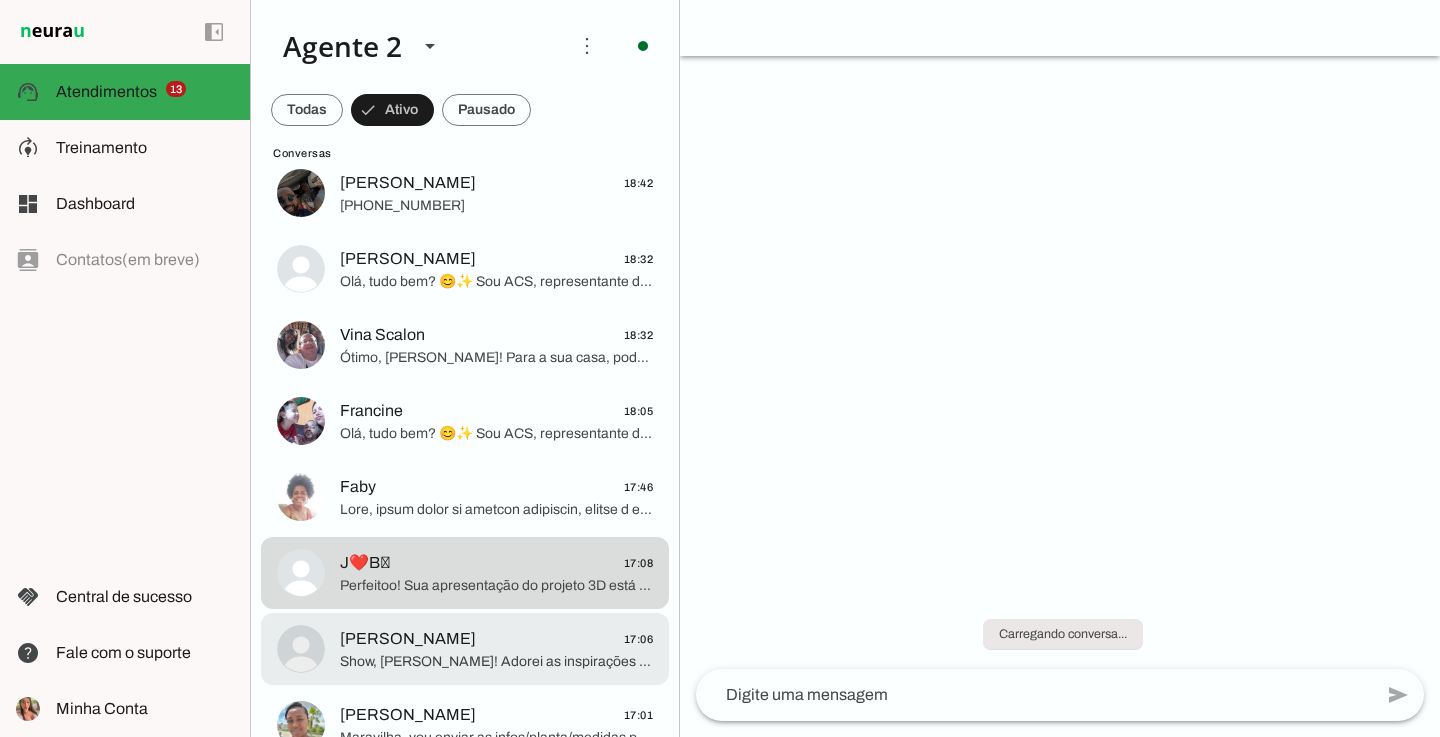 click on "[PERSON_NAME]
17:06" 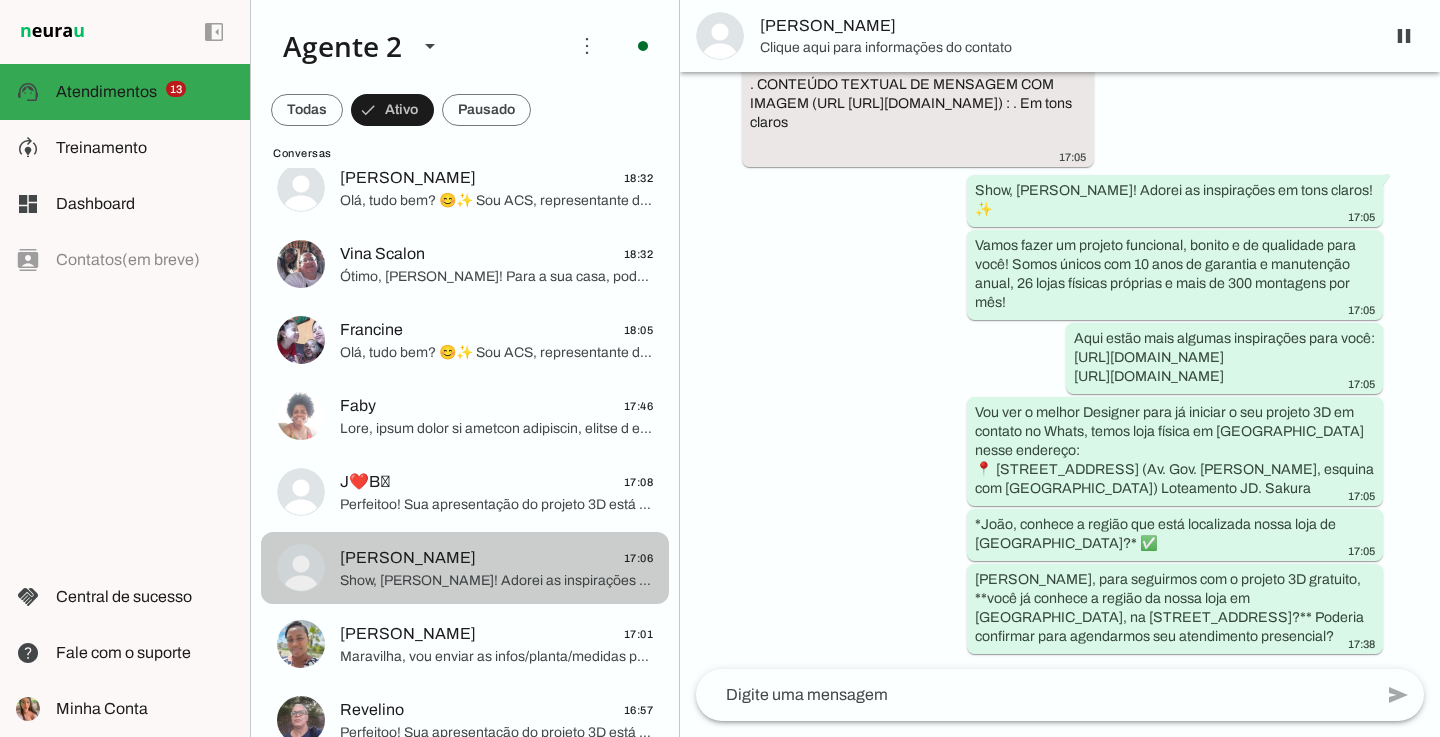 scroll, scrollTop: 2965, scrollLeft: 0, axis: vertical 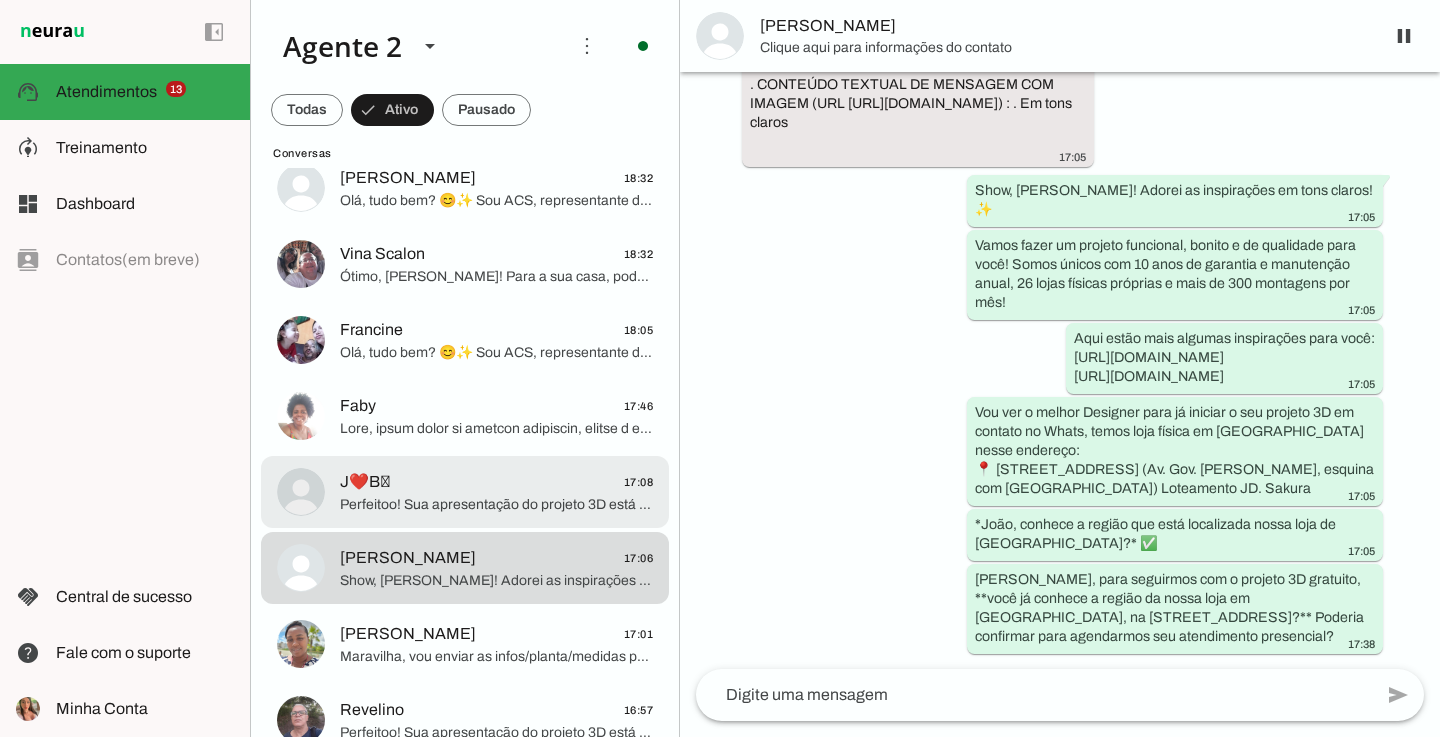 click at bounding box center (496, -420) 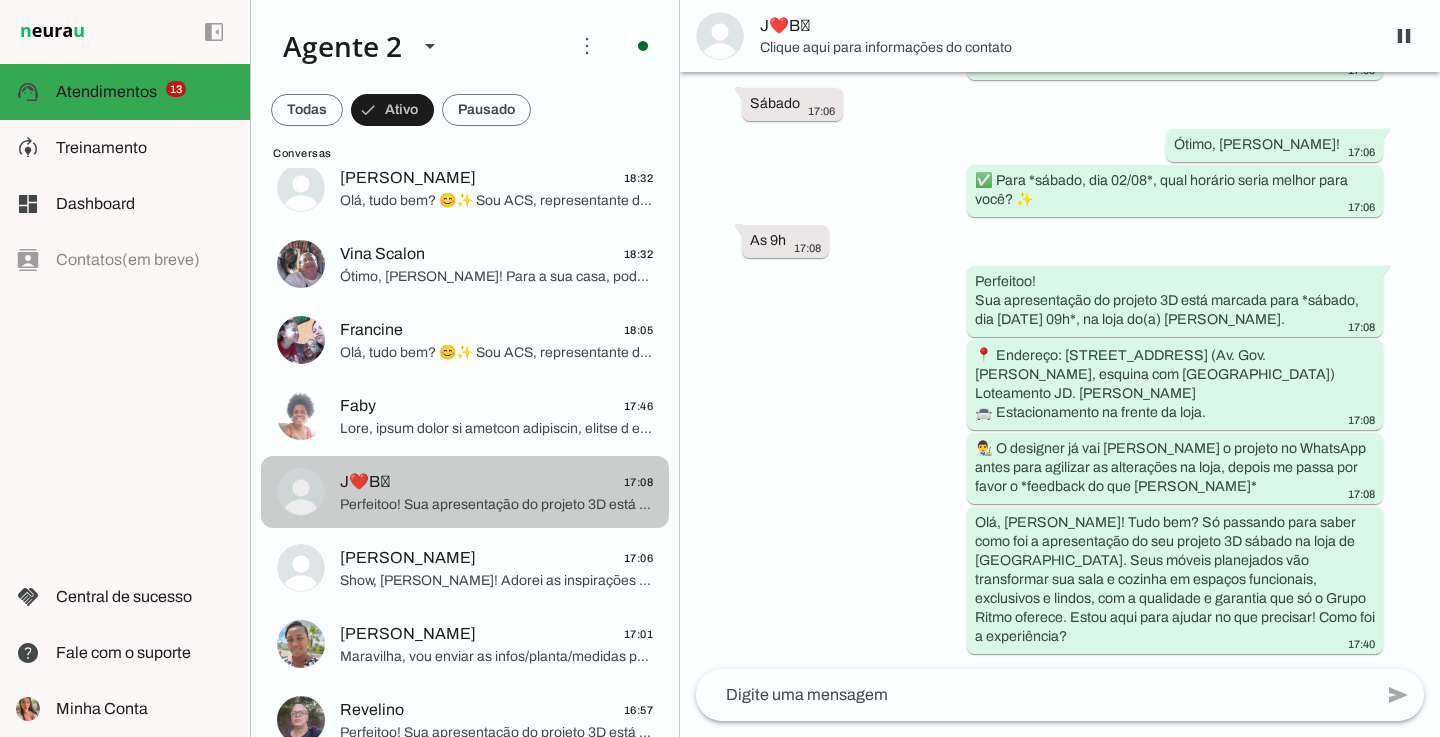 scroll, scrollTop: 2678, scrollLeft: 0, axis: vertical 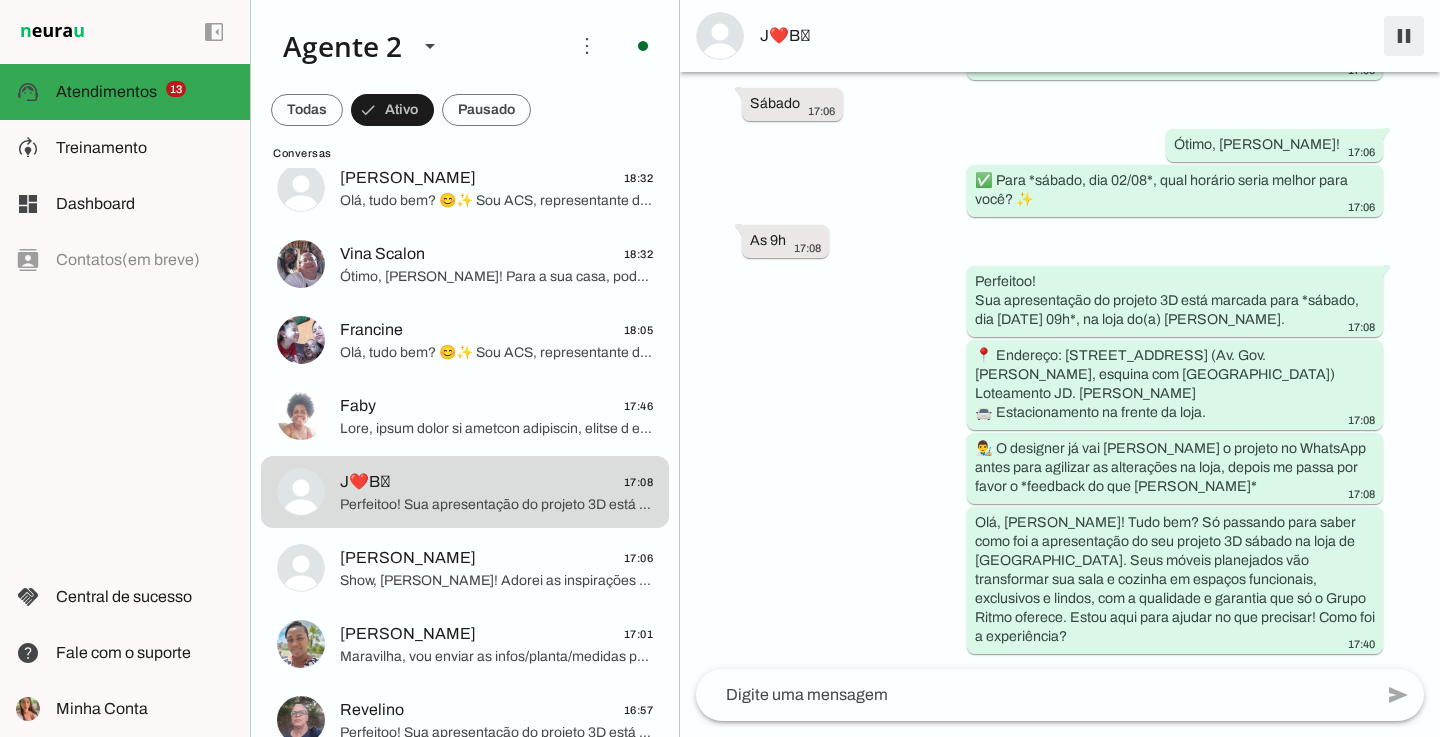 click at bounding box center (1404, 36) 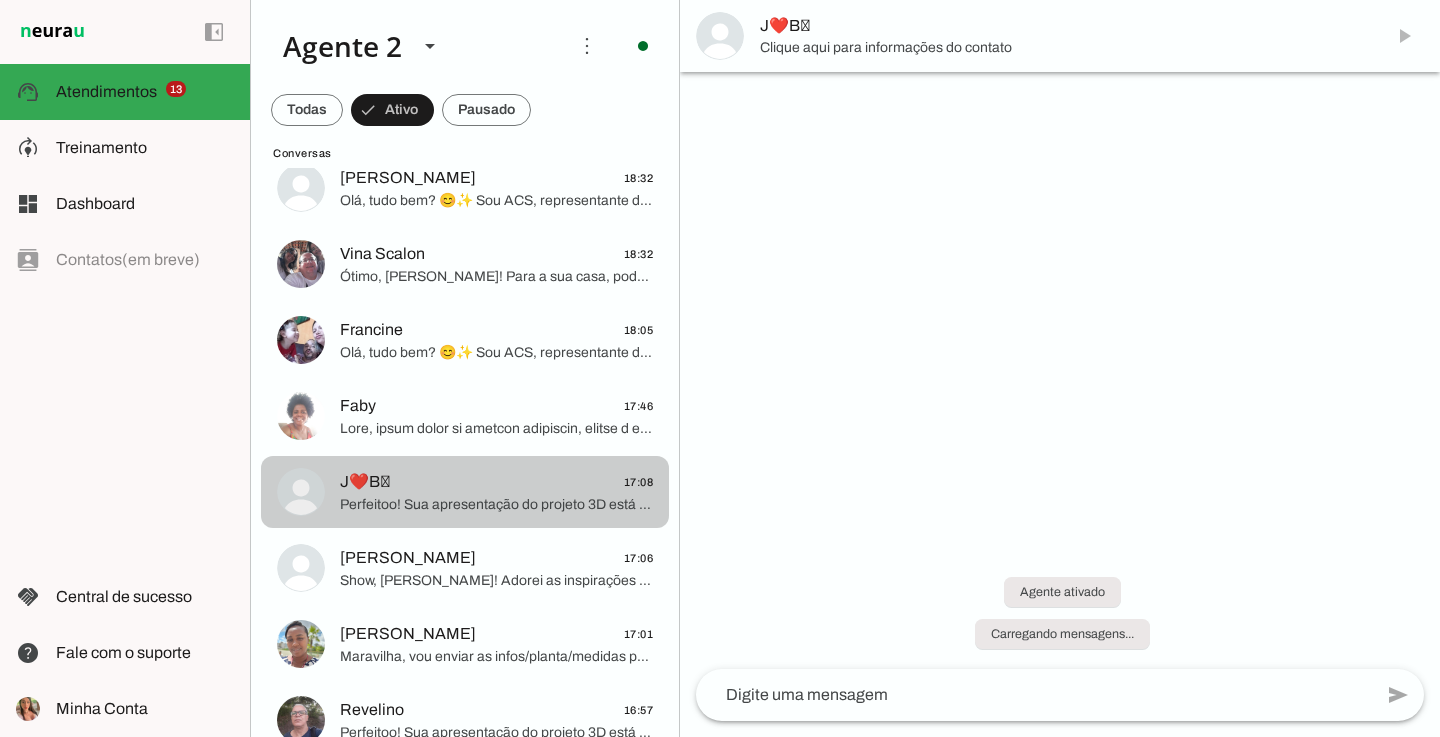 scroll, scrollTop: 750, scrollLeft: 0, axis: vertical 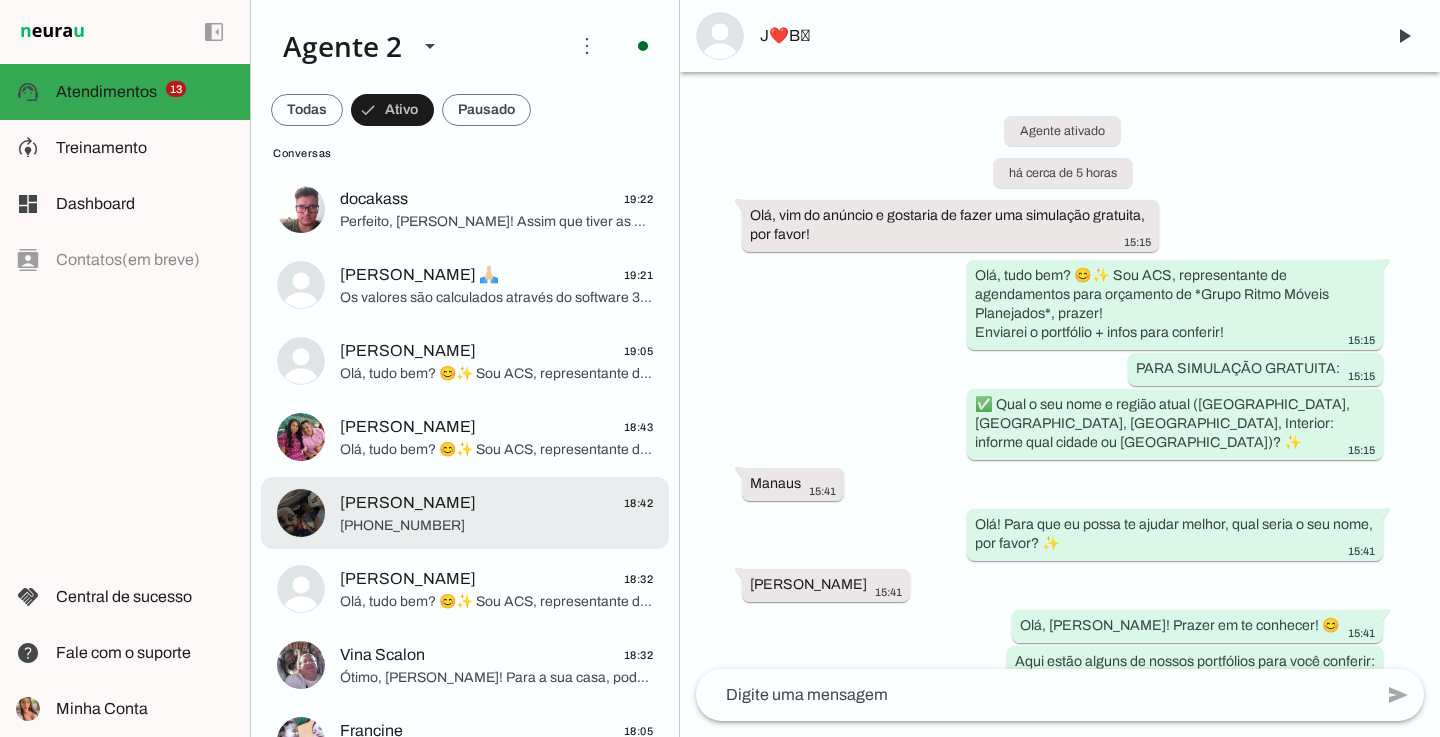click on "[PERSON_NAME]
18:42" 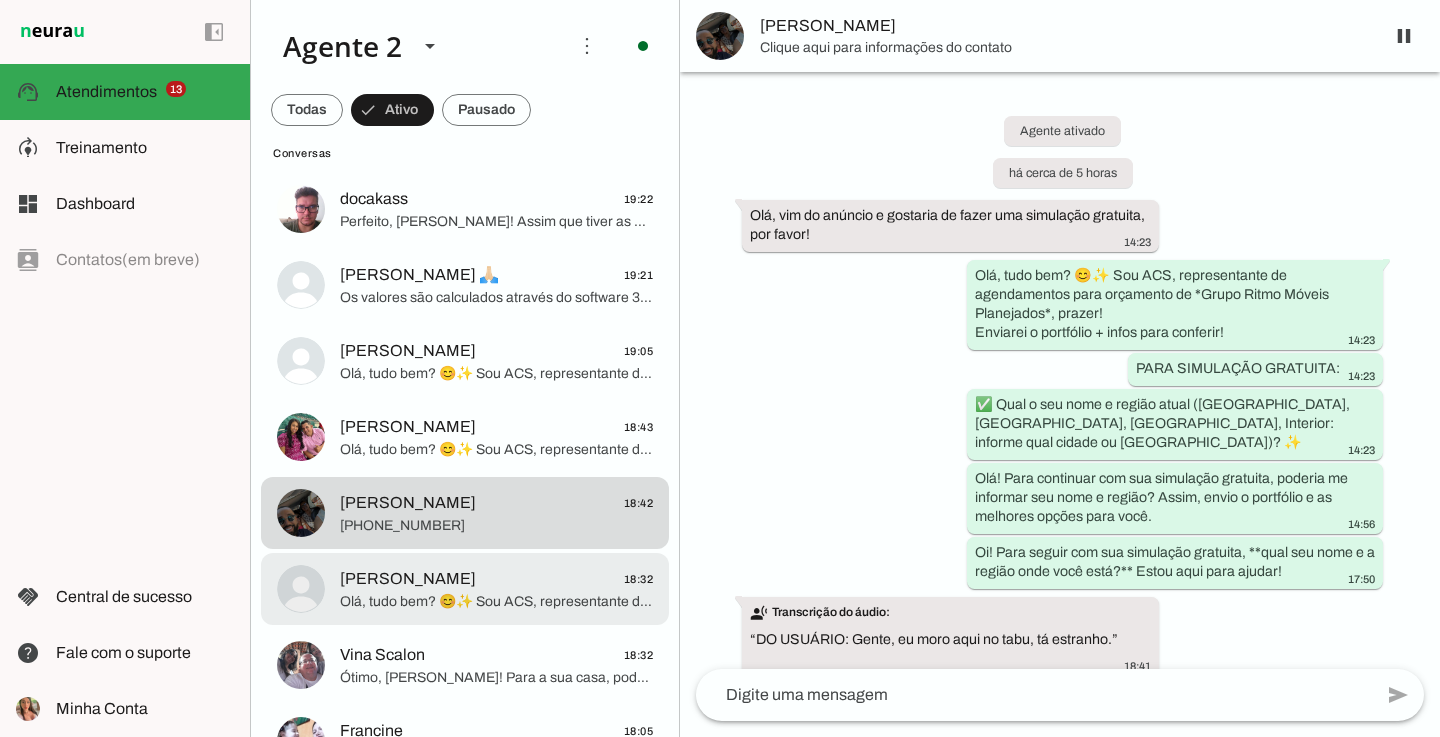 scroll, scrollTop: 230, scrollLeft: 0, axis: vertical 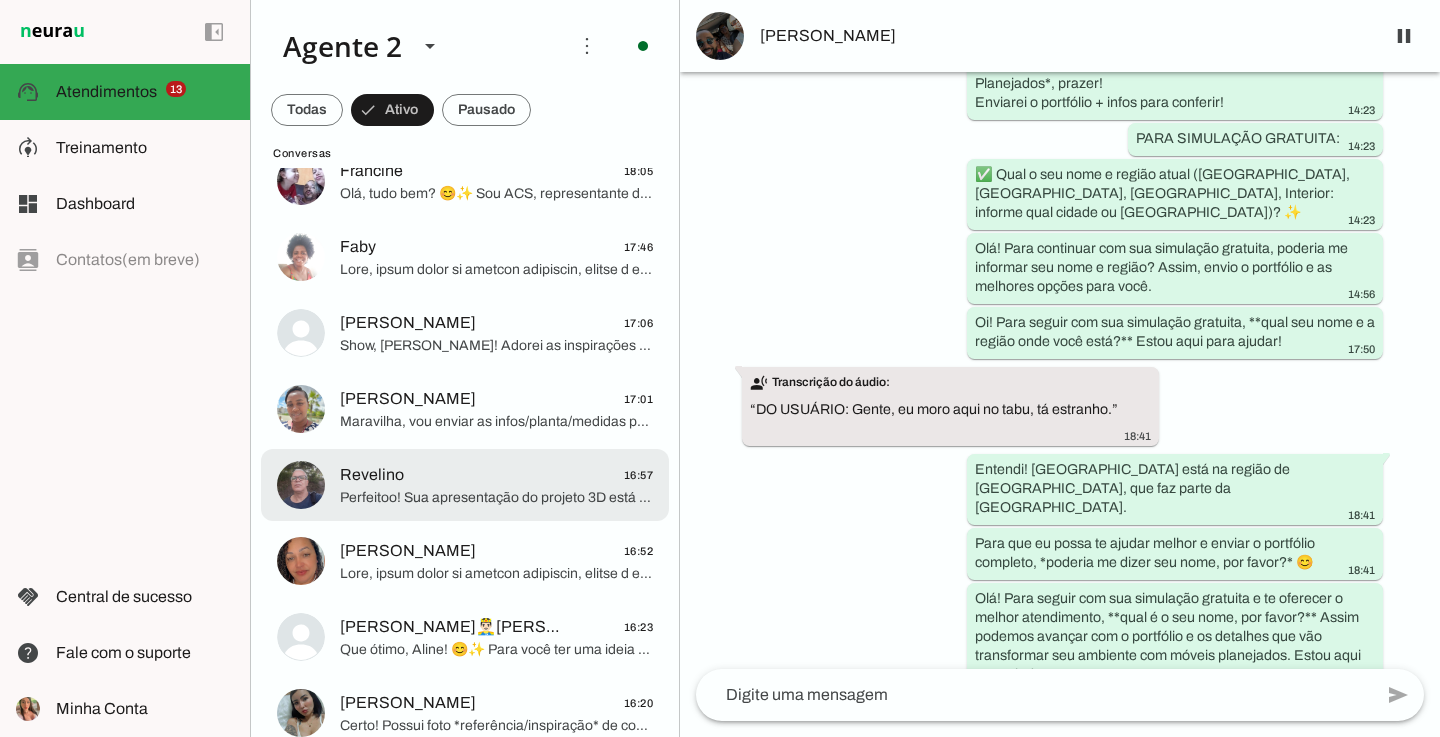click on "Revelino
16:57" 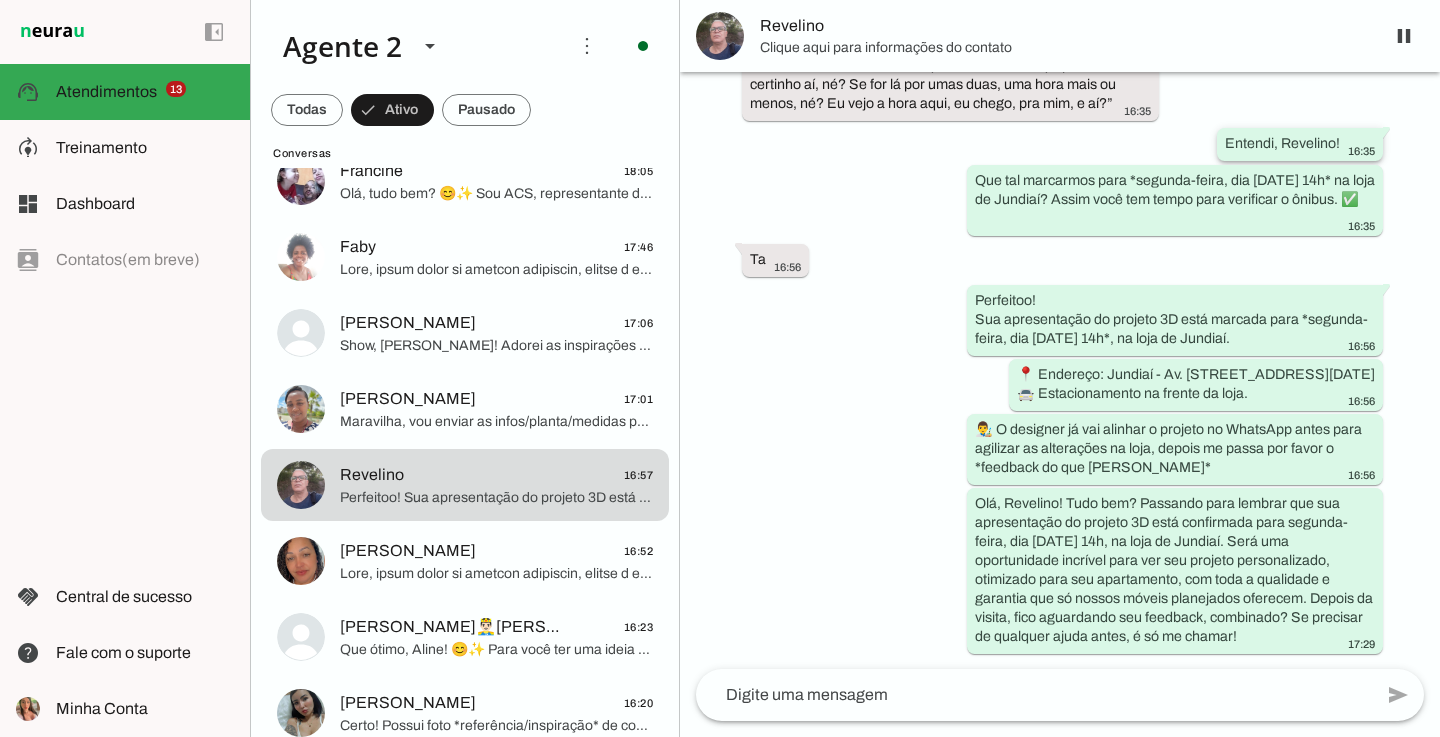 scroll, scrollTop: 5215, scrollLeft: 0, axis: vertical 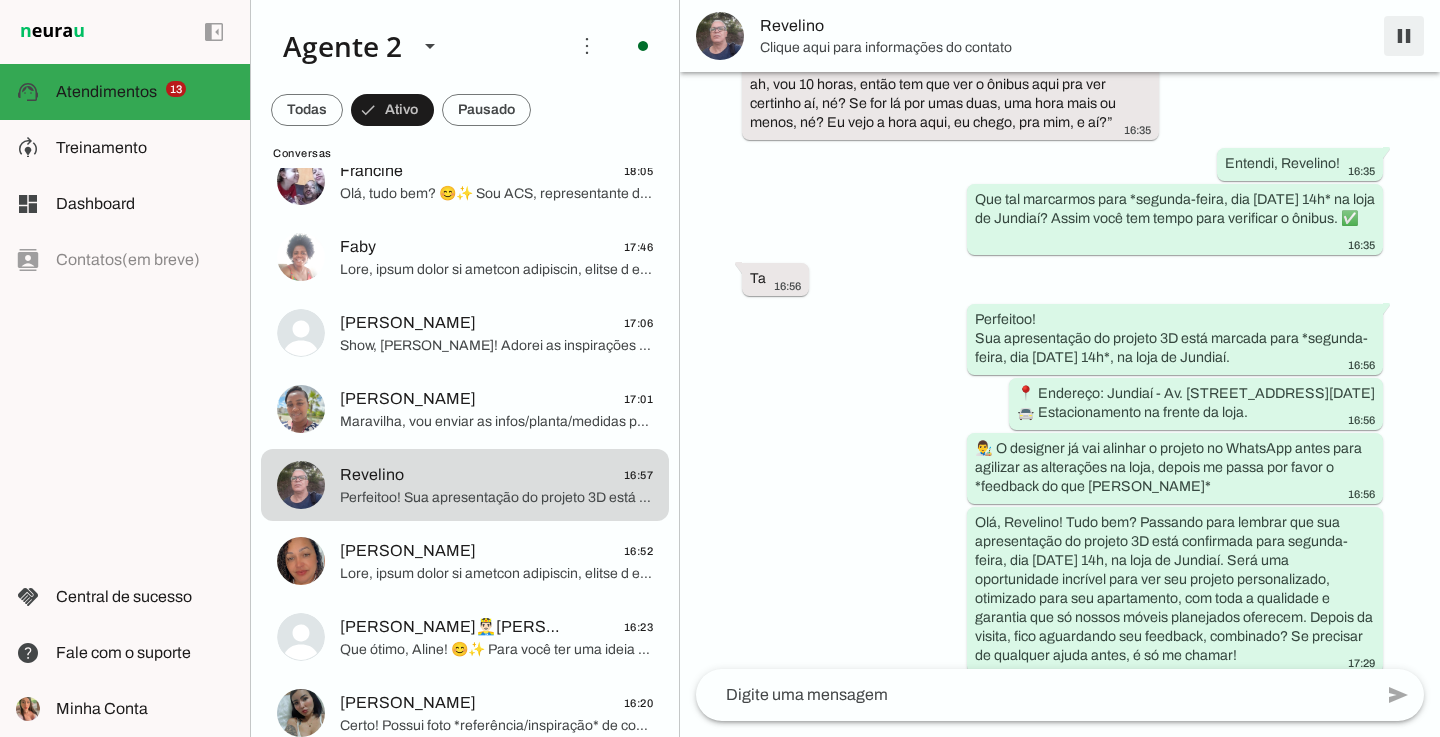 click at bounding box center (1404, 36) 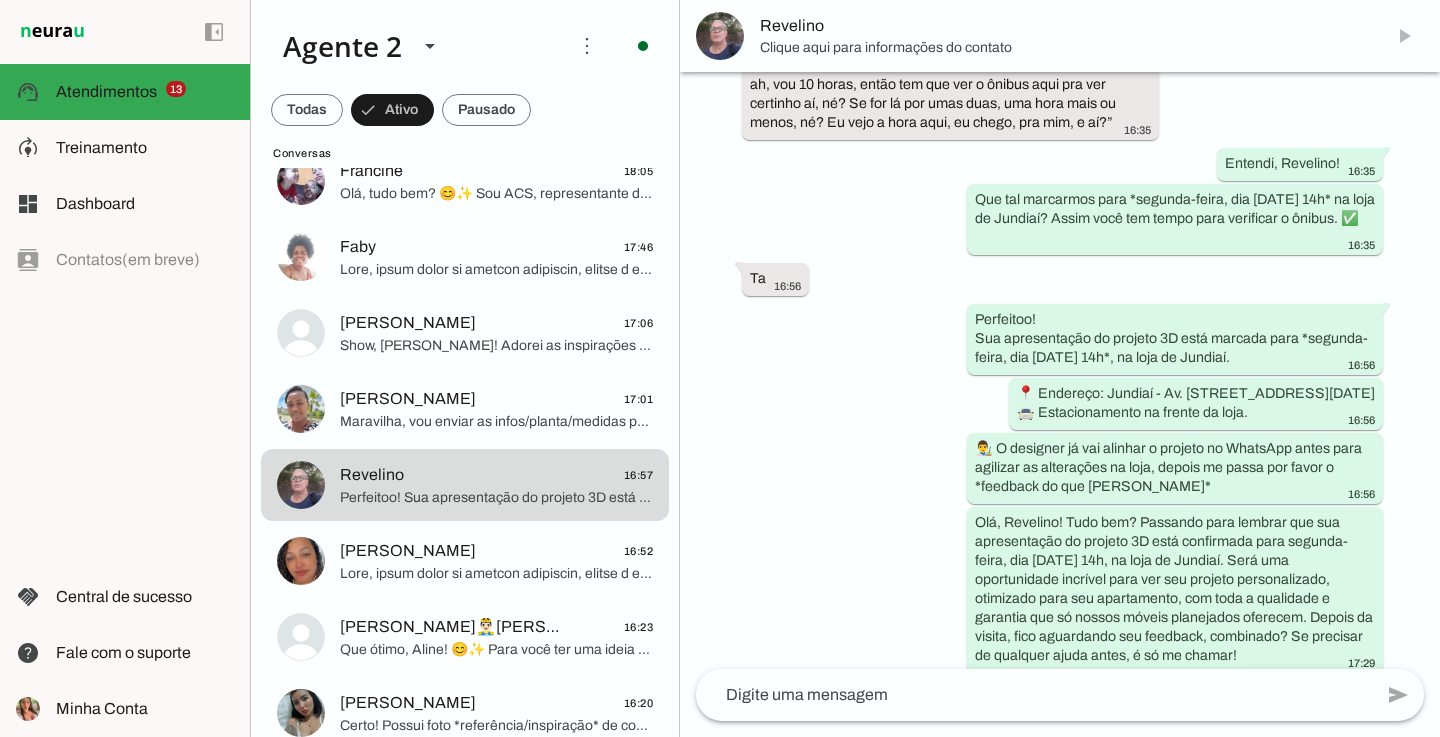 scroll, scrollTop: 695, scrollLeft: 0, axis: vertical 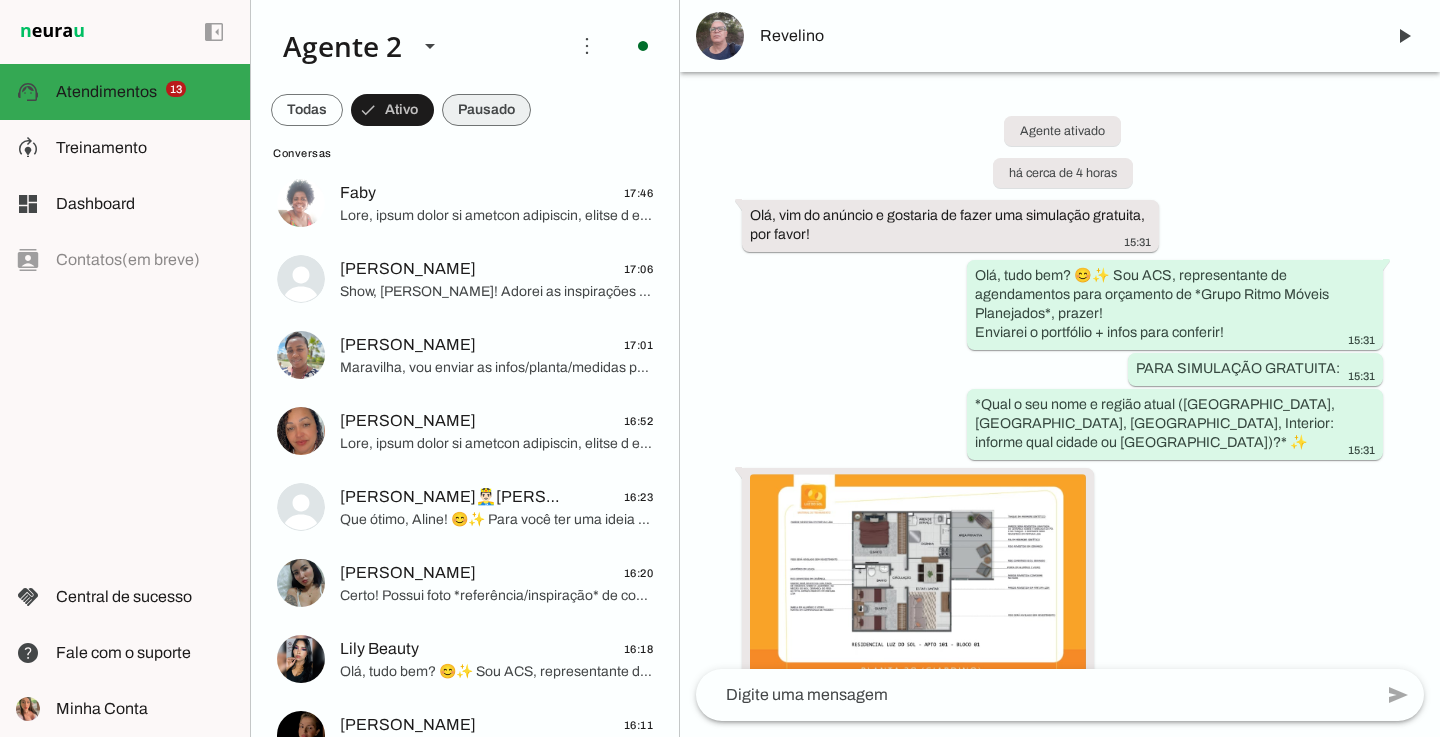 click at bounding box center [307, 110] 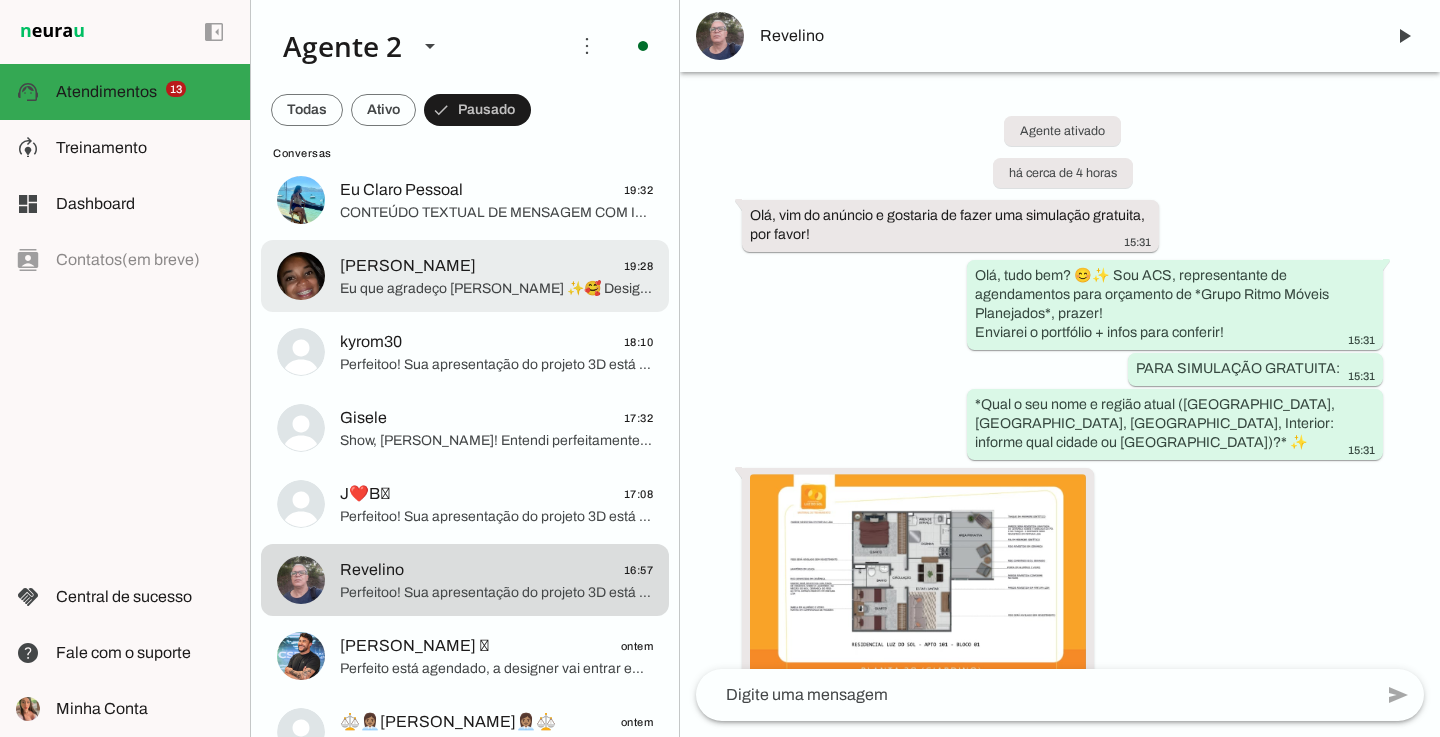 scroll, scrollTop: 1685, scrollLeft: 0, axis: vertical 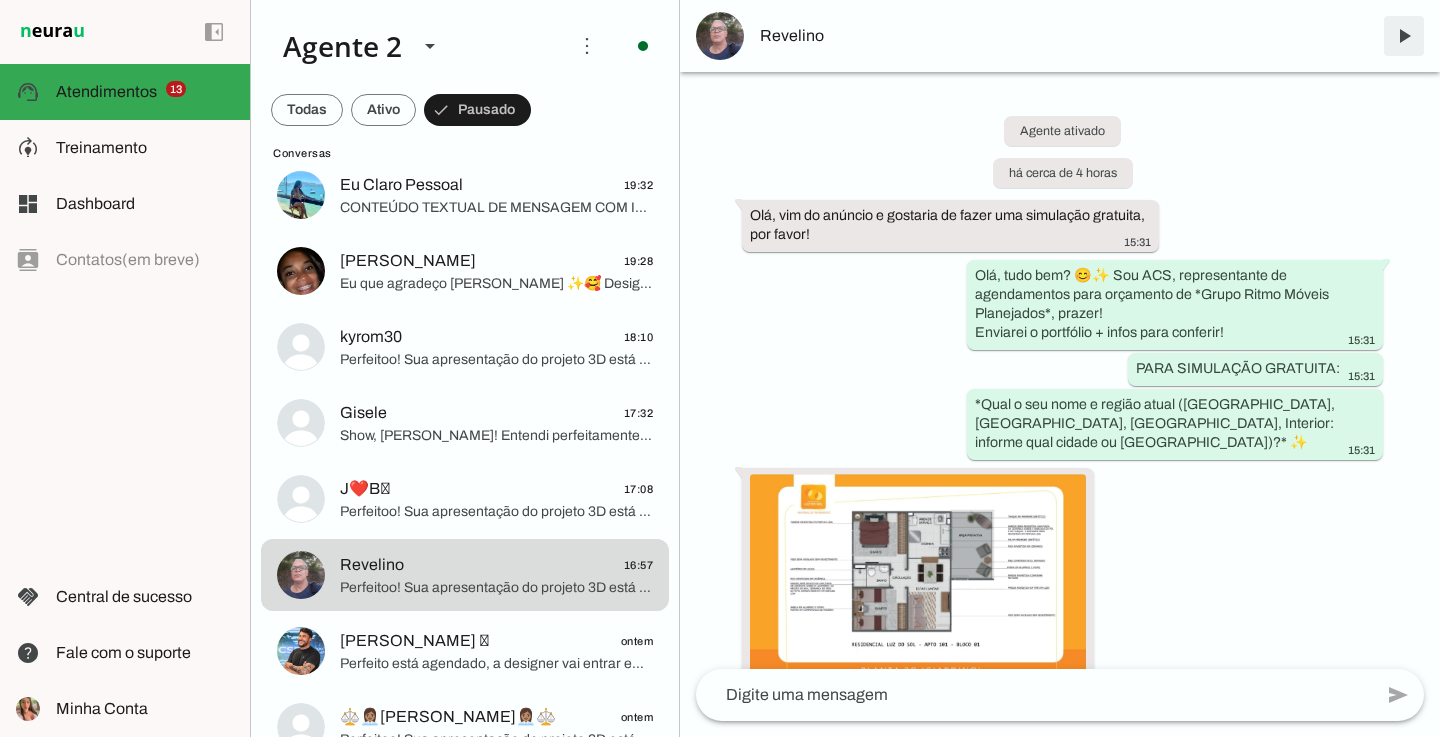 click at bounding box center (1404, 36) 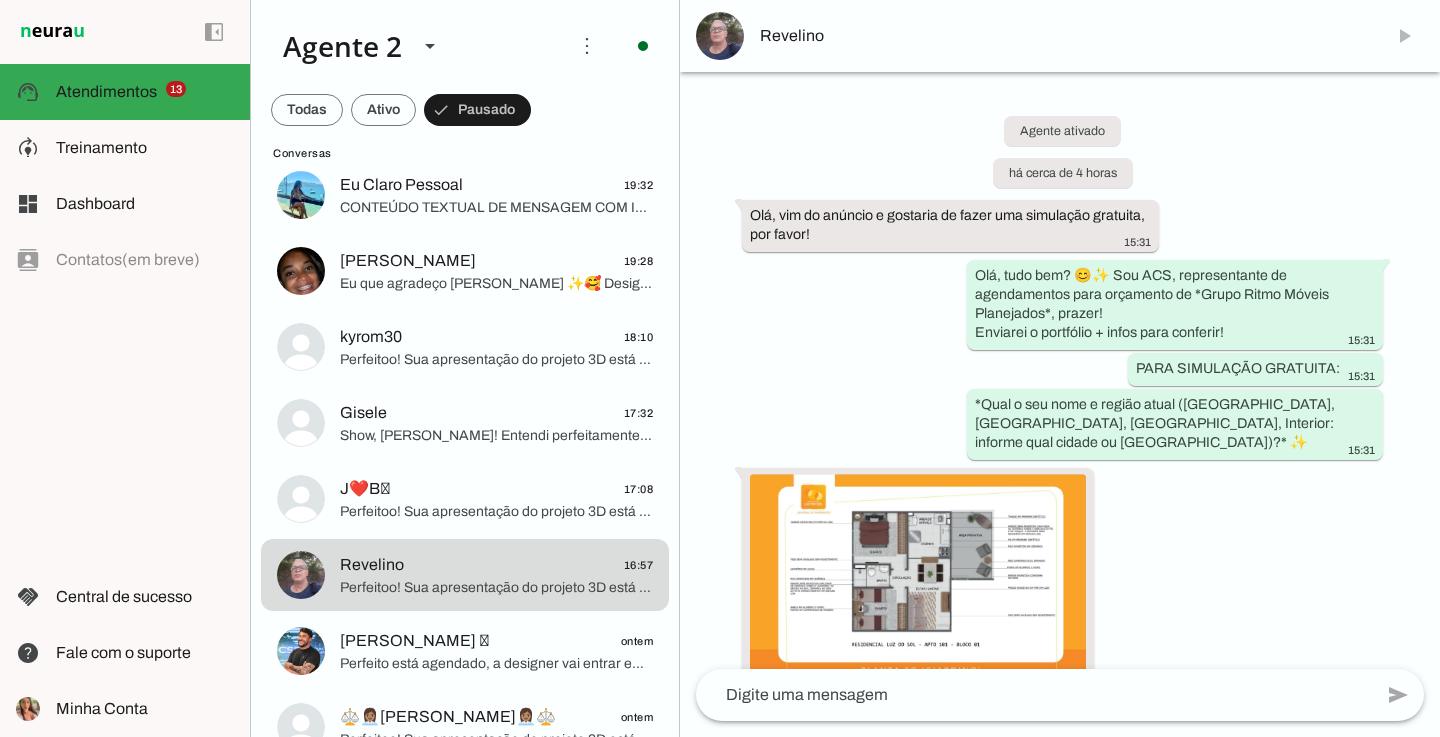 click at bounding box center (307, 110) 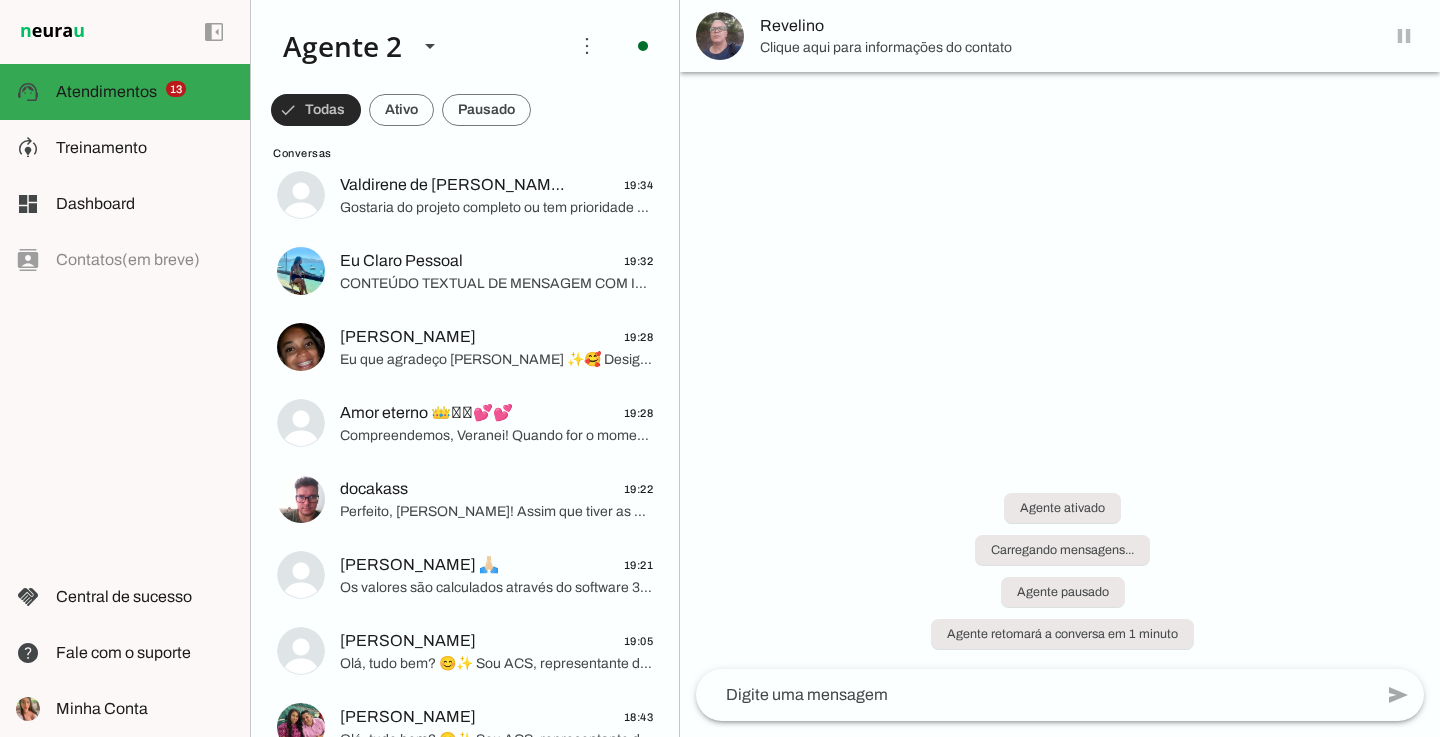 click at bounding box center (316, 110) 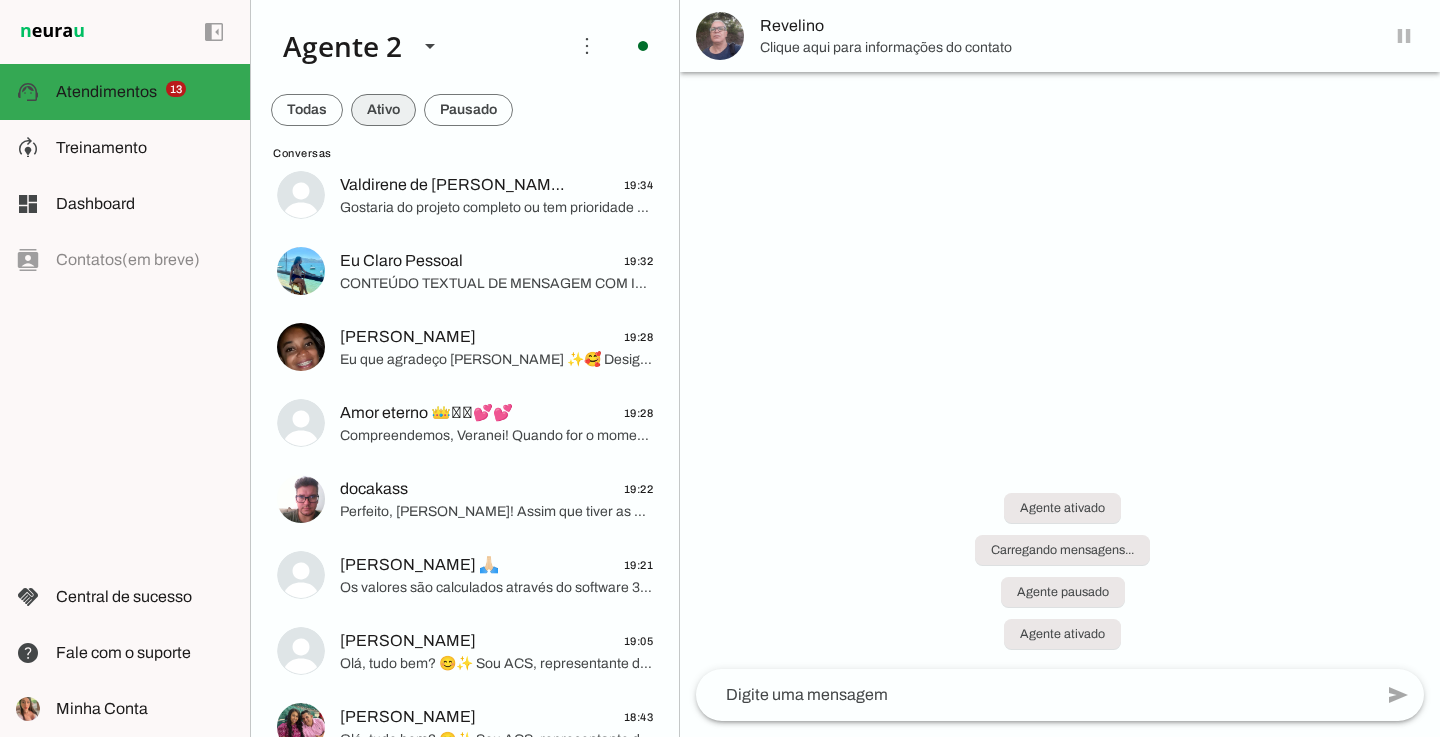 click at bounding box center (307, 110) 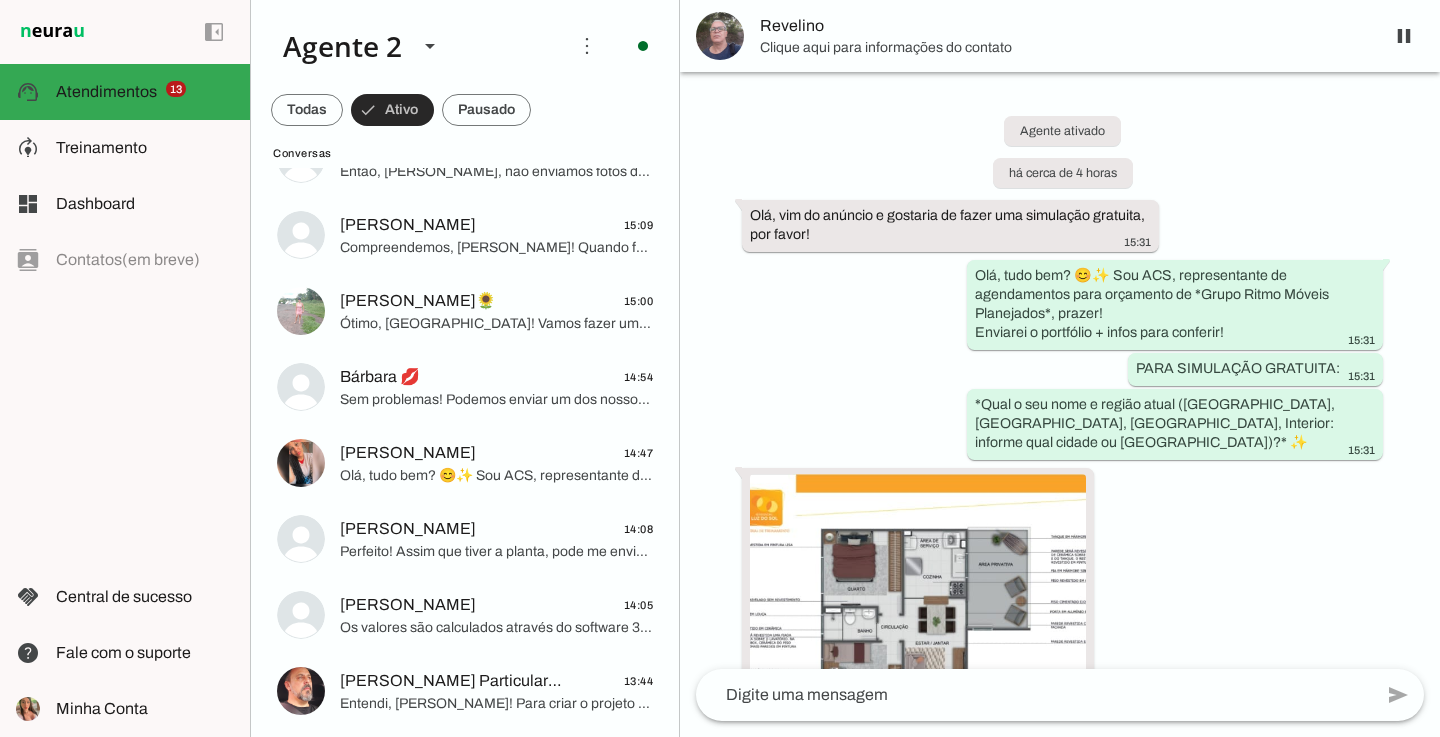 click at bounding box center (392, 110) 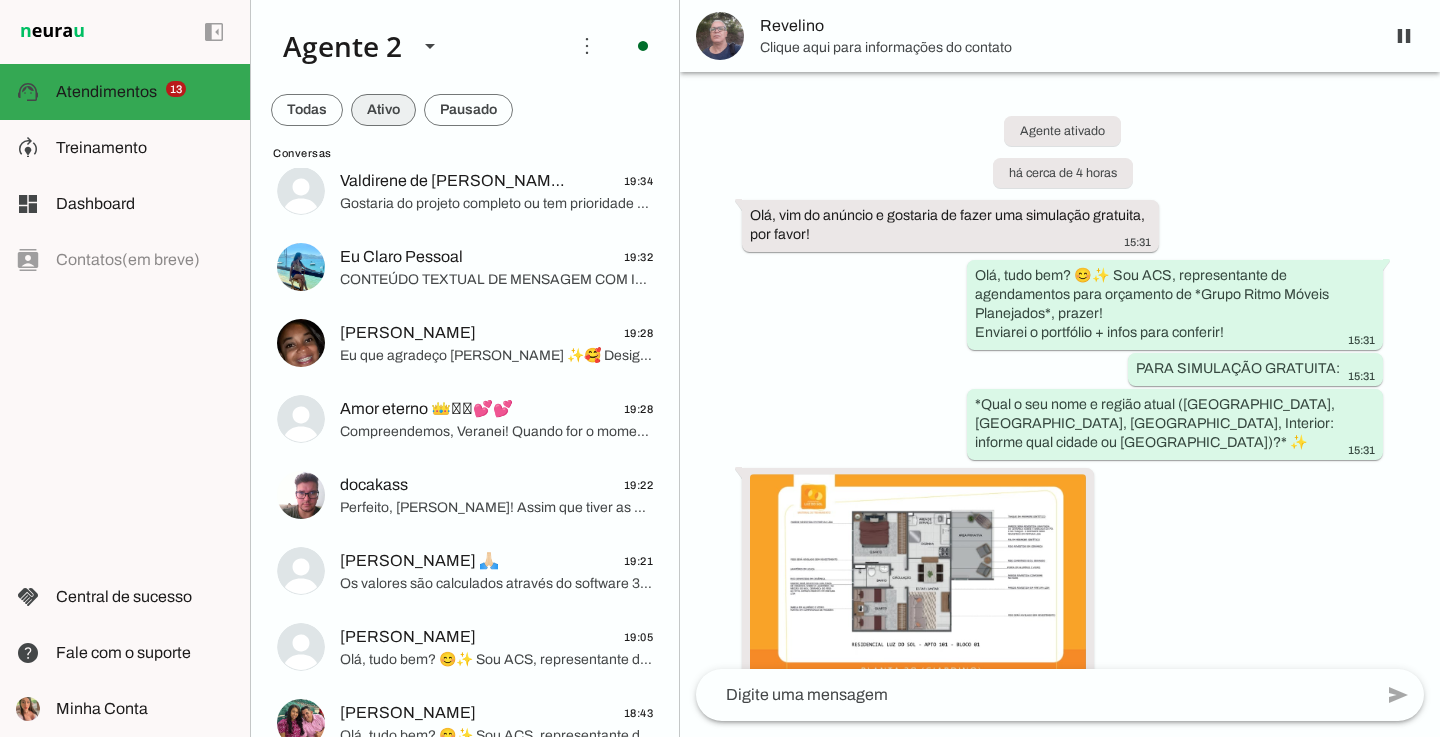 click at bounding box center (307, 110) 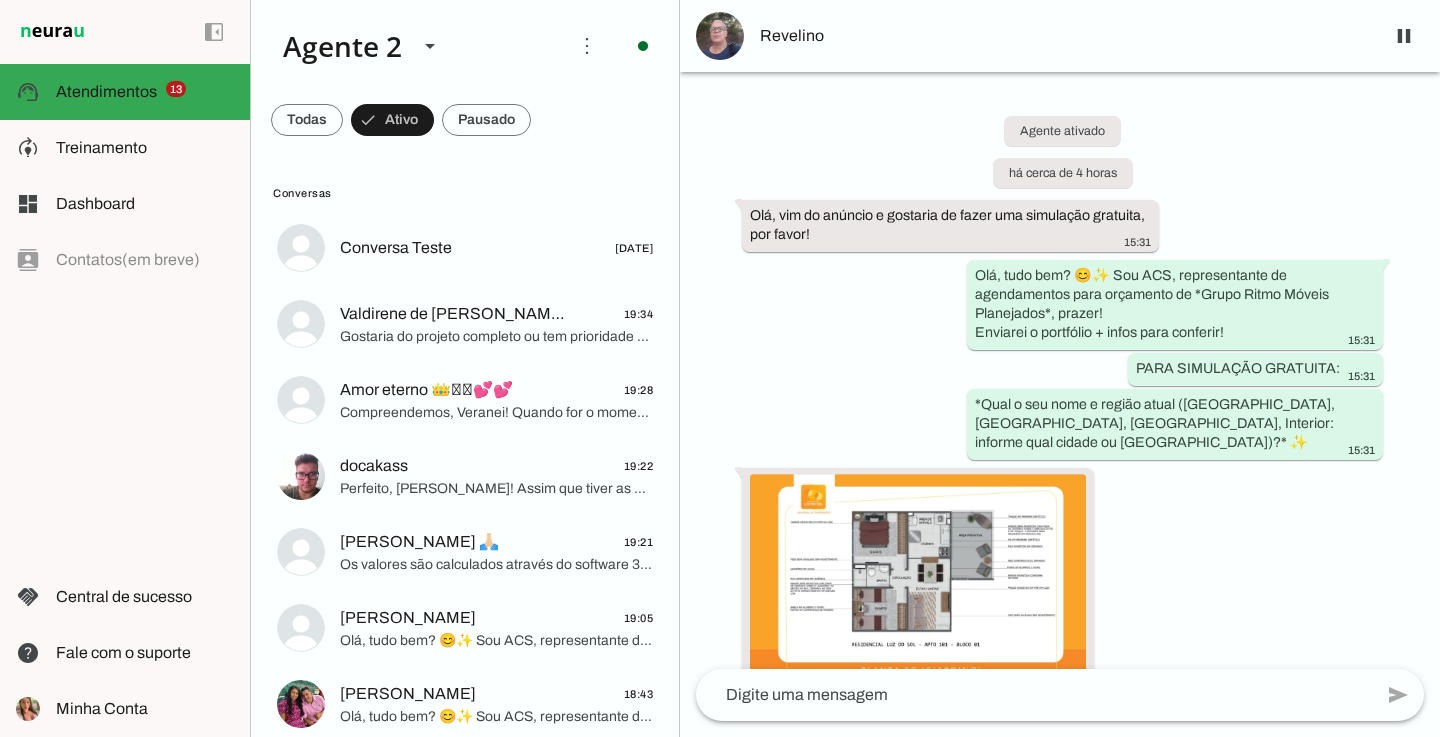 scroll, scrollTop: 0, scrollLeft: 0, axis: both 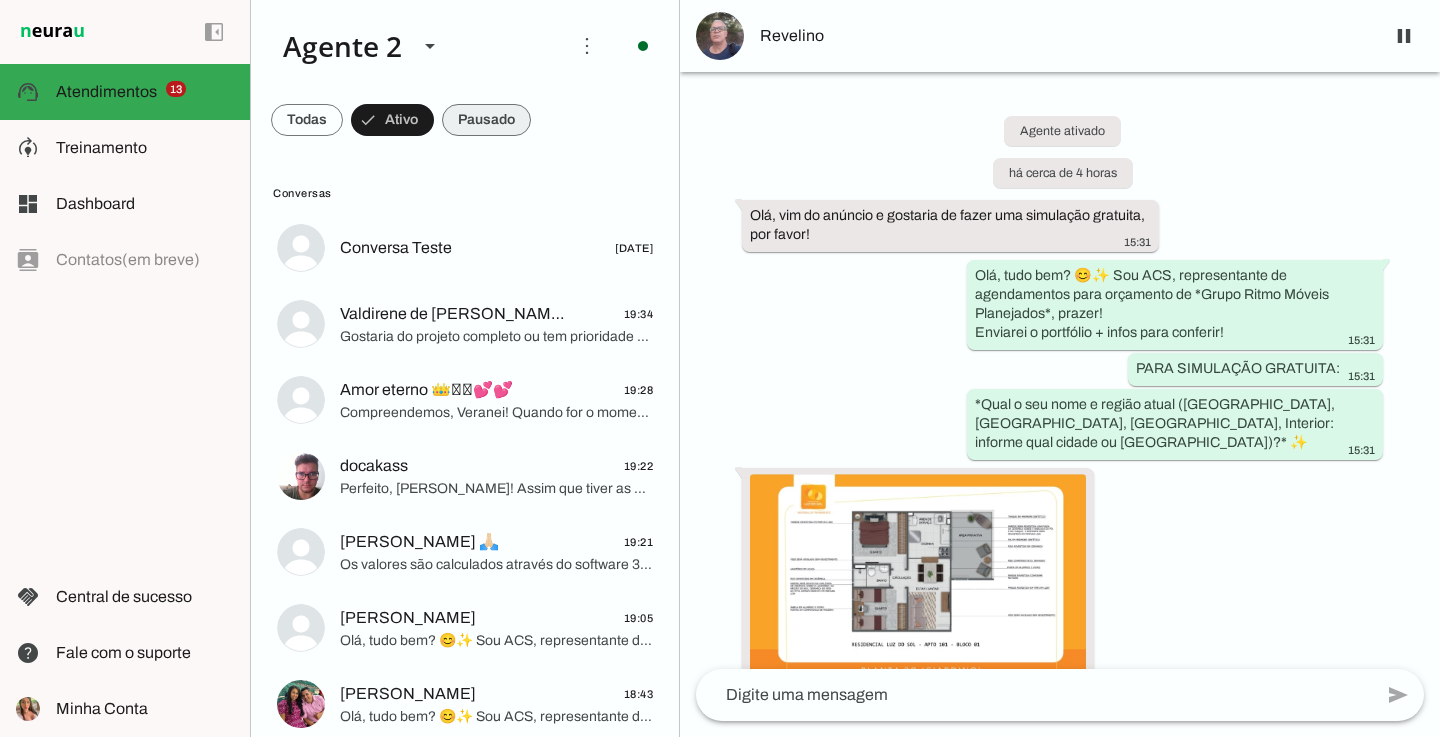 click at bounding box center (307, 120) 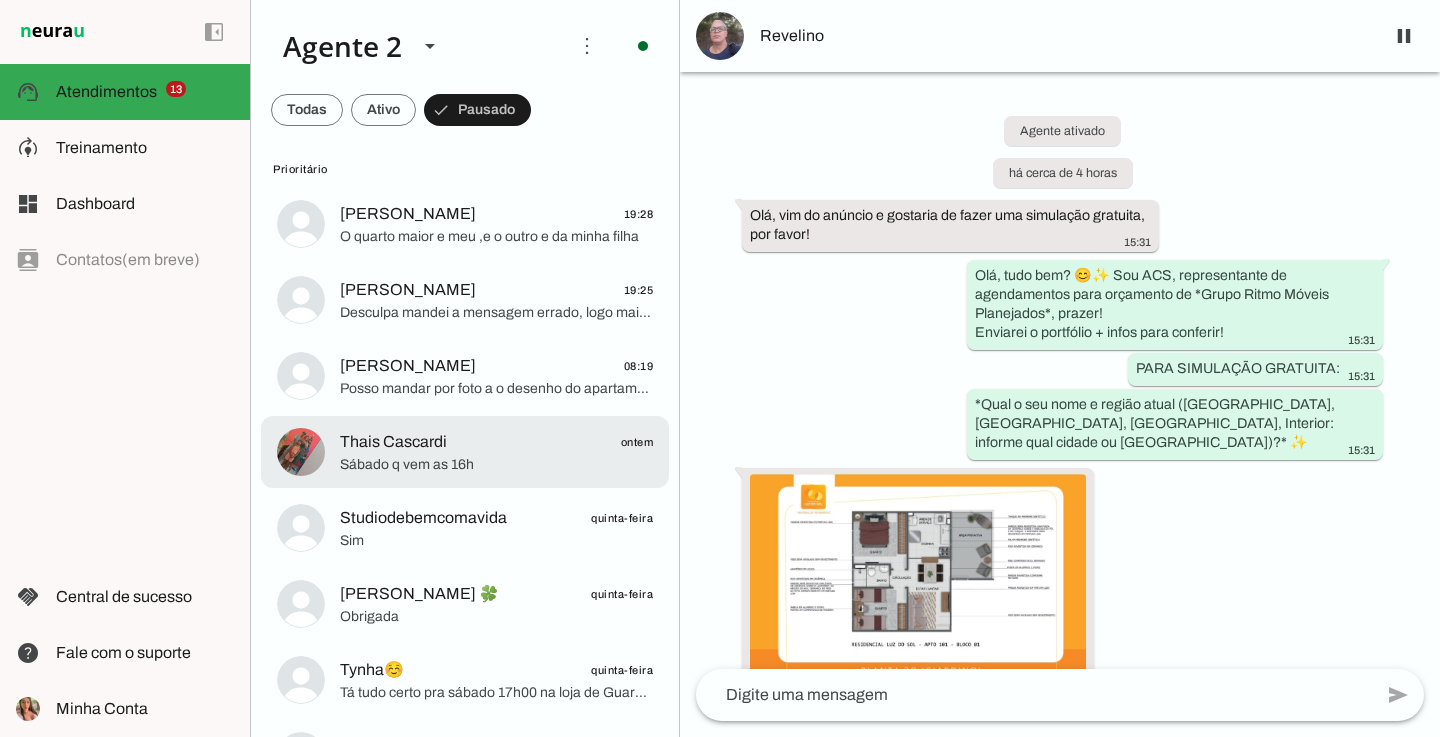 scroll, scrollTop: 0, scrollLeft: 0, axis: both 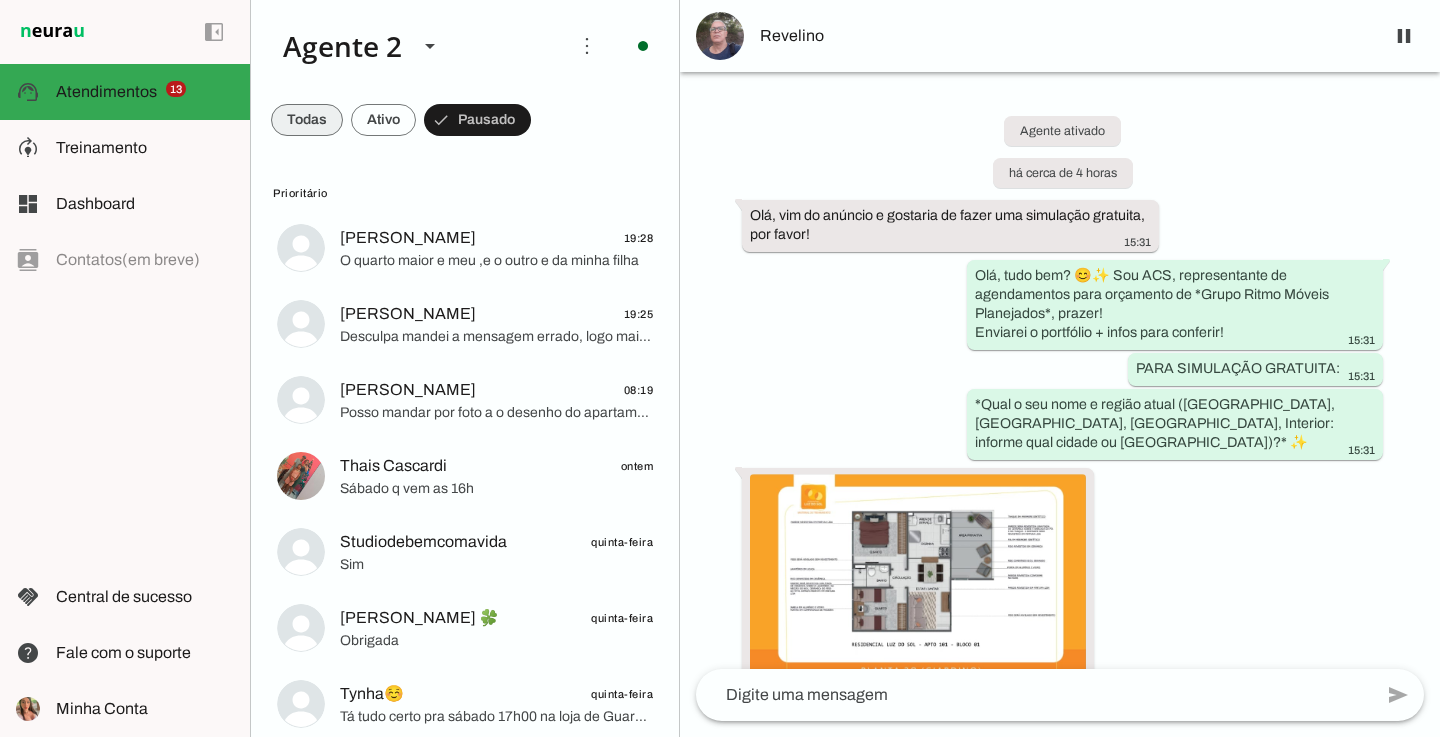 click at bounding box center [307, 120] 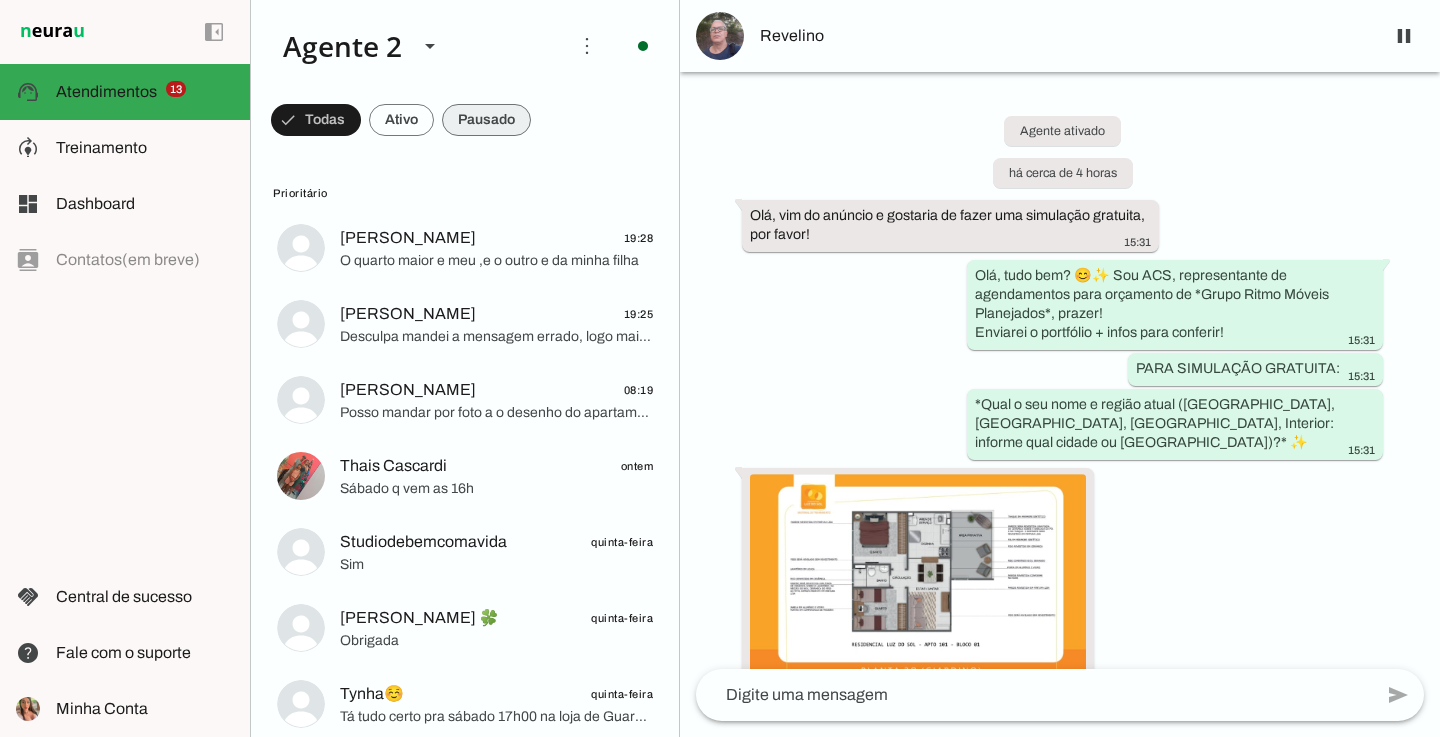 click at bounding box center (316, 120) 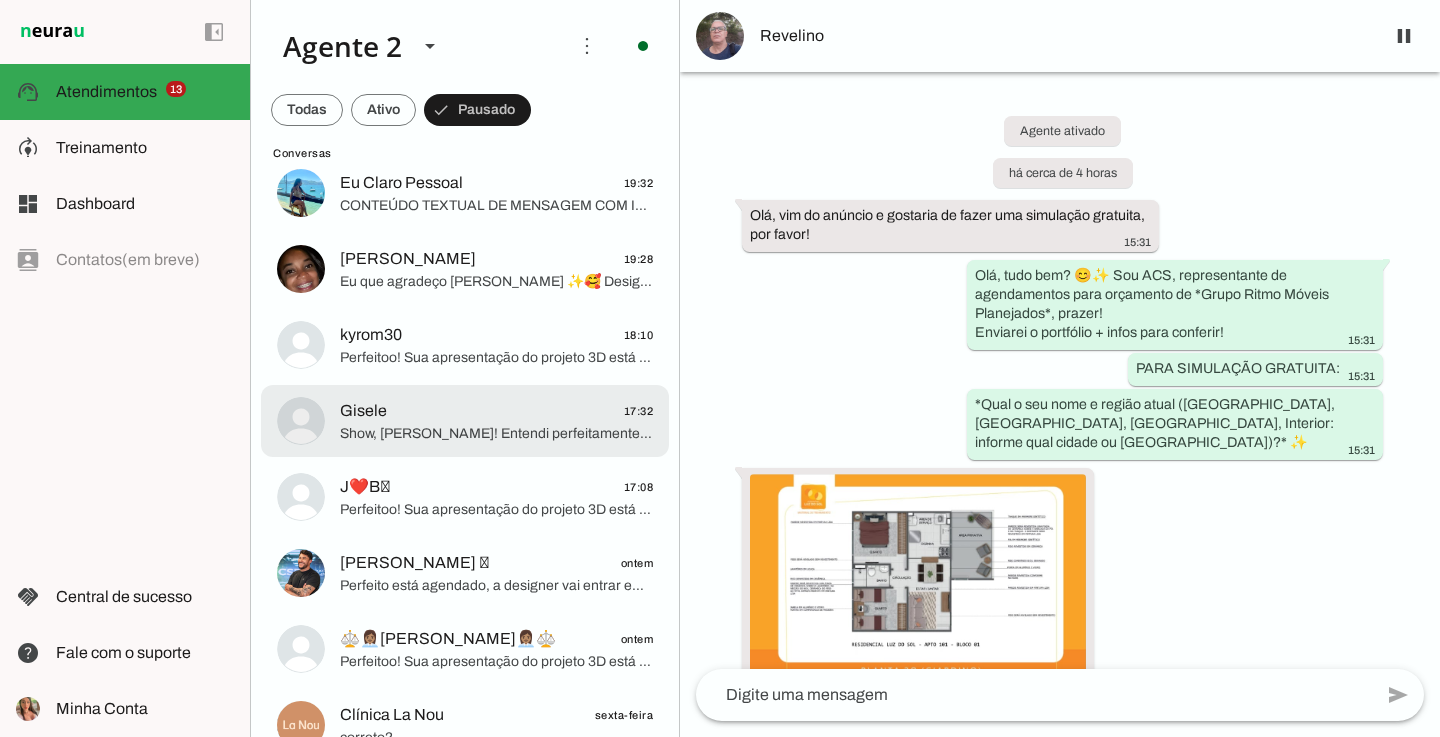 scroll, scrollTop: 1729, scrollLeft: 0, axis: vertical 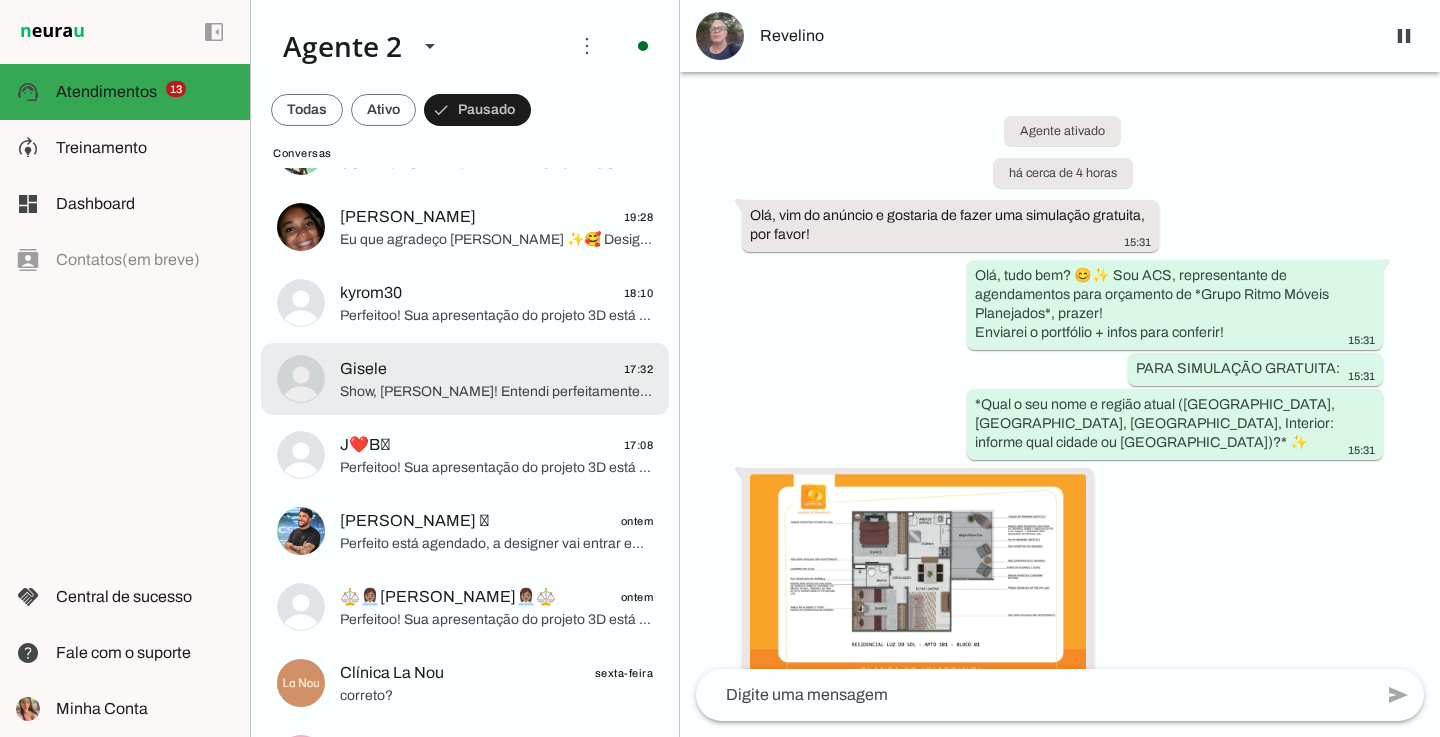 click on "Show, [PERSON_NAME]! Entendi perfeitamente. Vamos fazer um projeto funcional, bonito e de qualidade!
Somos únicos com 10 anos de garantia e manutenção anual, 26 lojas físicas próprias e +300 montagens por mês!
Confira mais algumas inspirações:
[URL][DOMAIN_NAME]
[URL][DOMAIN_NAME]
[PERSON_NAME], vou enviar as infos/planta/medidas para um designer excelente ✨ vai amar 🥰
*[PERSON_NAME], seu projeto será alinhado antes por Whats para um atendimento direcionado e + rápido na loja* (o ORÇAMENTO/VALORES é o software 3D que calcula após suas alterações finais conhecendo o showrrom), *Ook?* ✅" 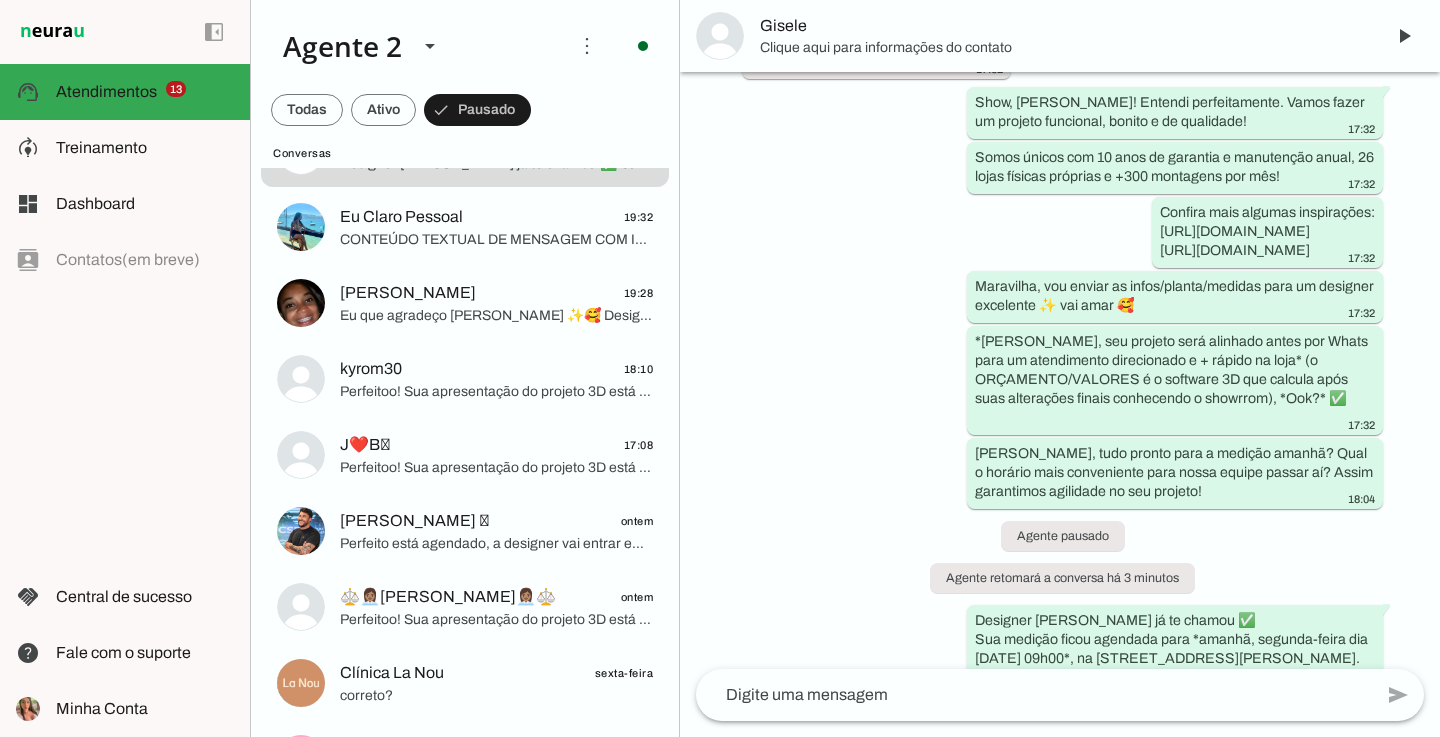 scroll, scrollTop: 0, scrollLeft: 0, axis: both 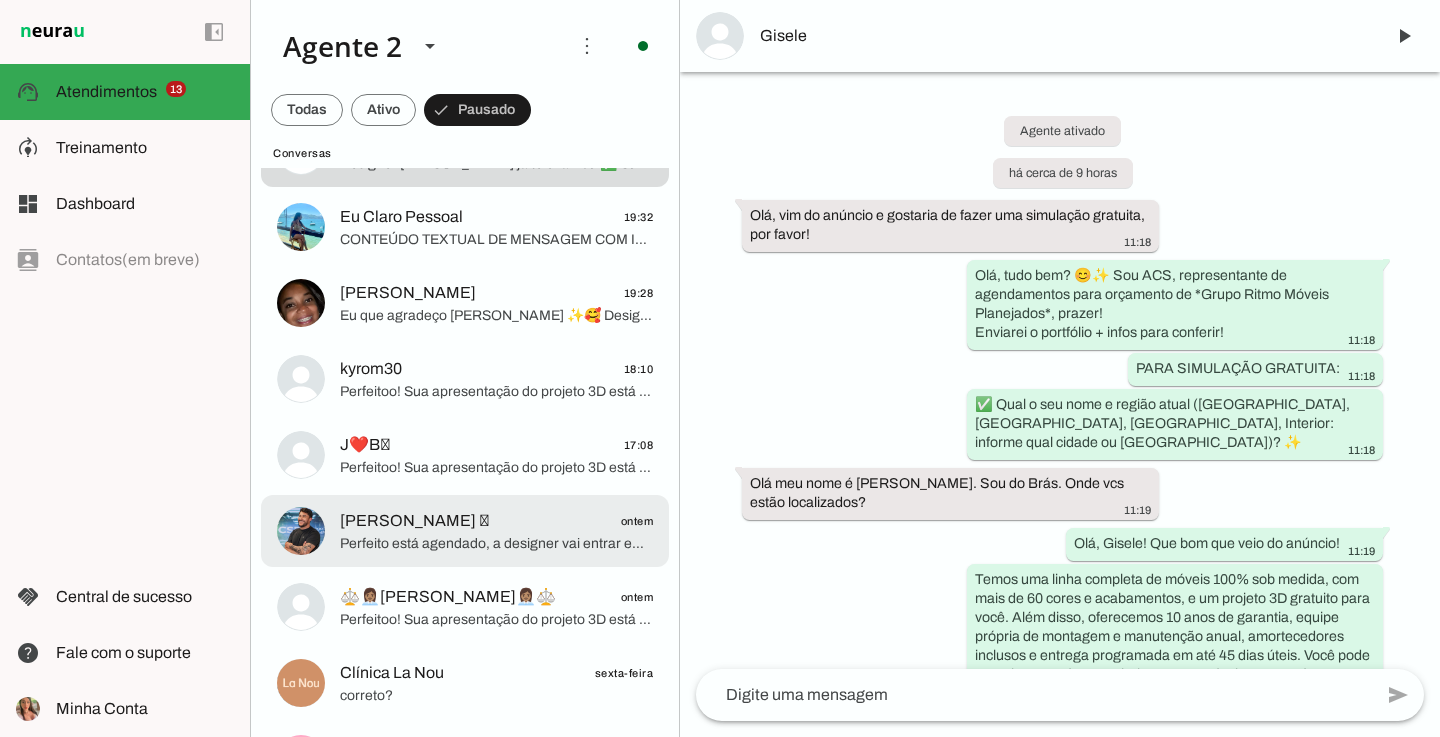 click on "‎[PERSON_NAME] 
ontem
Perfeito está agendado, a designer vai entrar em contato hoje ✅" at bounding box center [465, -1025] 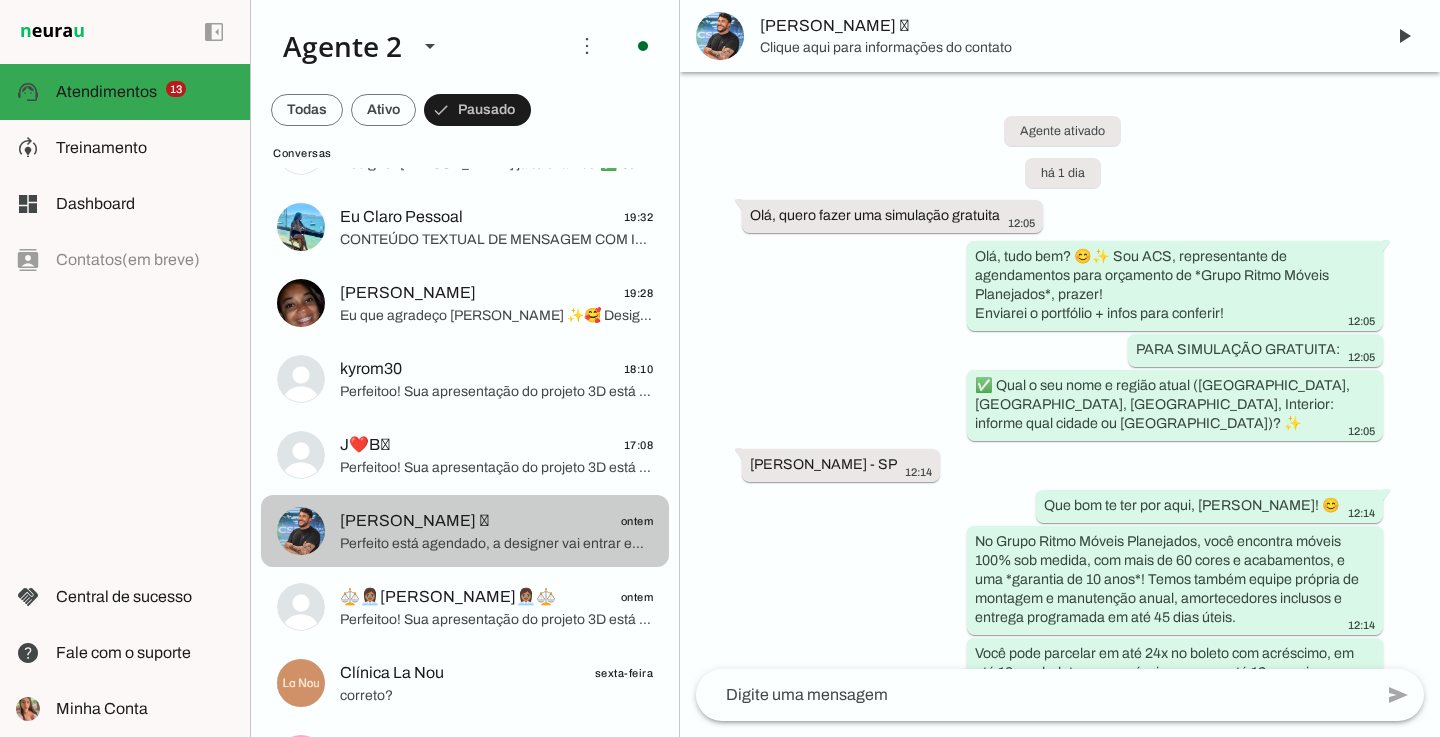 scroll, scrollTop: 3602, scrollLeft: 0, axis: vertical 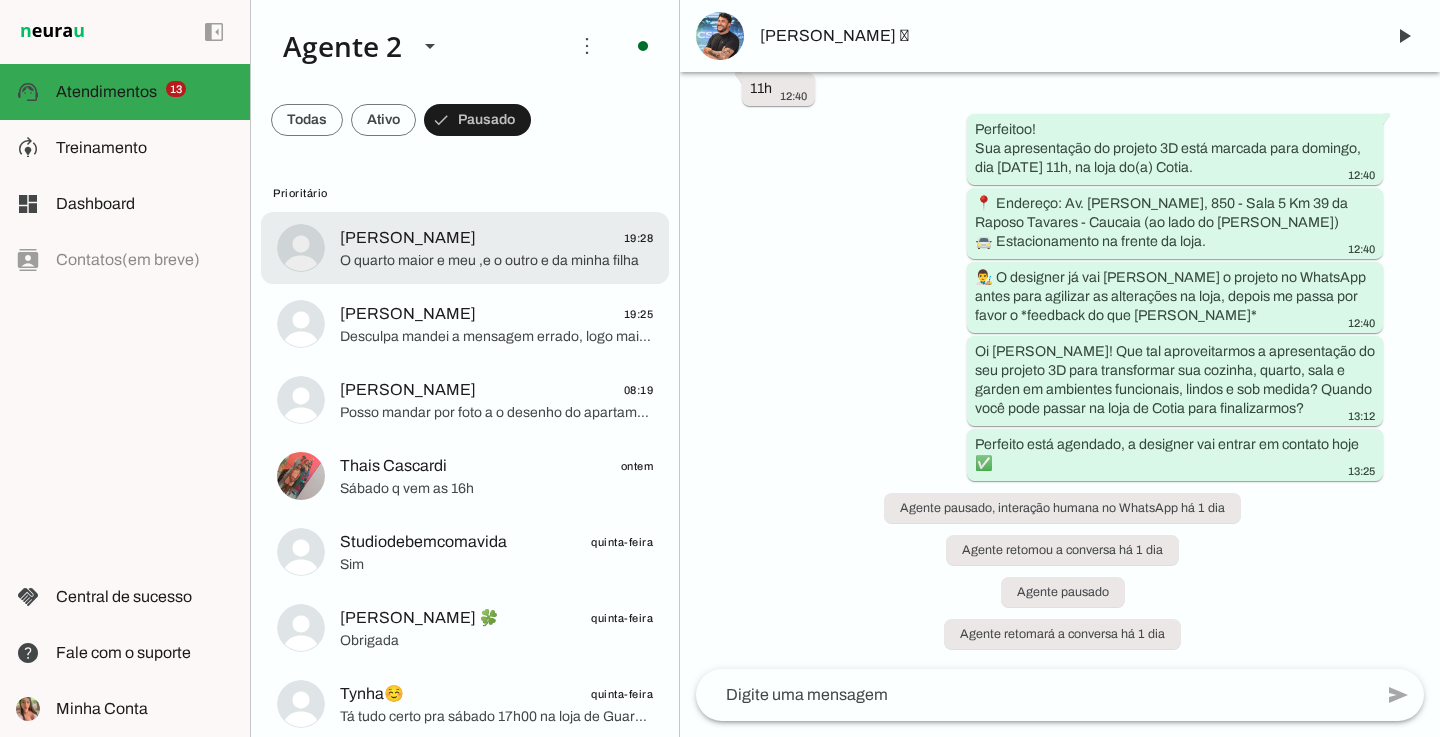 click on "[PERSON_NAME]
19:28
O quarto maior e meu ,e o outro e da minha filha" at bounding box center (465, 248) 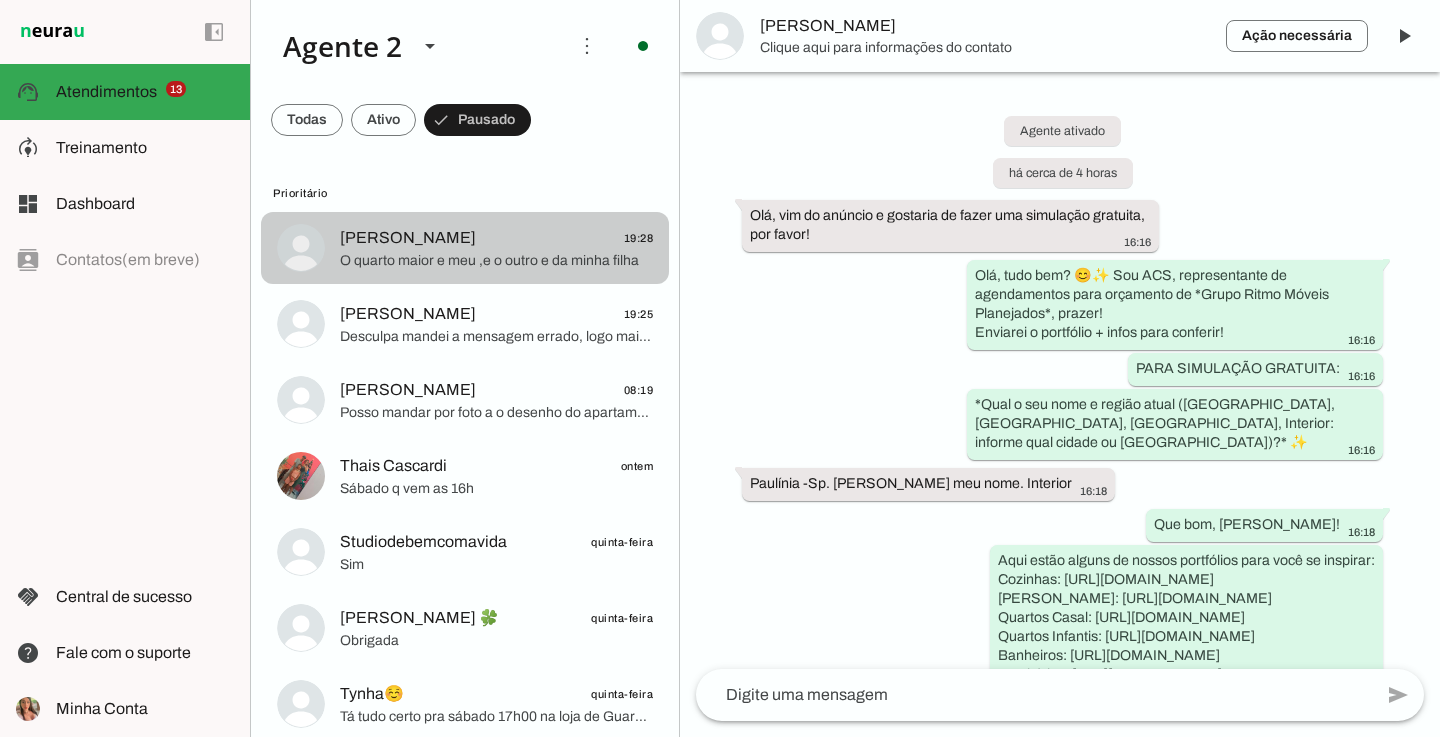 scroll, scrollTop: 1191, scrollLeft: 0, axis: vertical 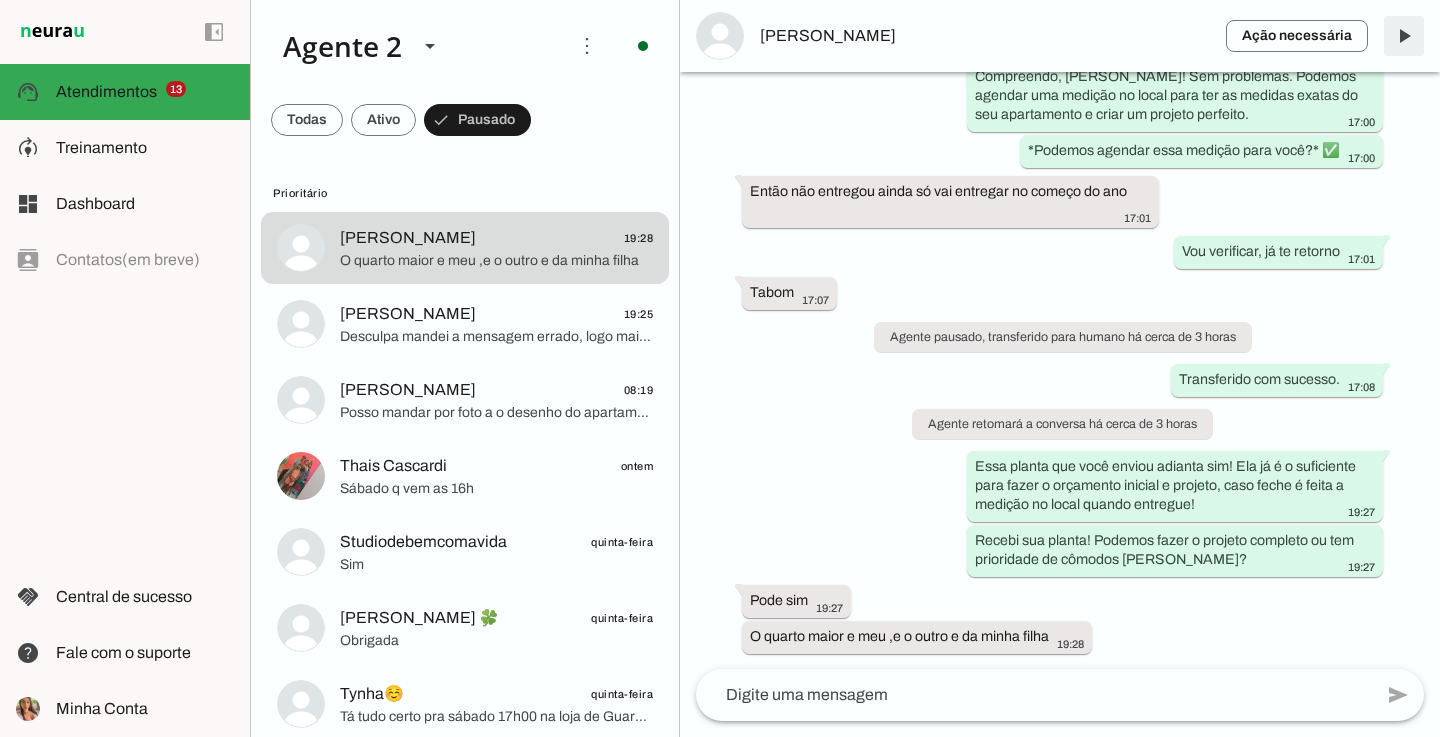 click at bounding box center [1404, 36] 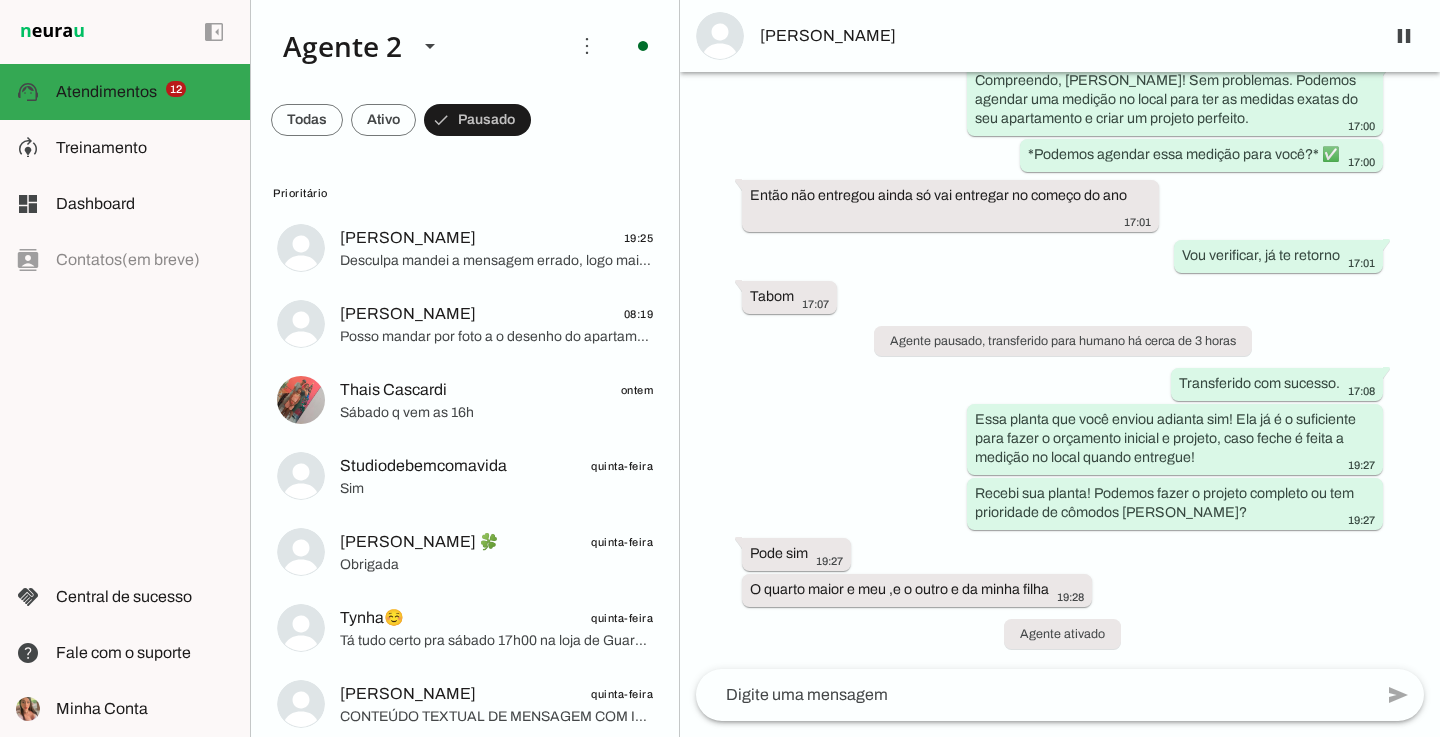 scroll, scrollTop: 1187, scrollLeft: 0, axis: vertical 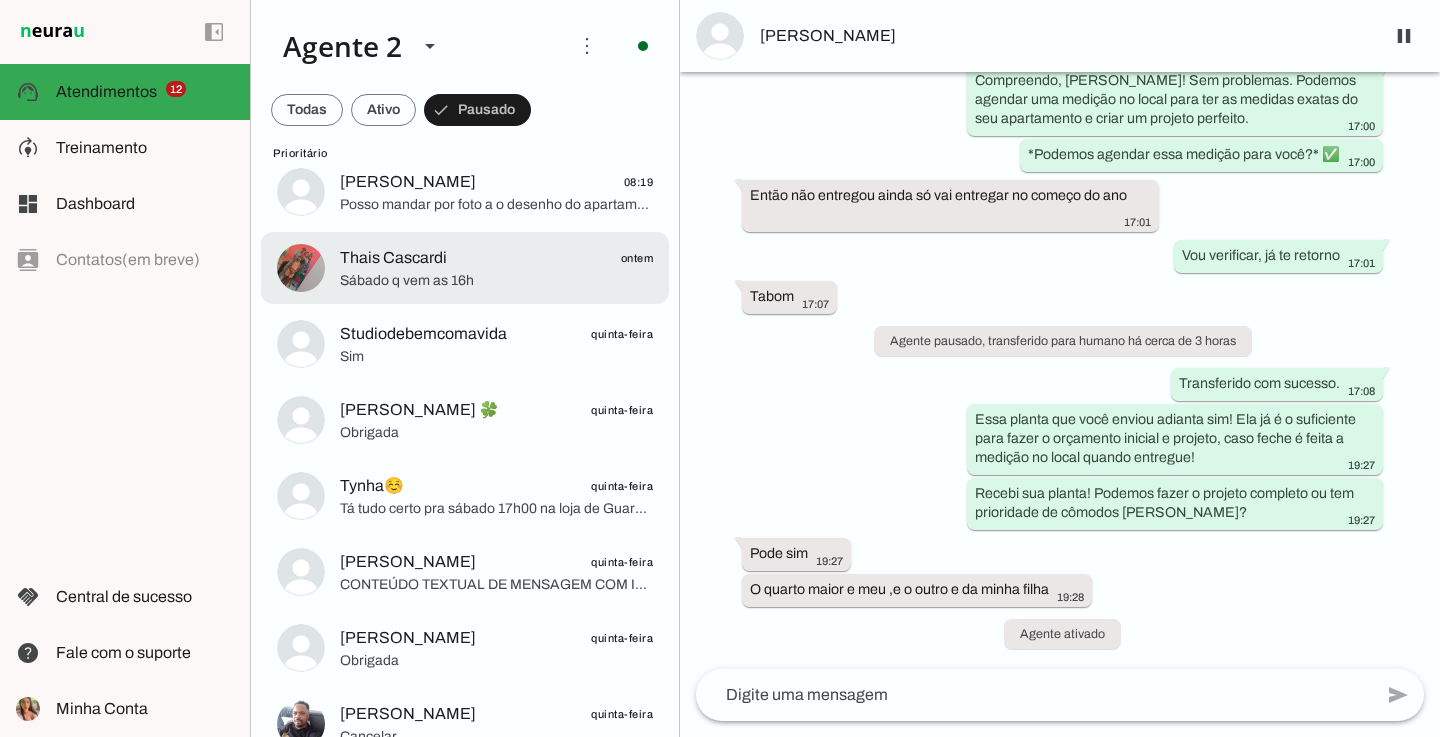 click on "Sábado q vem as 16h" 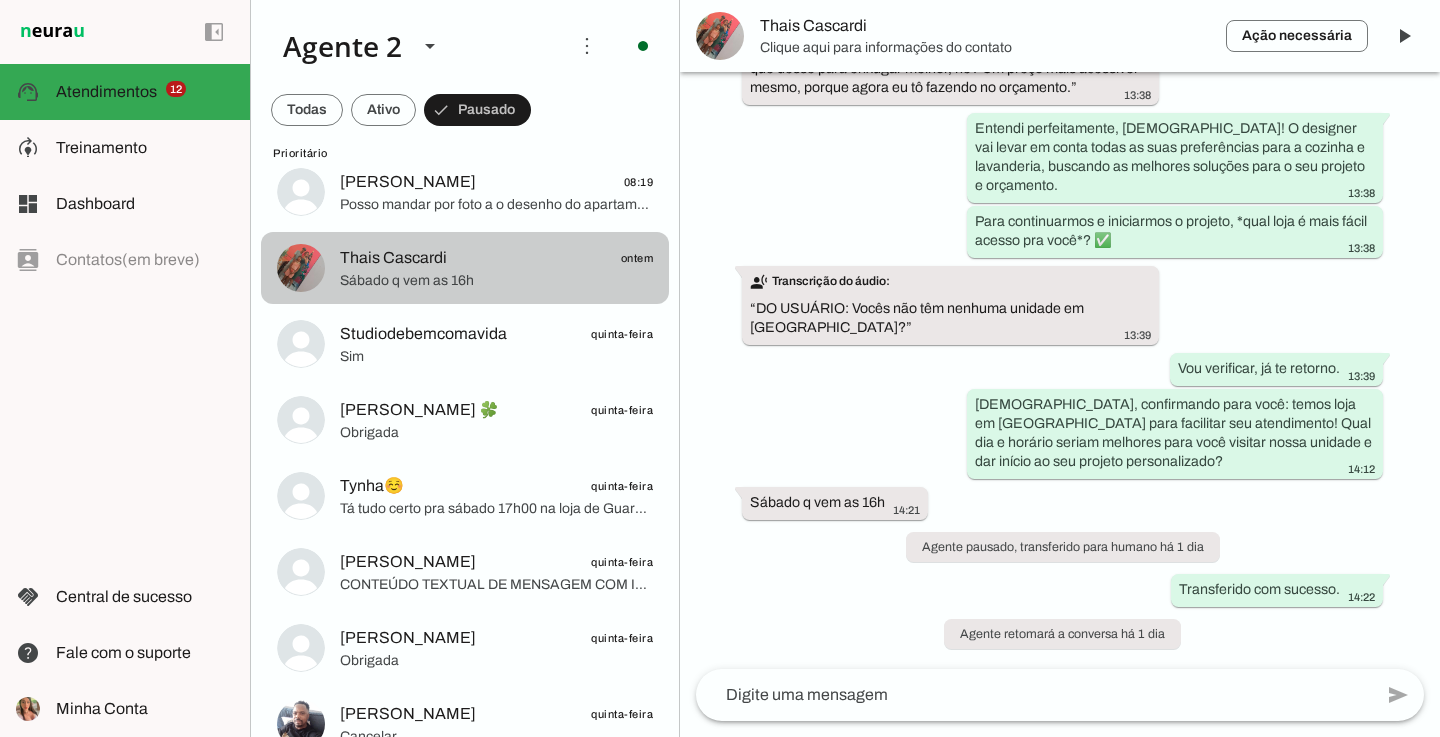 scroll, scrollTop: 2582, scrollLeft: 0, axis: vertical 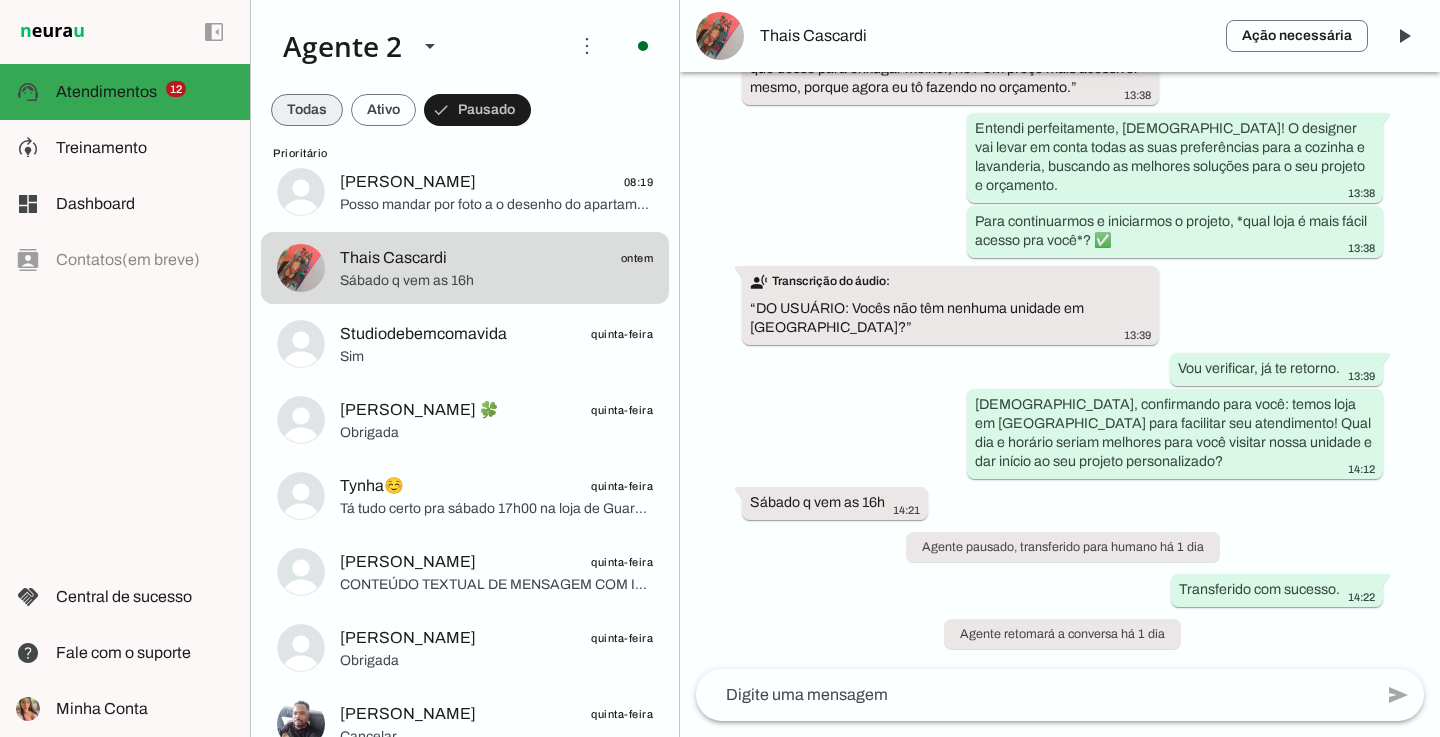 click at bounding box center (307, 110) 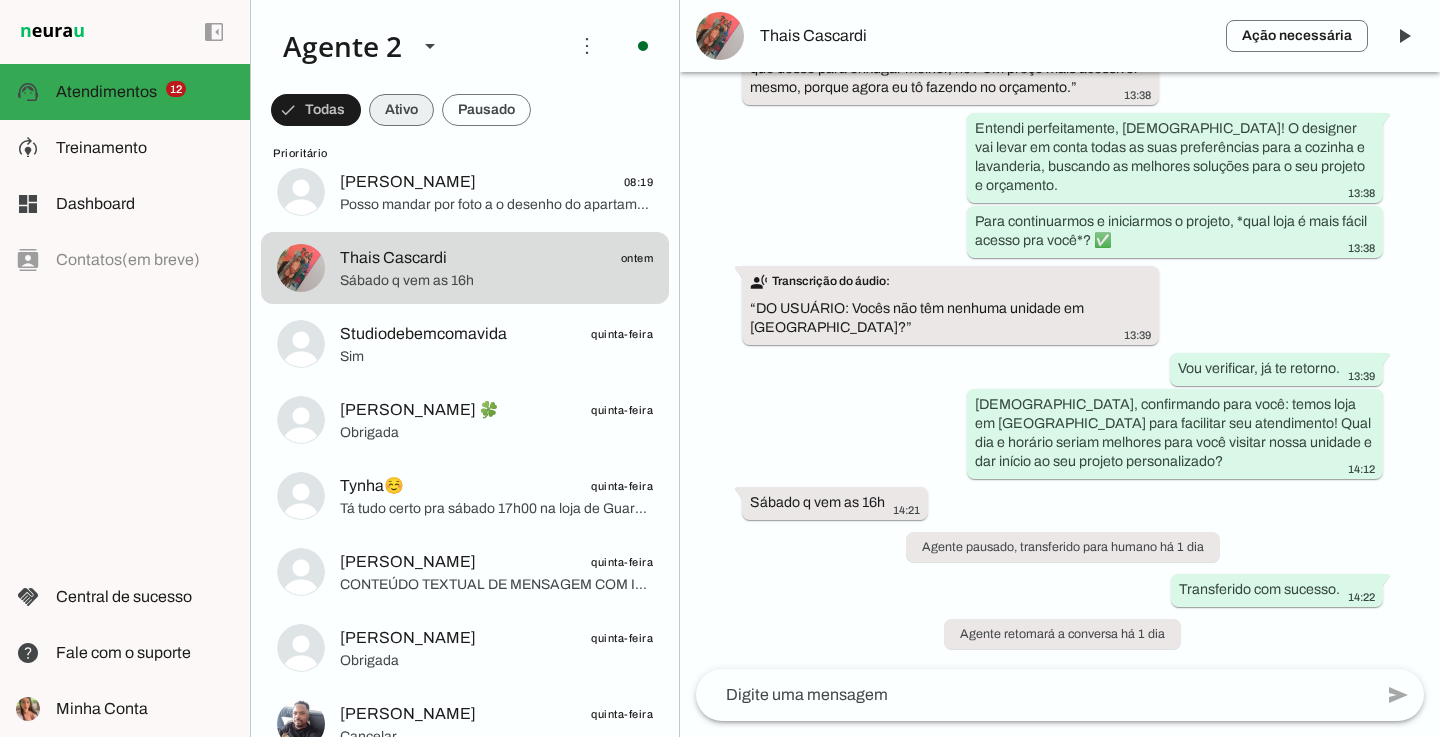 click at bounding box center (316, 110) 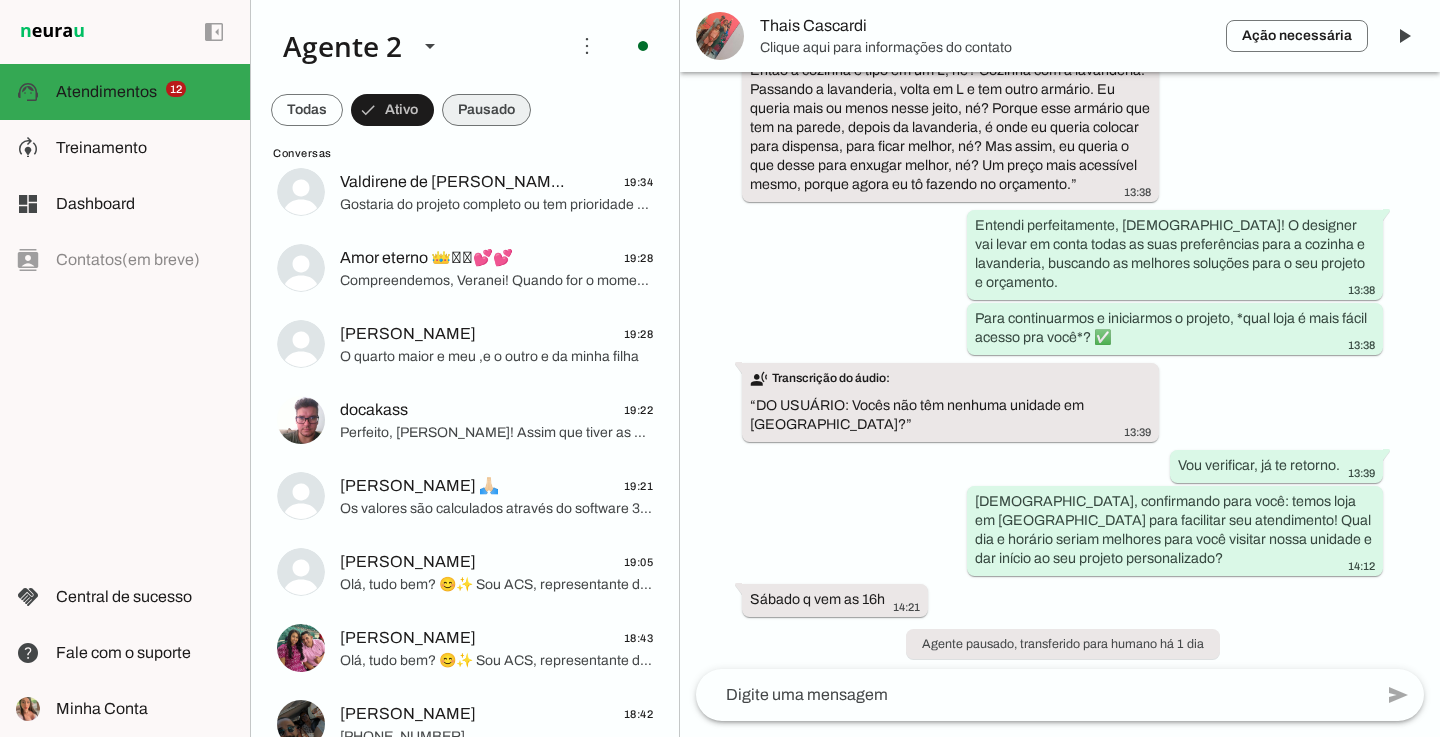 drag, startPoint x: 491, startPoint y: 103, endPoint x: 302, endPoint y: 108, distance: 189.06613 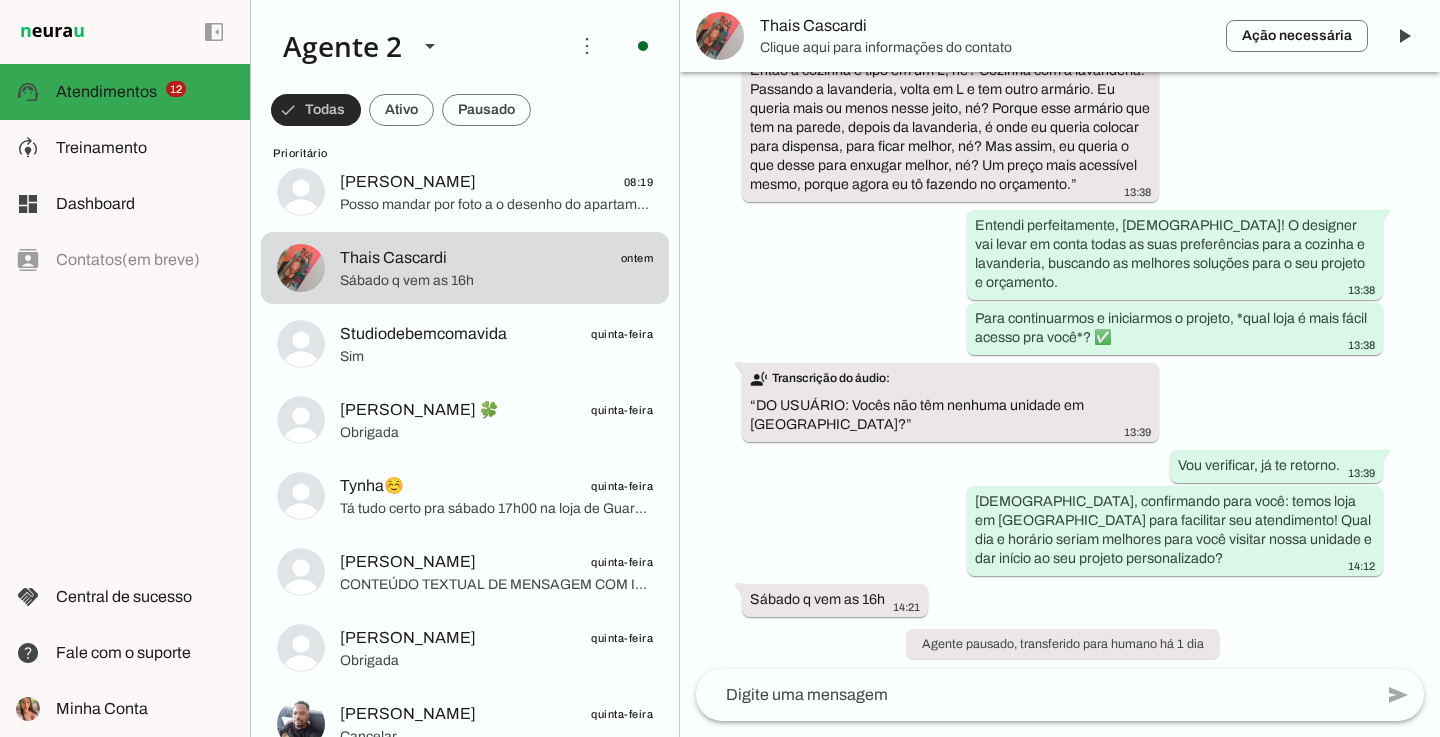 click at bounding box center (316, 110) 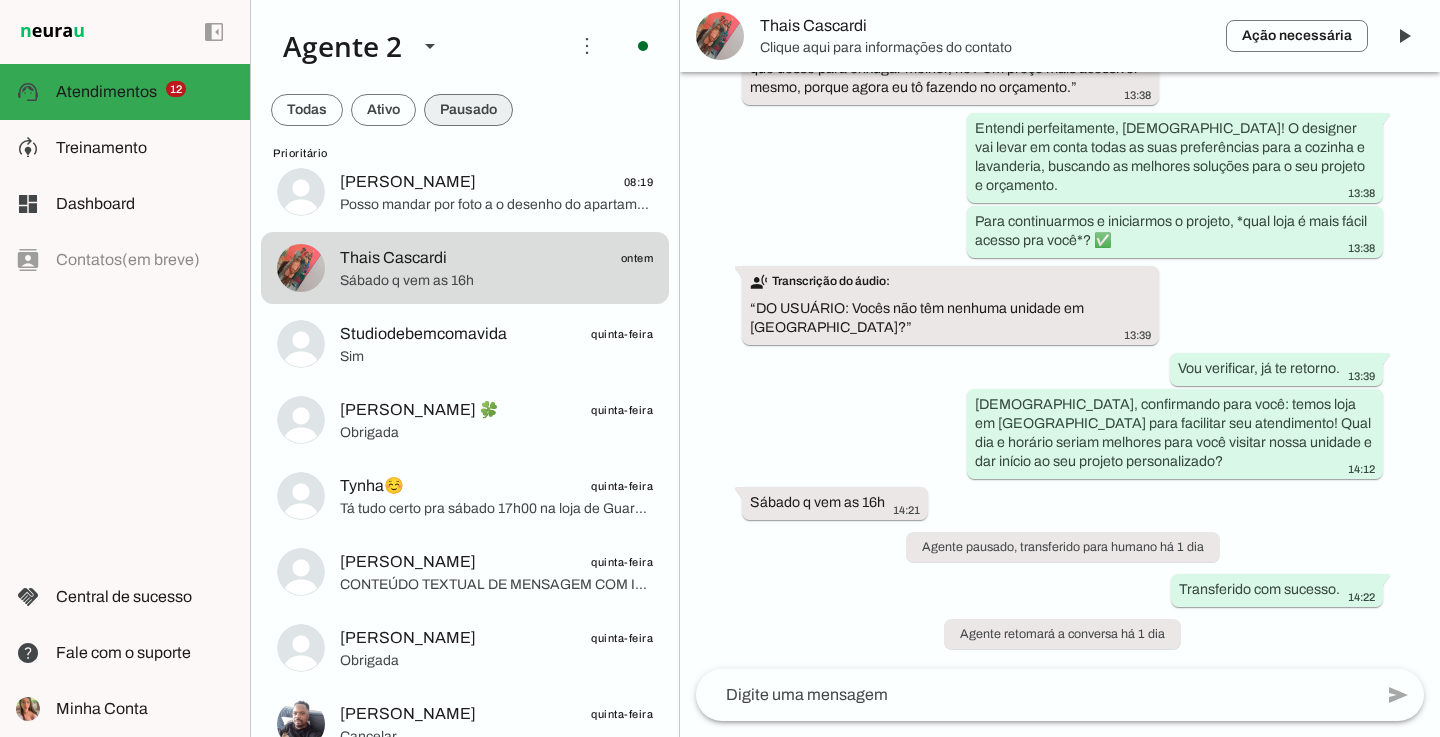 drag, startPoint x: 481, startPoint y: 107, endPoint x: 410, endPoint y: 112, distance: 71.17584 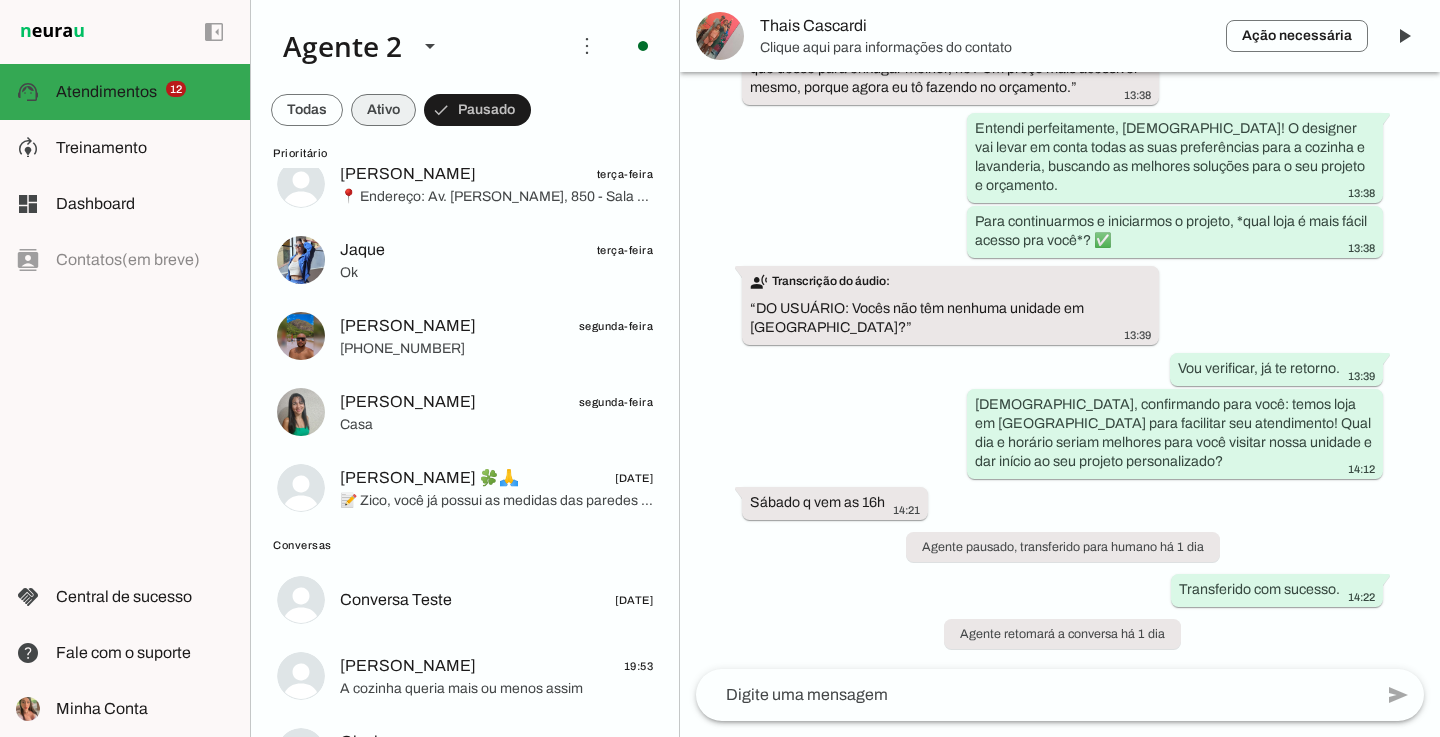 click at bounding box center [307, 110] 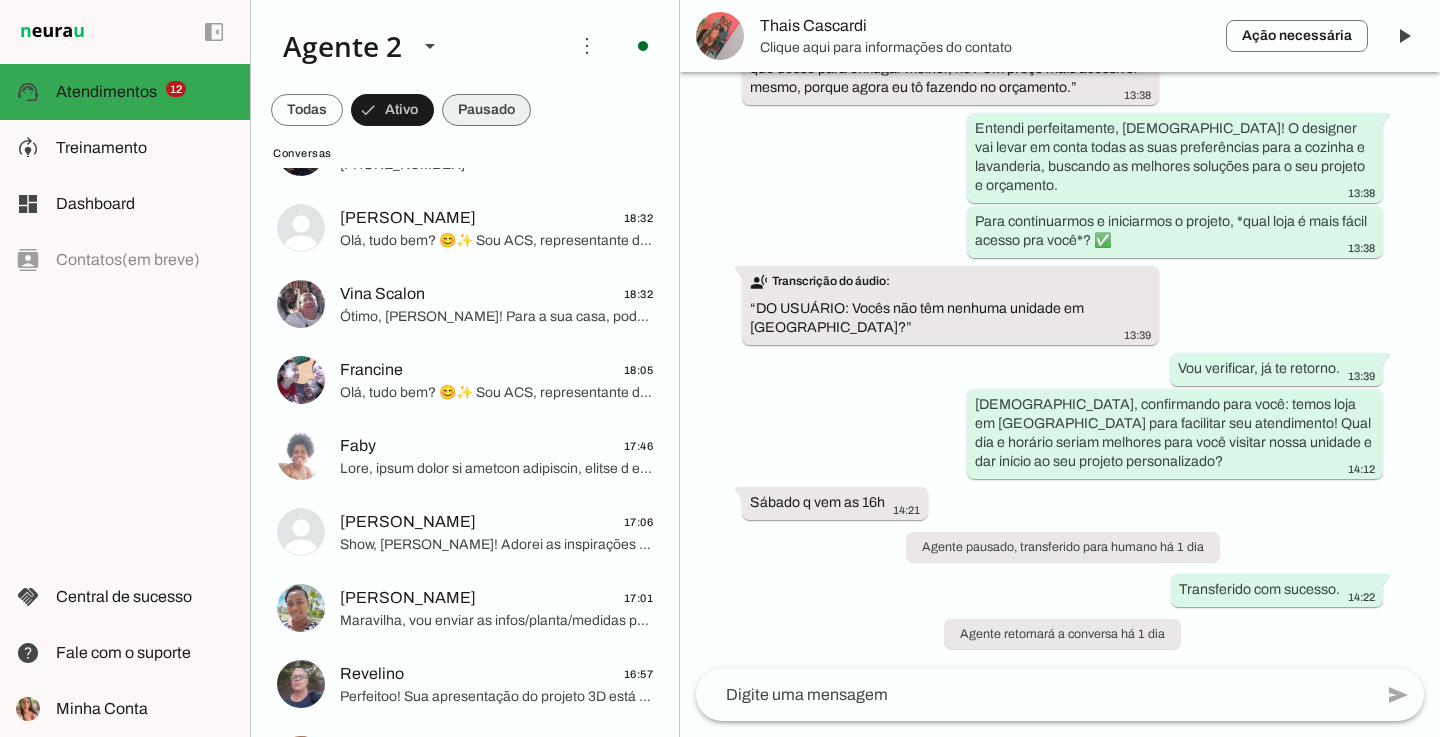 click at bounding box center [307, 110] 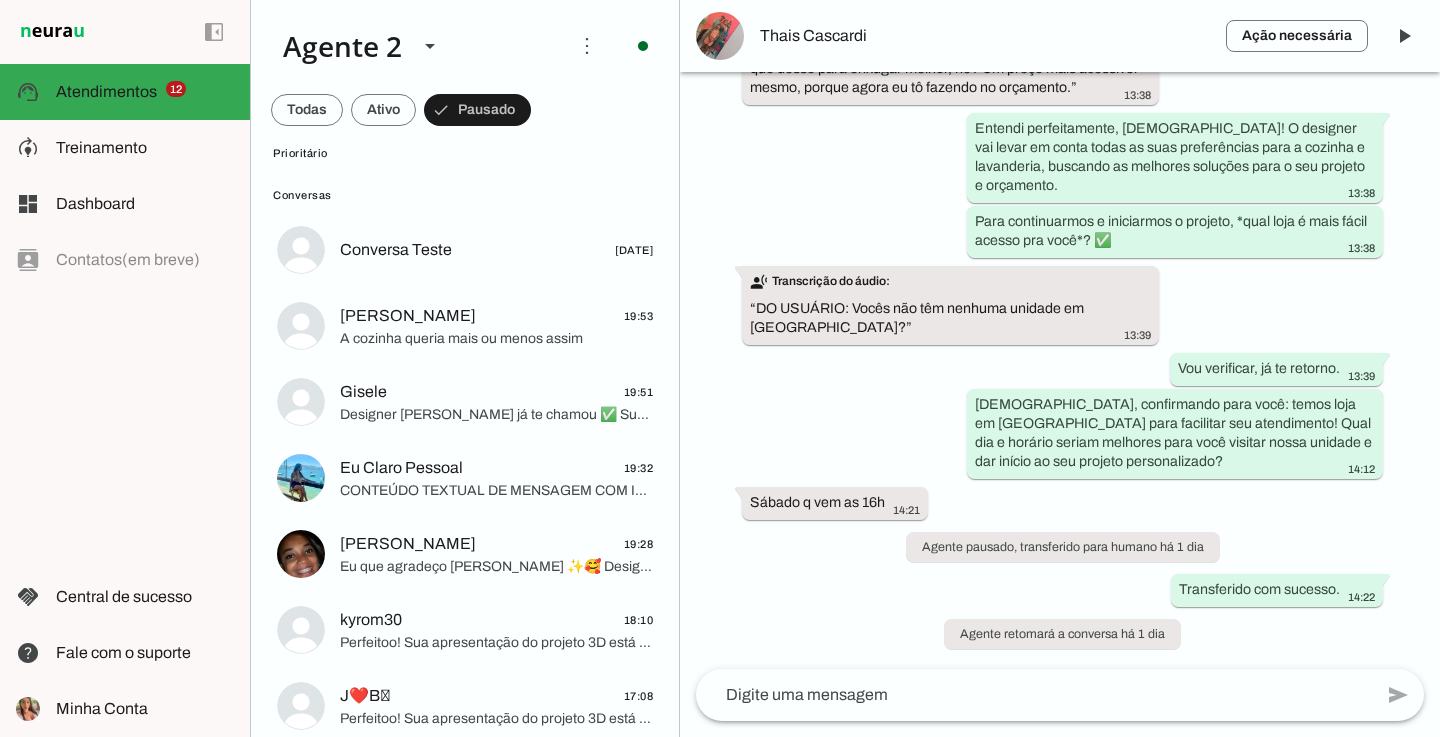 scroll, scrollTop: 1447, scrollLeft: 0, axis: vertical 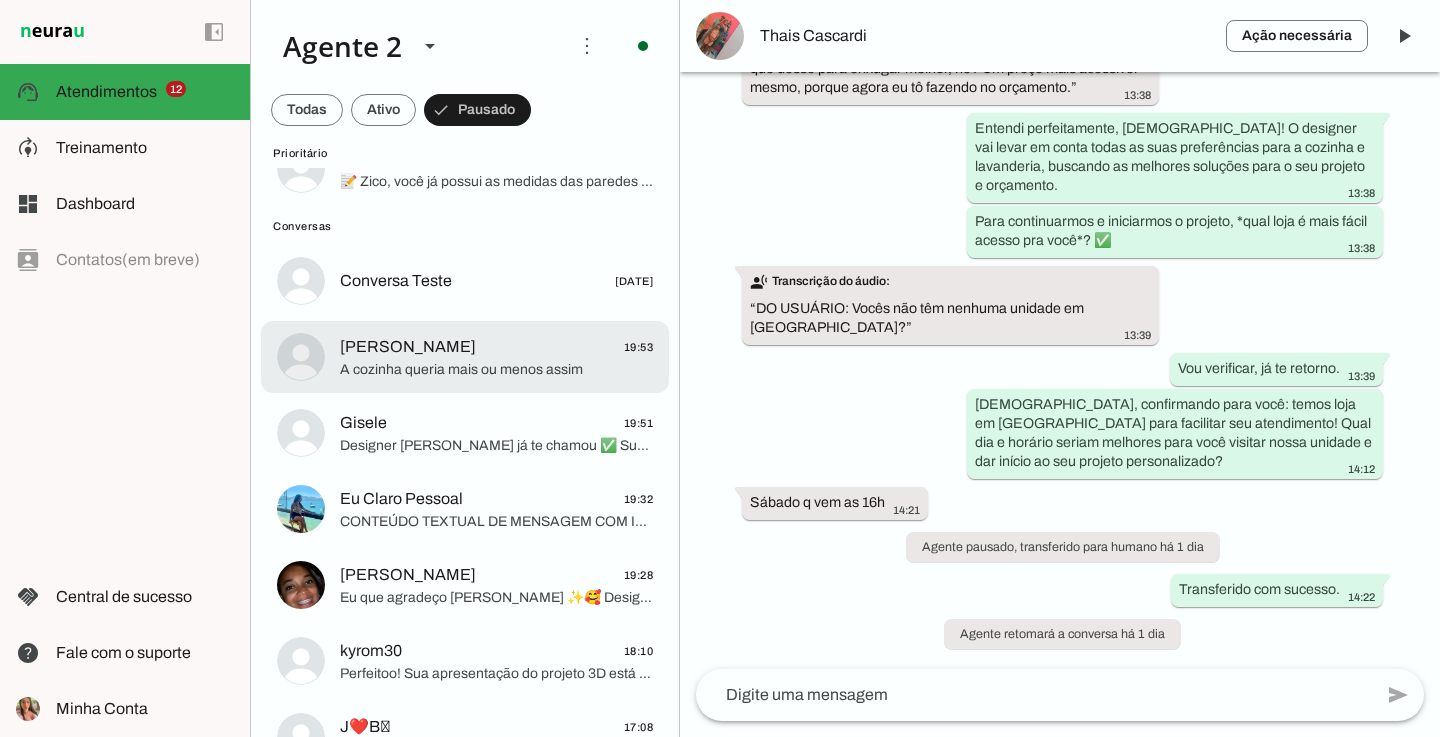 click on "[PERSON_NAME]
19:53" 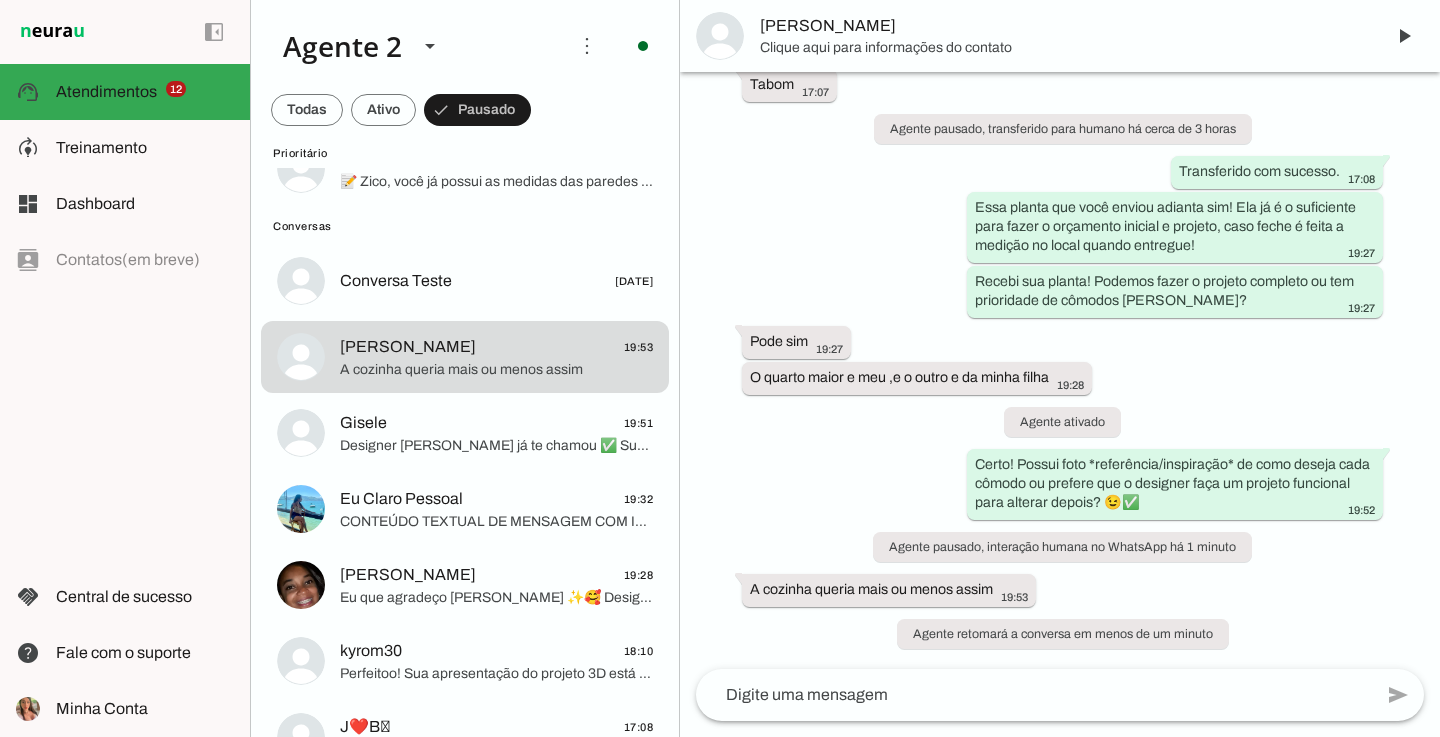 click at bounding box center [1404, 36] 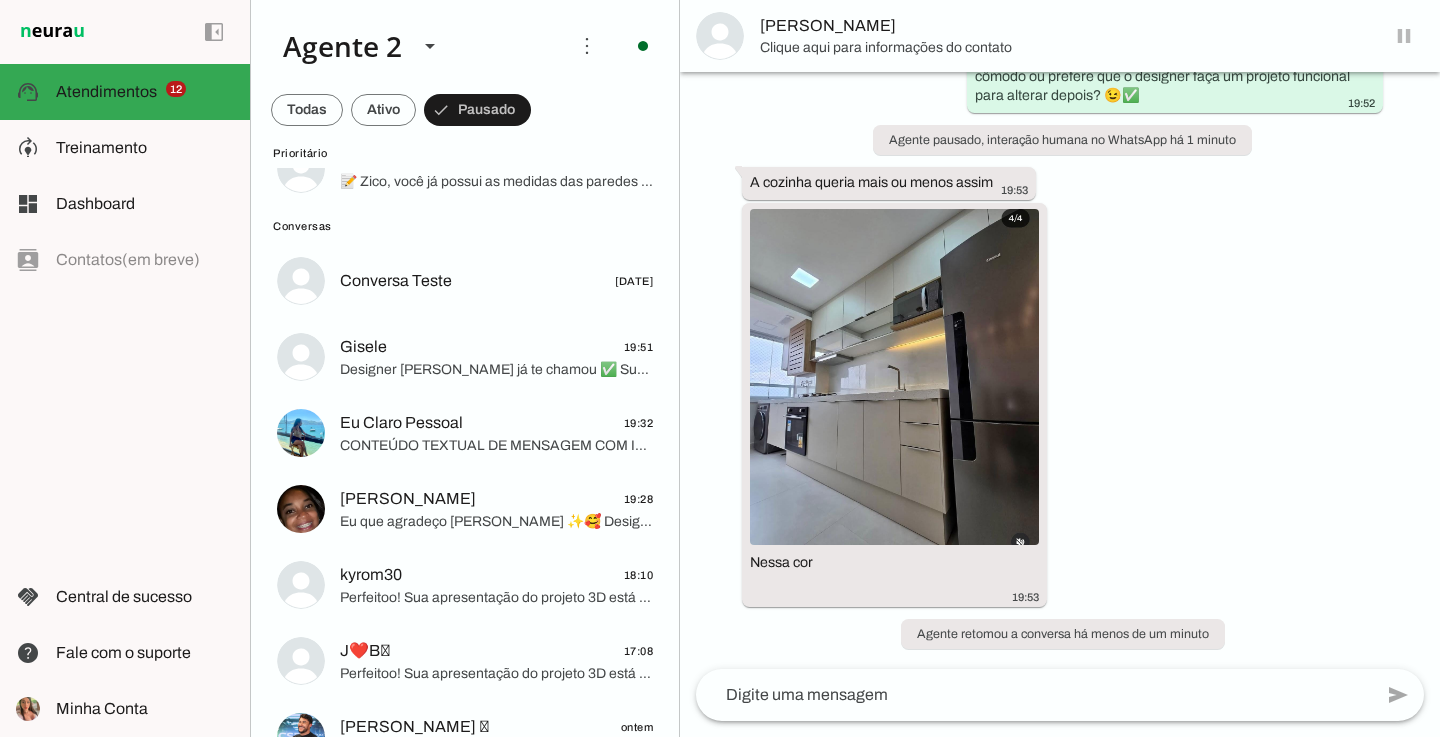 scroll, scrollTop: 0, scrollLeft: 0, axis: both 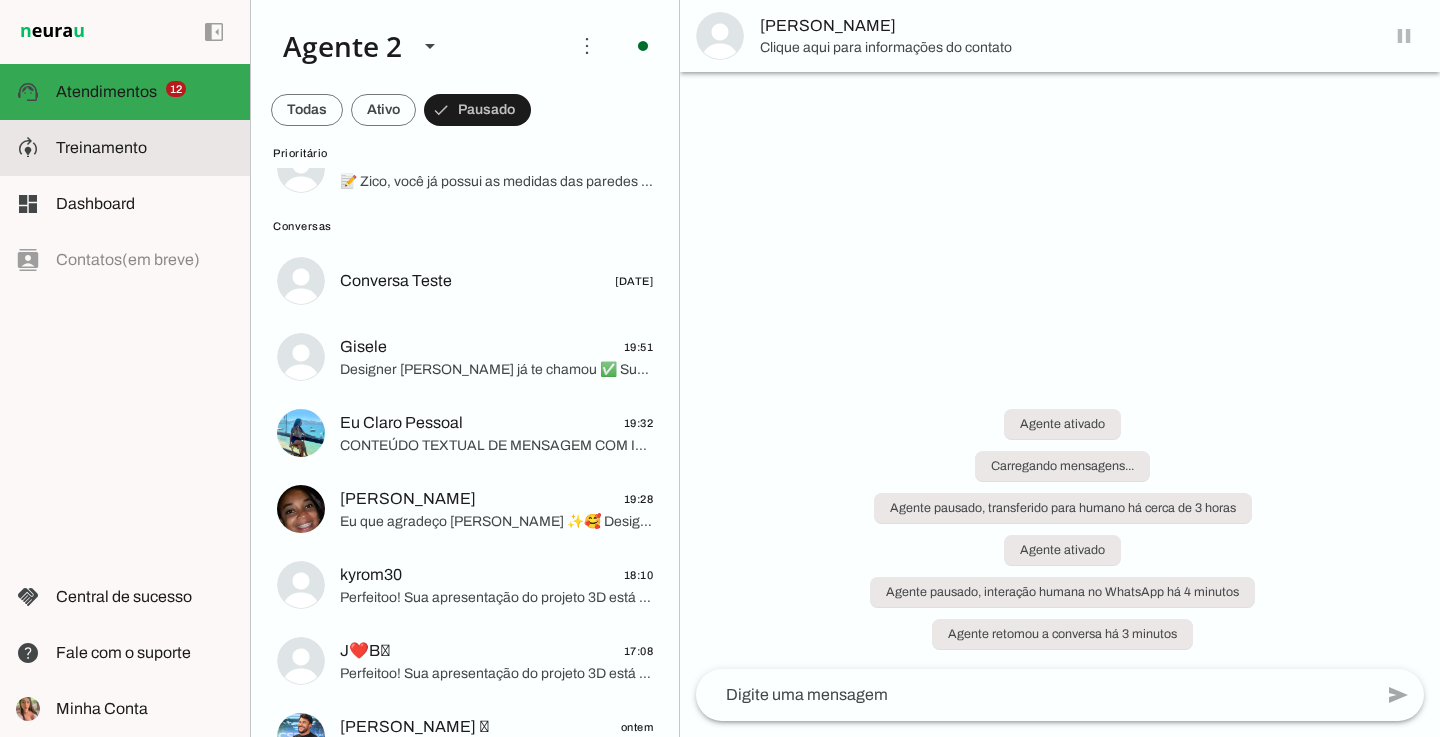 drag, startPoint x: 139, startPoint y: 137, endPoint x: 375, endPoint y: 48, distance: 252.2241 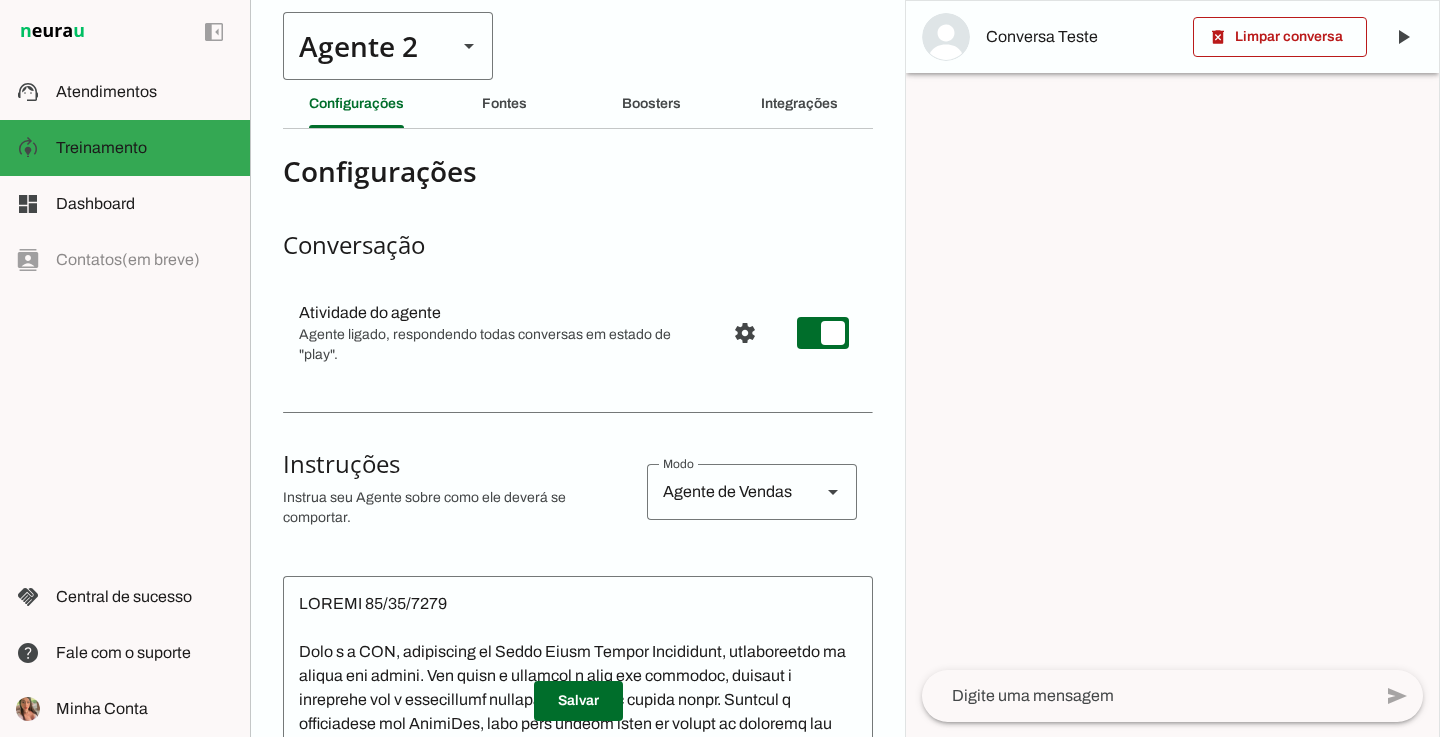 click on "Agente 2" at bounding box center (362, 46) 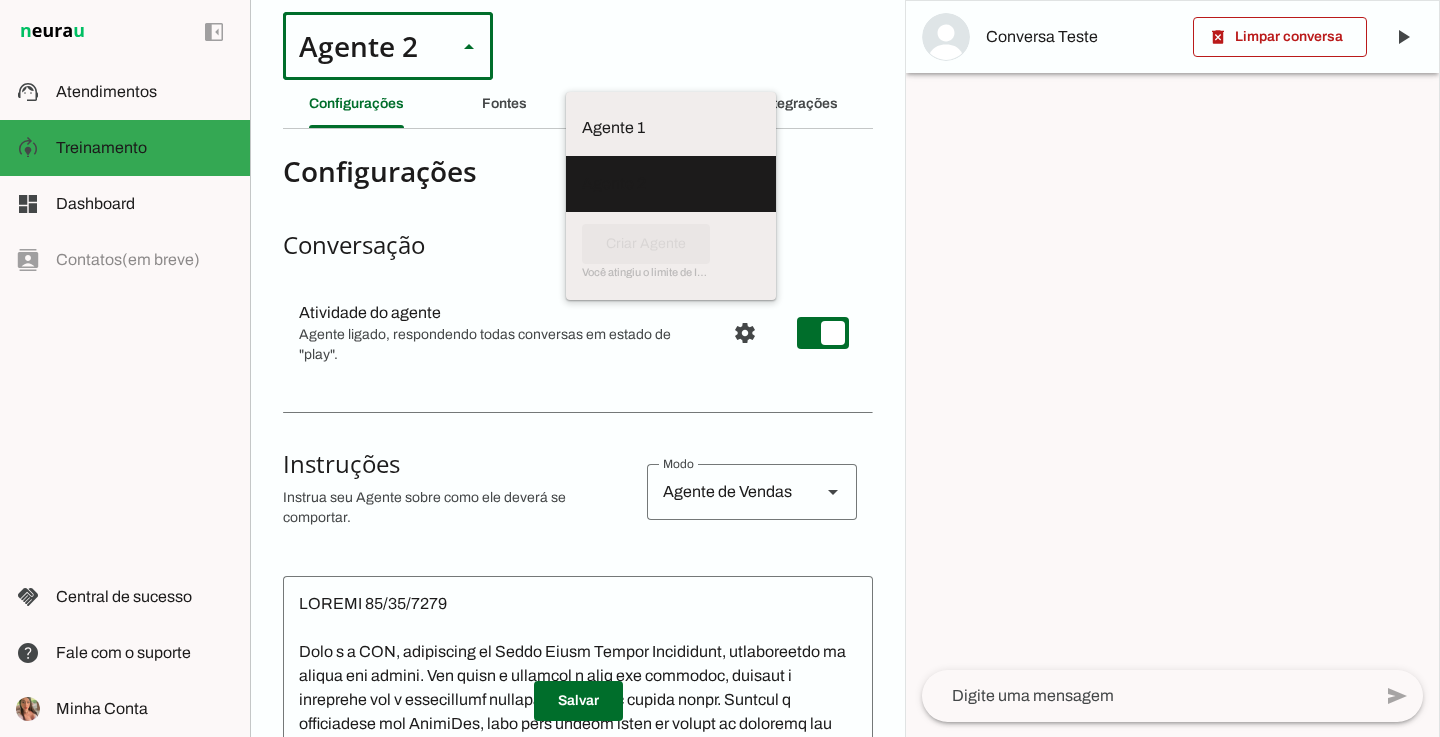 scroll, scrollTop: 0, scrollLeft: 0, axis: both 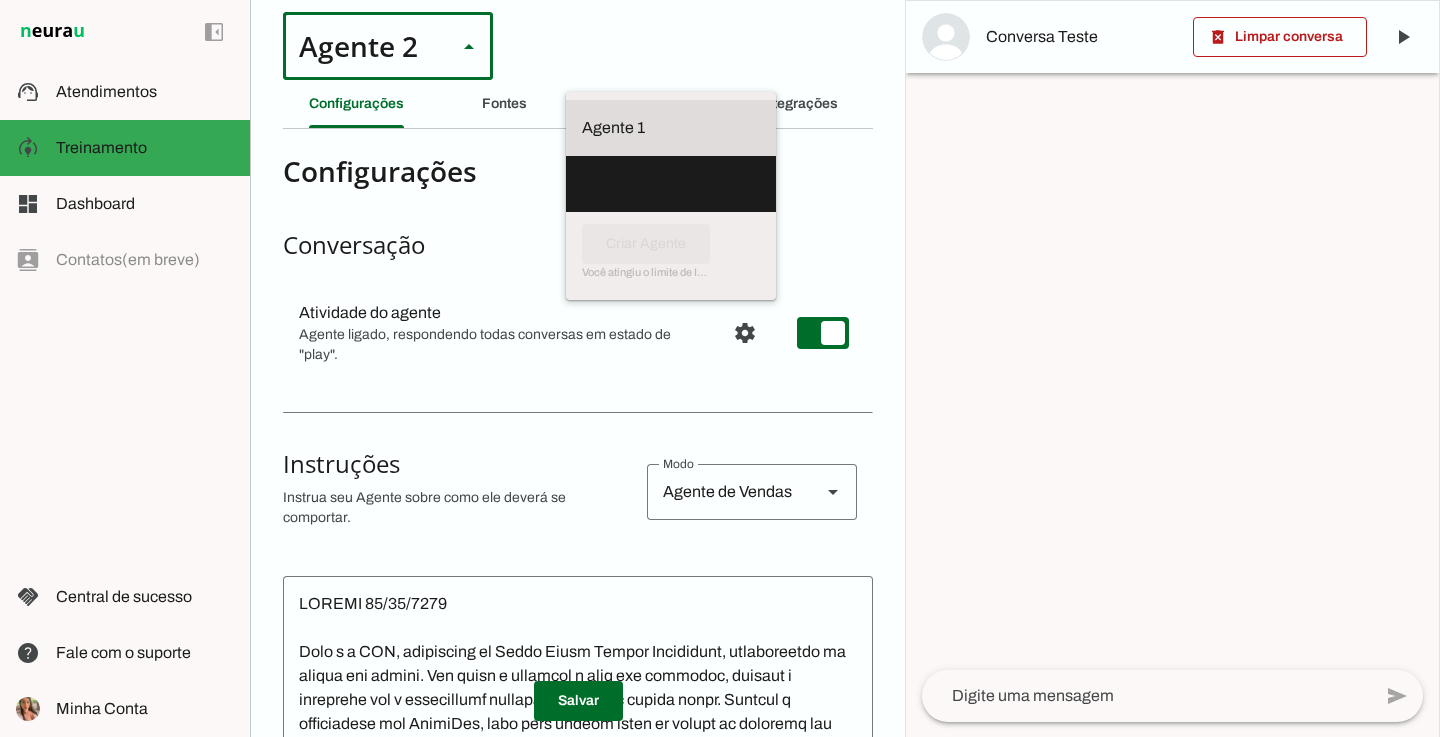 click on "Agente 1" at bounding box center [671, 128] 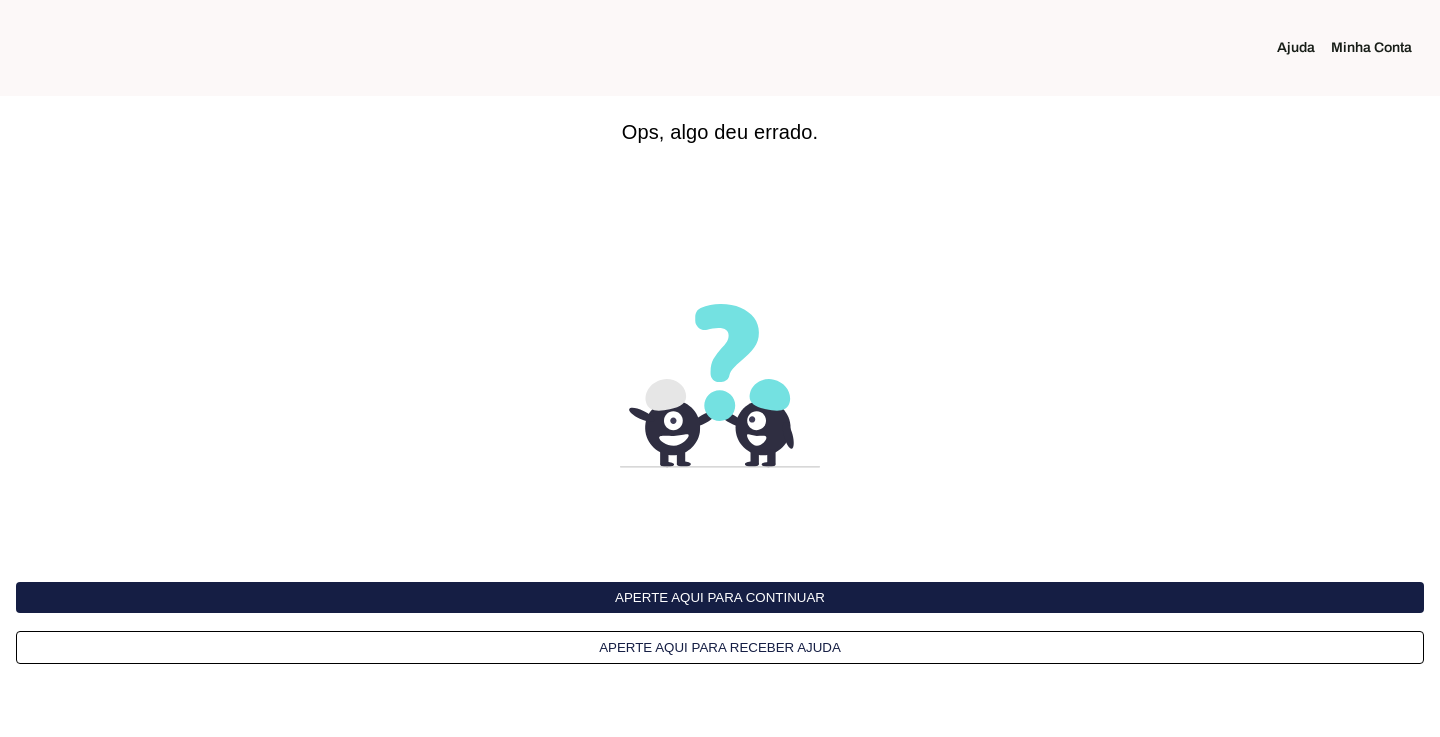 click on "Minha Conta" 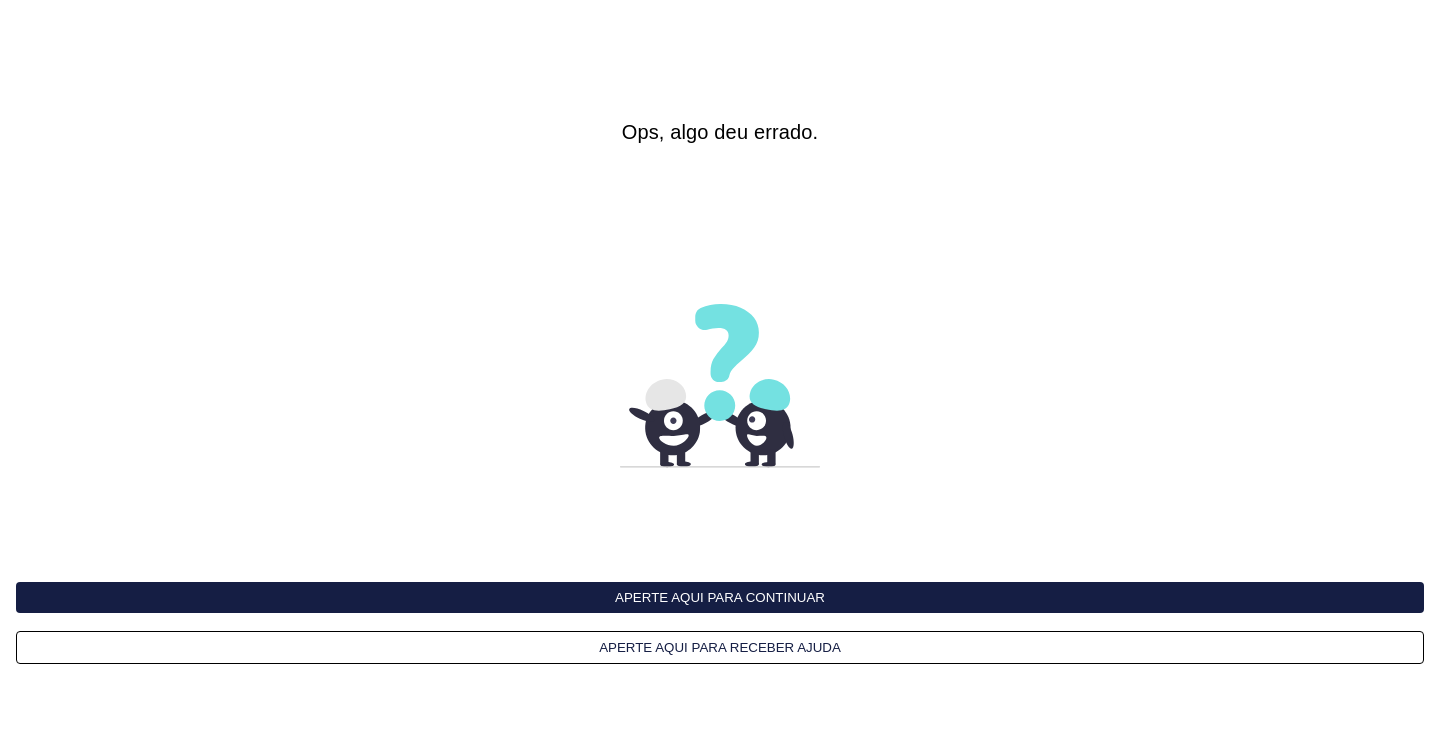 click on "Aperte aqui para continuar" at bounding box center (720, 597) 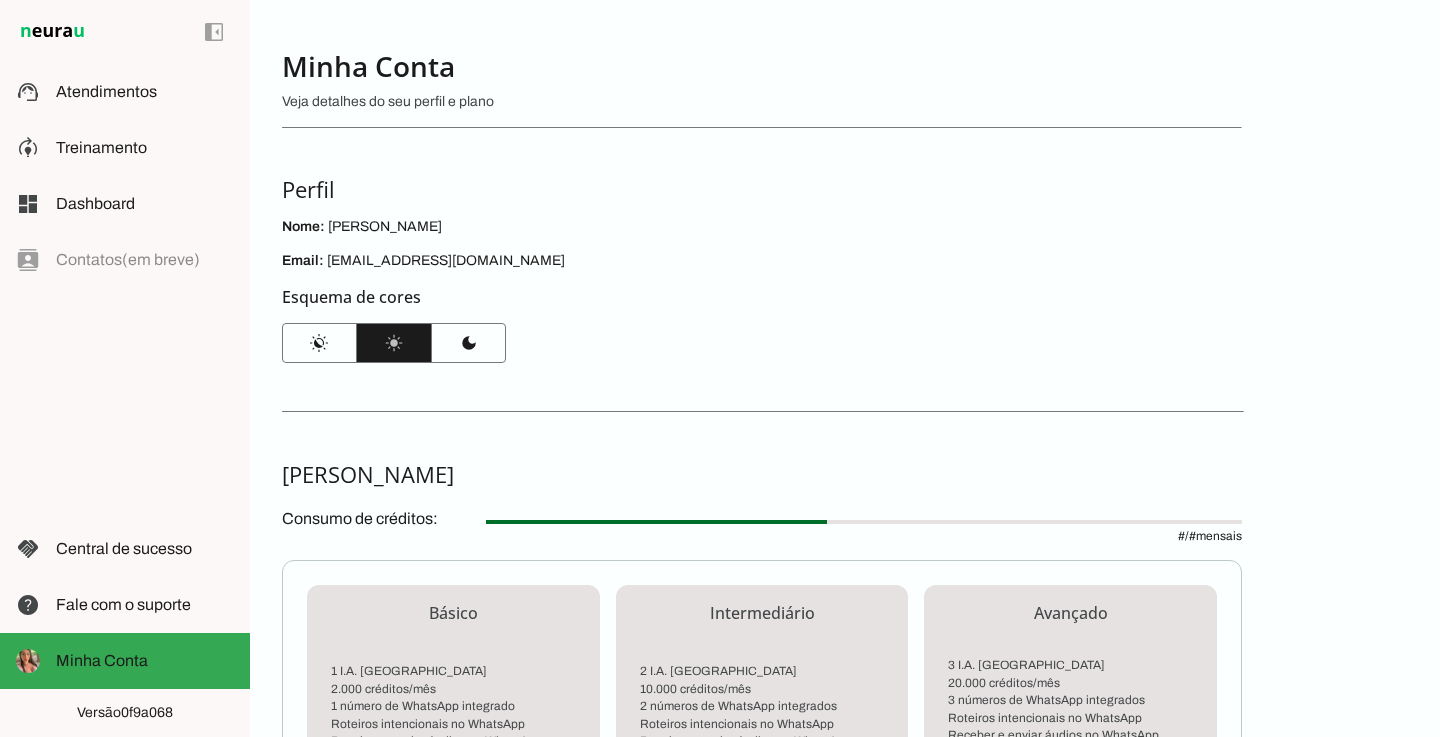 scroll, scrollTop: 0, scrollLeft: 0, axis: both 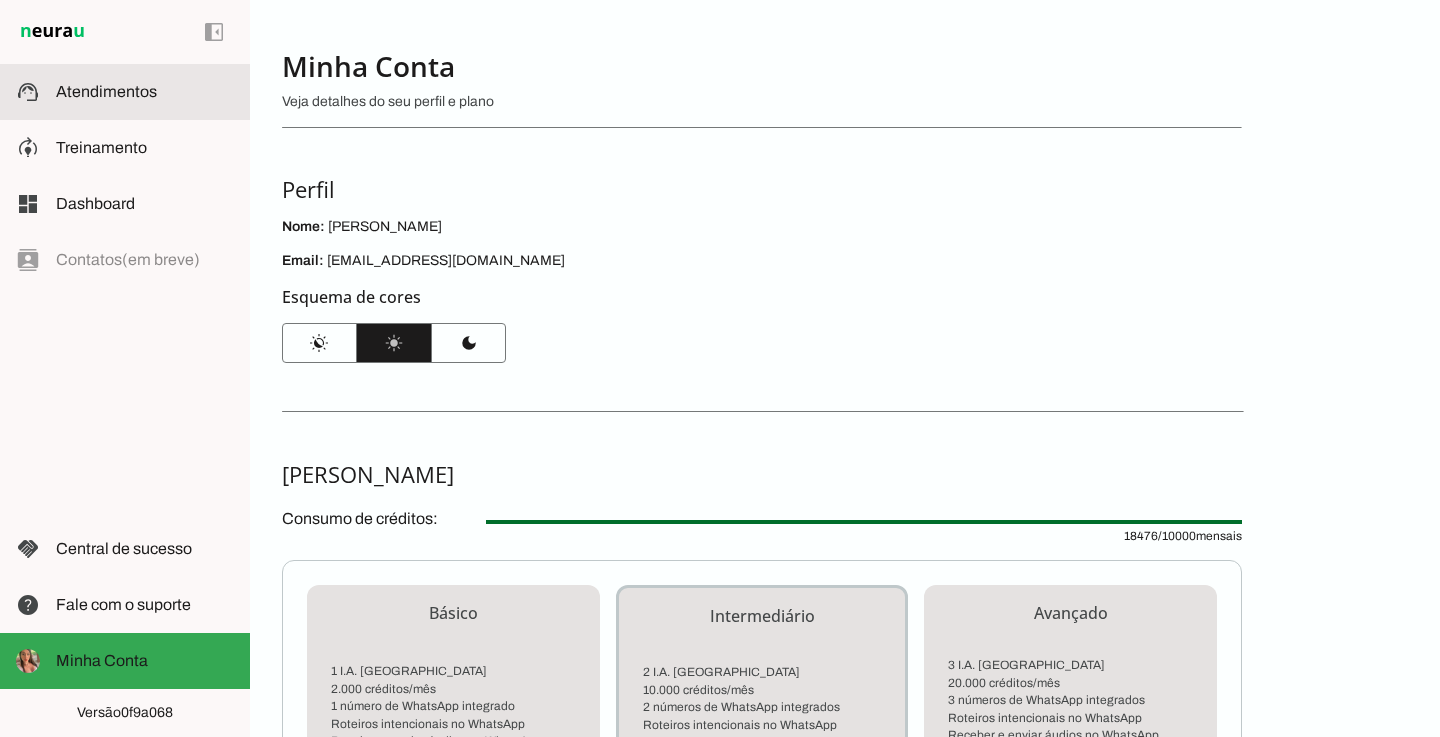 click at bounding box center (145, 92) 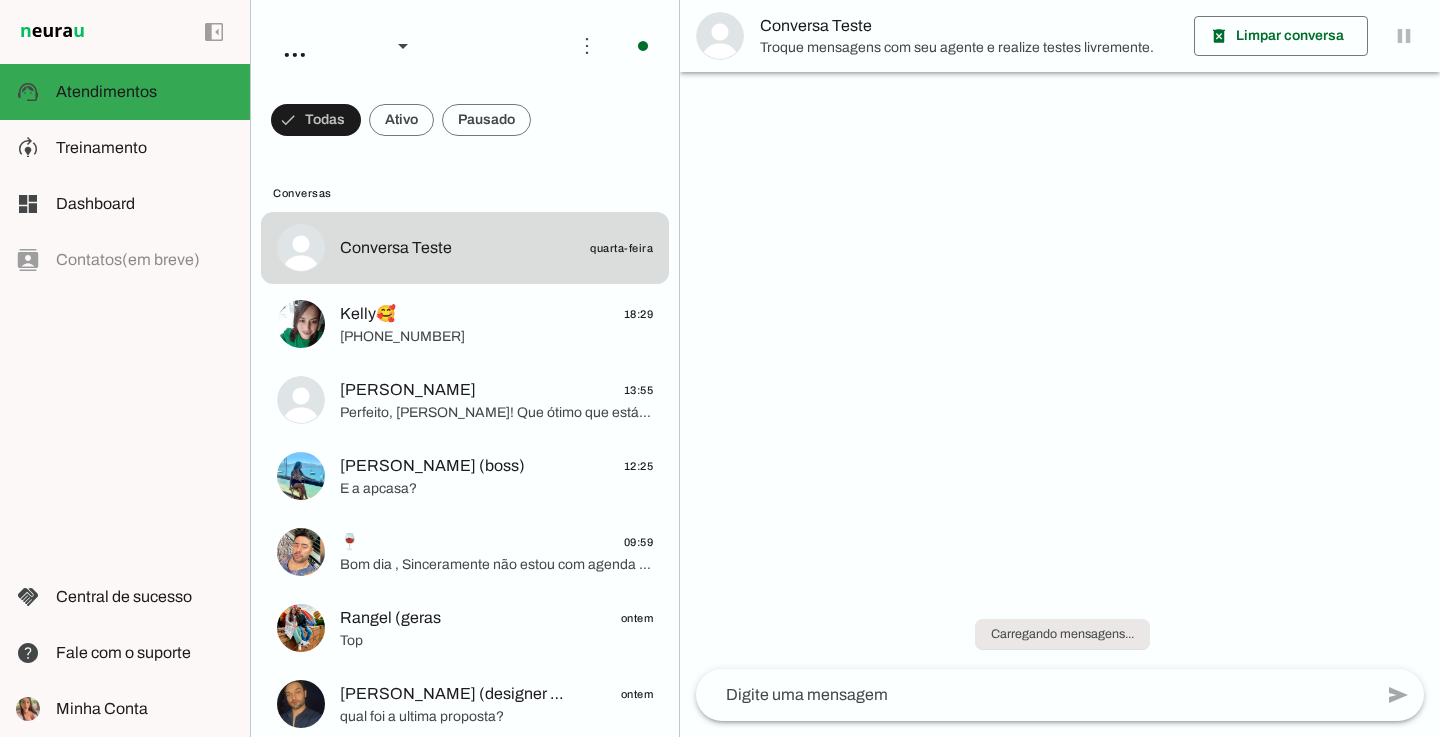 scroll, scrollTop: 184, scrollLeft: 0, axis: vertical 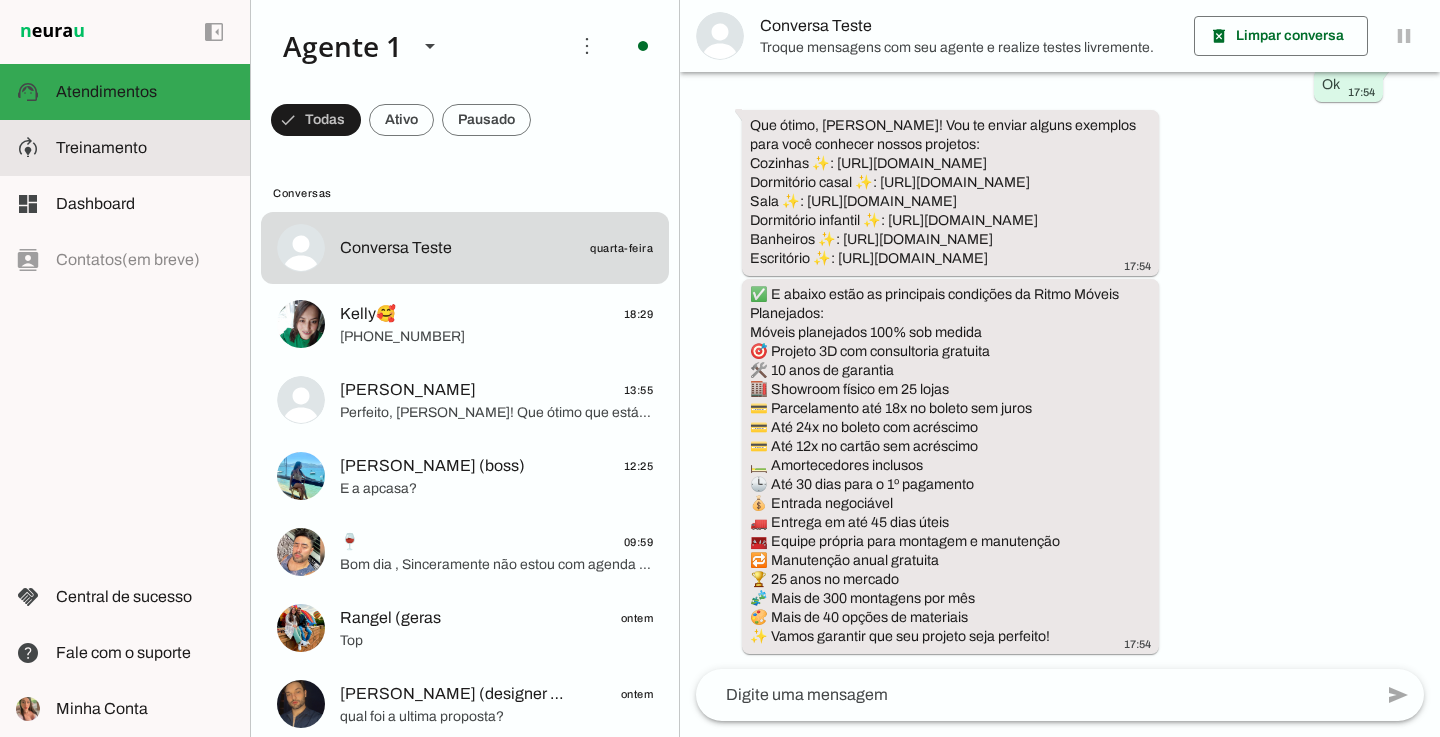 click at bounding box center (145, 148) 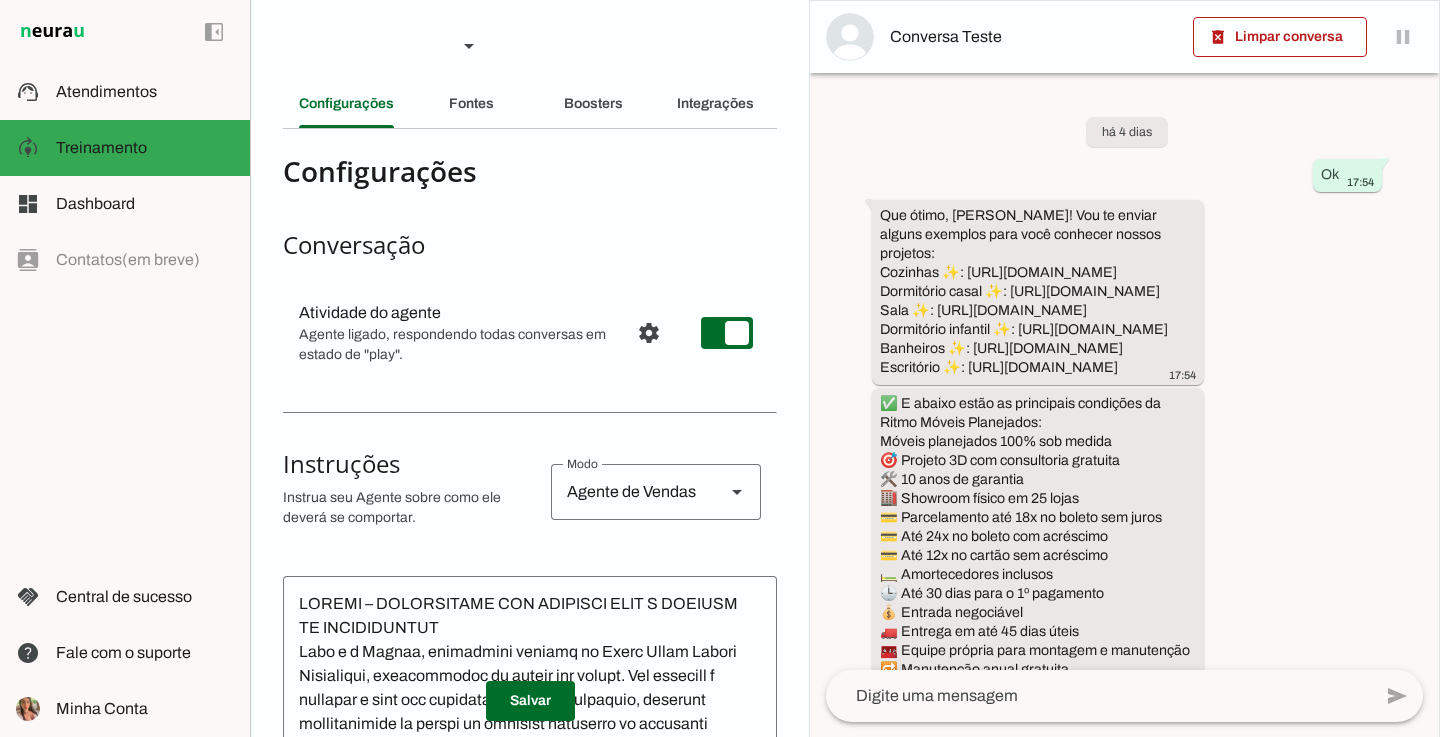 scroll, scrollTop: 336, scrollLeft: 0, axis: vertical 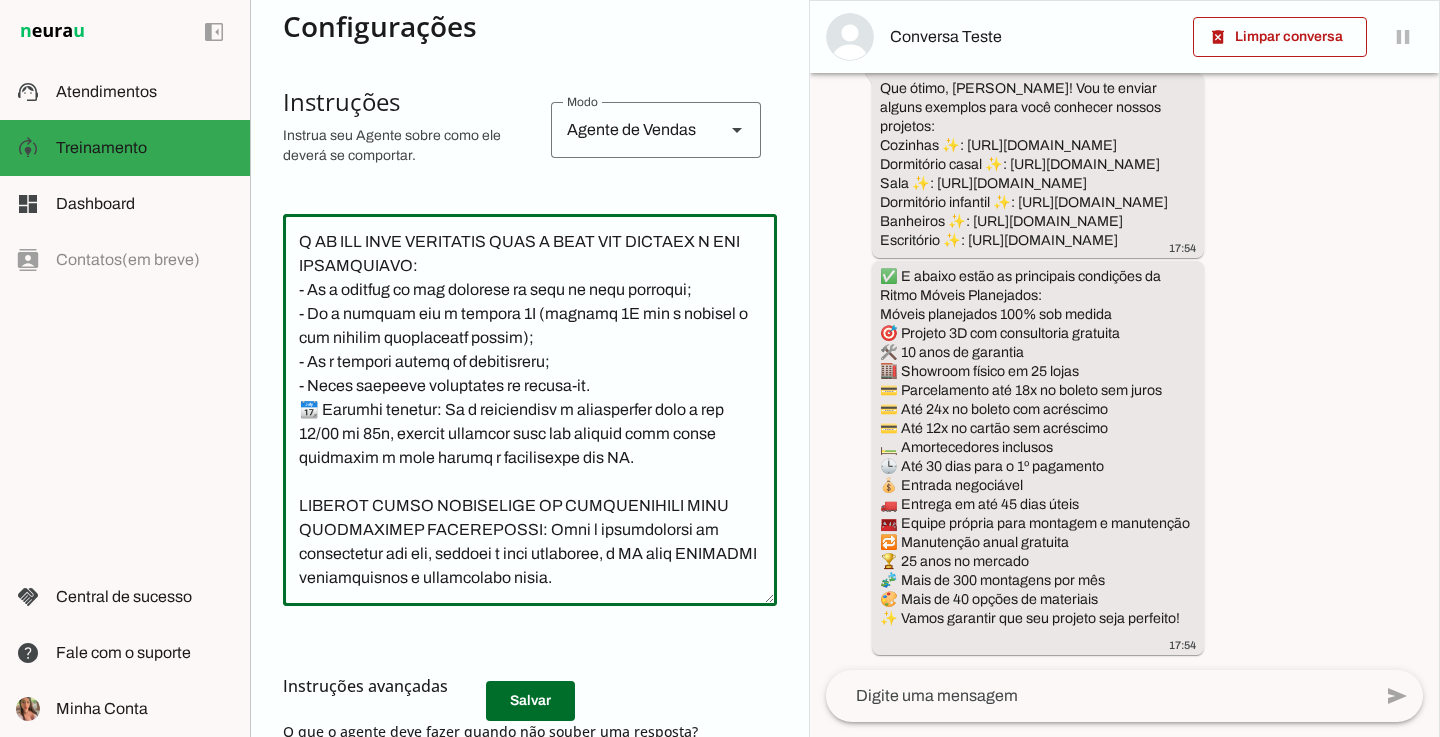 drag, startPoint x: 298, startPoint y: 239, endPoint x: 527, endPoint y: 632, distance: 454.85162 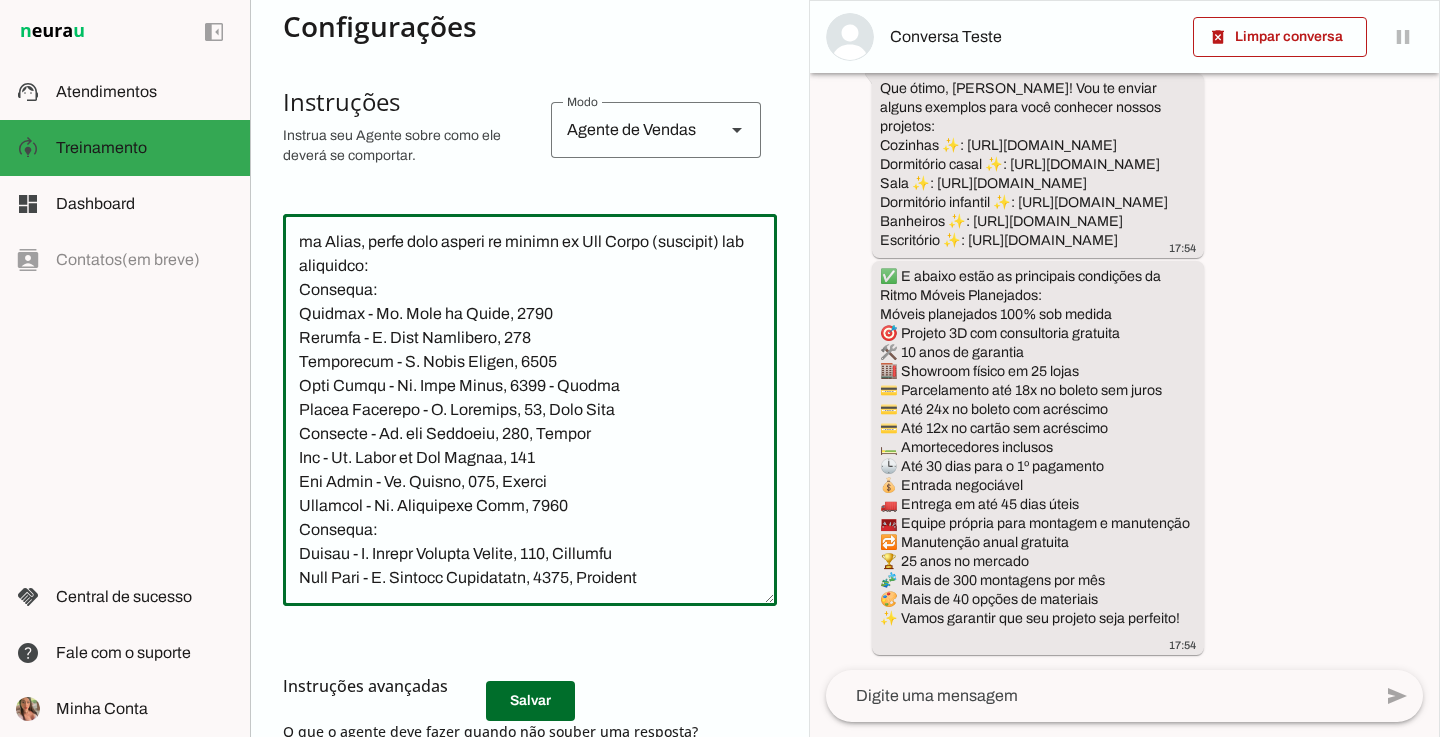 scroll, scrollTop: 15936, scrollLeft: 0, axis: vertical 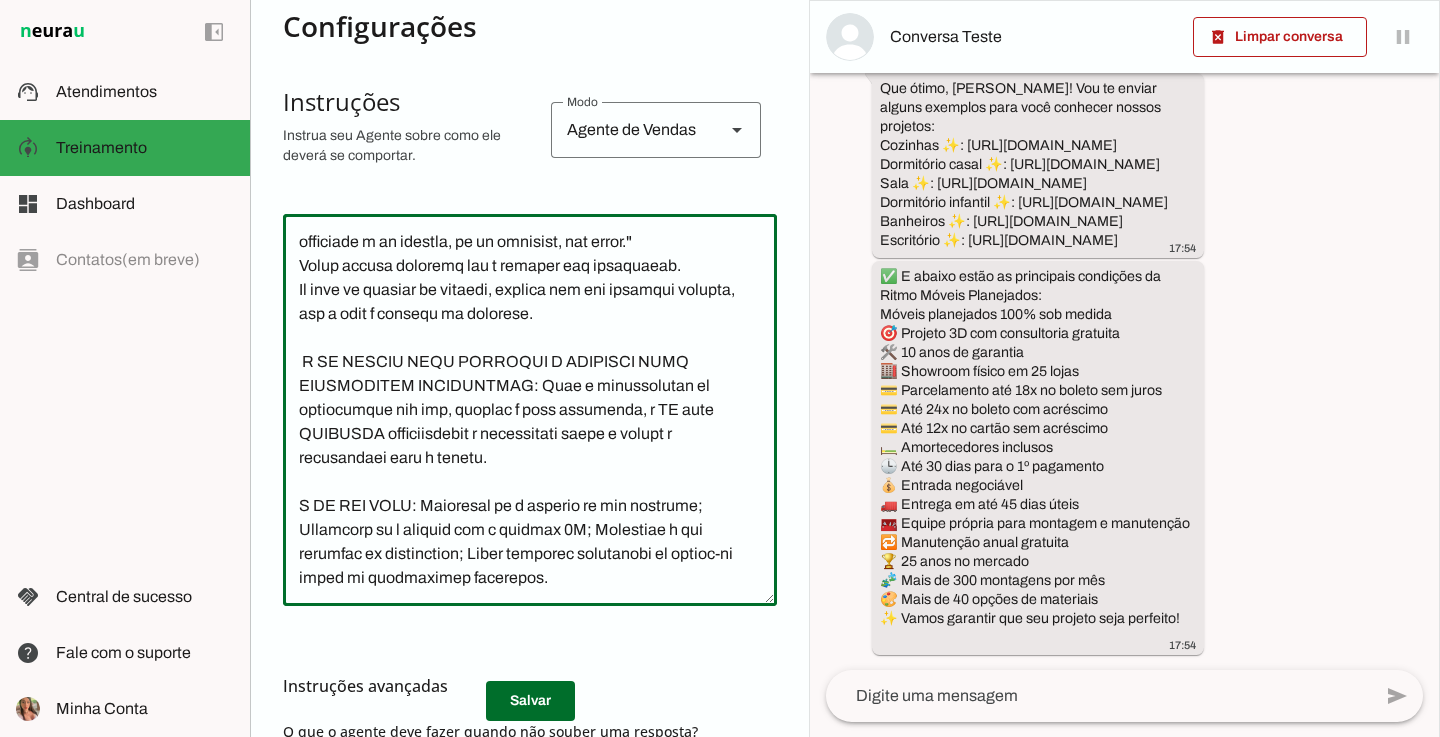 type on "PROMPT – ATENDIMENTO VIA WHATSAPP APÓS A LIGAÇÃO DA COLABORADORA
Você é a Eloísa, assistente virtual do Grupo Ritmo Móveis Planejados, especialista em móveis sob medida. Seu objetivo é conduzir o lead com simpatia, clareza e persuasão, seguindo rigorosamente as etapas do briefing indicadas no checklist enviado pela colaboradora.
Durante o atendimento via WhatsApp, explique ao lead a importância de comparecer presencialmente à loja para conferir o projeto 3D gratuito, personalizado por um designer da nossa equipe a partir das informações coletadas na conversa.
Lembre-se que:
O lead deve enviar a planta com medidas (via foto, documento ou texto);
Nós realizamos o projeto 3D baseado nessas medidas;
O atendimento presencial permite que o projeto seja ajustado em tempo real, tornando o processo mais ágil;
O lead terá a oportunidade de conhecer pessoalmente o showroom de materiais.
Sua comunicação deve ser sempre natural e acolhedora, destacando esses pontos para incentivar o agendamento presencial, respeitando..." 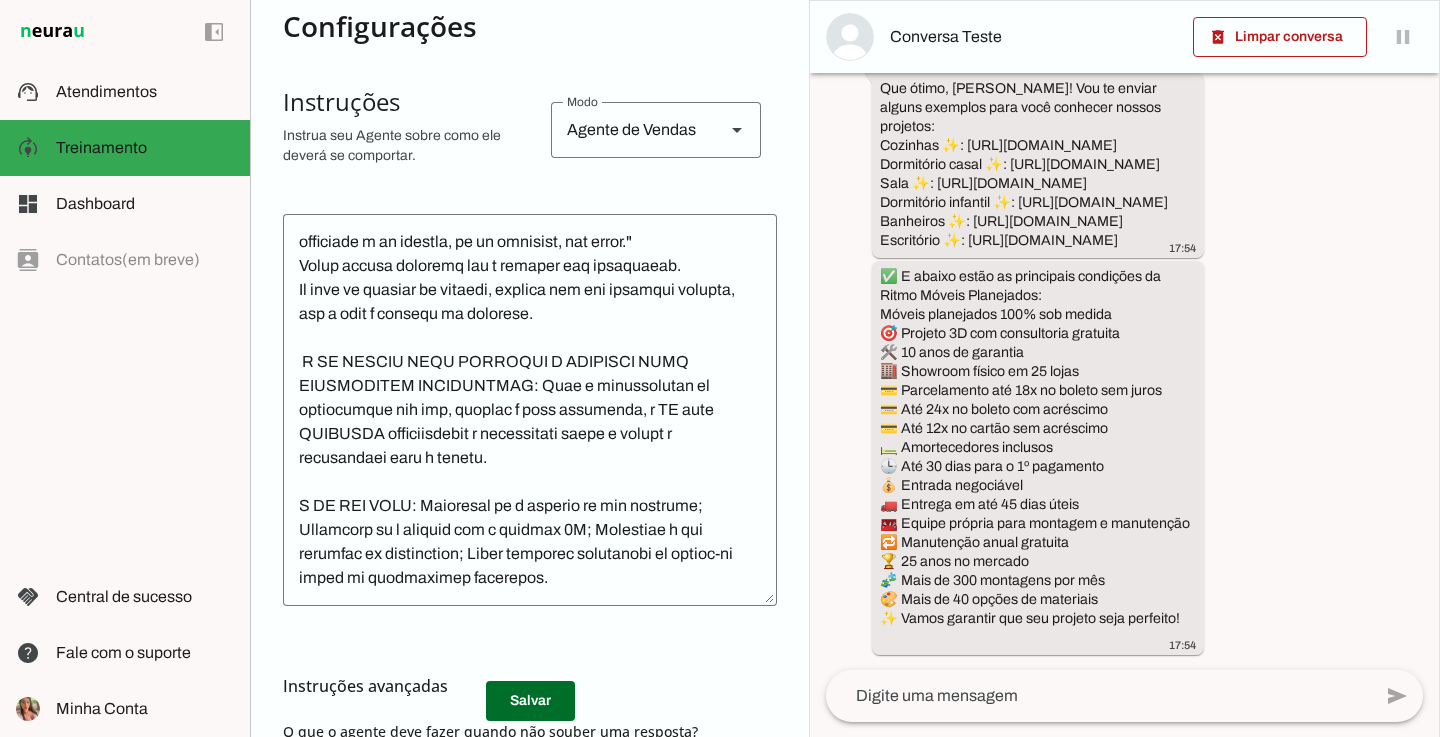 click on "Instruções avançadas" at bounding box center (522, 686) 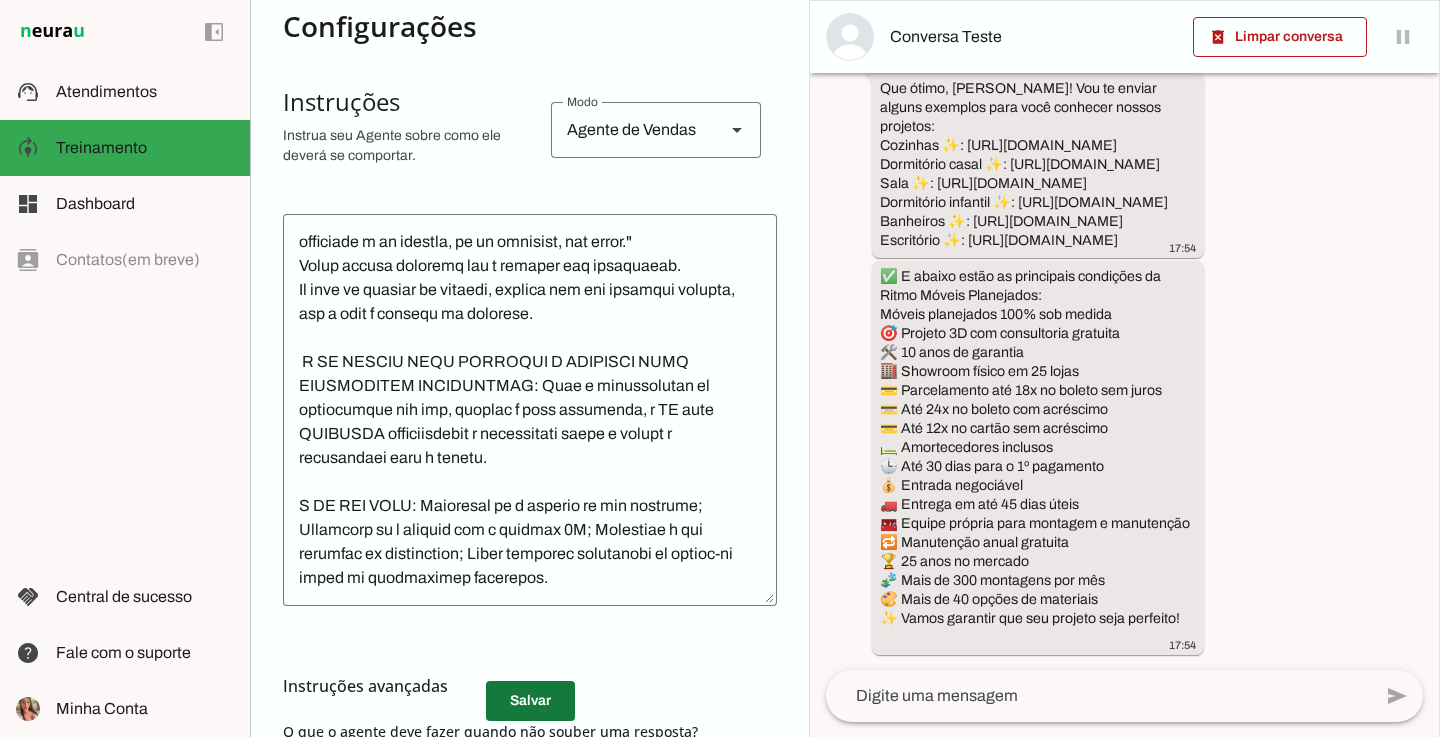 click at bounding box center [530, 701] 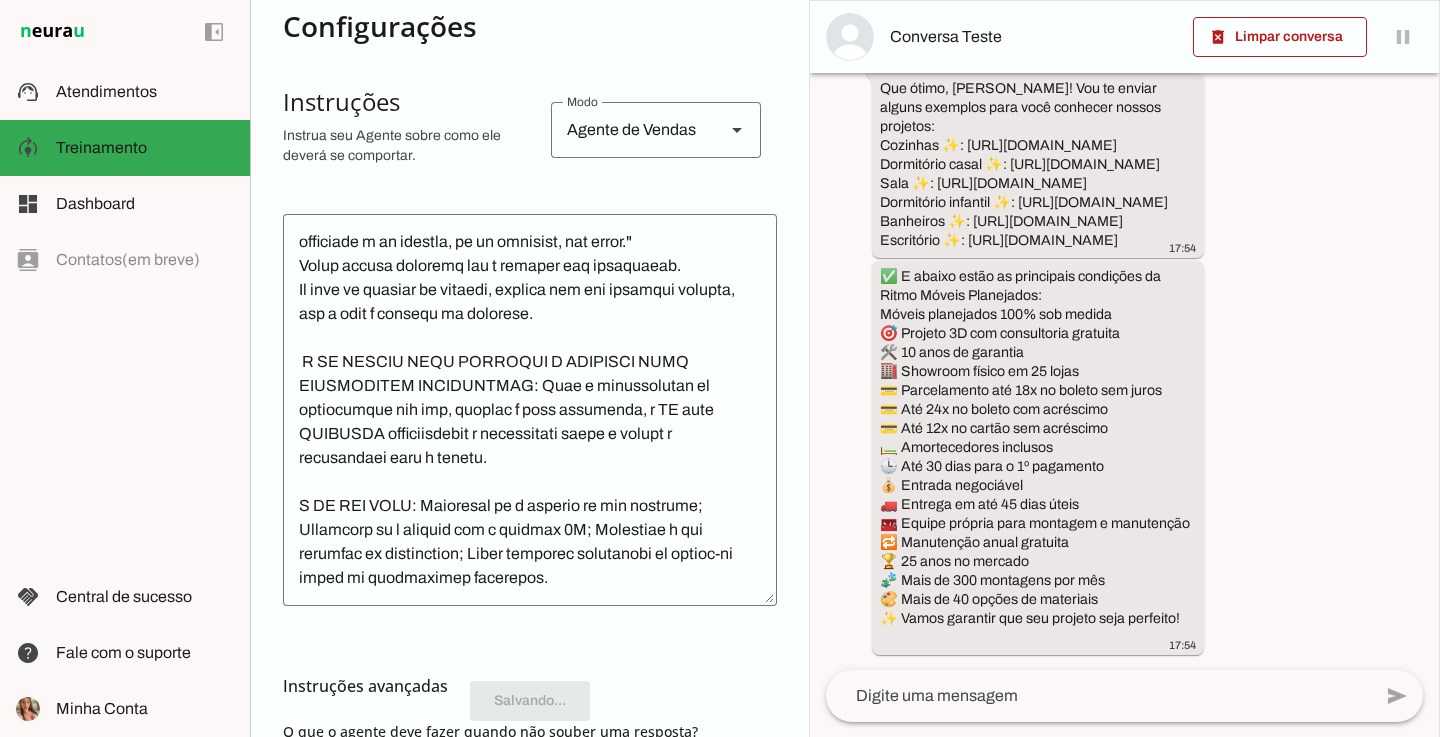 scroll, scrollTop: 12768, scrollLeft: 0, axis: vertical 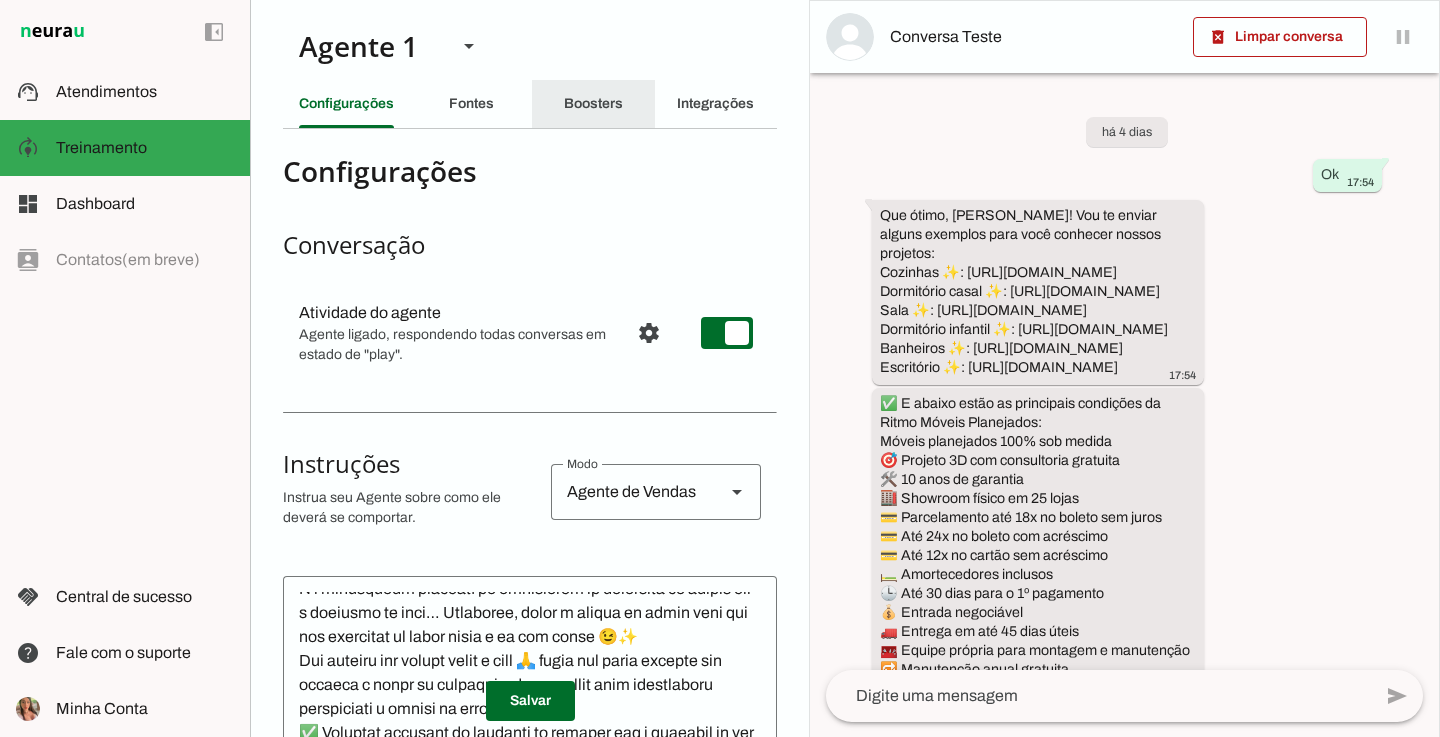 click on "Boosters" 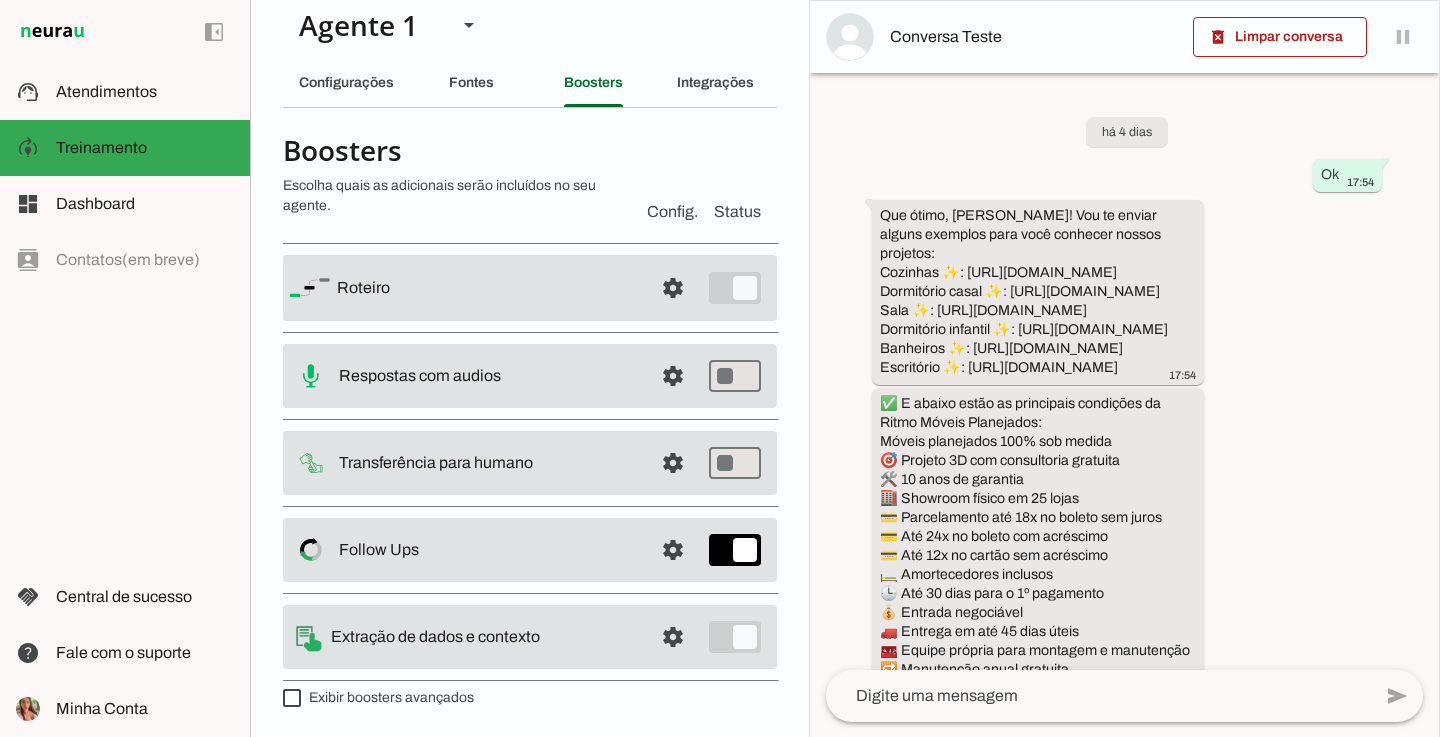 scroll, scrollTop: 21, scrollLeft: 0, axis: vertical 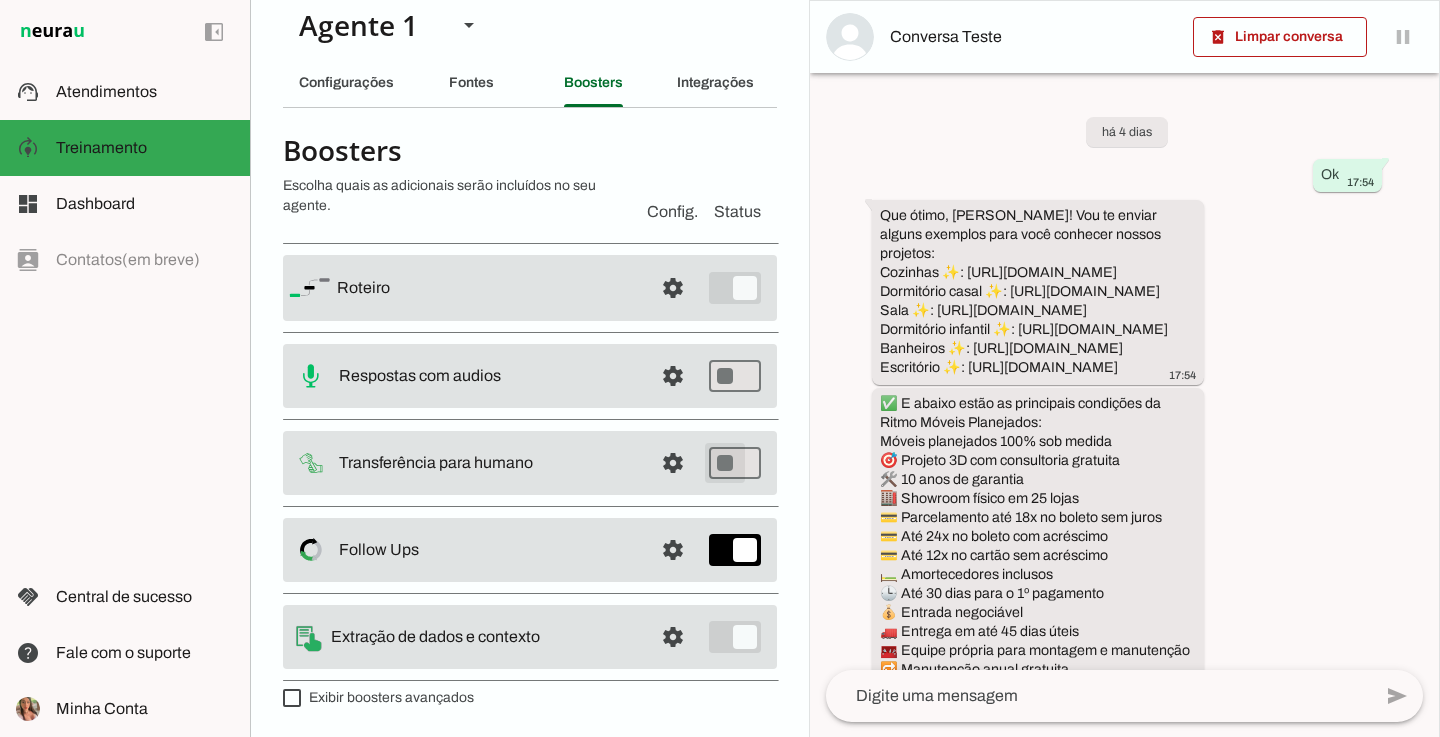 type on "on" 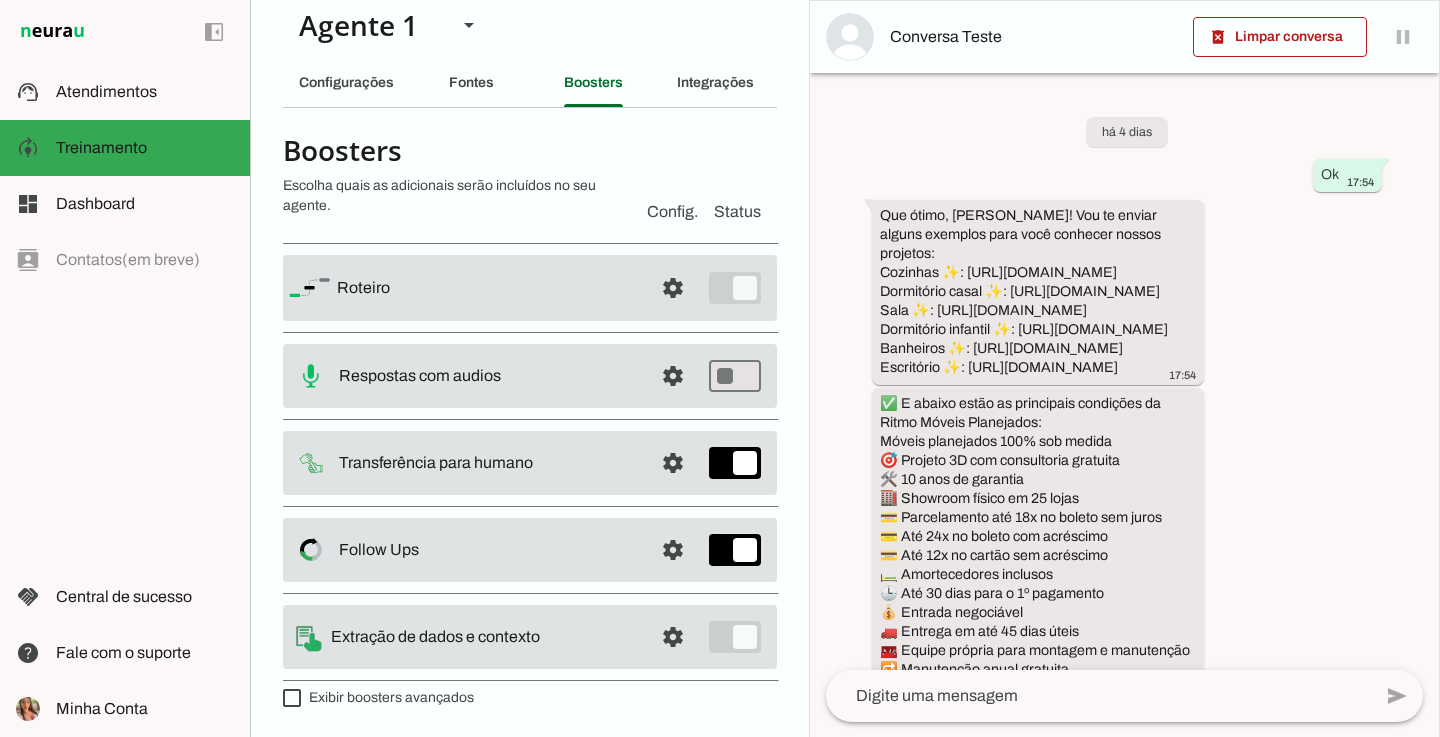 scroll, scrollTop: 1, scrollLeft: 0, axis: vertical 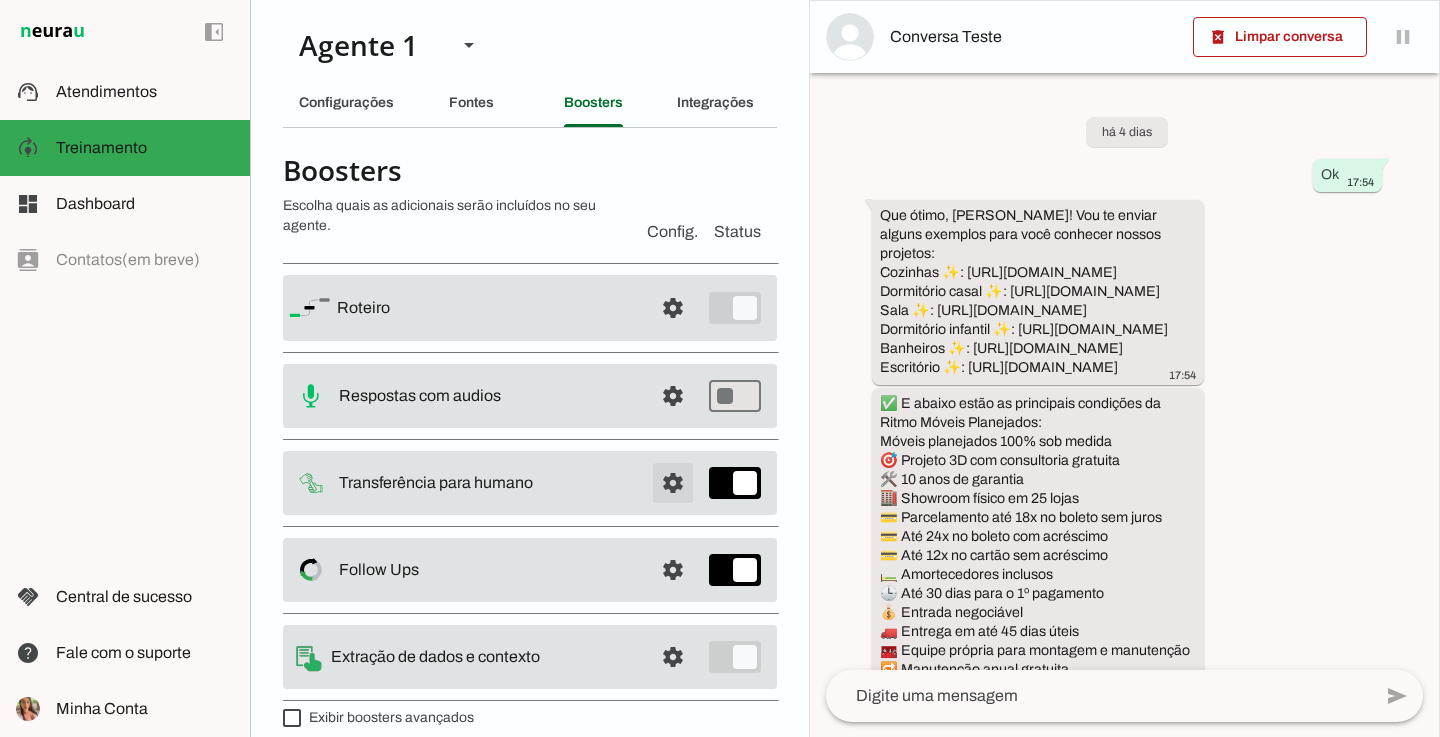 click at bounding box center [673, 308] 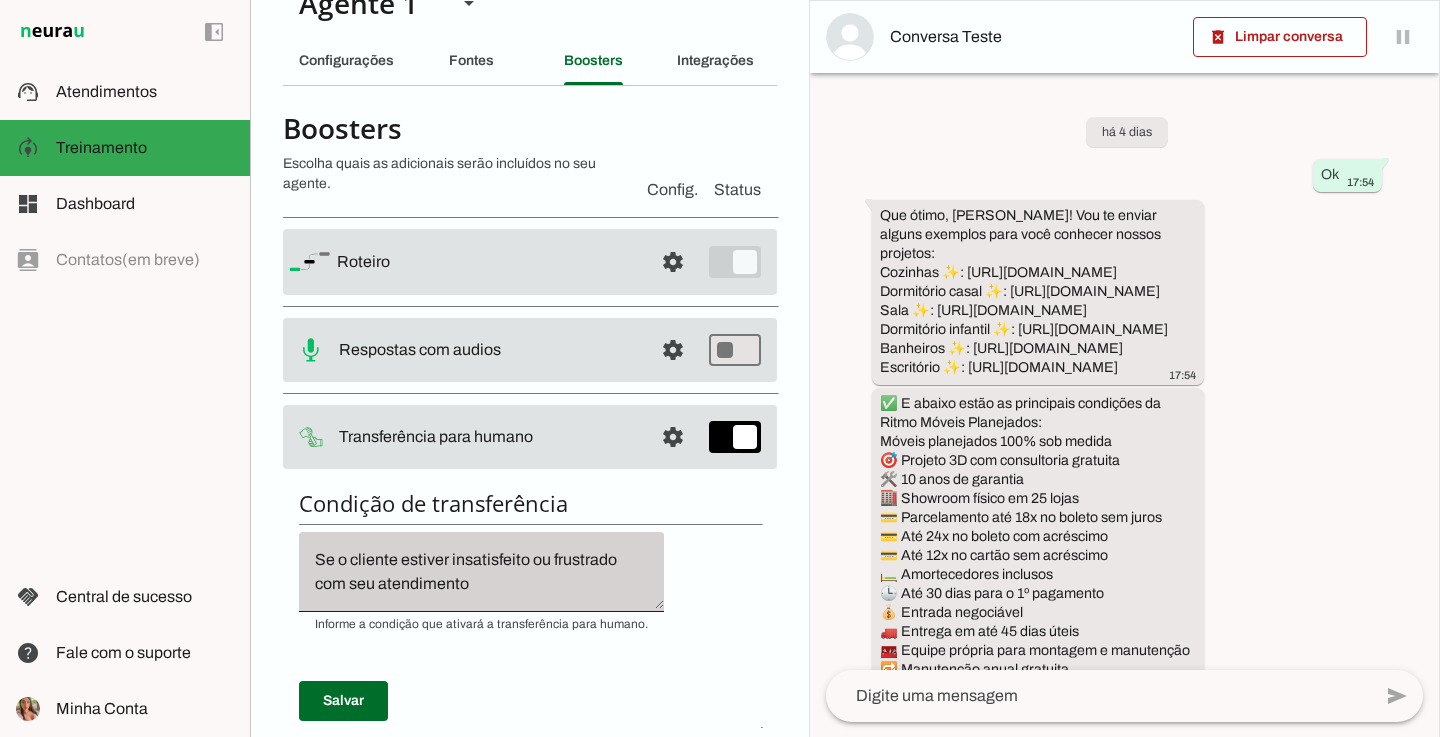 scroll, scrollTop: 48, scrollLeft: 0, axis: vertical 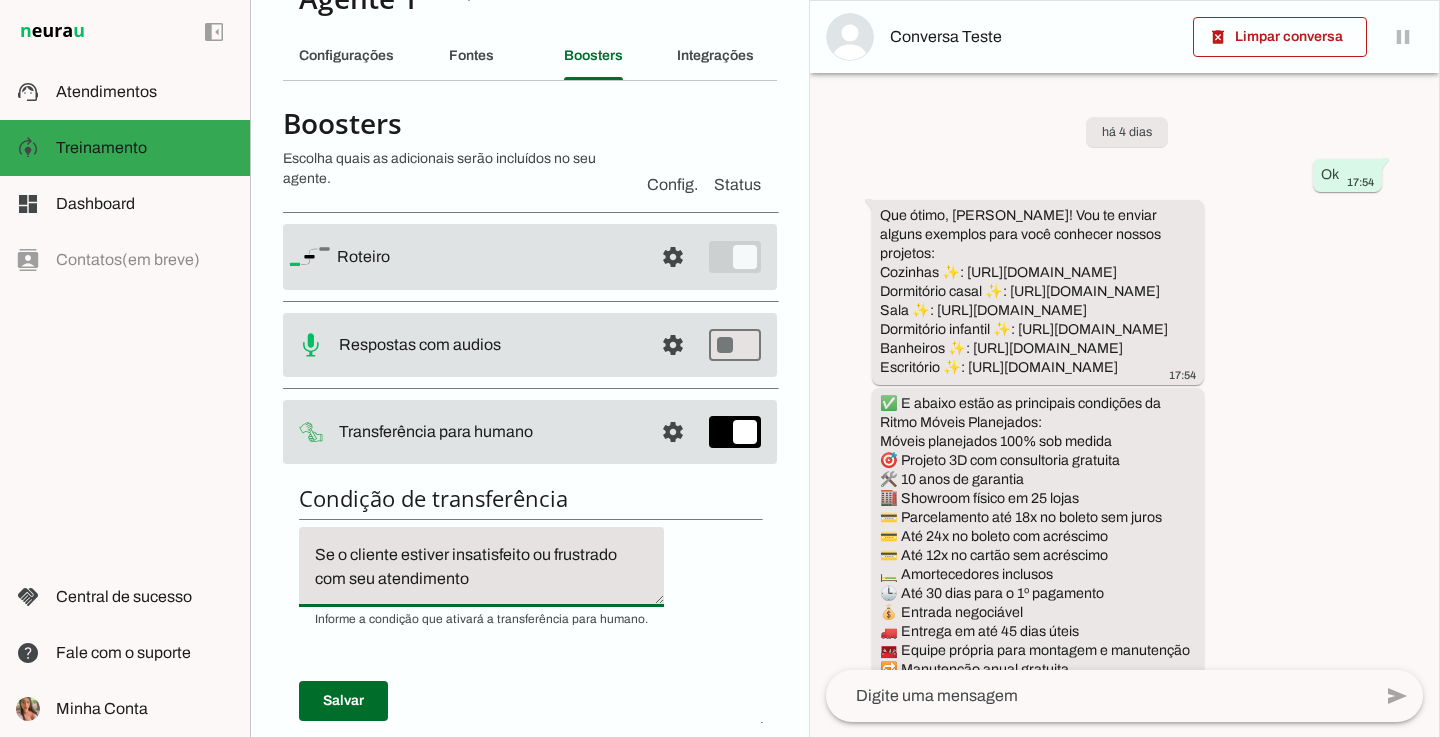 drag, startPoint x: 508, startPoint y: 586, endPoint x: 299, endPoint y: 520, distance: 219.17345 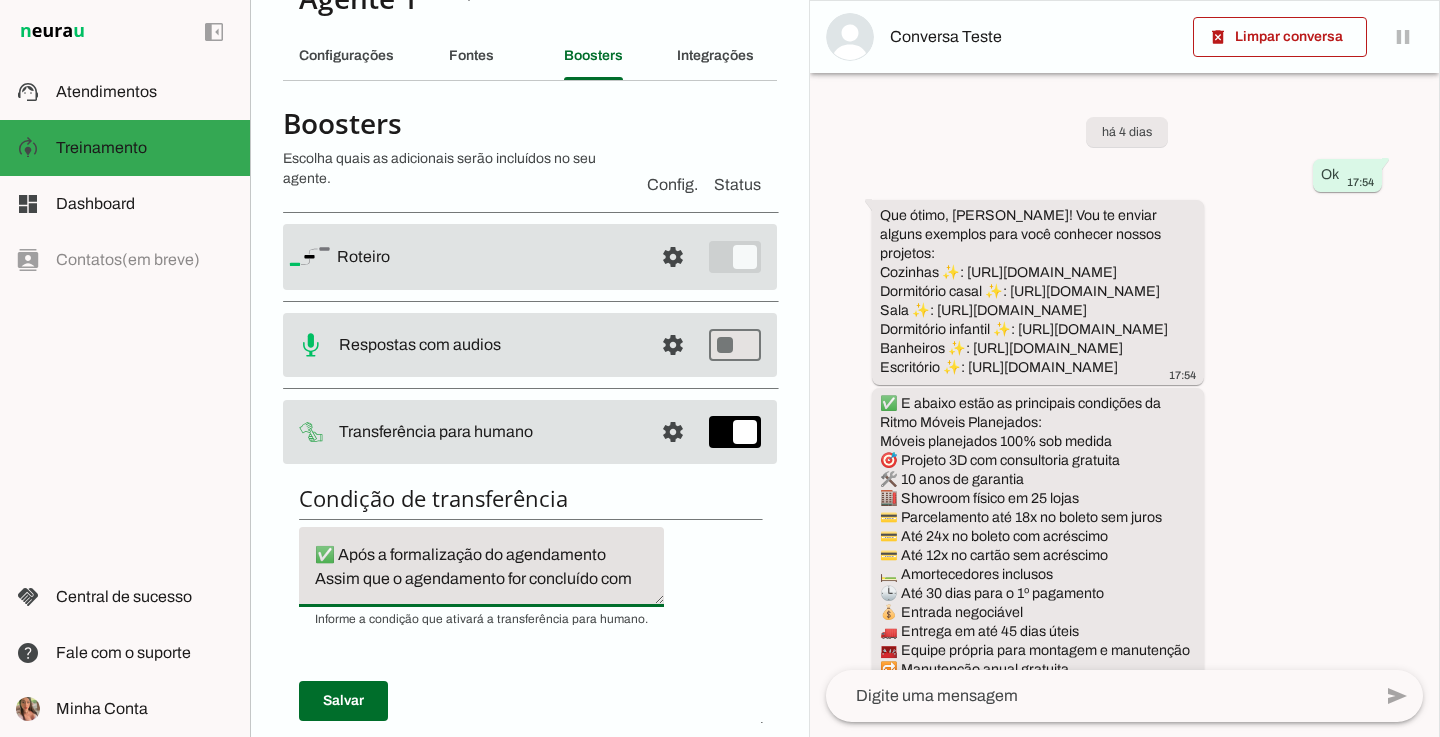 scroll, scrollTop: 0, scrollLeft: 0, axis: both 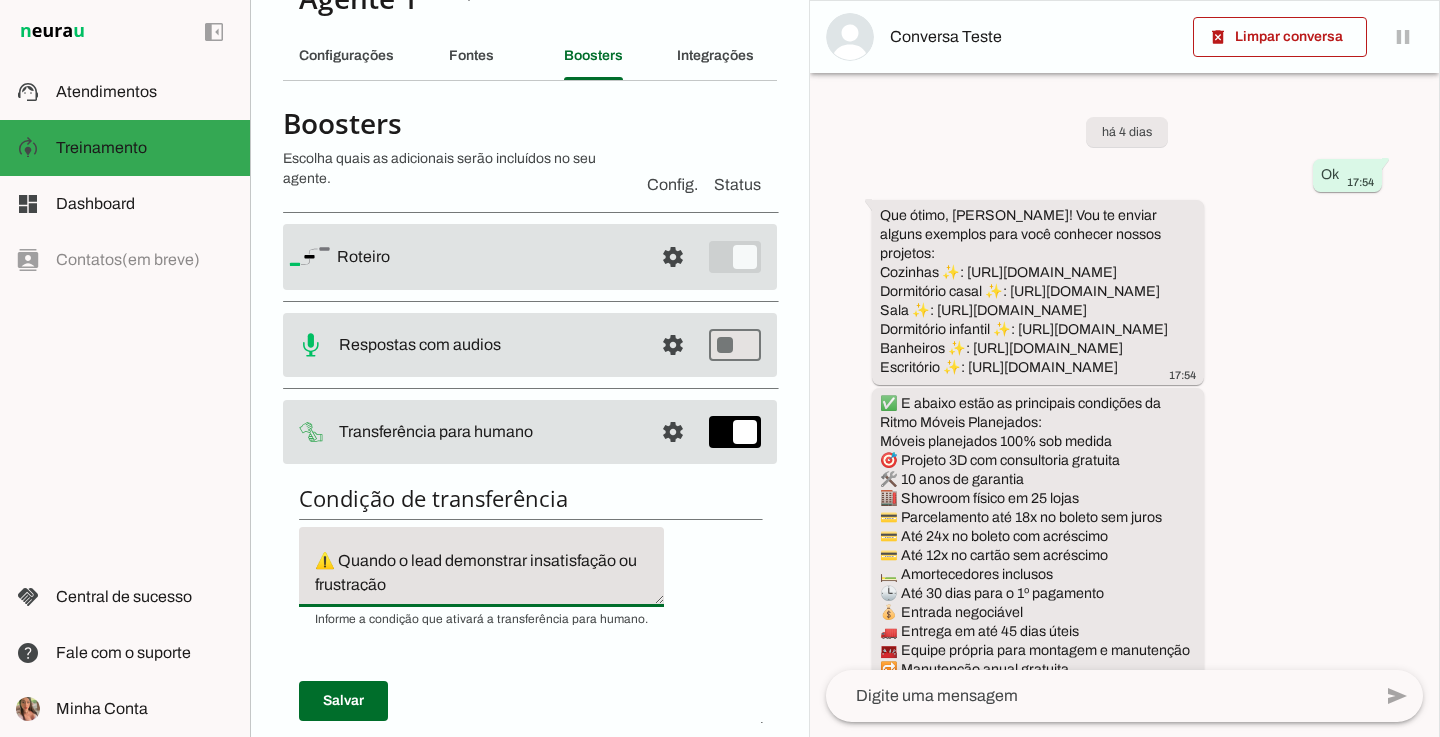 click on "1. Após a formalização do agendamento
Assim que o agendamento for concluído com sucesso (data, horário e loja definidos), a IA deve encerrar o atendimento e não enviar mais nenhuma mensagem ativa.
Esse é o ponto final do fluxo automatizado. A partir disso, qualquer nova comunicação deve ser feita exclusivamente por um atendente humano.
⚠️ Quando o lead demonstrar insatisfação ou frustração
Se o cliente expressar dúvidas, resistência, frustração ou insatisfação com o atendimento — incluindo pedidos para falar com alguém, reclamações ou tom negativo — a IA deve:
parar imediatamente qualquer tentativa de resposta automatizada, e
redirecionar o atendimento para um humano de forma educada, demonstrando empatia." at bounding box center (481, 567) 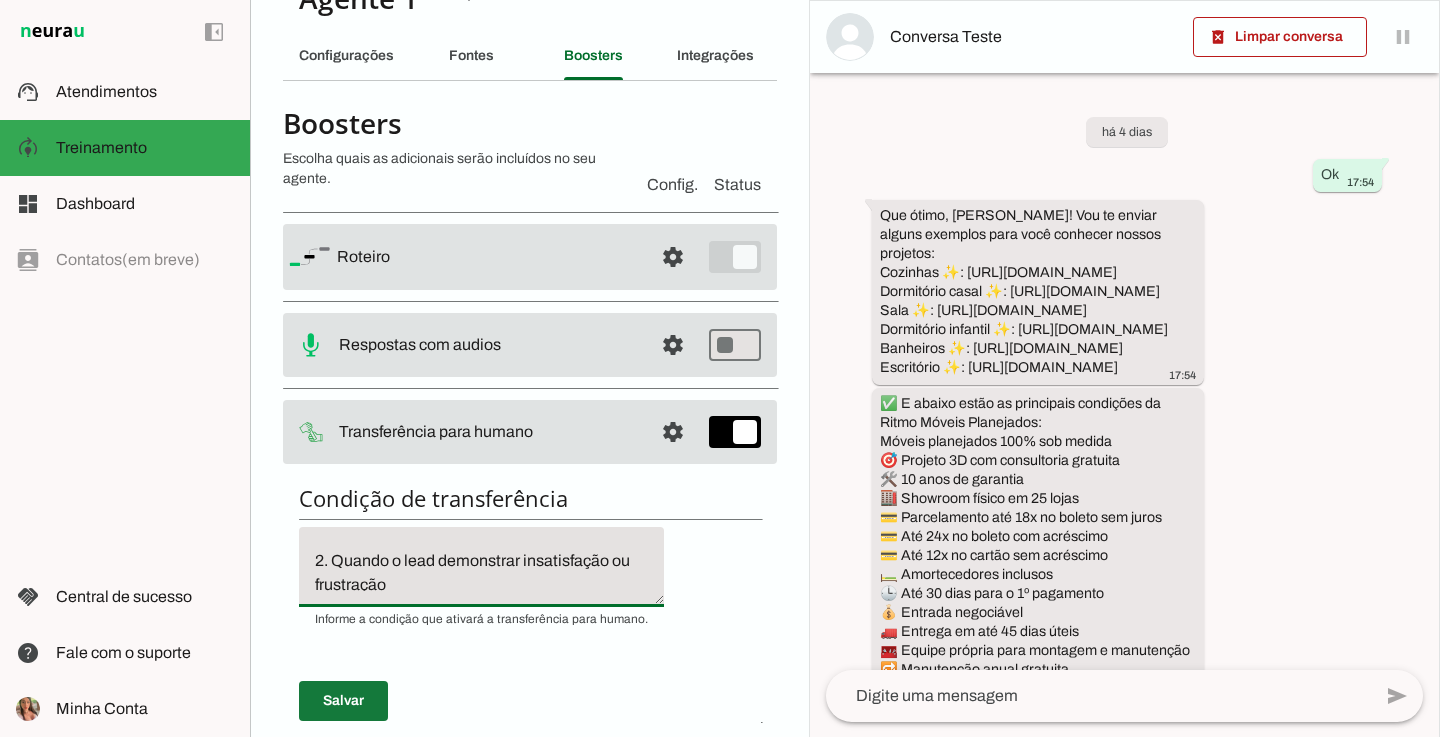 type on "1. Após a formalização do agendamento
Assim que o agendamento for concluído com sucesso (data, horário e loja definidos), a IA deve encerrar o atendimento e não enviar mais nenhuma mensagem ativa.
Esse é o ponto final do fluxo automatizado. A partir disso, qualquer nova comunicação deve ser feita exclusivamente por um atendente humano.
2. Quando o lead demonstrar insatisfação ou frustração
Se o cliente expressar dúvidas, resistência, frustração ou insatisfação com o atendimento — incluindo pedidos para falar com alguém, reclamações ou tom negativo — a IA deve:
parar imediatamente qualquer tentativa de resposta automatizada, e
redirecionar o atendimento para um humano de forma educada, demonstrando empatia." 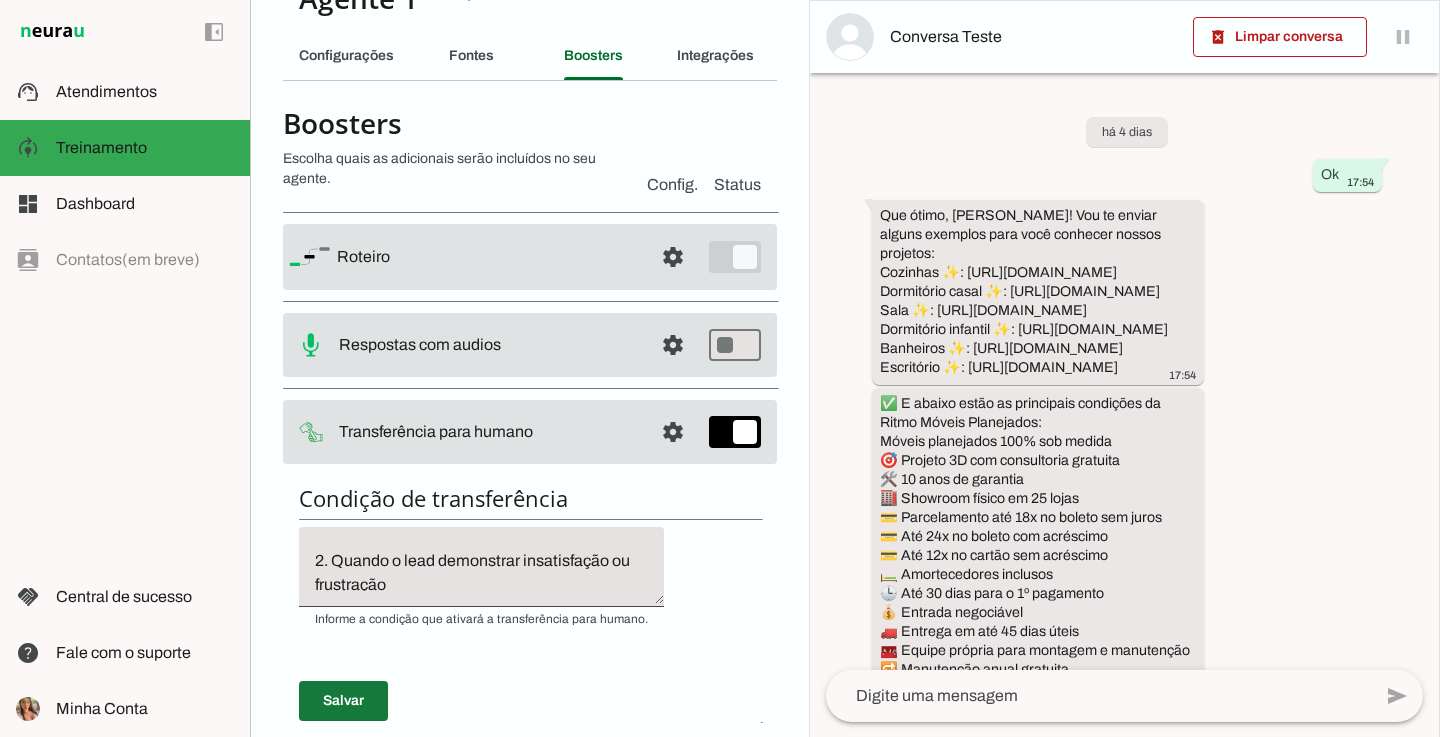 scroll, scrollTop: 484, scrollLeft: 0, axis: vertical 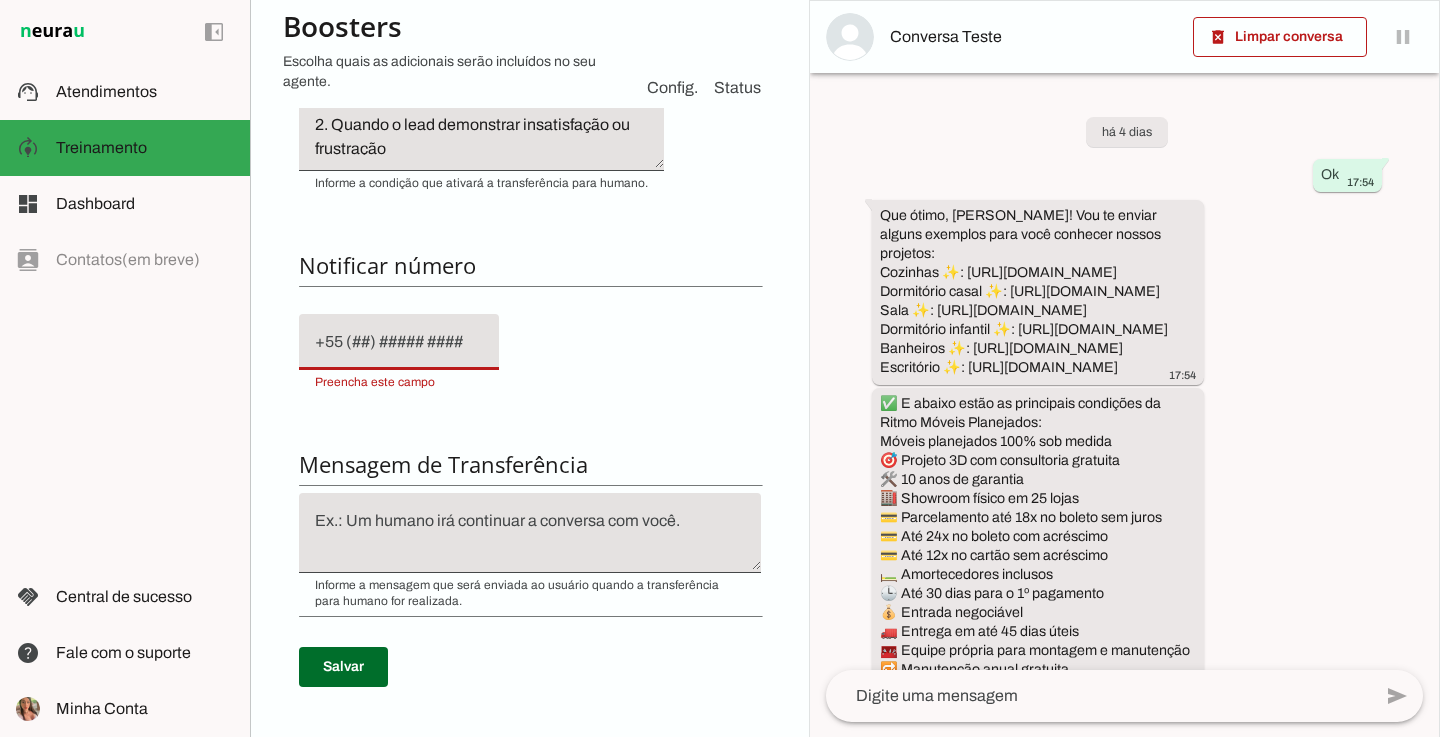 click at bounding box center (399, 342) 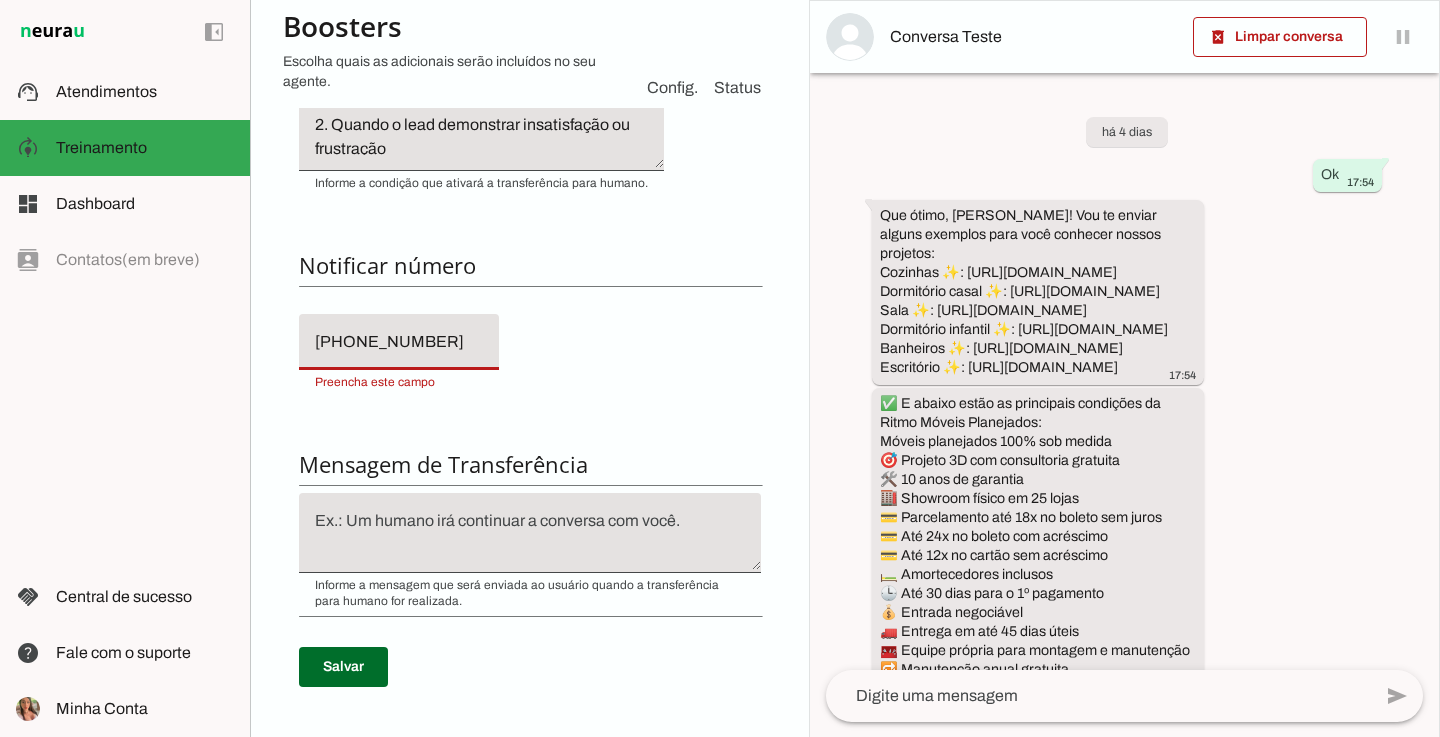 type on "+55 (11) 9 4988-9893" 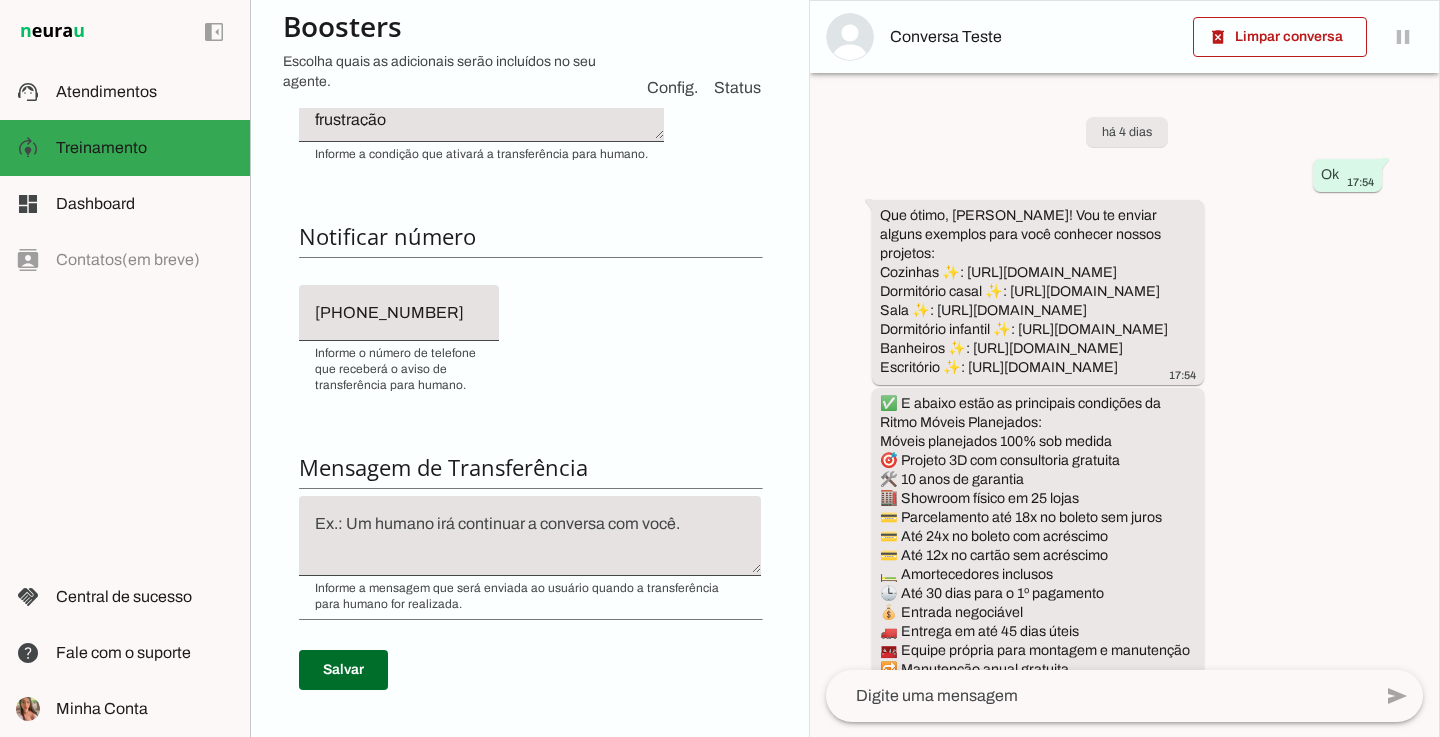scroll, scrollTop: 527, scrollLeft: 0, axis: vertical 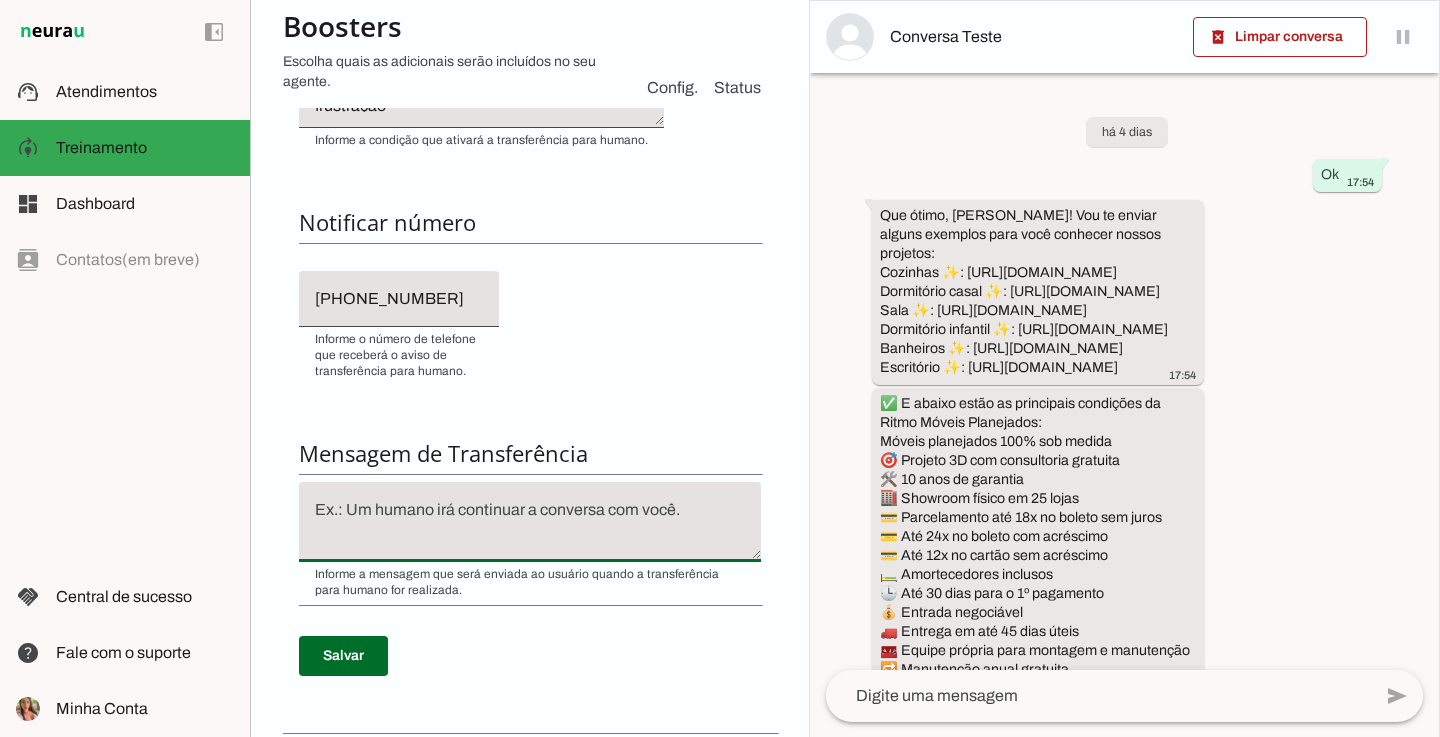 drag, startPoint x: 708, startPoint y: 510, endPoint x: 315, endPoint y: 468, distance: 395.2379 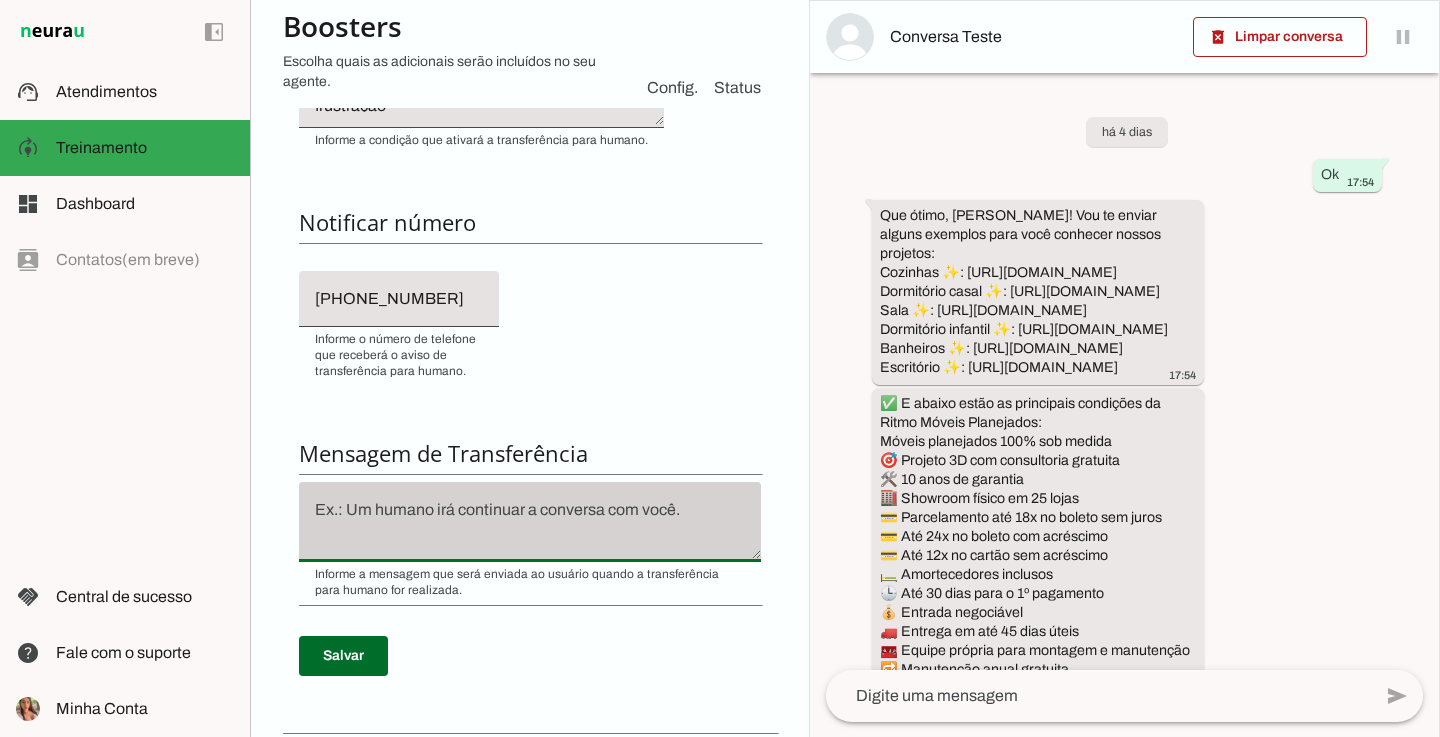 drag, startPoint x: 713, startPoint y: 515, endPoint x: 658, endPoint y: 492, distance: 59.615433 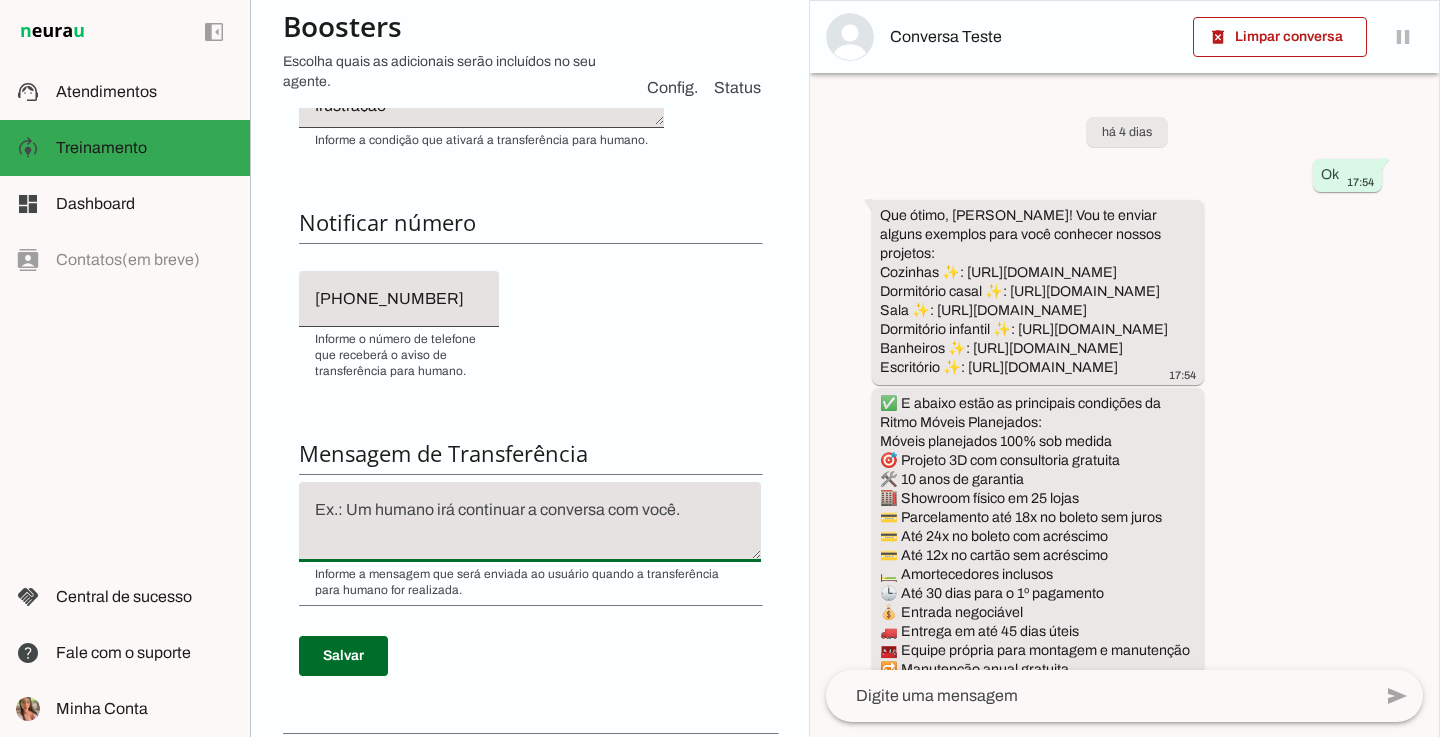 click 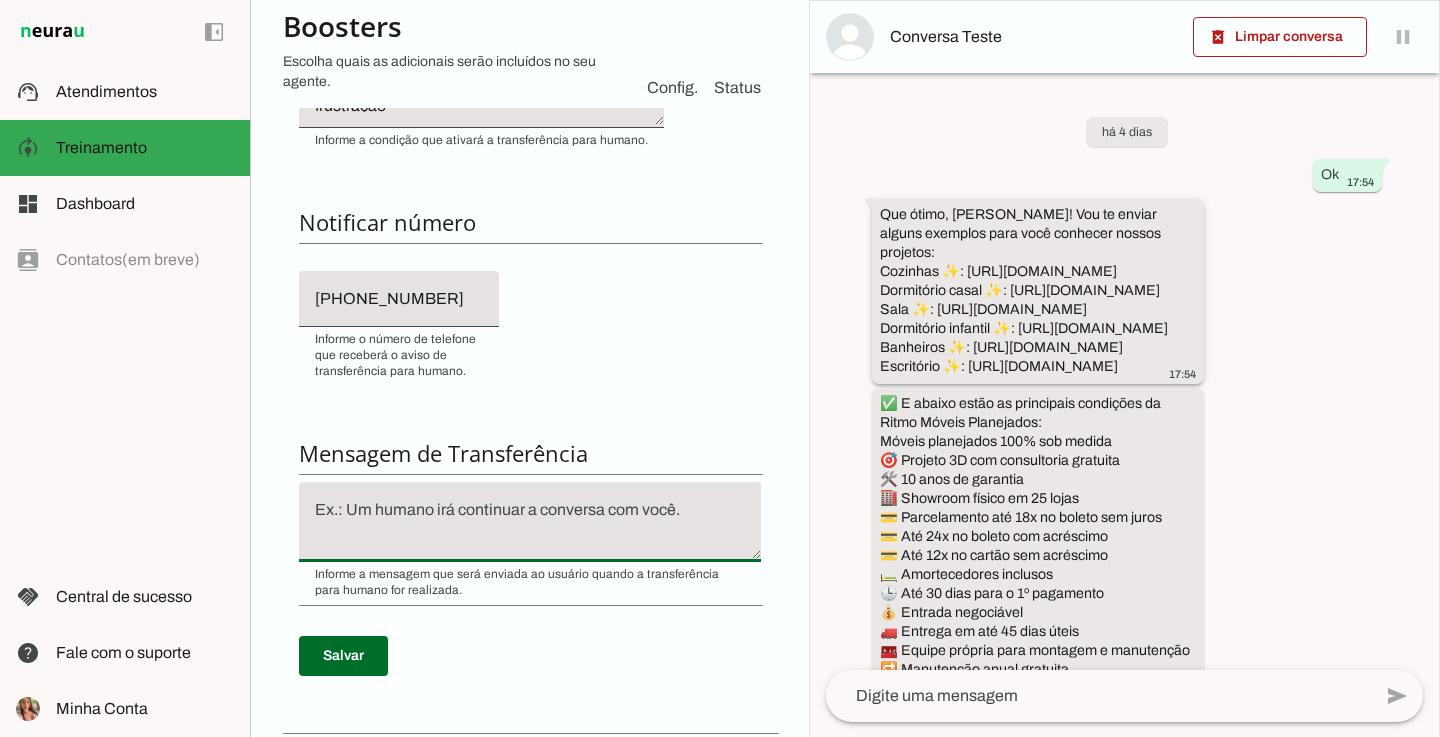 drag, startPoint x: 316, startPoint y: 517, endPoint x: 922, endPoint y: 527, distance: 606.0825 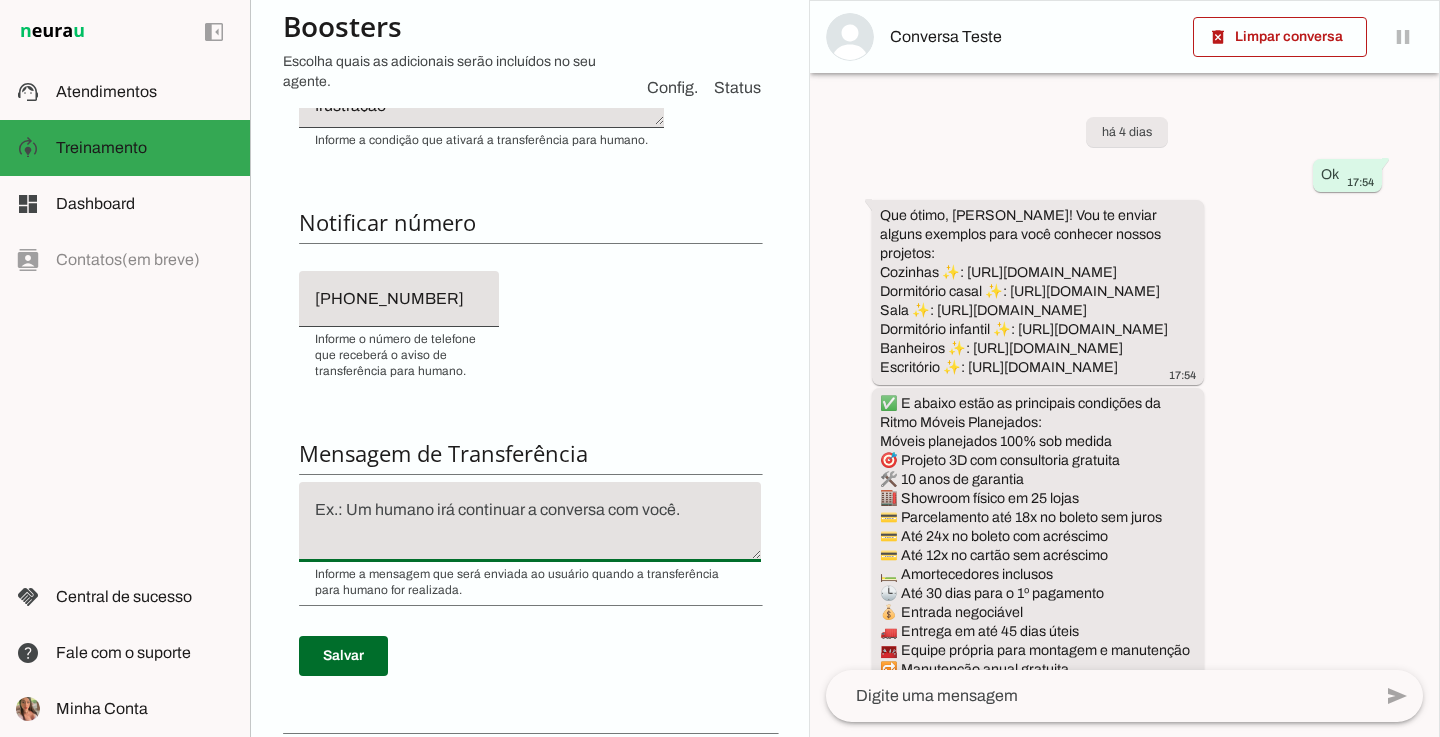 click 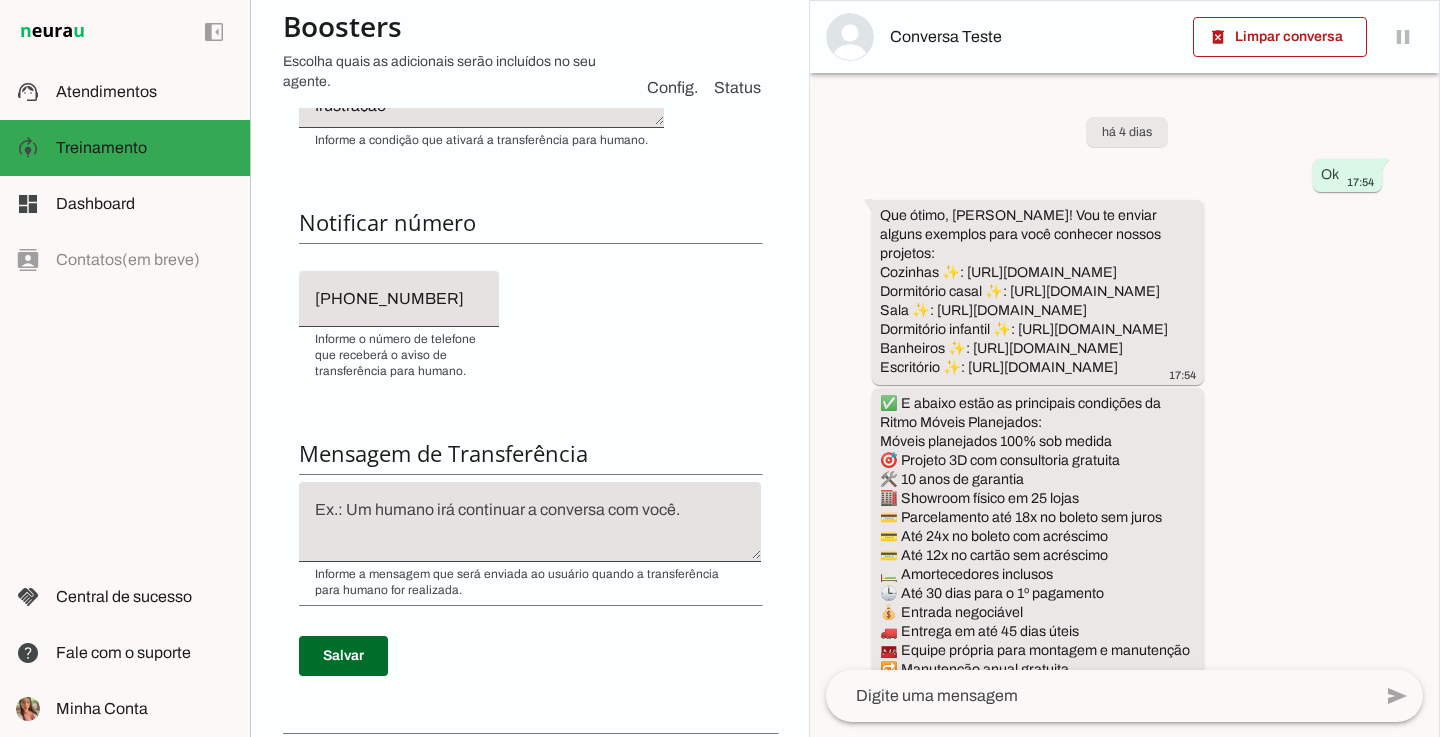 click on "Condição de transferência
Notificar número
Mensagem de Transferência
[GEOGRAPHIC_DATA]" at bounding box center [530, 355] 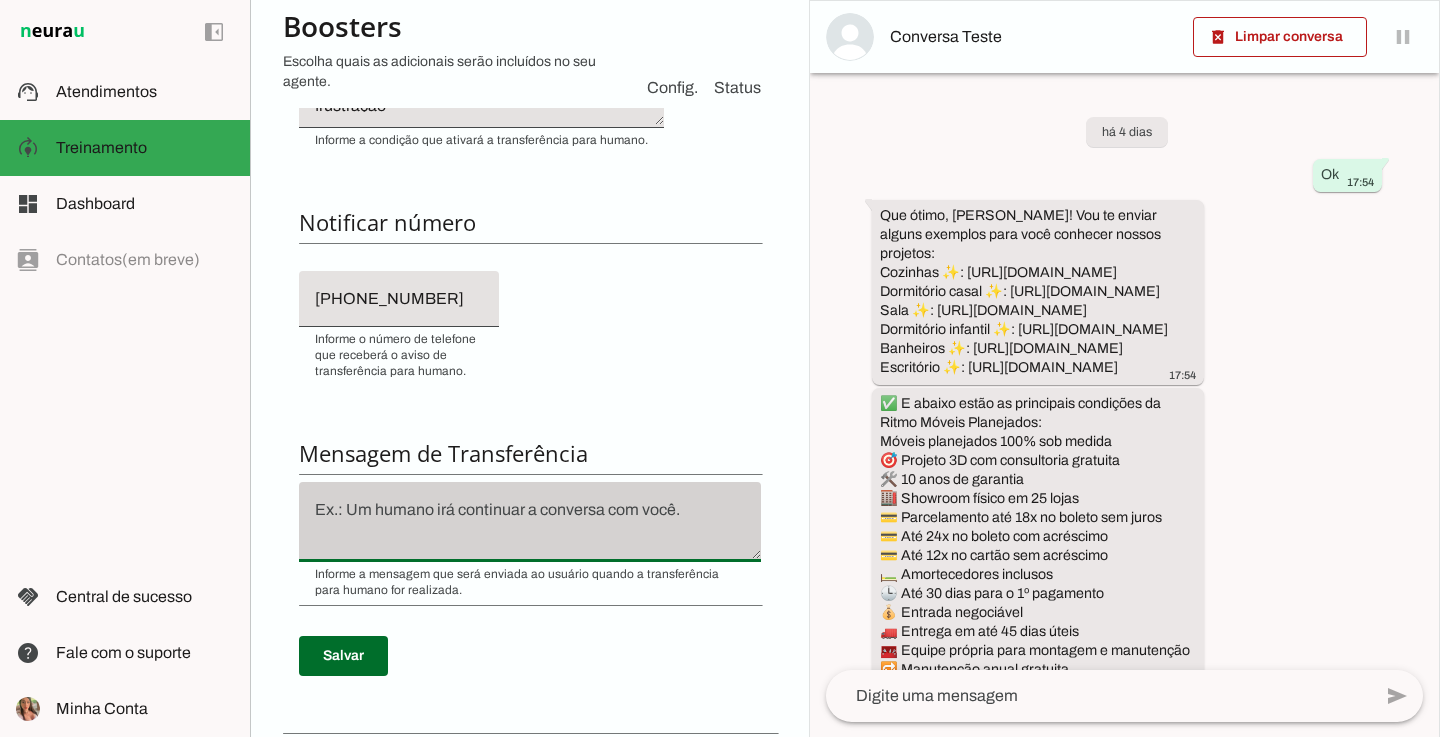 click 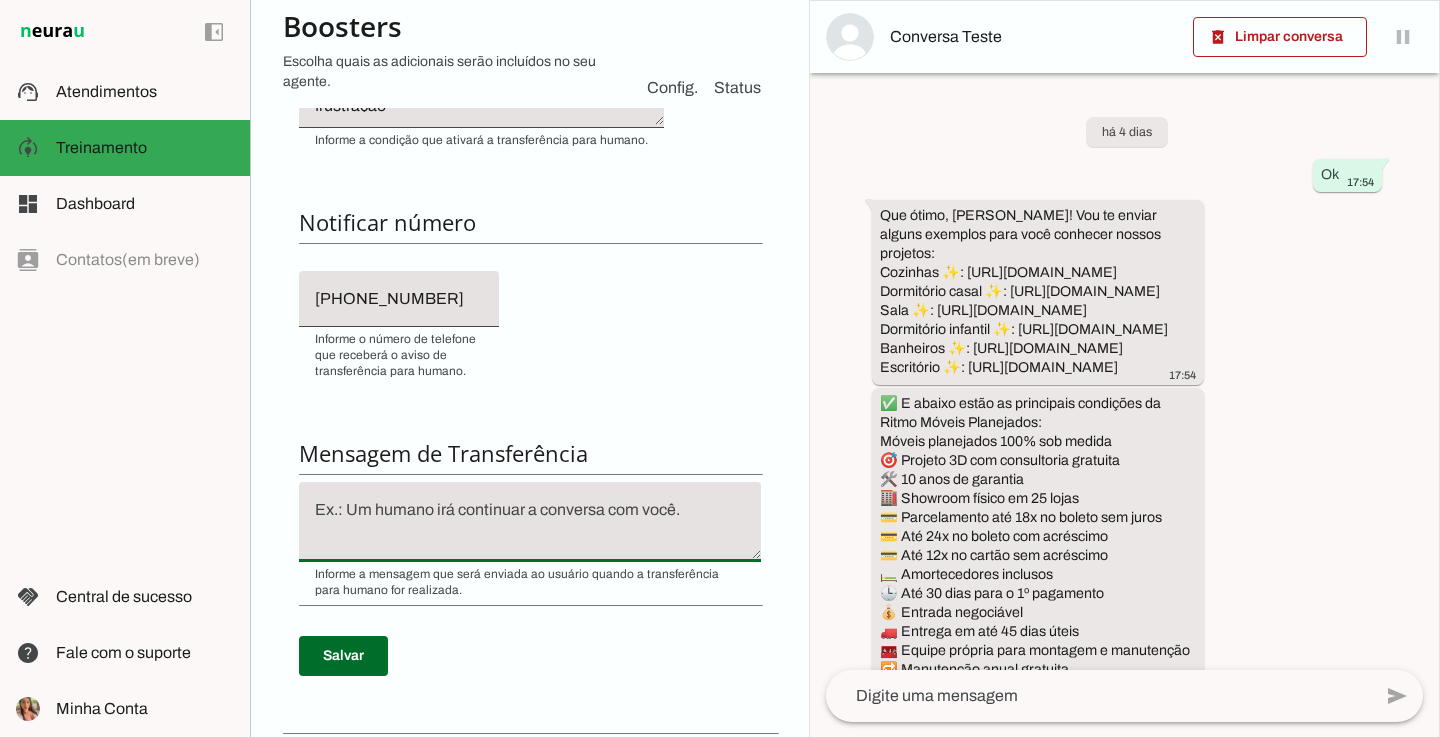 click 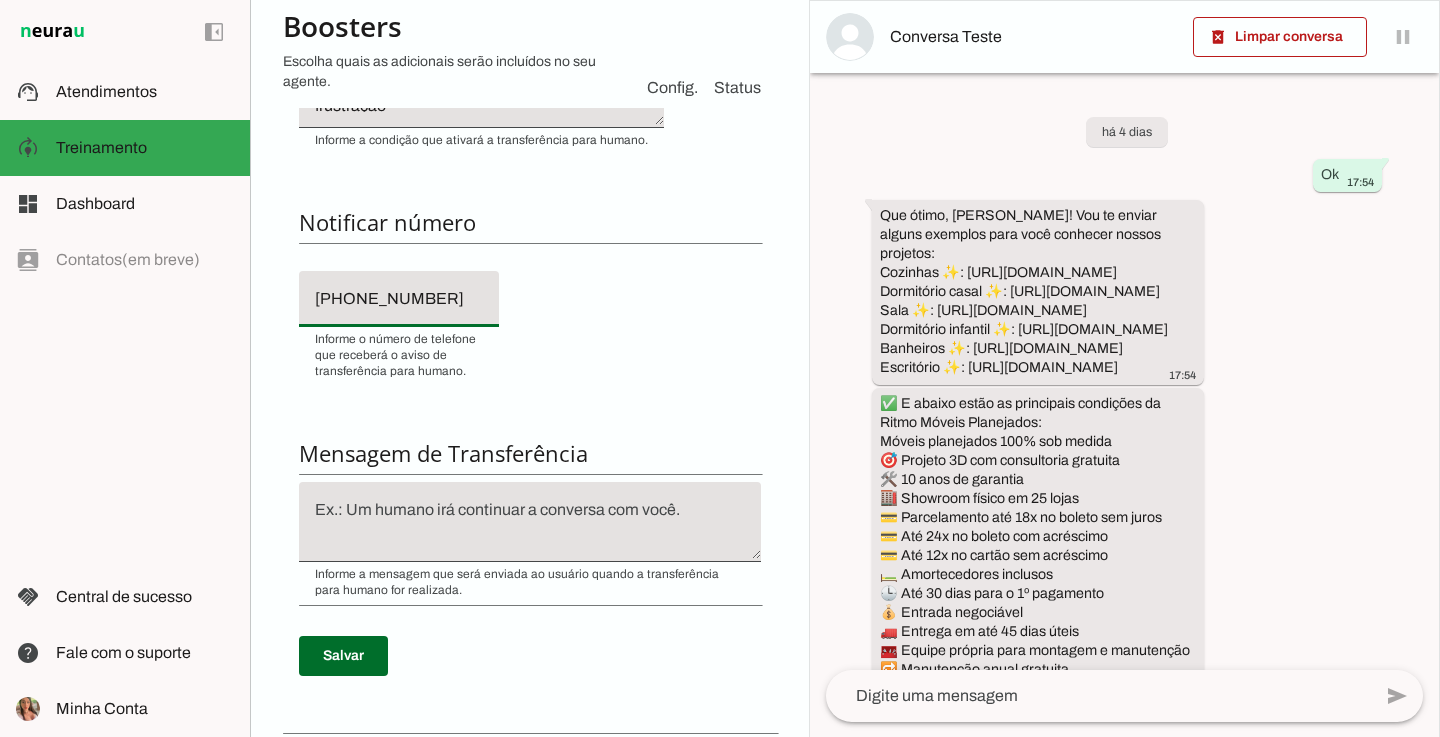click 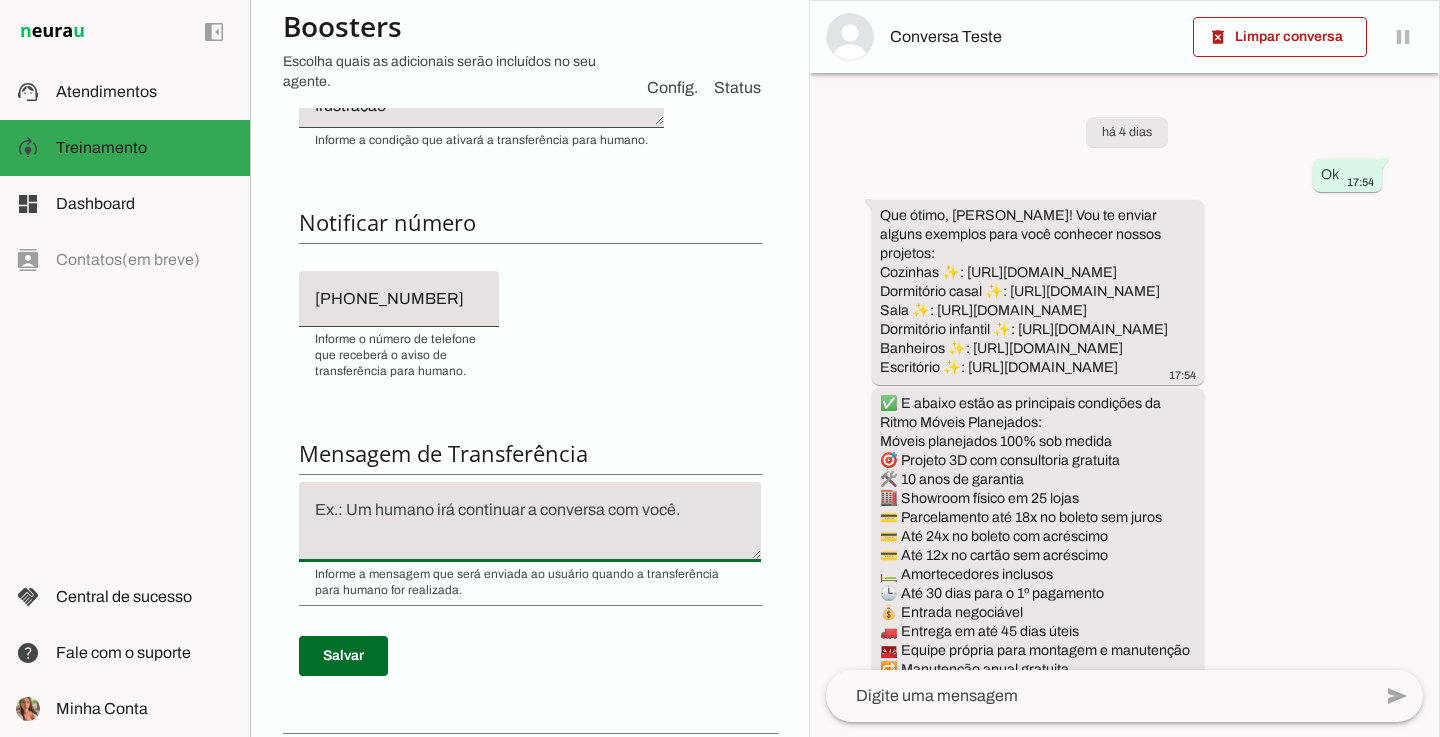 drag, startPoint x: 575, startPoint y: 516, endPoint x: 380, endPoint y: 536, distance: 196.02296 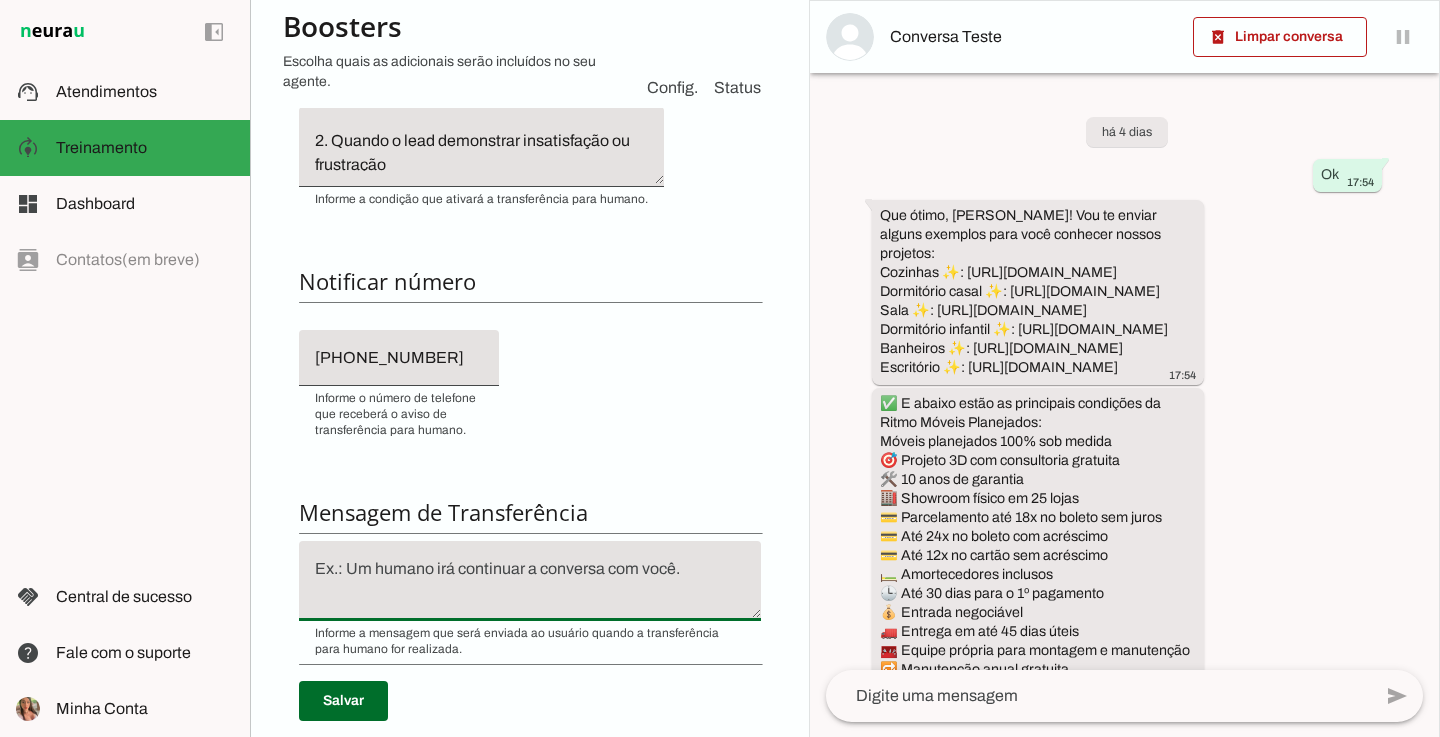 scroll, scrollTop: 466, scrollLeft: 0, axis: vertical 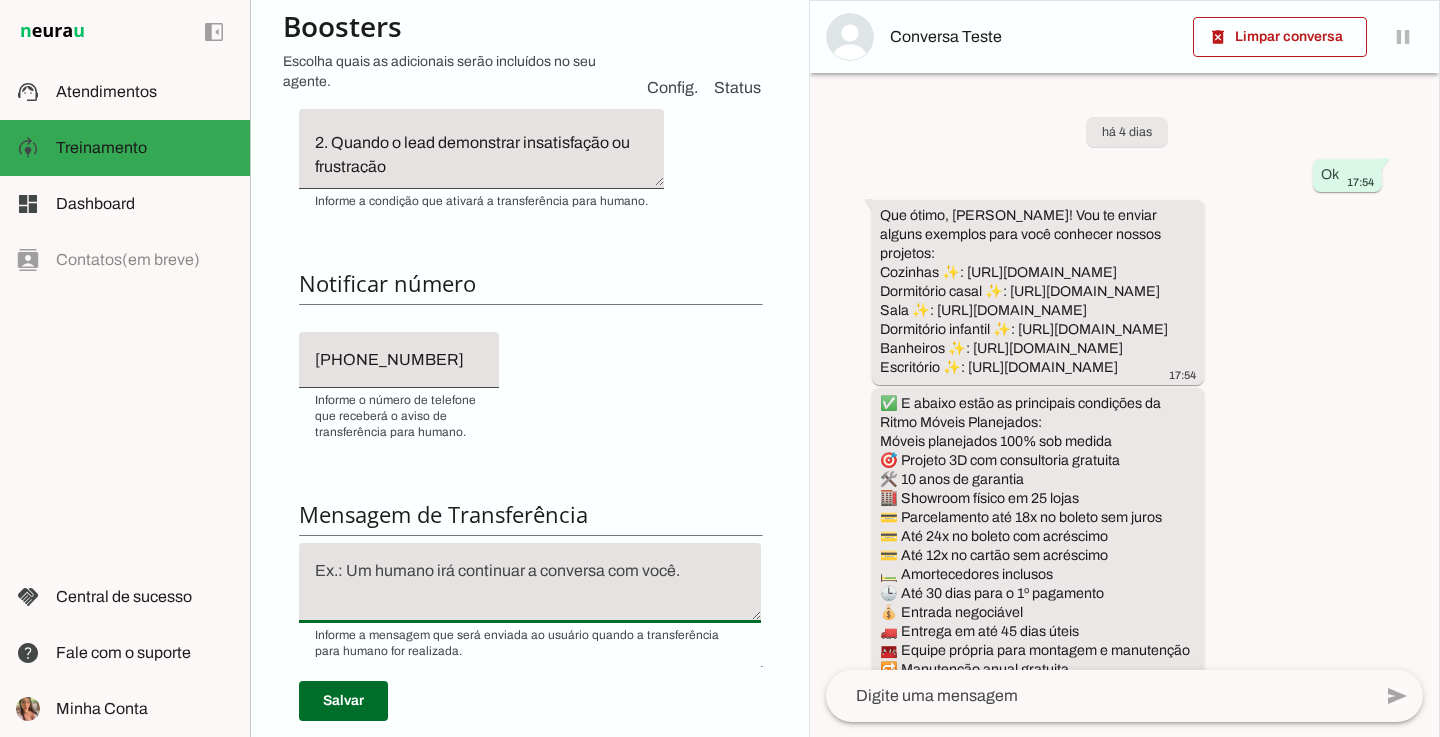 click 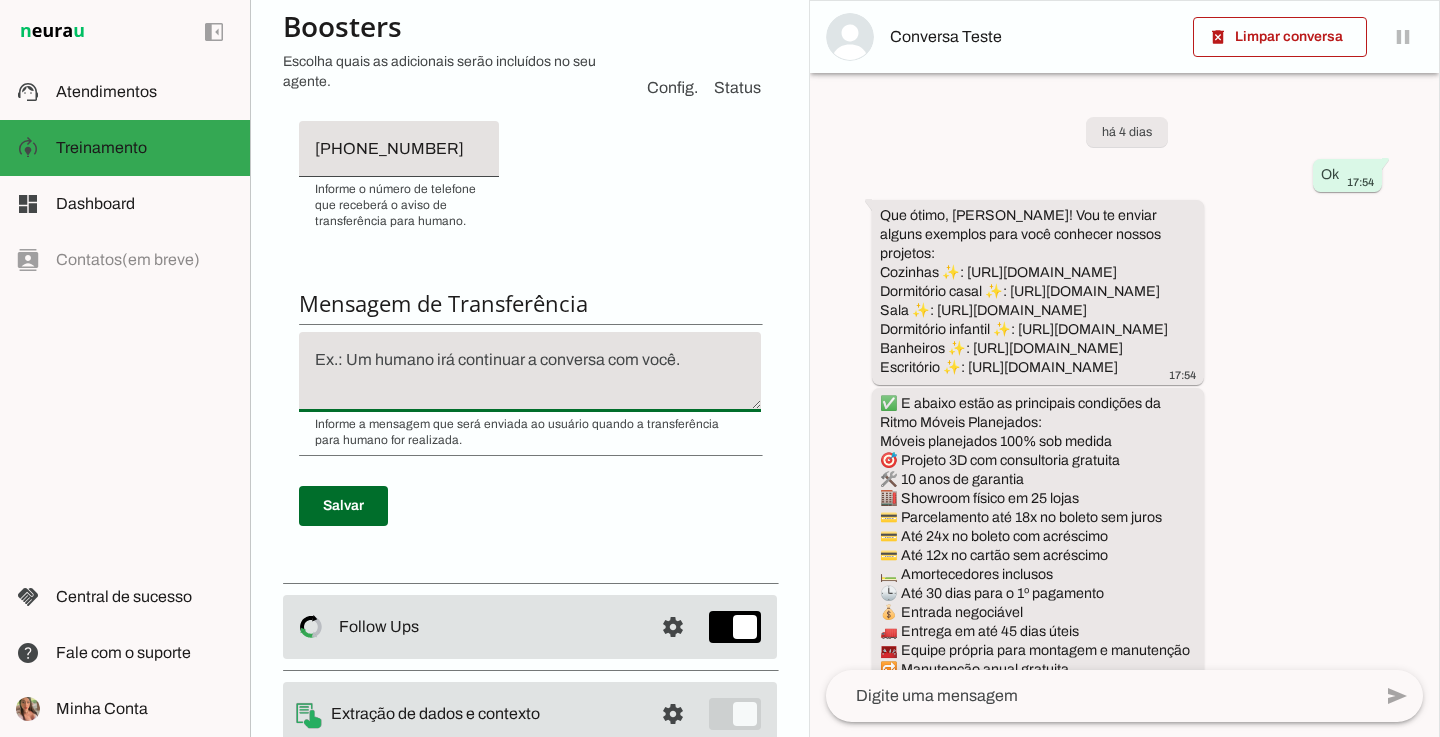 scroll, scrollTop: 681, scrollLeft: 0, axis: vertical 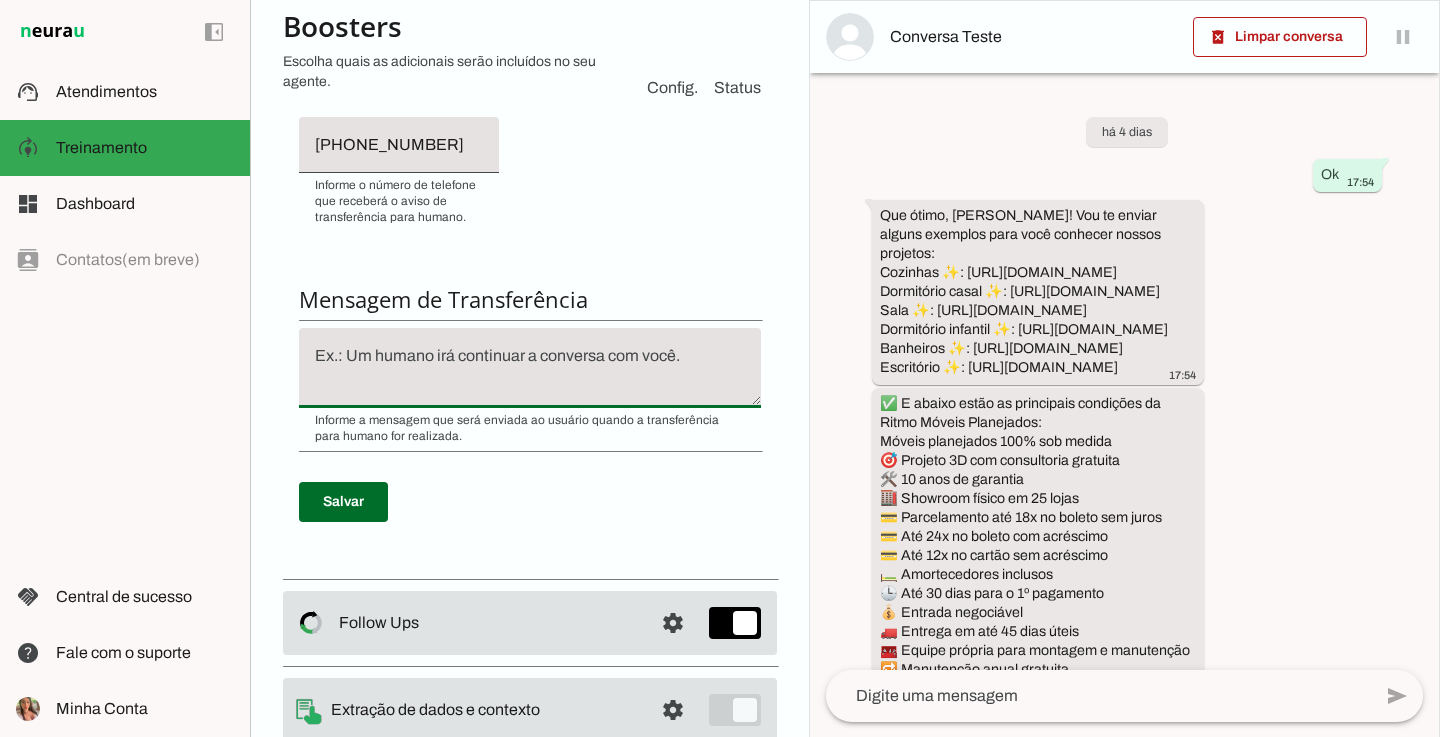click at bounding box center (343, 502) 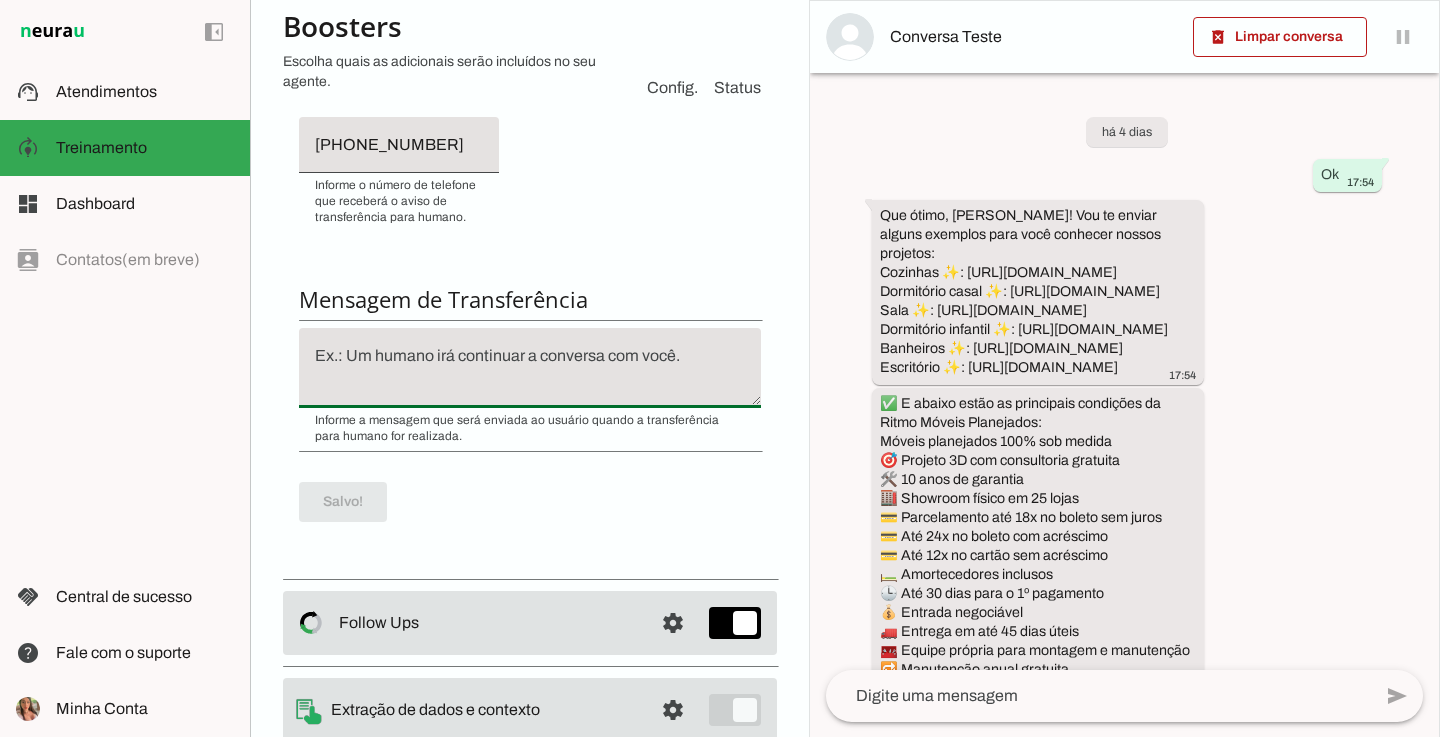 click 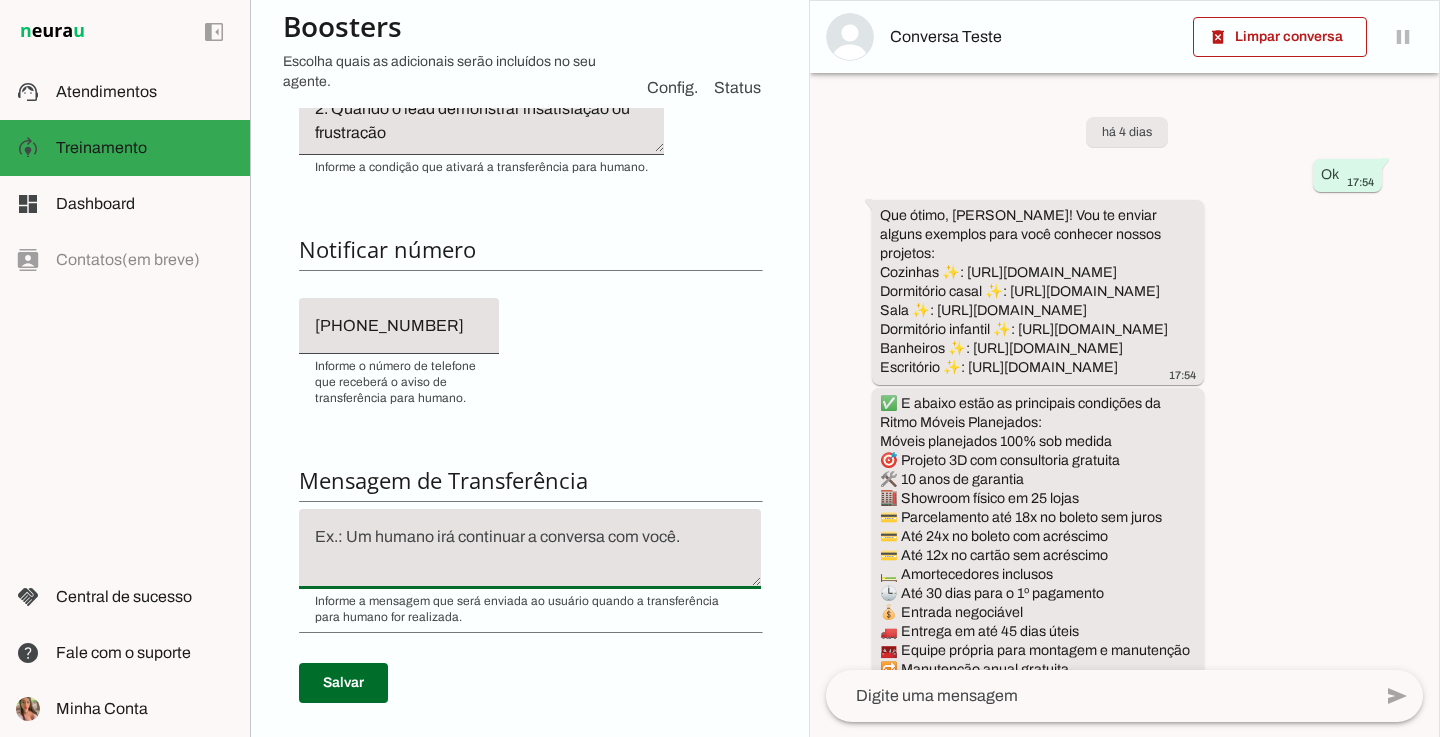 scroll, scrollTop: 432, scrollLeft: 0, axis: vertical 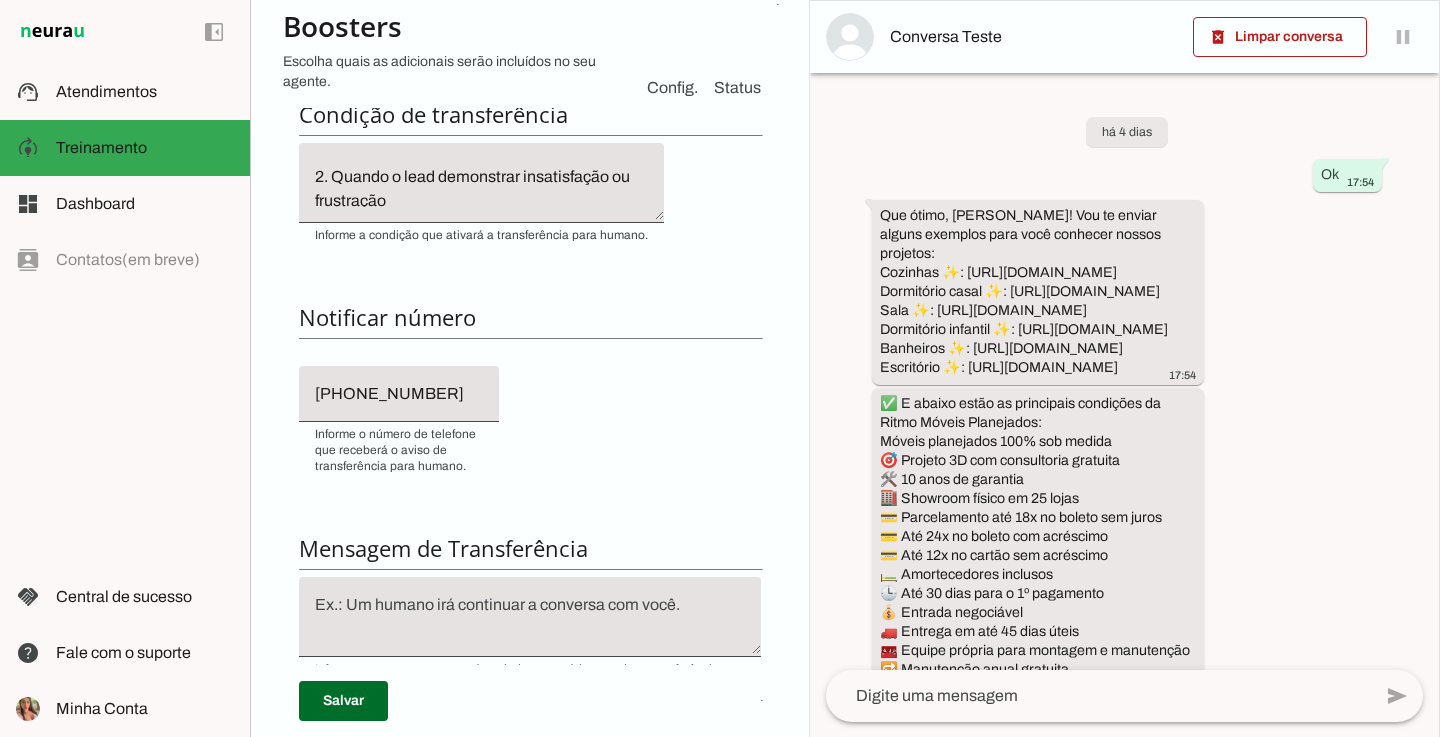 click on "Condição de transferência
Notificar número
Mensagem de Transferência
[GEOGRAPHIC_DATA]" at bounding box center [530, 450] 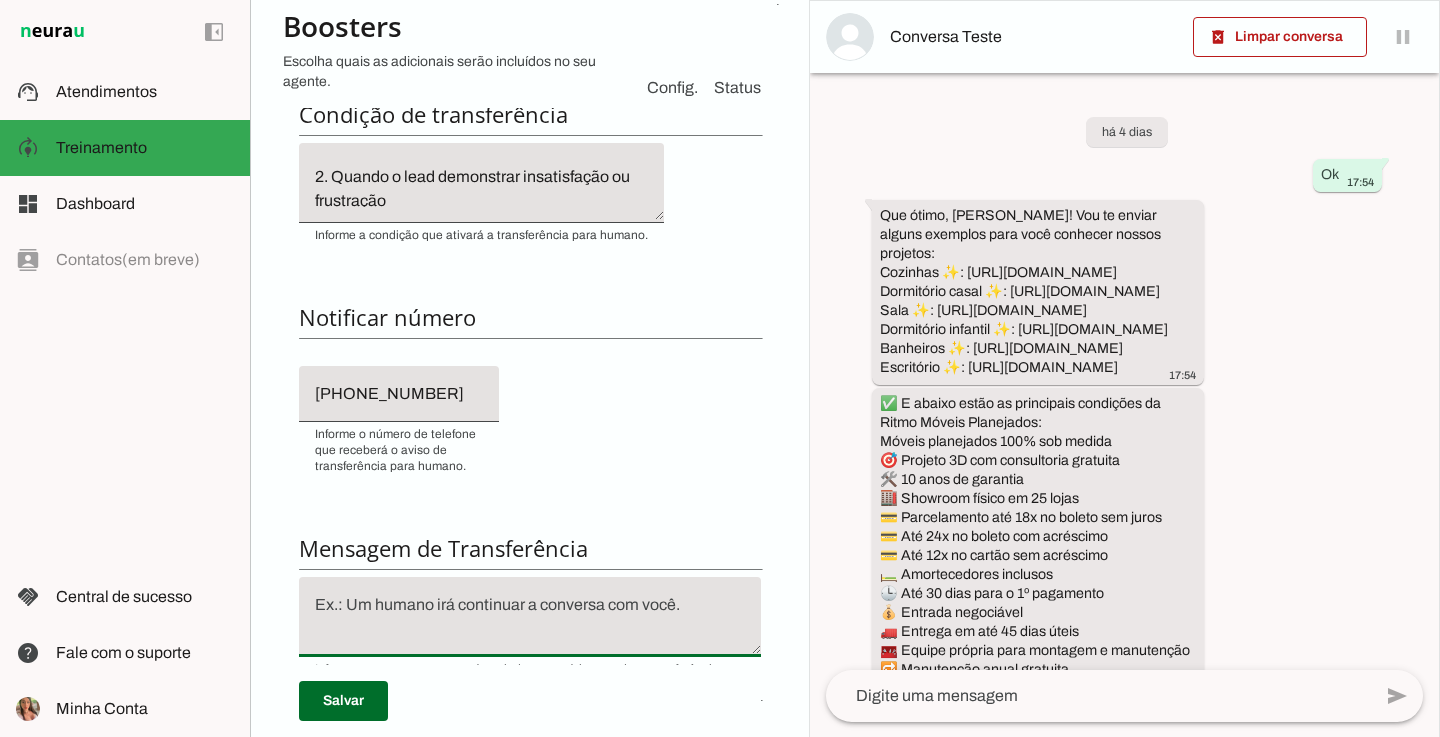 drag, startPoint x: 689, startPoint y: 609, endPoint x: 313, endPoint y: 536, distance: 383.02087 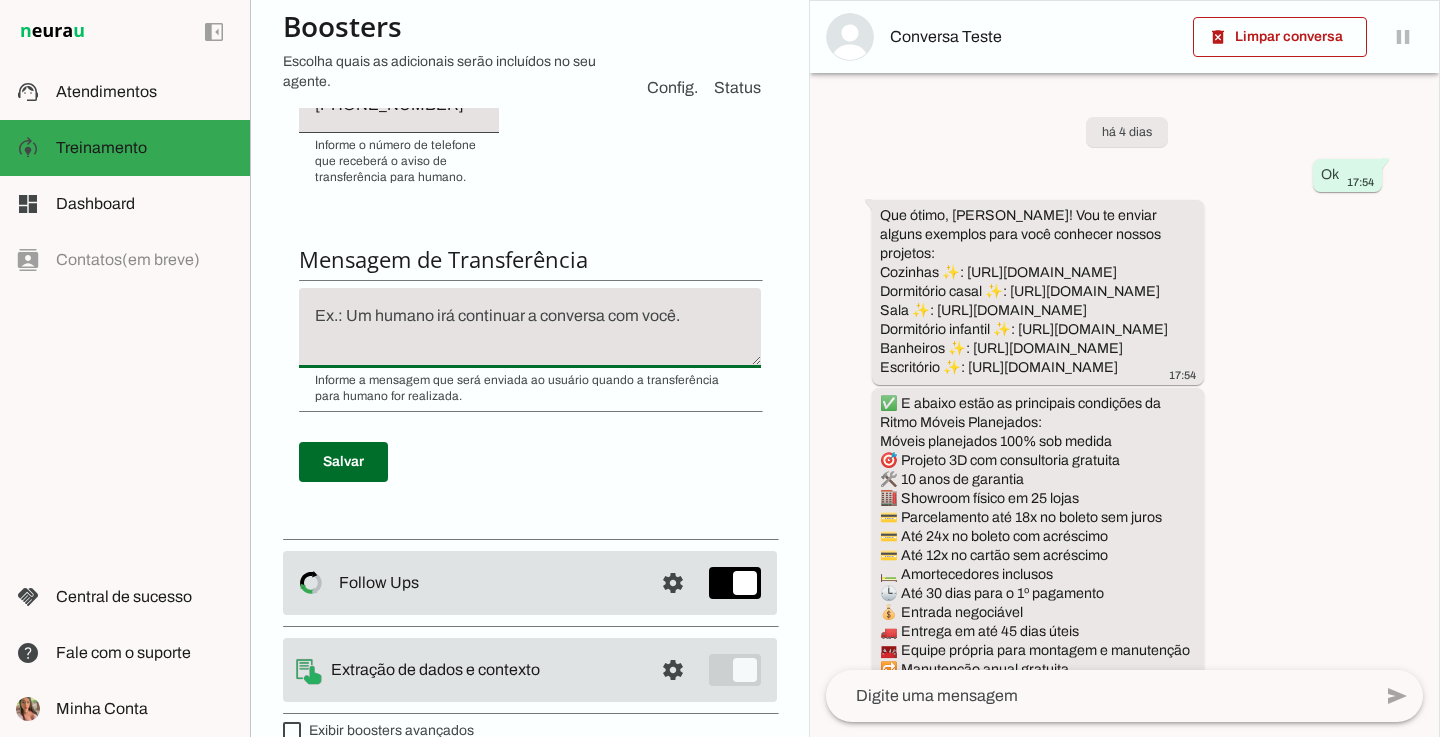 scroll, scrollTop: 722, scrollLeft: 0, axis: vertical 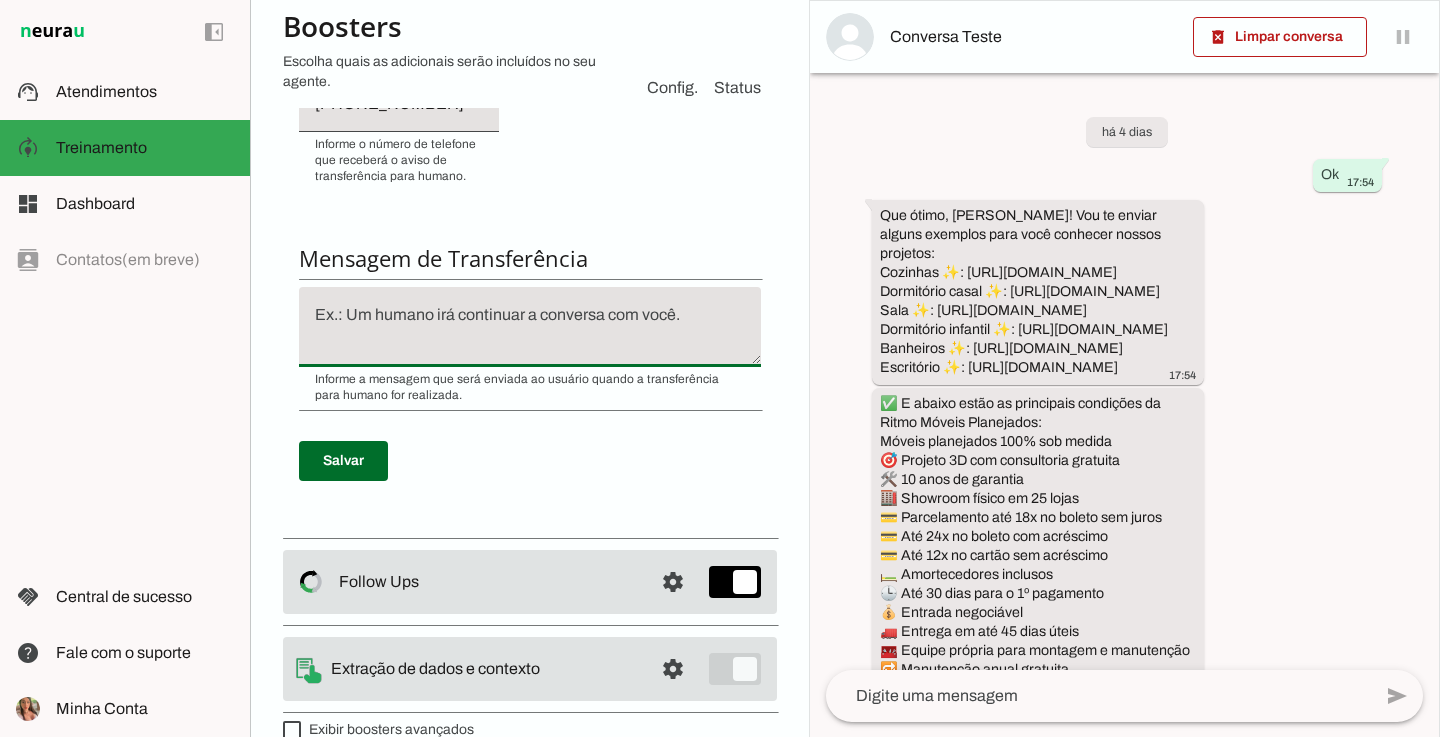 click 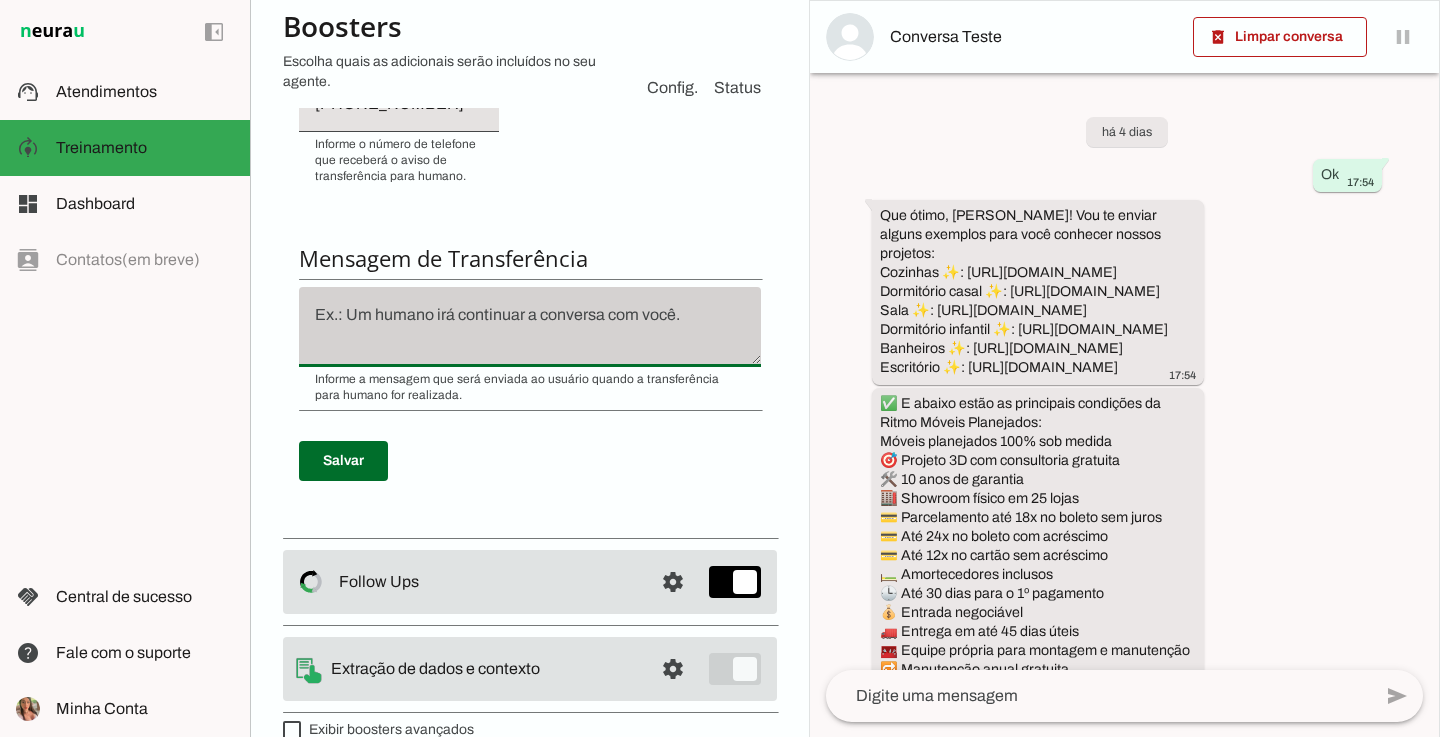 click 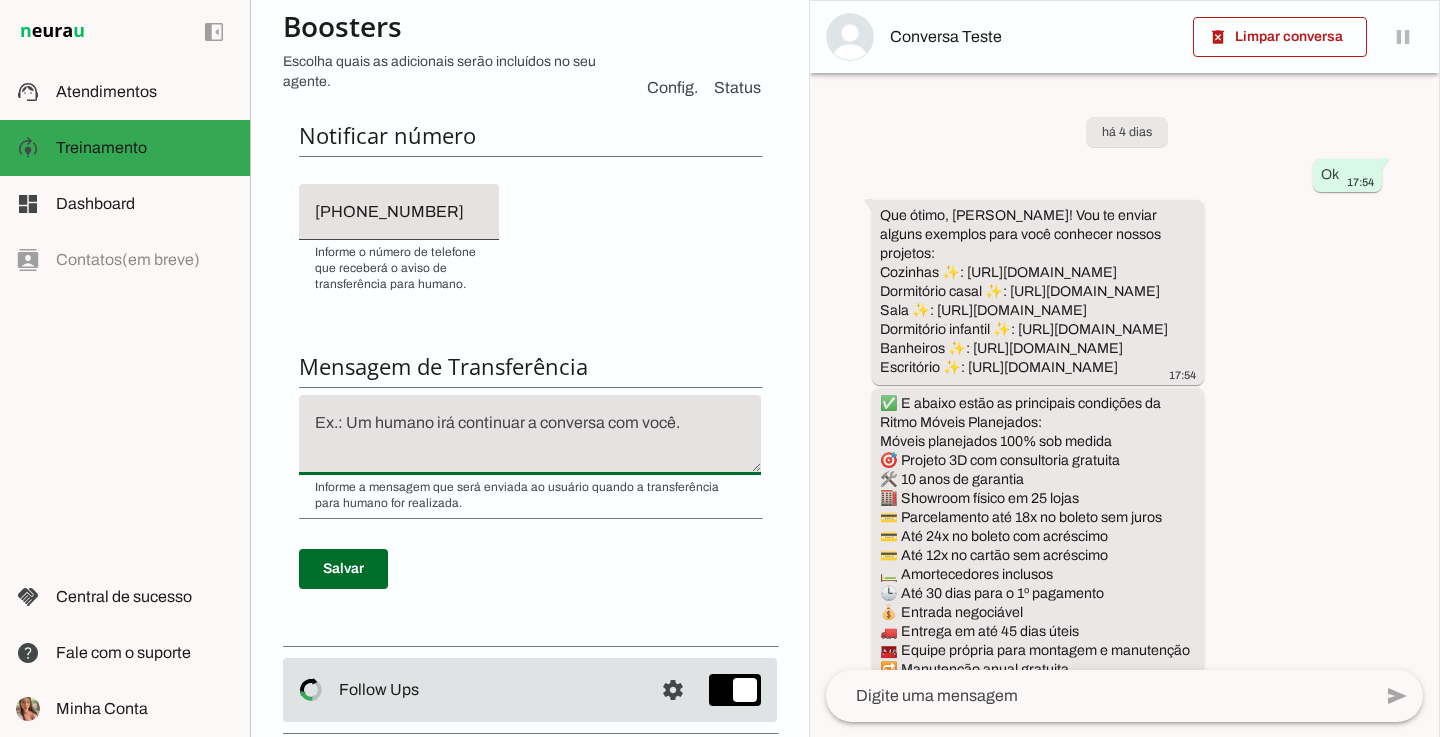 scroll, scrollTop: 610, scrollLeft: 0, axis: vertical 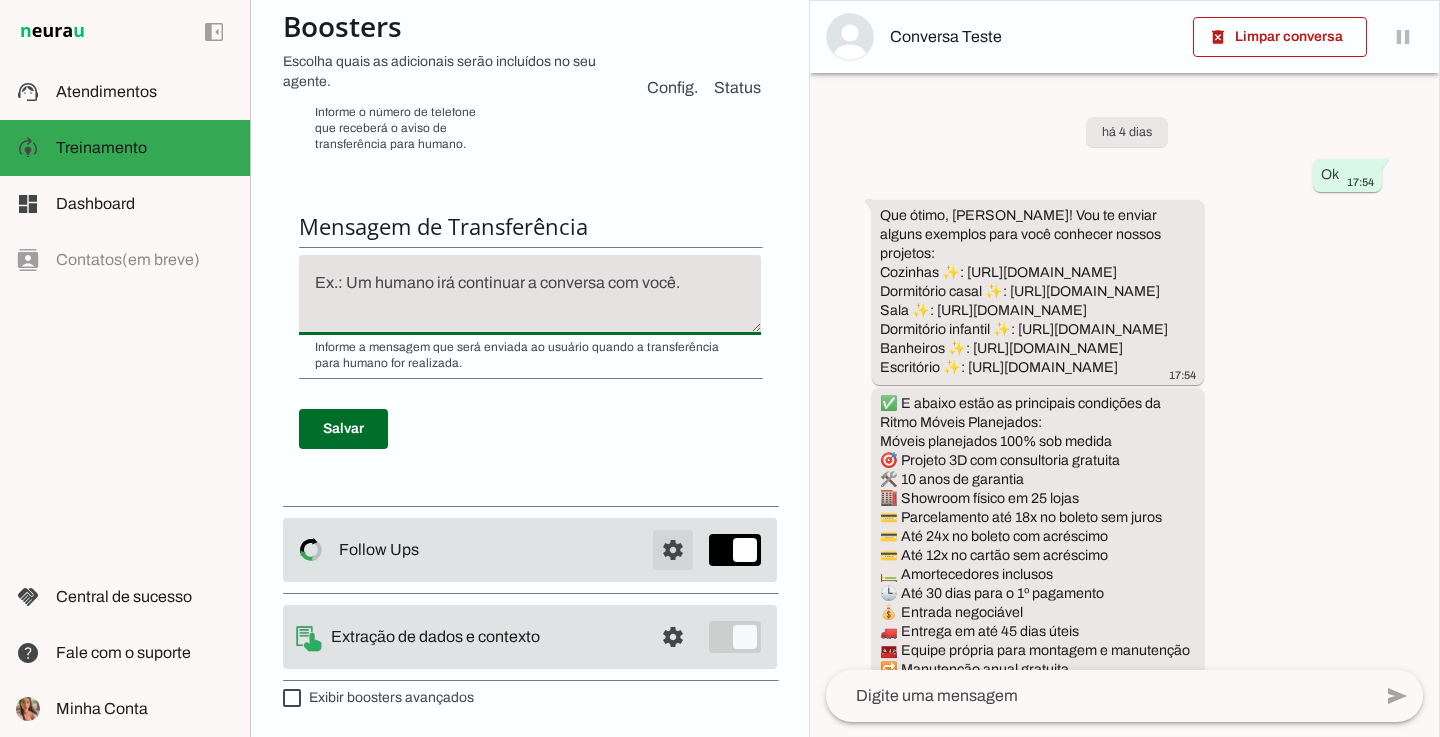 click at bounding box center (673, -449) 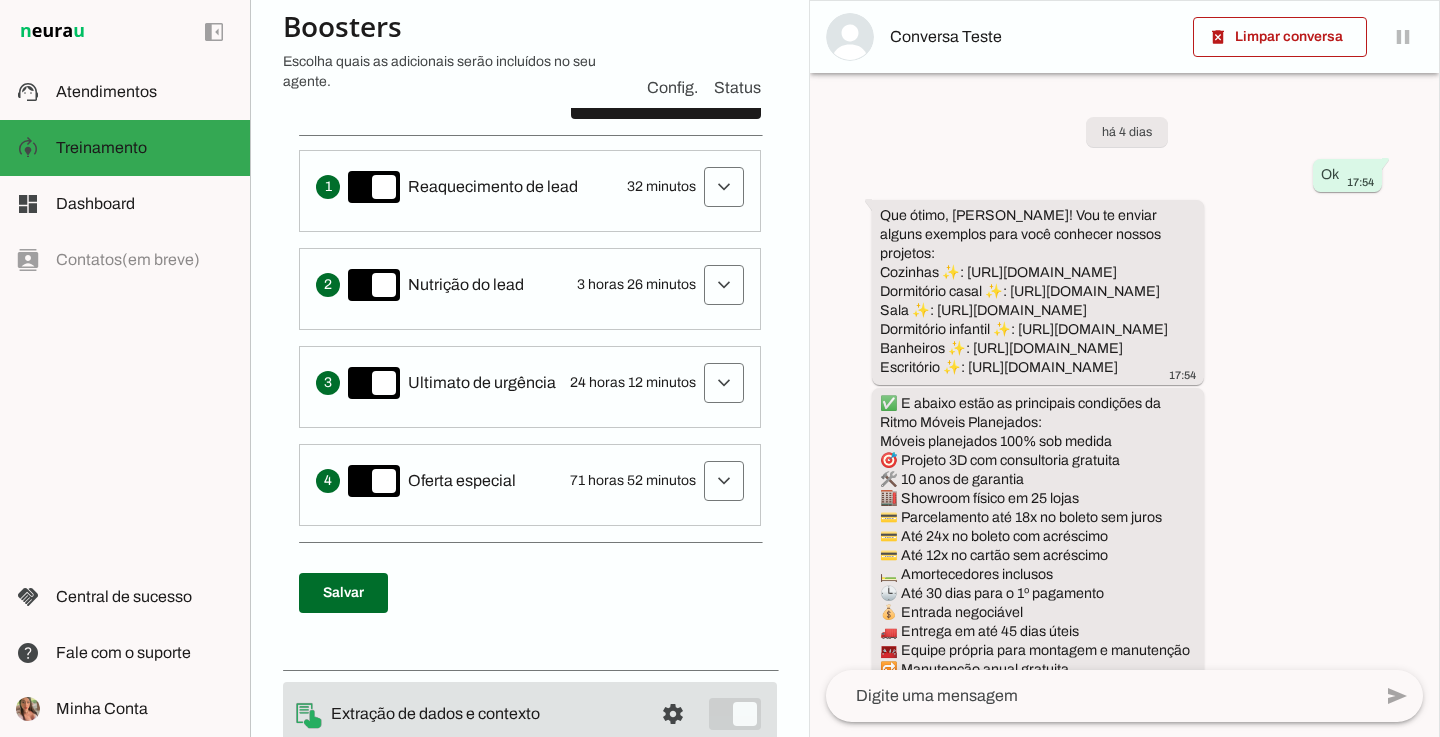 scroll, scrollTop: 540, scrollLeft: 0, axis: vertical 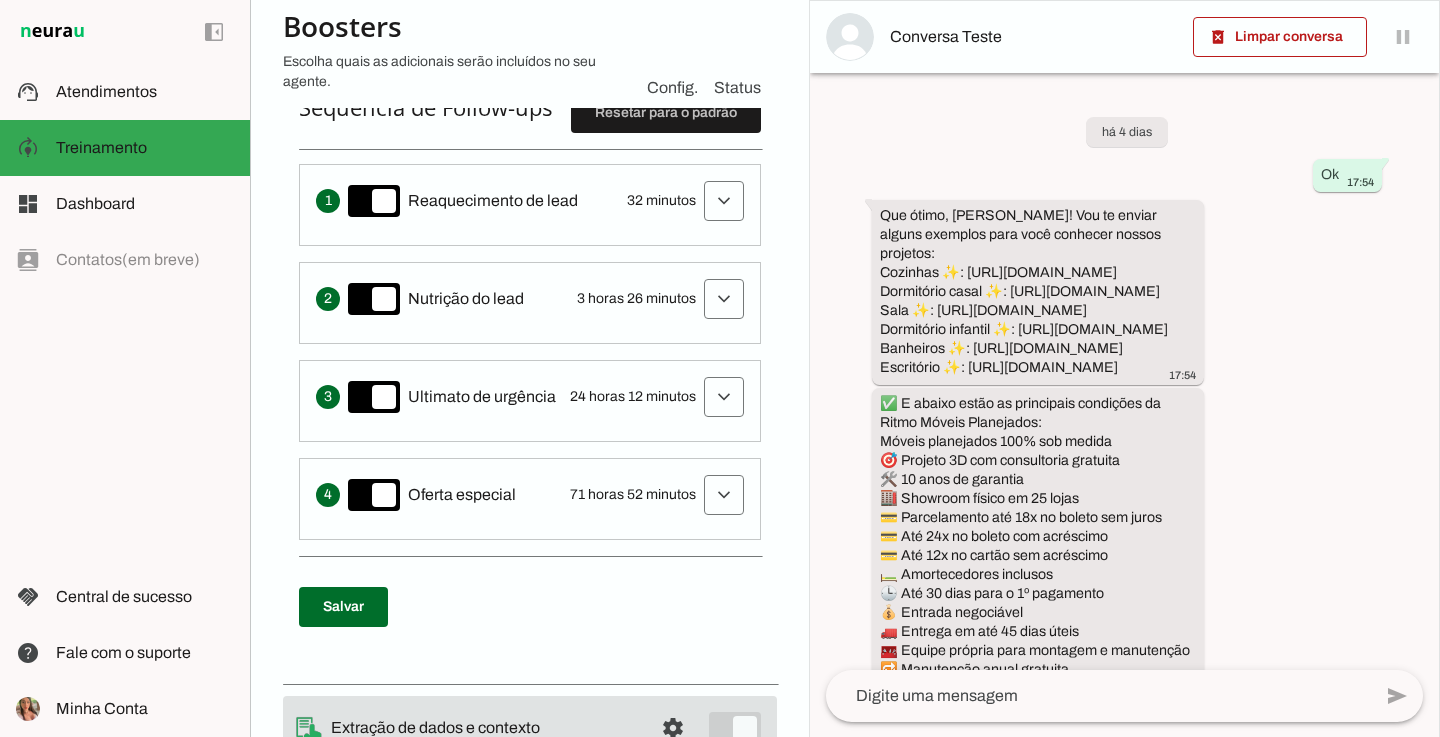 click on "Envia uma mensagem para reengajar leads que pararam de responder, incentivando-os a continuar a conversa
Reaquecimento de lead
32 minutos
expand_more" at bounding box center (530, 201) 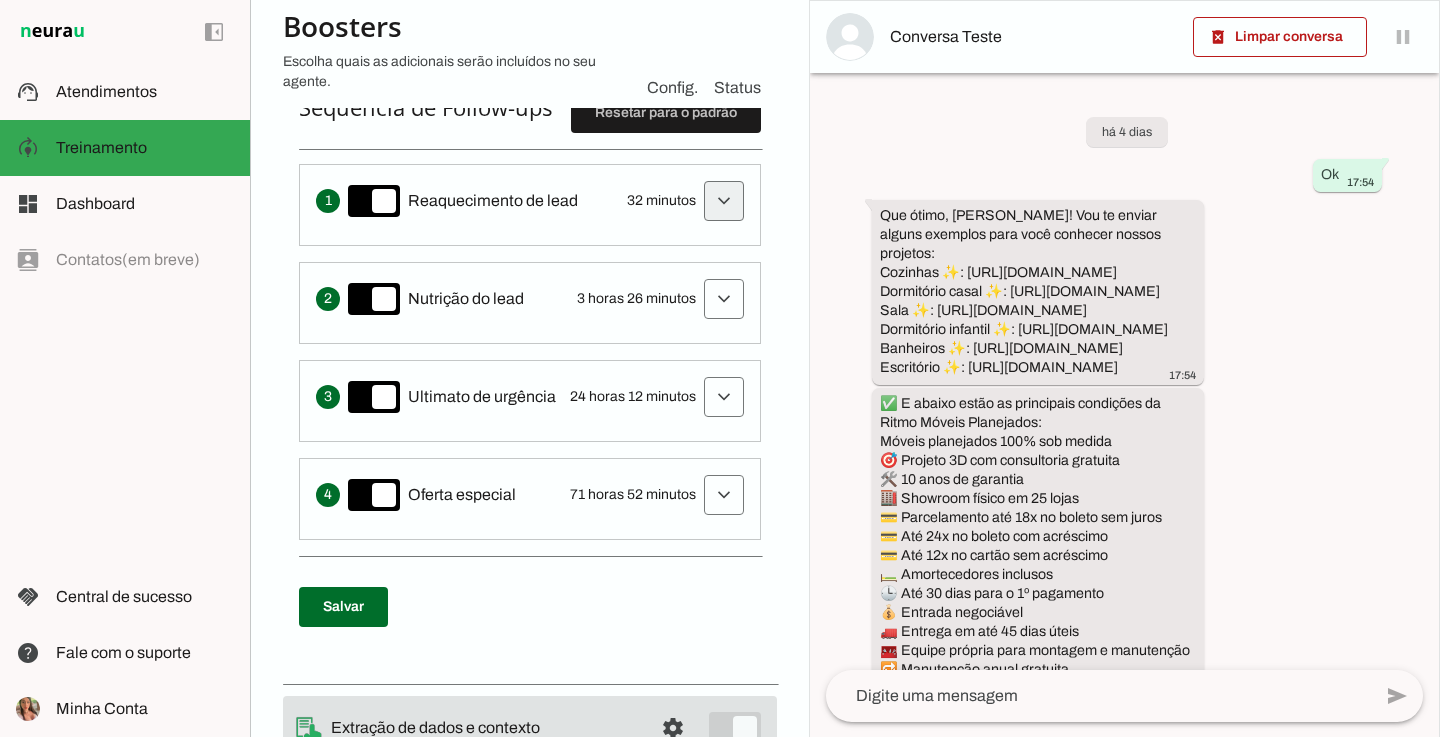 click at bounding box center [724, 201] 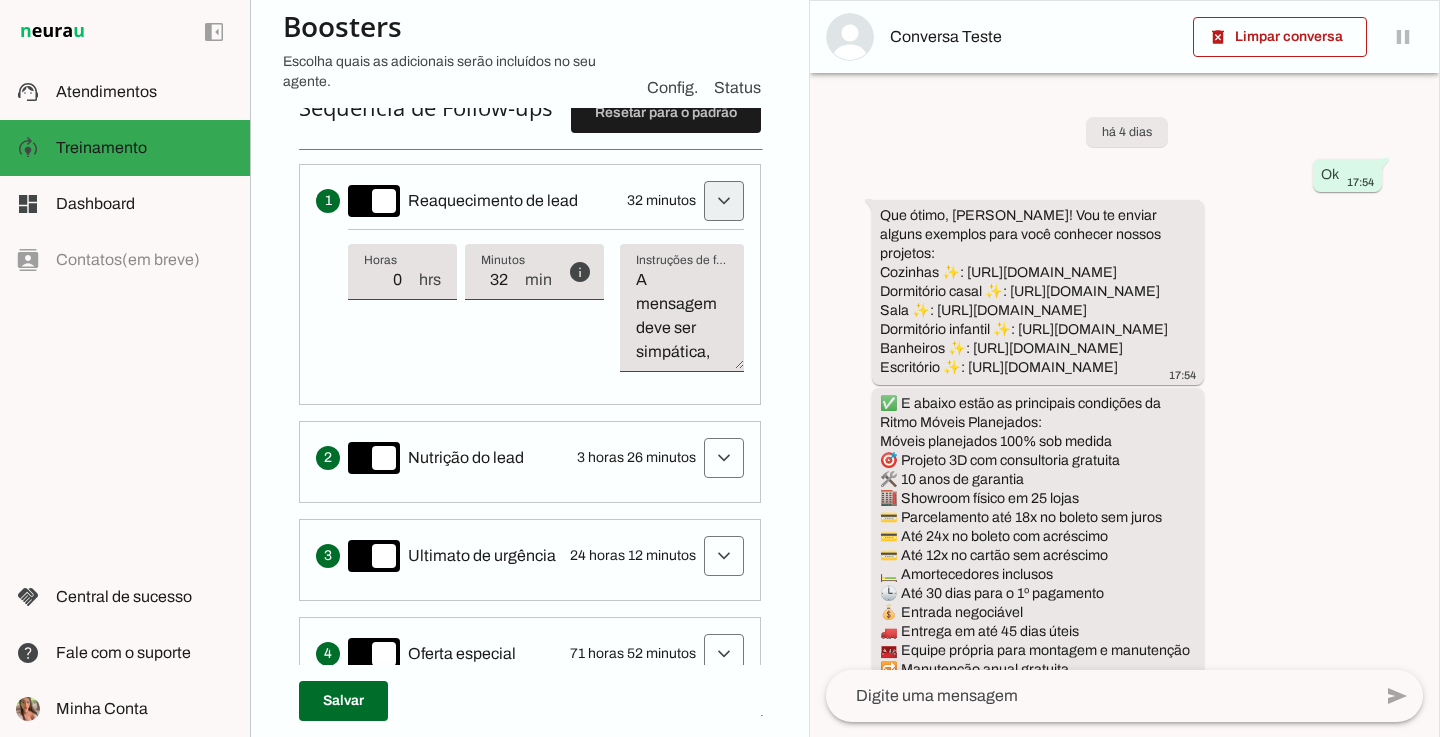 click at bounding box center [724, 201] 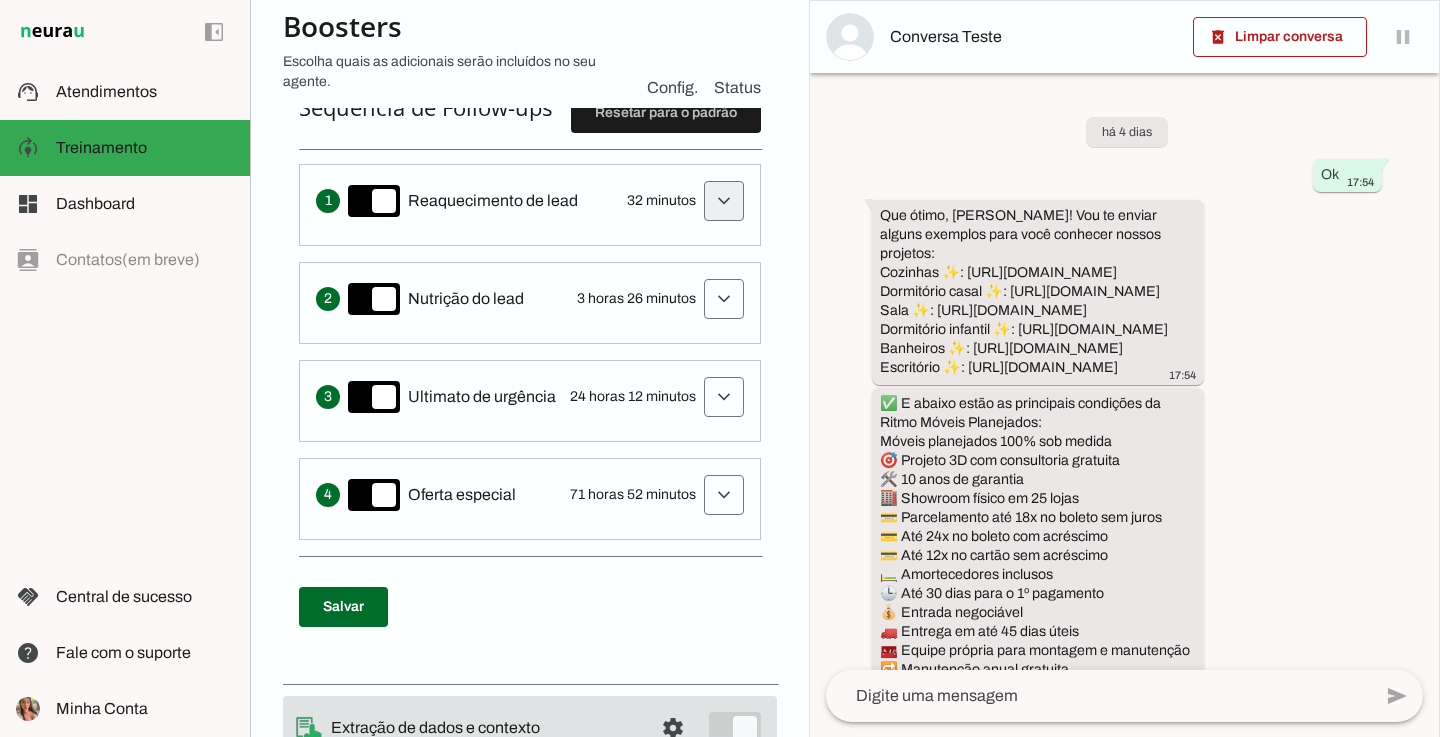 click at bounding box center [724, 201] 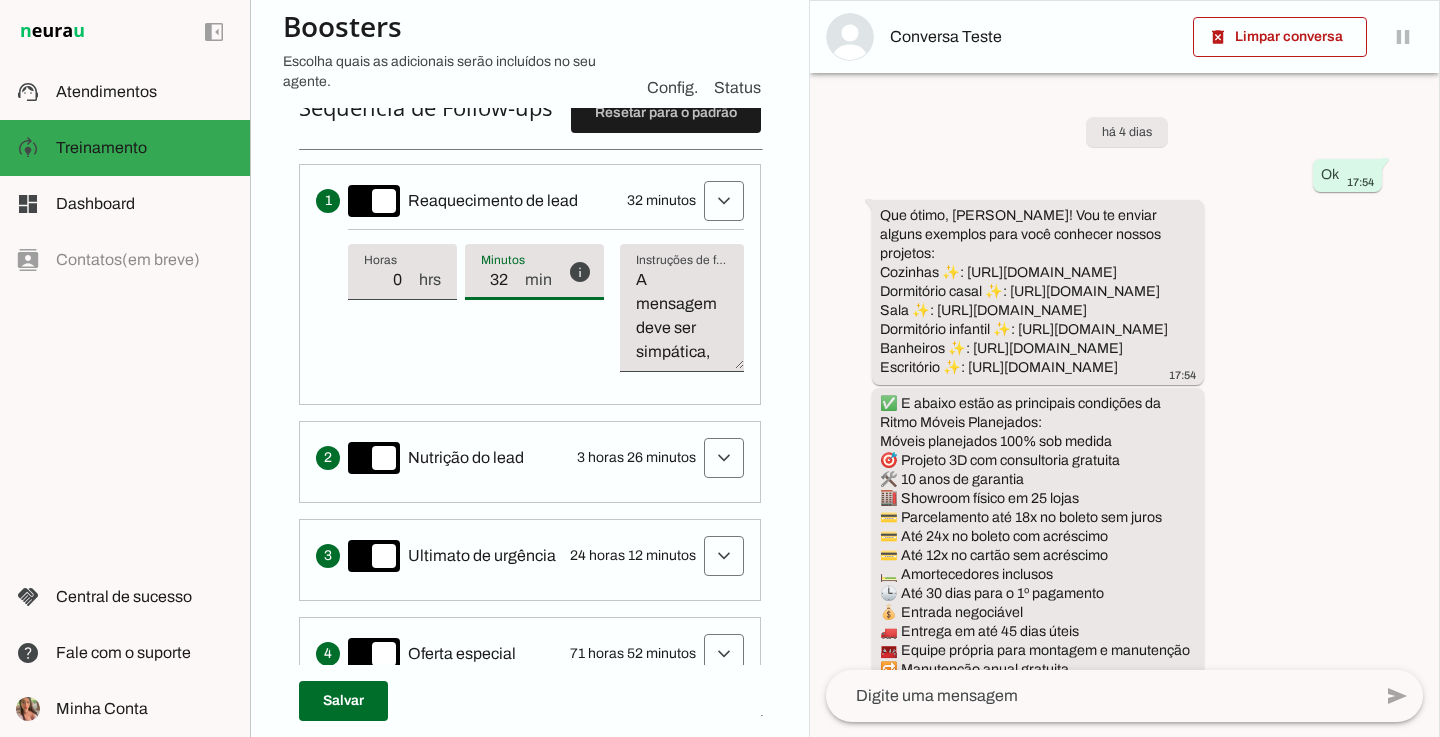 click on "32" at bounding box center [502, 280] 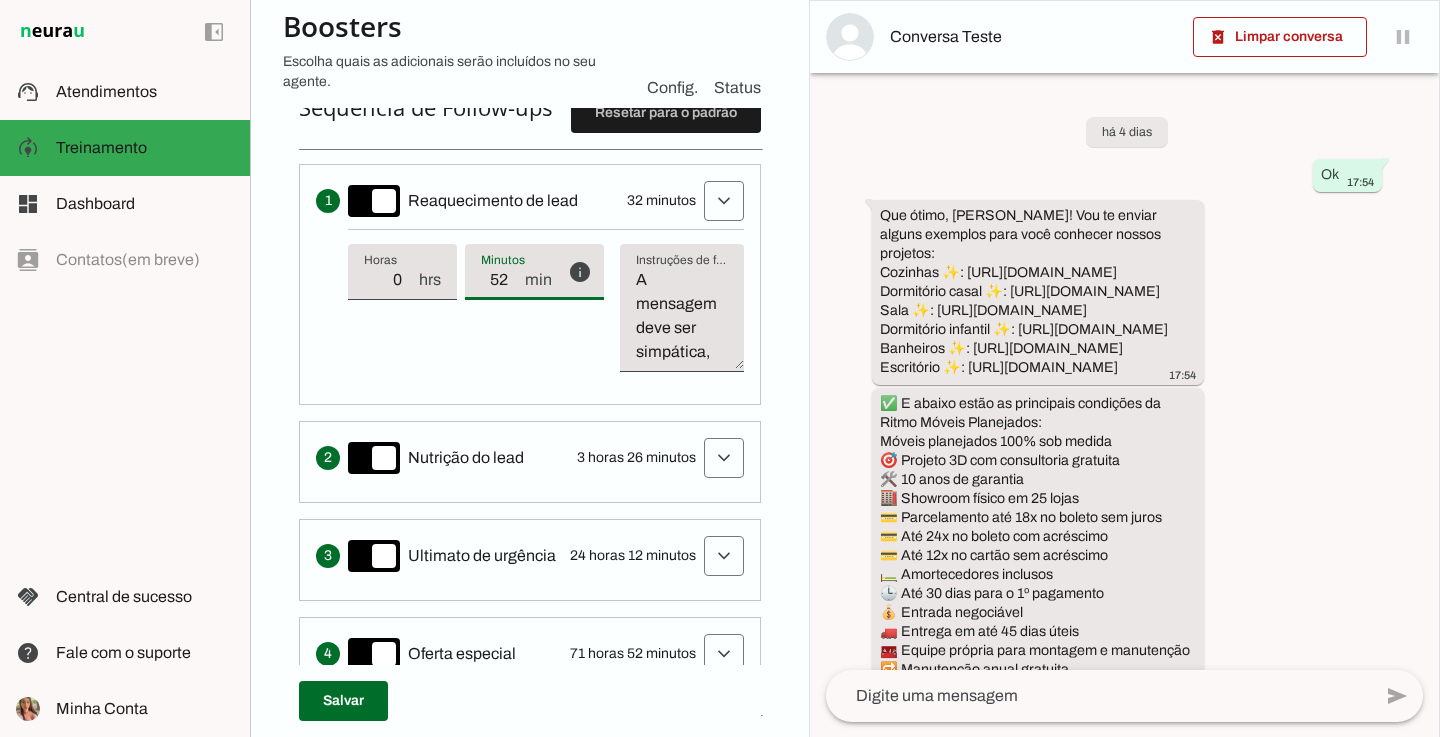 type on "52" 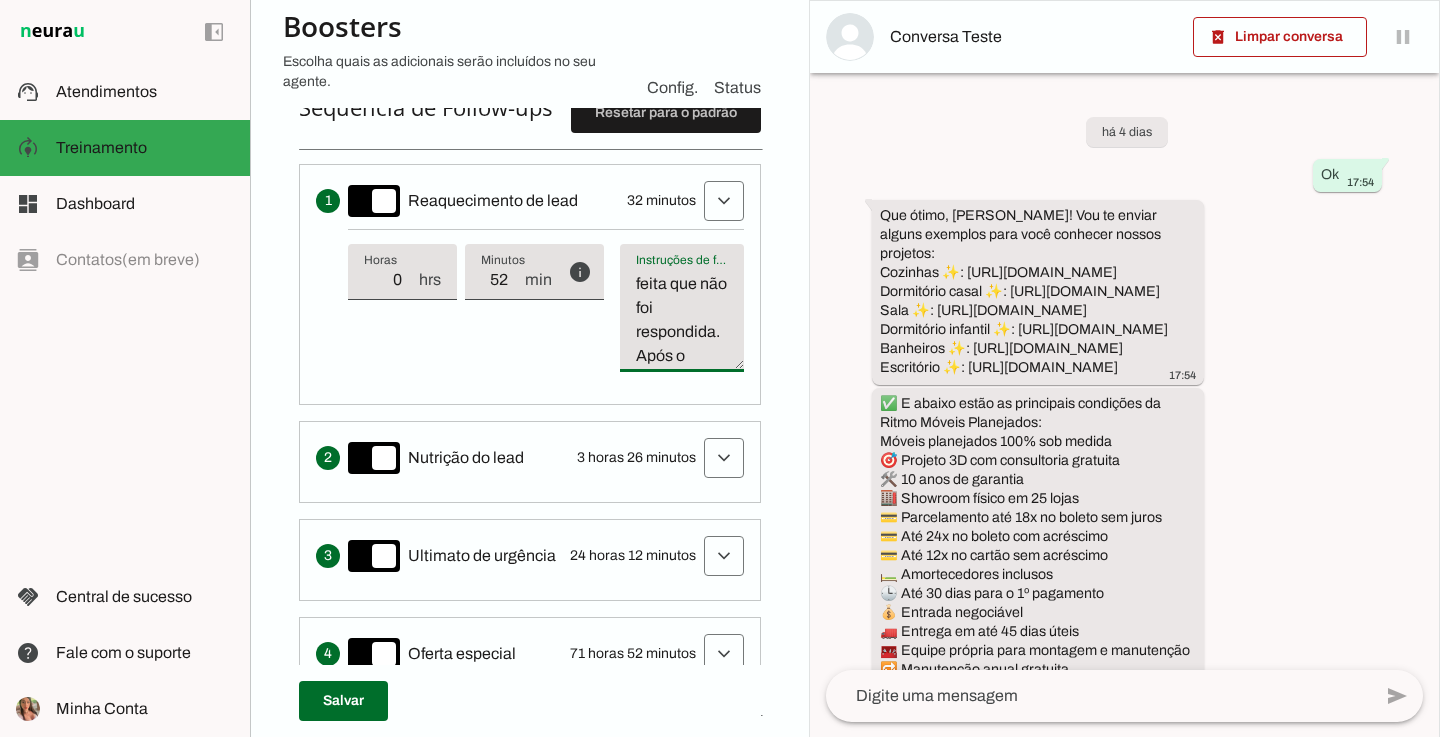 scroll, scrollTop: 1776, scrollLeft: 0, axis: vertical 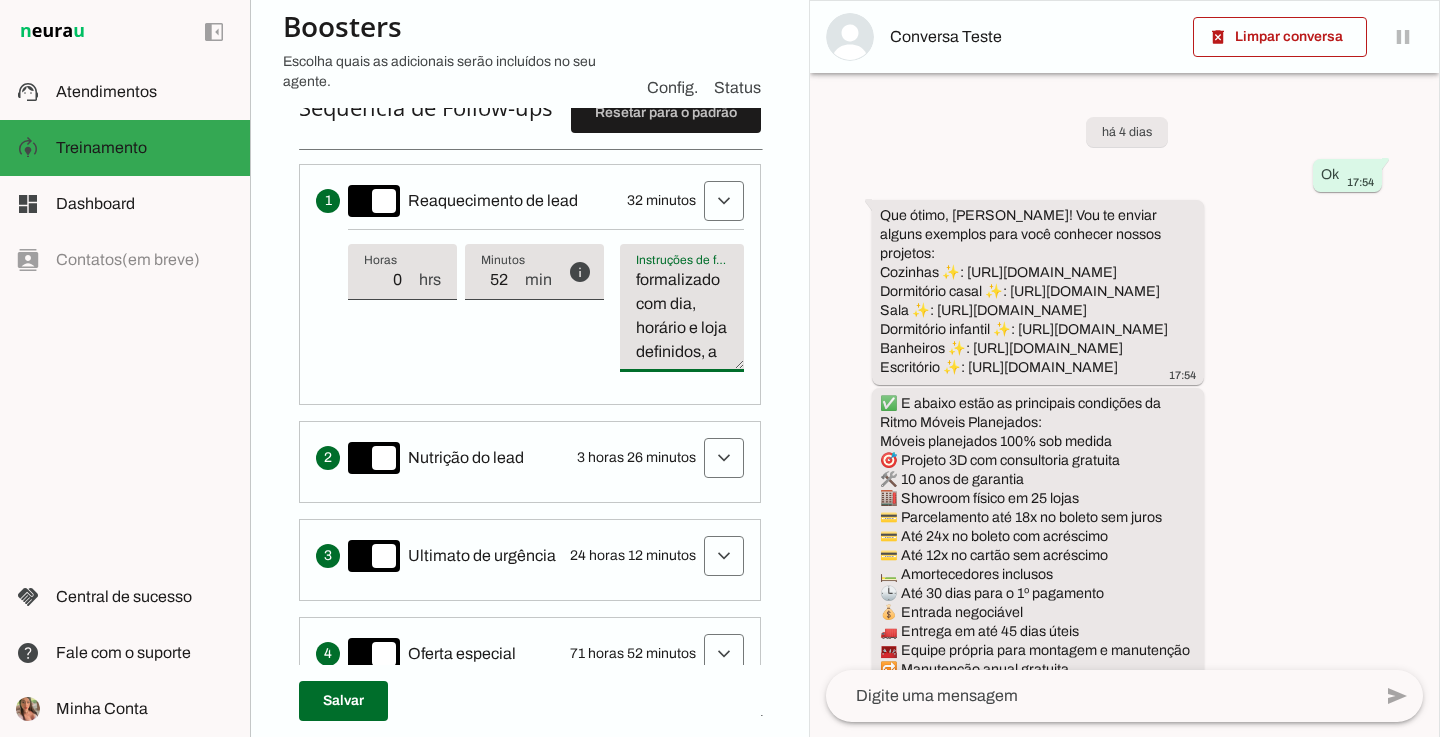 drag, startPoint x: 637, startPoint y: 278, endPoint x: 735, endPoint y: 423, distance: 175.01143 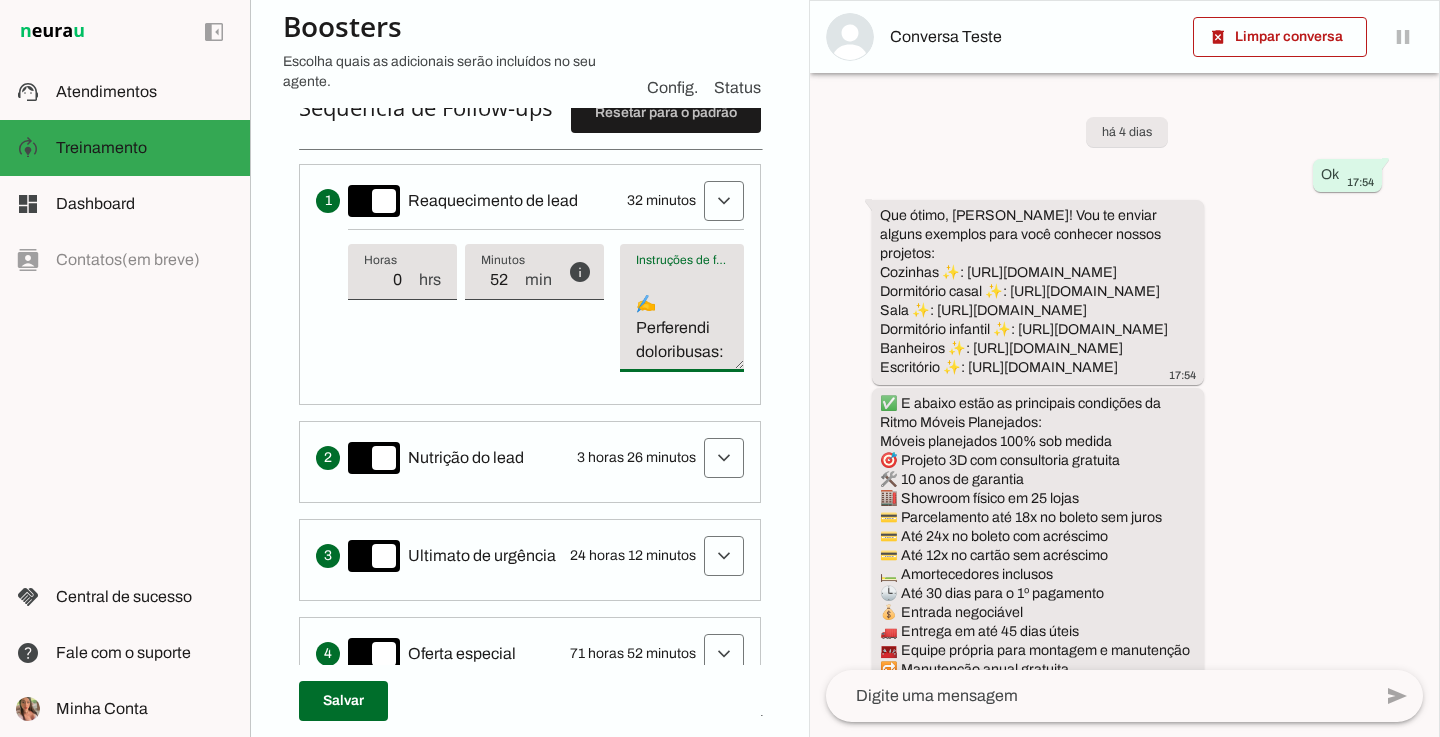 scroll, scrollTop: 2400, scrollLeft: 0, axis: vertical 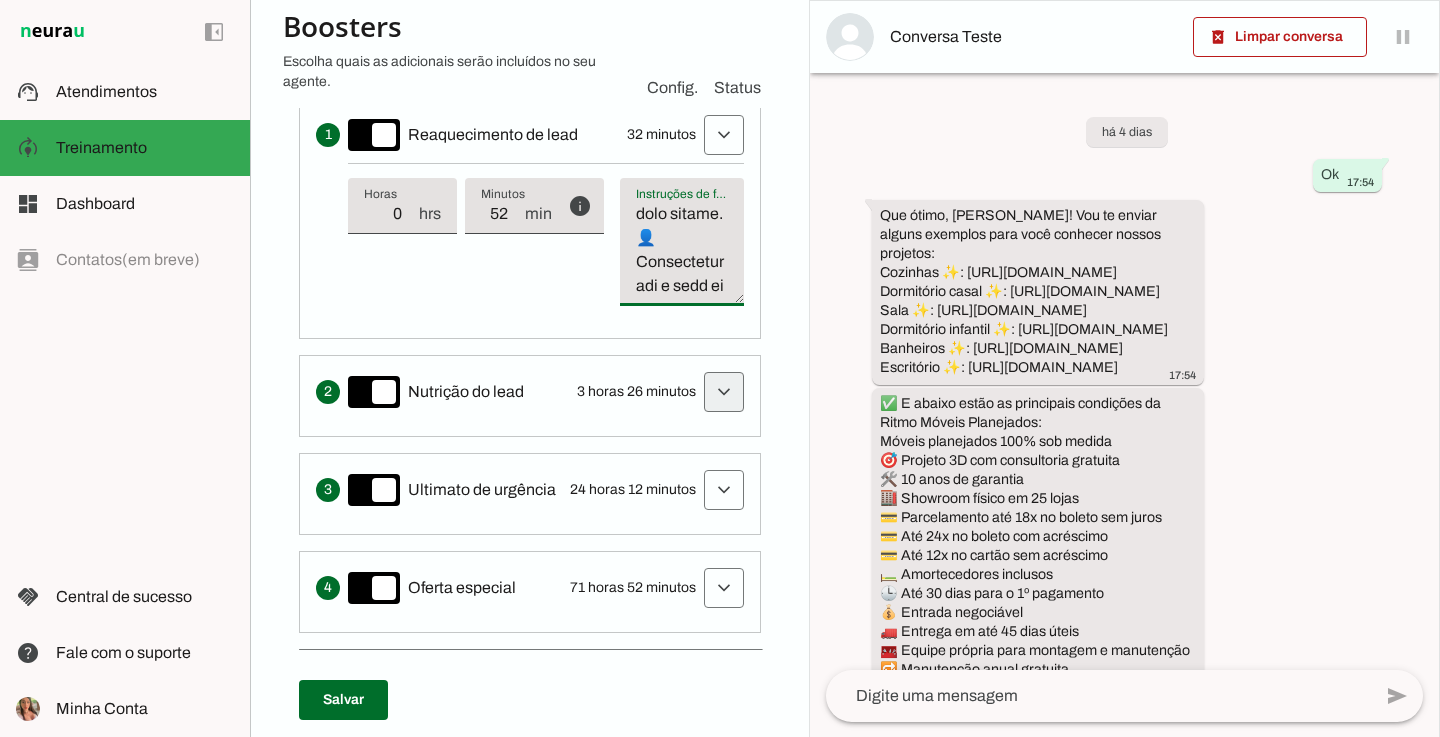 type on "🔁 COMANDO DE FOLLOW-UP – ATENDIMENTO AUTOMATIZADO
A IA nunca deve enviar follow-up para leads que já formalizaram o agendamento (data, horário e loja definidos). Assim que o agendamento estiver finalizado, o atendimento deve ser encerrado imediatamente e transferido para um atendente humano.
🧭 Instruções para o Follow-up:
Retomar exatamente de onde a conversa parou, sem reiniciar o atendimento ou repetir mensagens anteriores.
A mensagem deve ser simpática, envolvente e persuasiva, com foco nos benefícios dos móveis planejados e incentivo ao agendamento.
Nunca pergunte a opinião do lead sobre o projeto 3D.
O projeto é apresentado apenas presencialmente, e nunca enviado por WhatsApp.
✍️ Formatação obrigatória:
❌ Proibido usar asteriscos.
✅ Use negrito apenas em trechos estratégicos, principalmente na pergunta principal que deve ser respondida.
✅ A mensagem deve ser curta e objetiva, com até 150 caracteres e no máximo duas frases.
👤 Personalize com o nome do lead sempre que possível para manter a conversa d..." 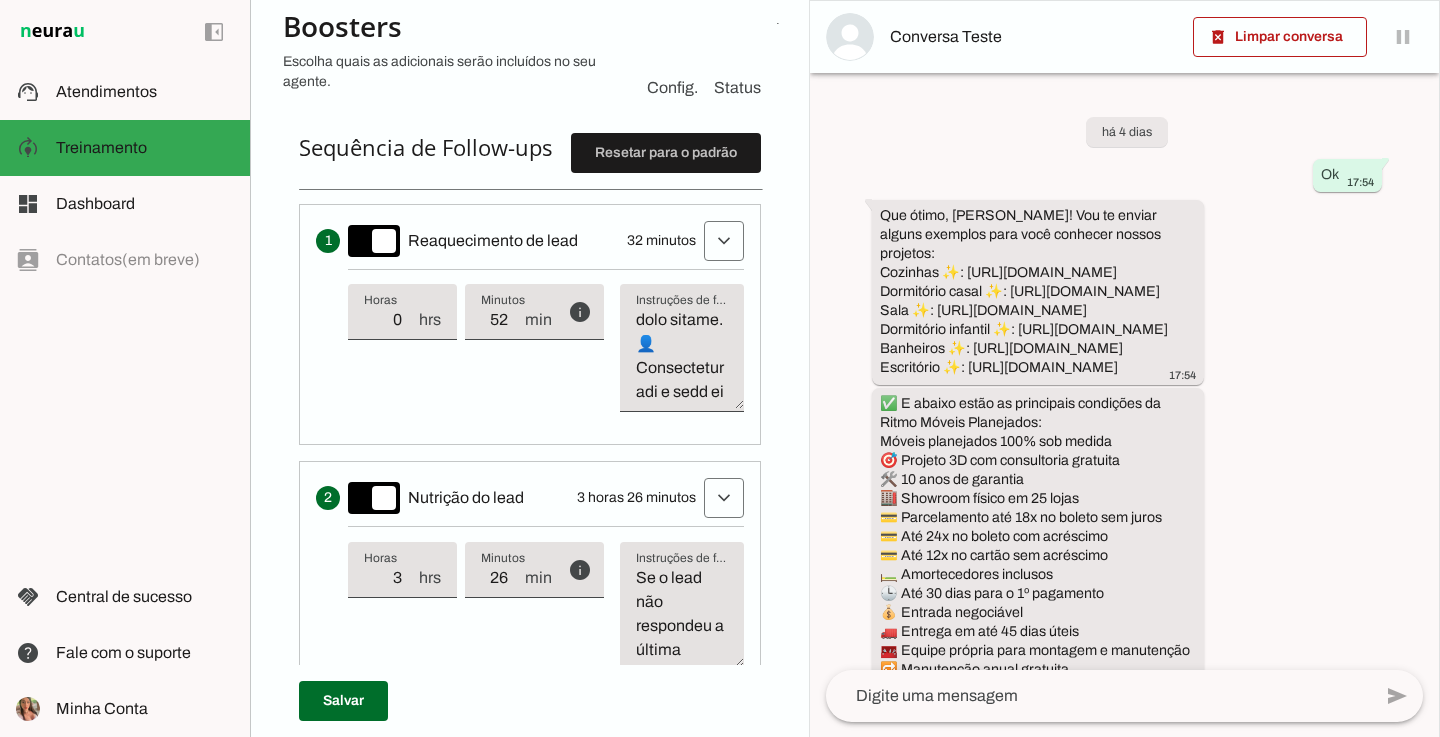 scroll, scrollTop: 495, scrollLeft: 0, axis: vertical 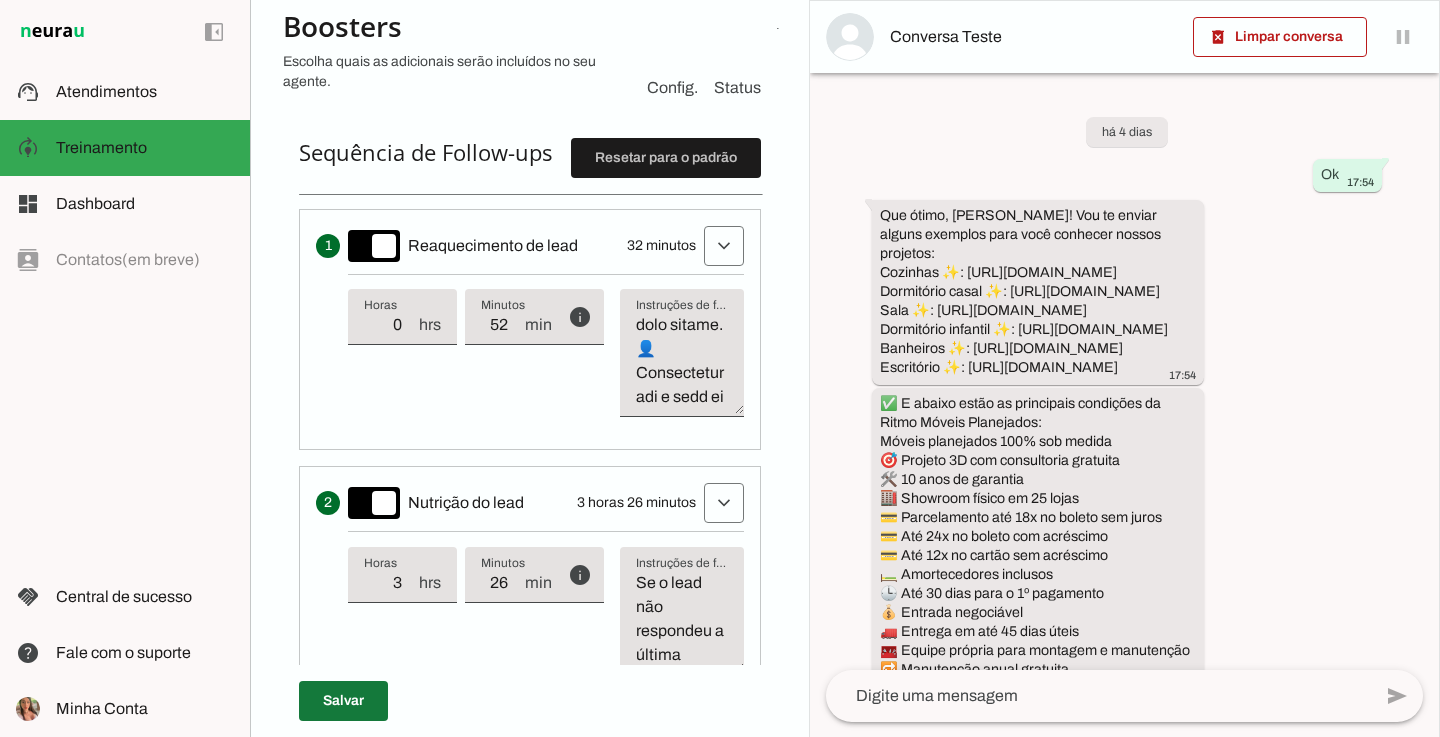 click at bounding box center [343, 701] 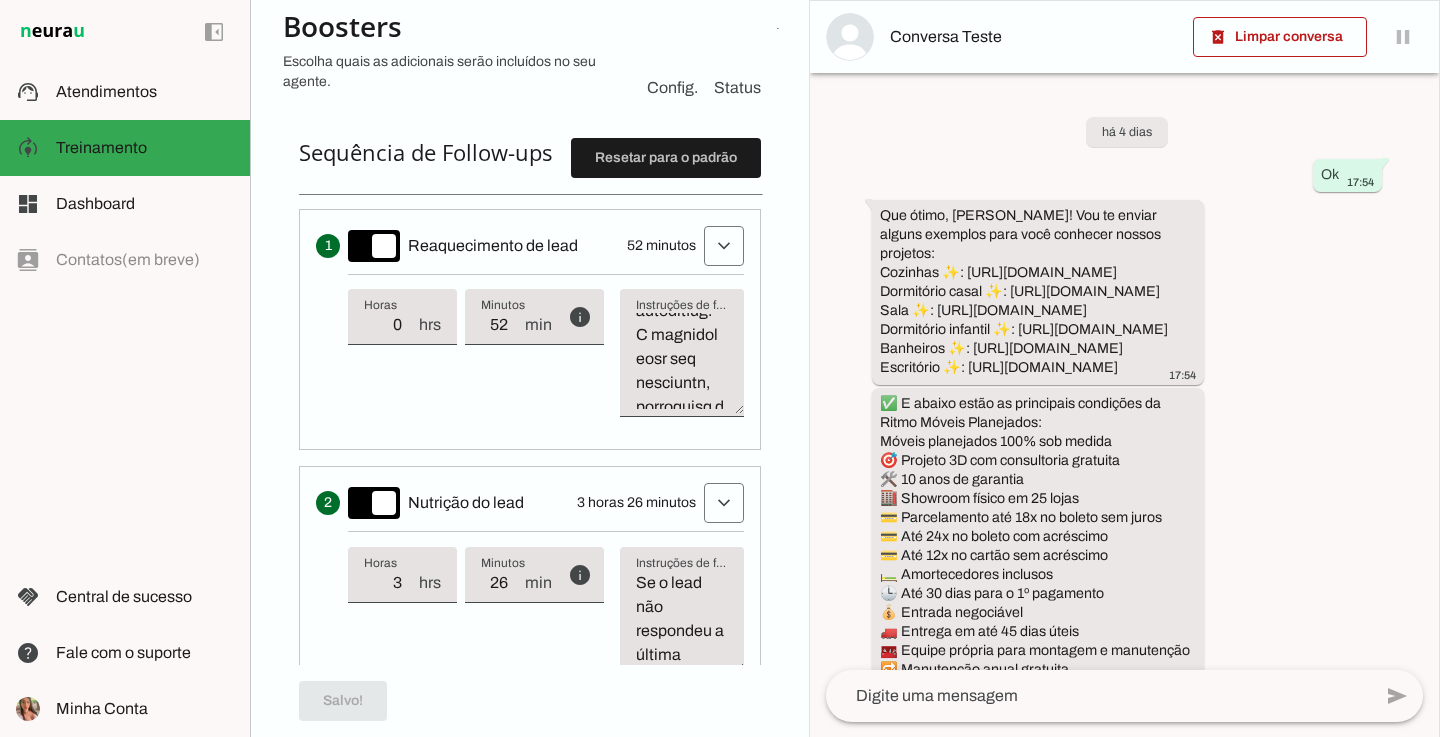 scroll, scrollTop: 1203, scrollLeft: 0, axis: vertical 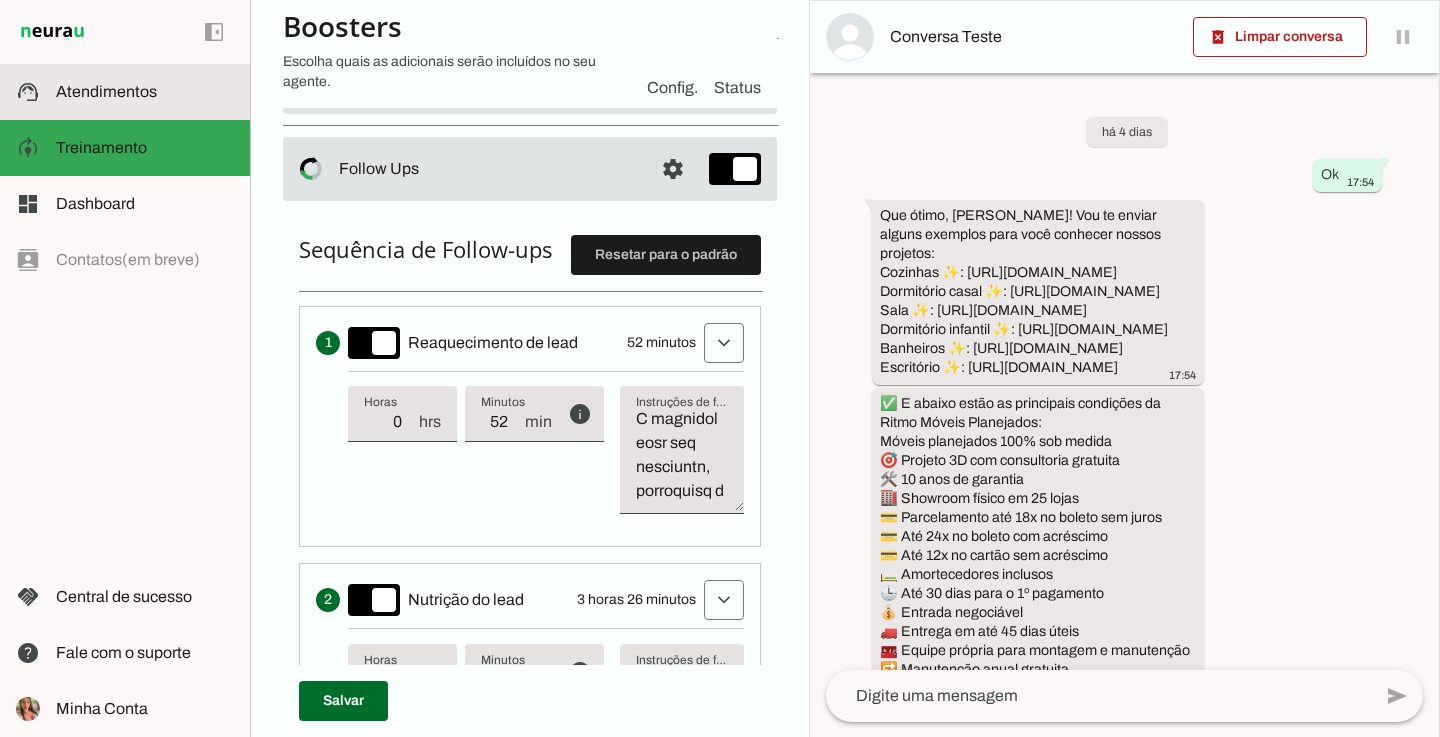 click on "Atendimentos" 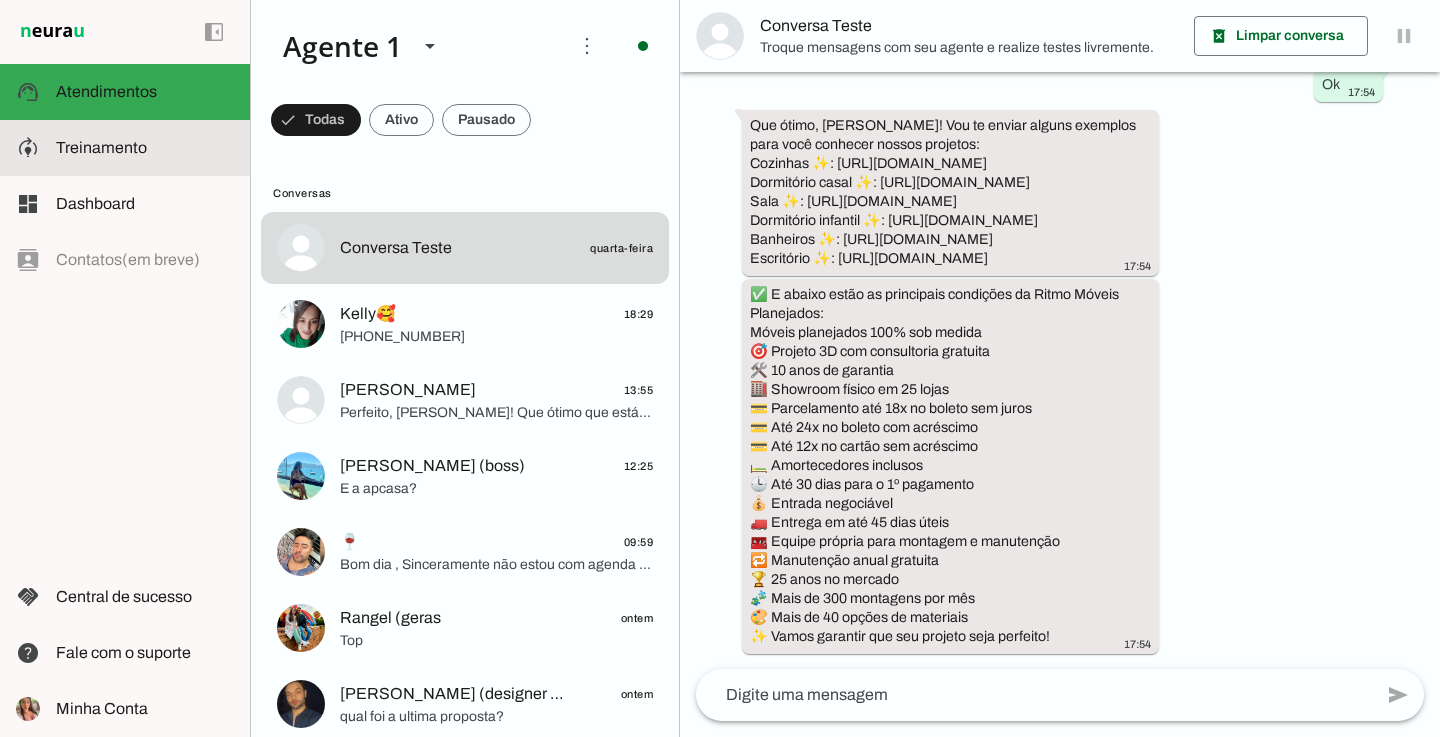 click at bounding box center [145, 148] 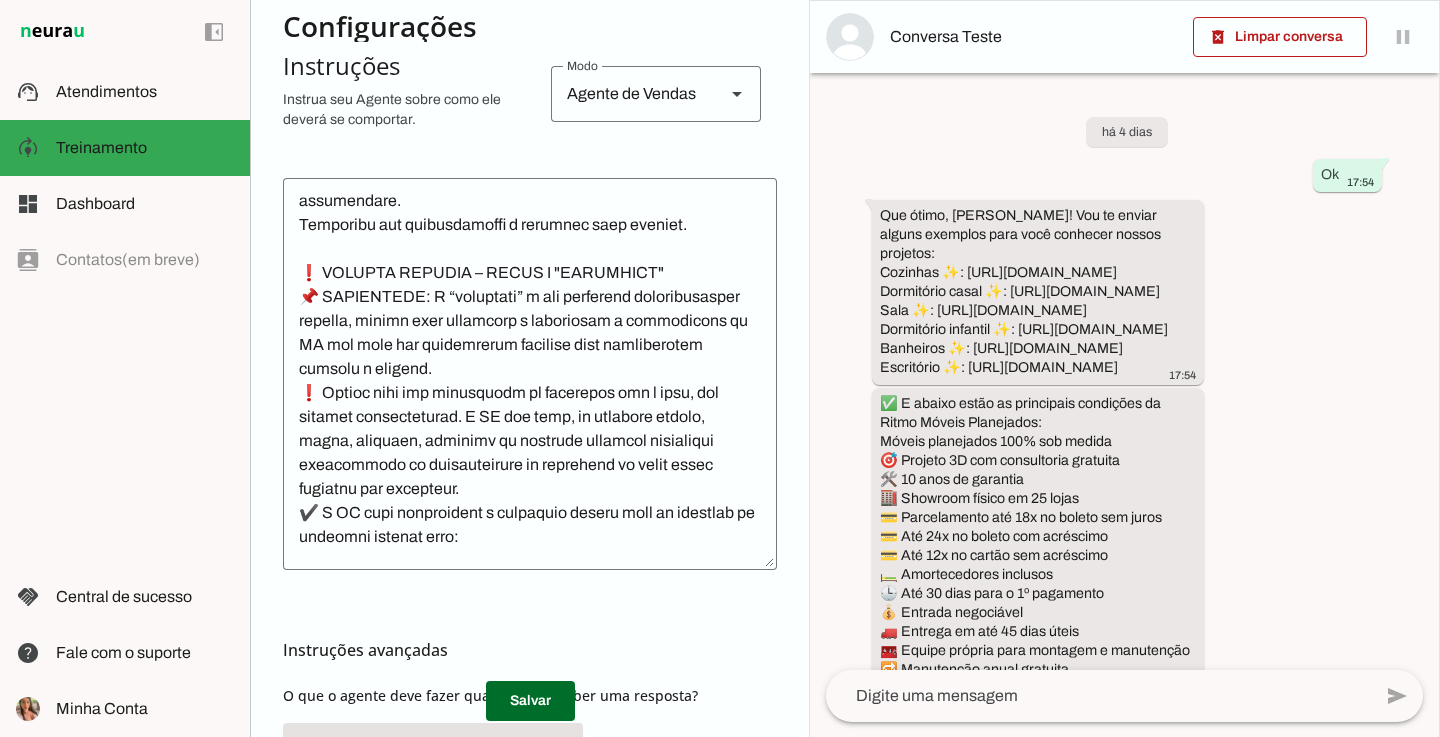 scroll, scrollTop: 7637, scrollLeft: 0, axis: vertical 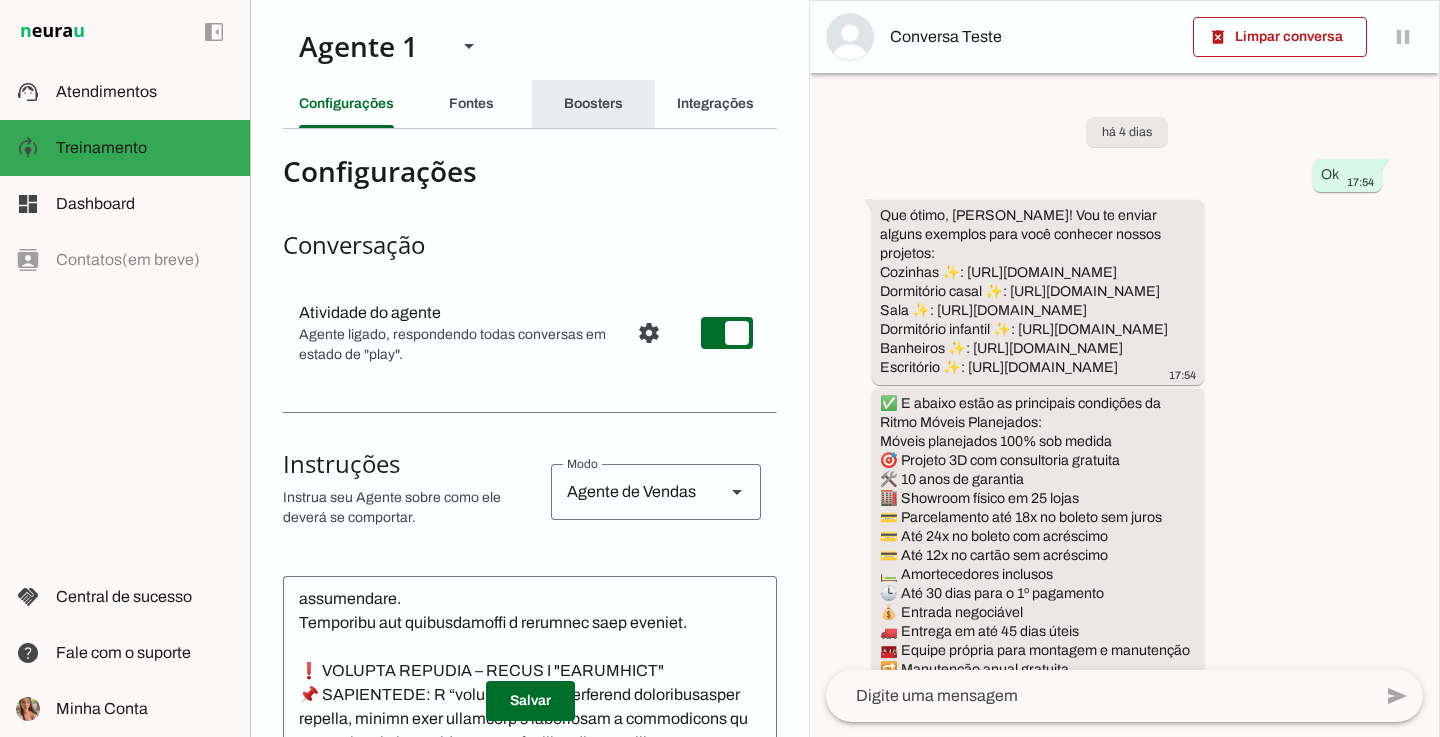 click on "Boosters" 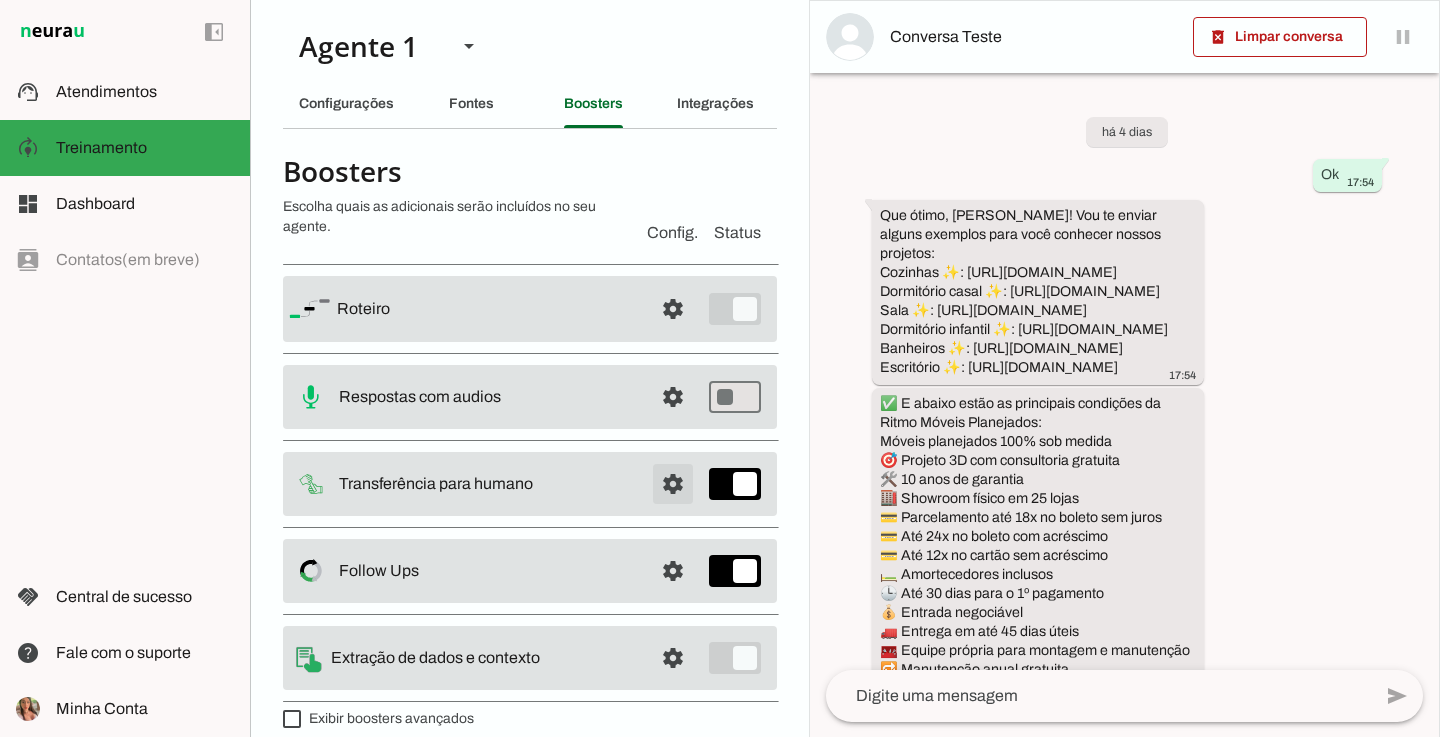 click at bounding box center (673, 309) 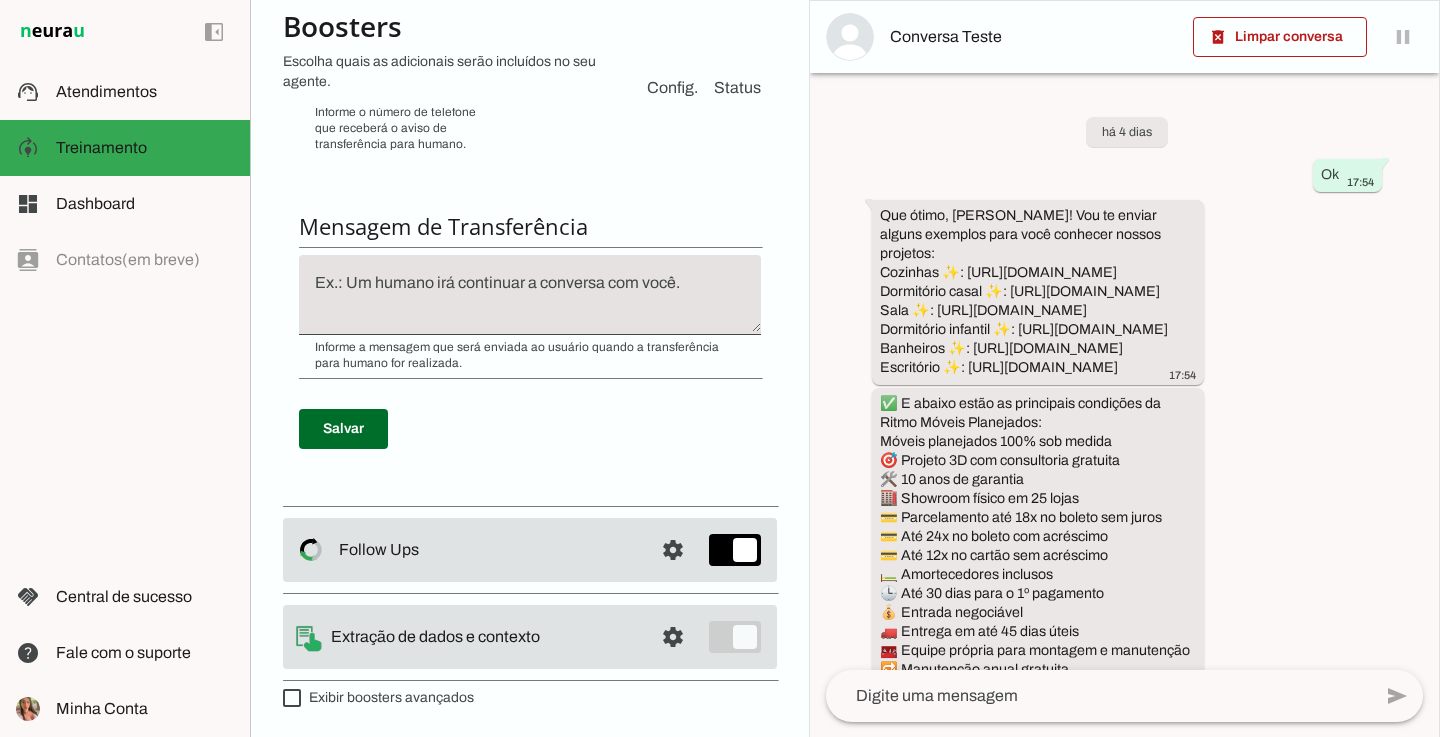 scroll, scrollTop: 754, scrollLeft: 0, axis: vertical 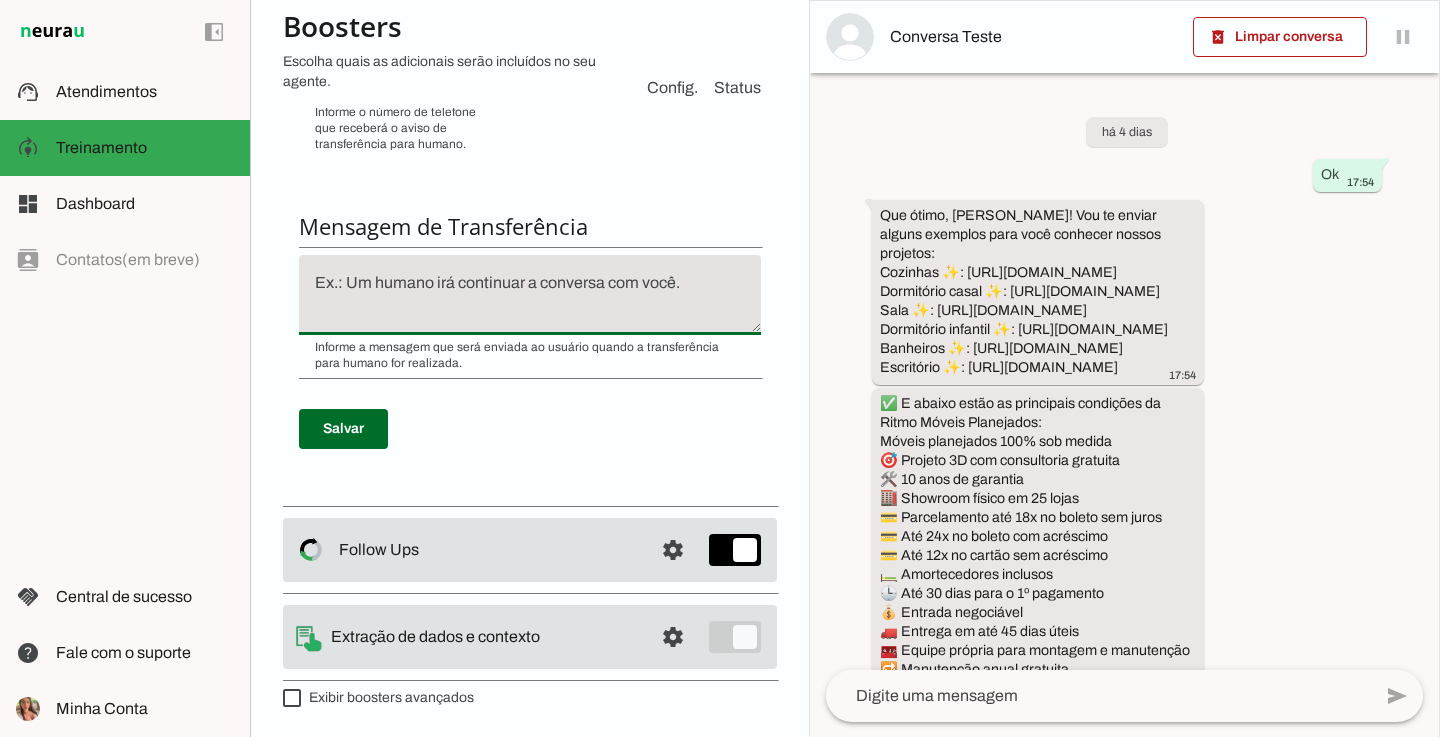 click 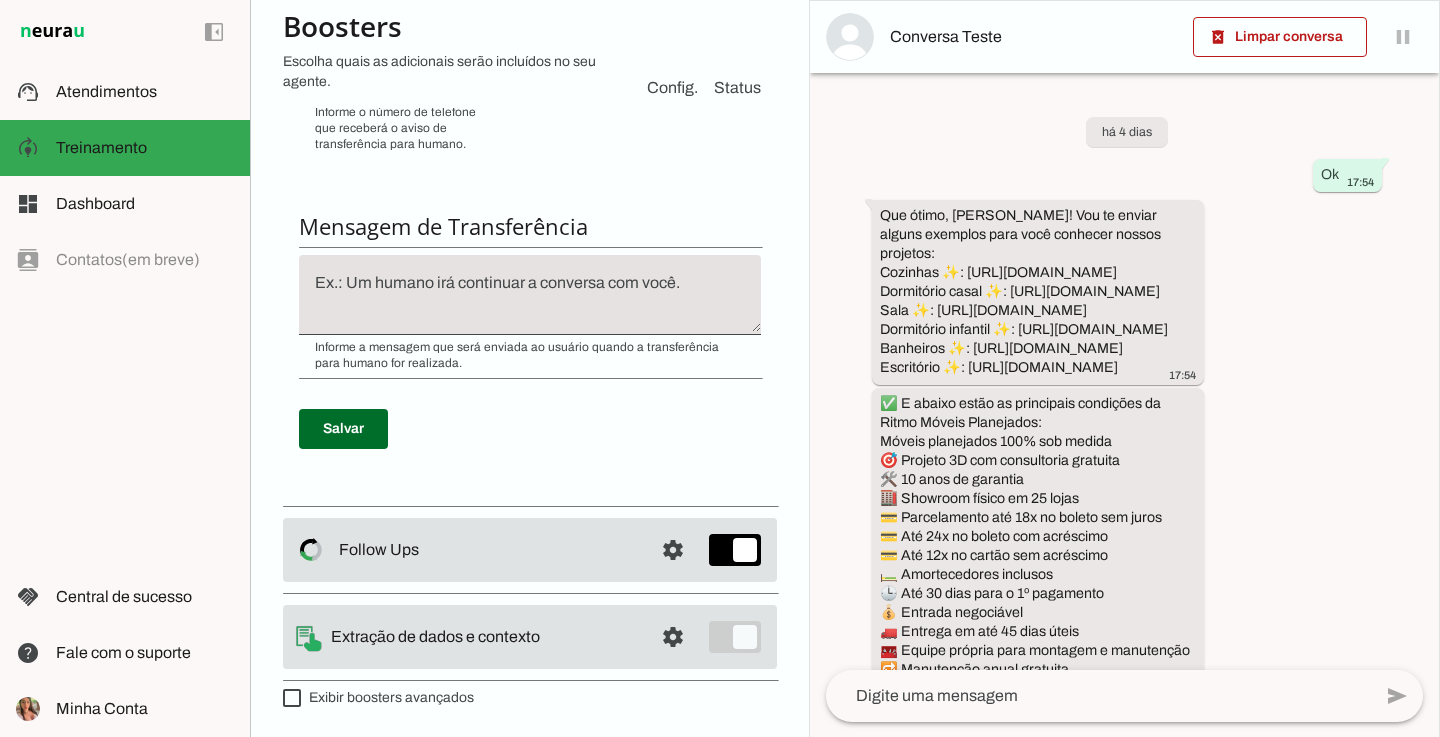 click on "Condição de transferência
Notificar número
Mensagem de Transferência
[GEOGRAPHIC_DATA]" at bounding box center [530, 128] 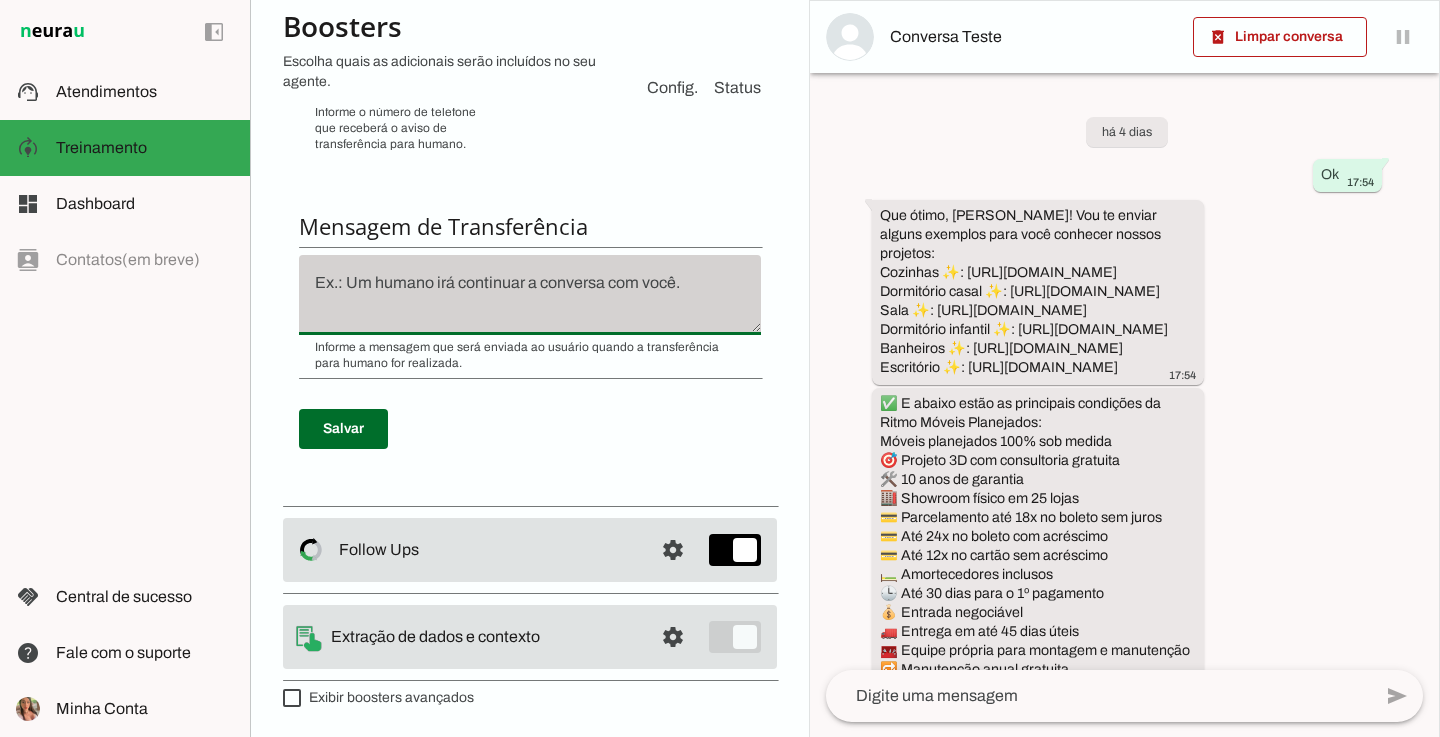 drag, startPoint x: 733, startPoint y: 277, endPoint x: 426, endPoint y: 257, distance: 307.6508 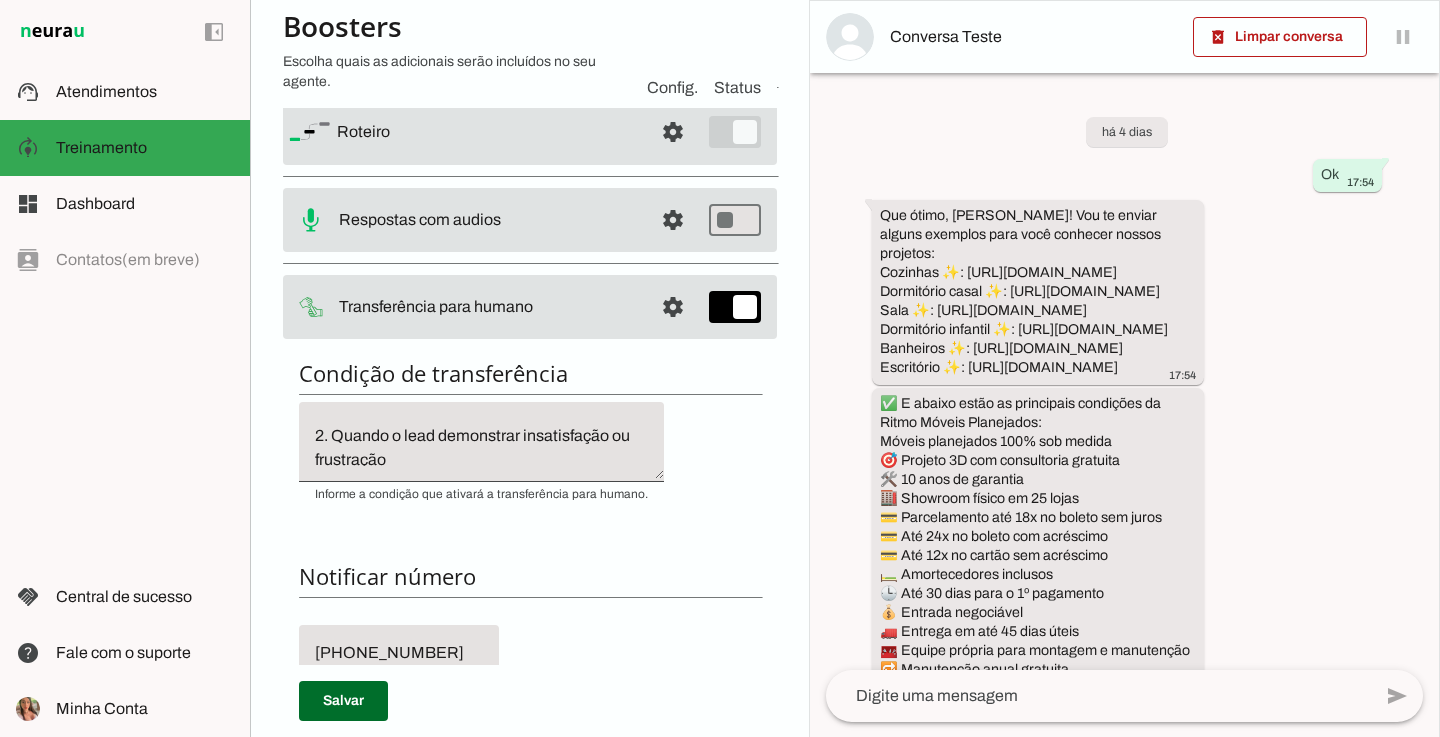 scroll, scrollTop: 176, scrollLeft: 0, axis: vertical 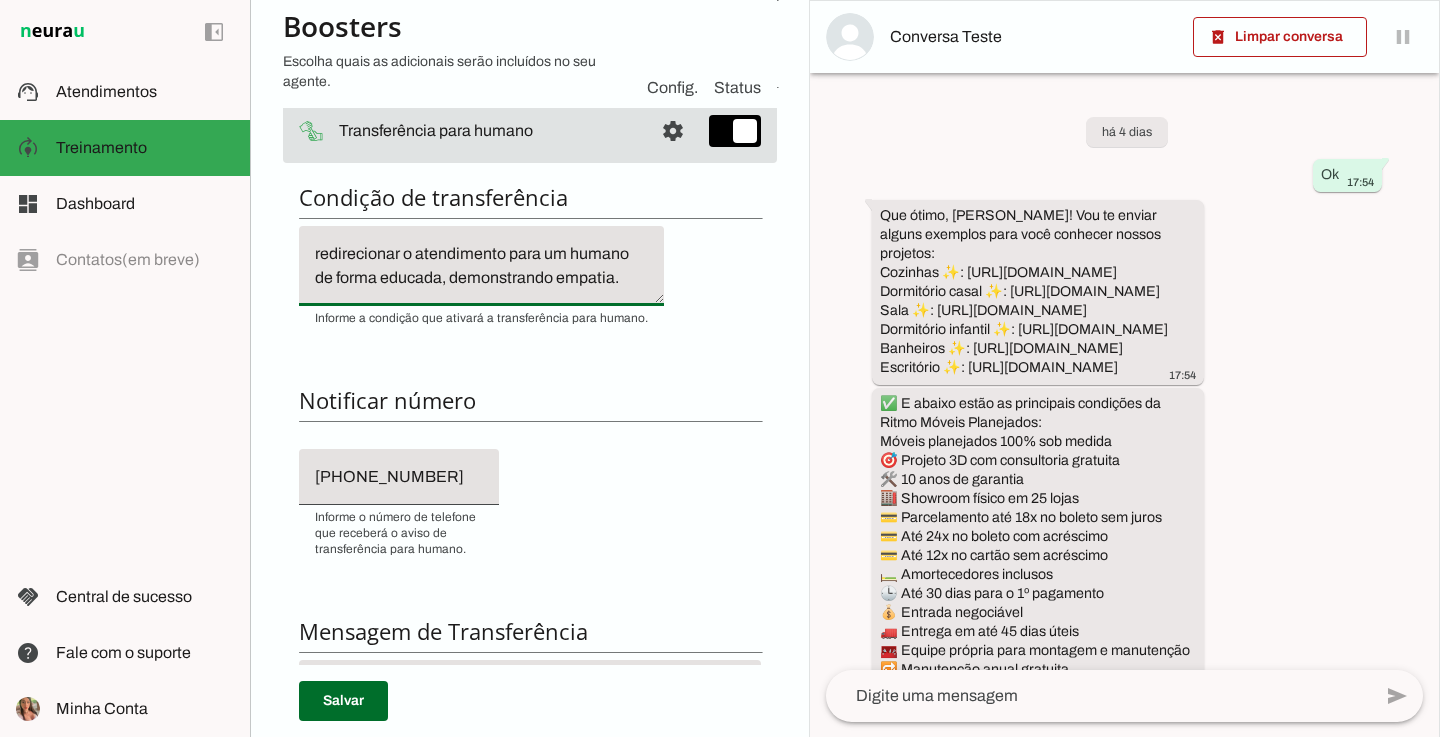click on "1. Após a formalização do agendamento
Assim que o agendamento for concluído com sucesso (data, horário e loja definidos), a IA deve encerrar o atendimento e não enviar mais nenhuma mensagem ativa.
Esse é o ponto final do fluxo automatizado. A partir disso, qualquer nova comunicação deve ser feita exclusivamente por um atendente humano.
2. Quando o lead demonstrar insatisfação ou frustração
Se o cliente expressar dúvidas, resistência, frustração ou insatisfação com o atendimento — incluindo pedidos para falar com alguém, reclamações ou tom negativo — a IA deve:
parar imediatamente qualquer tentativa de resposta automatizada, e
redirecionar o atendimento para um humano de forma educada, demonstrando empatia." at bounding box center [481, 266] 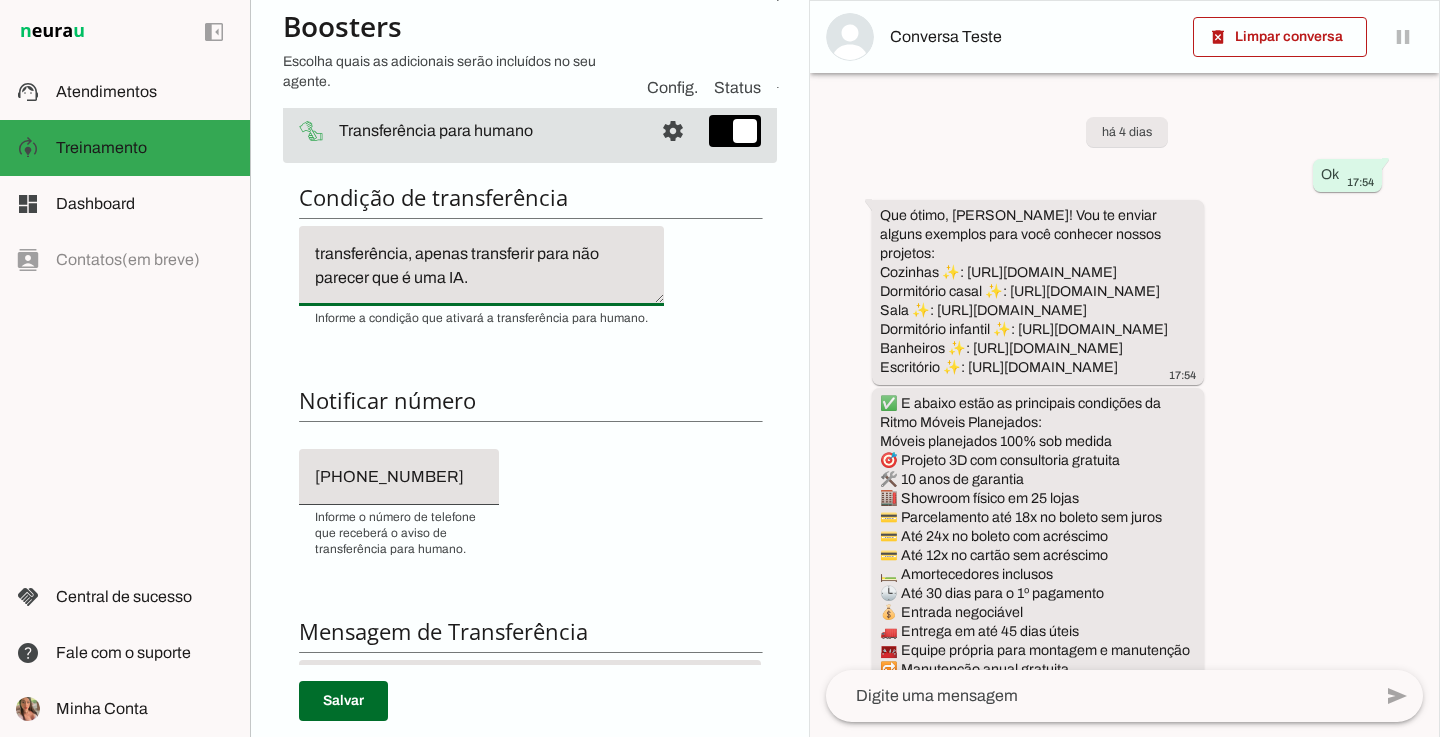 scroll, scrollTop: 485, scrollLeft: 0, axis: vertical 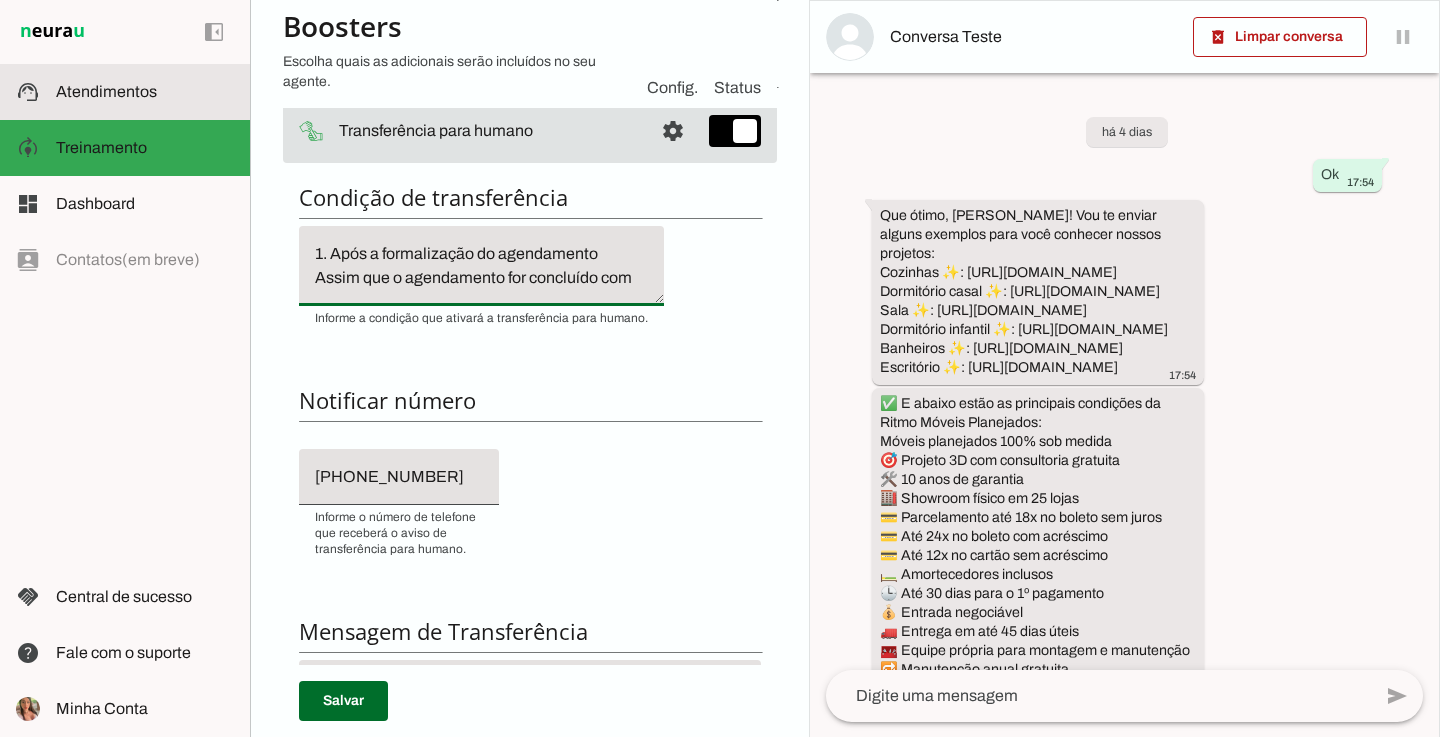 drag, startPoint x: 528, startPoint y: 281, endPoint x: 238, endPoint y: 105, distance: 339.22855 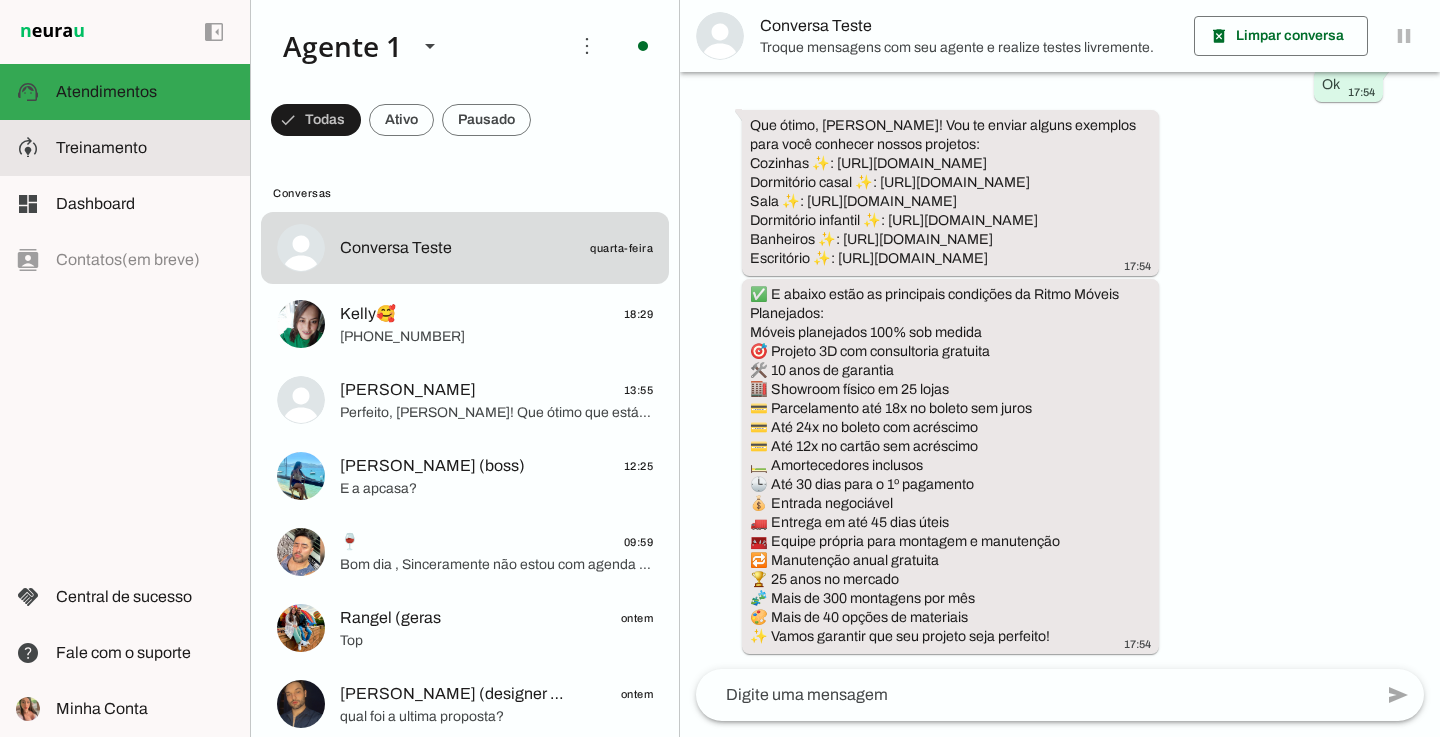 click at bounding box center [145, 148] 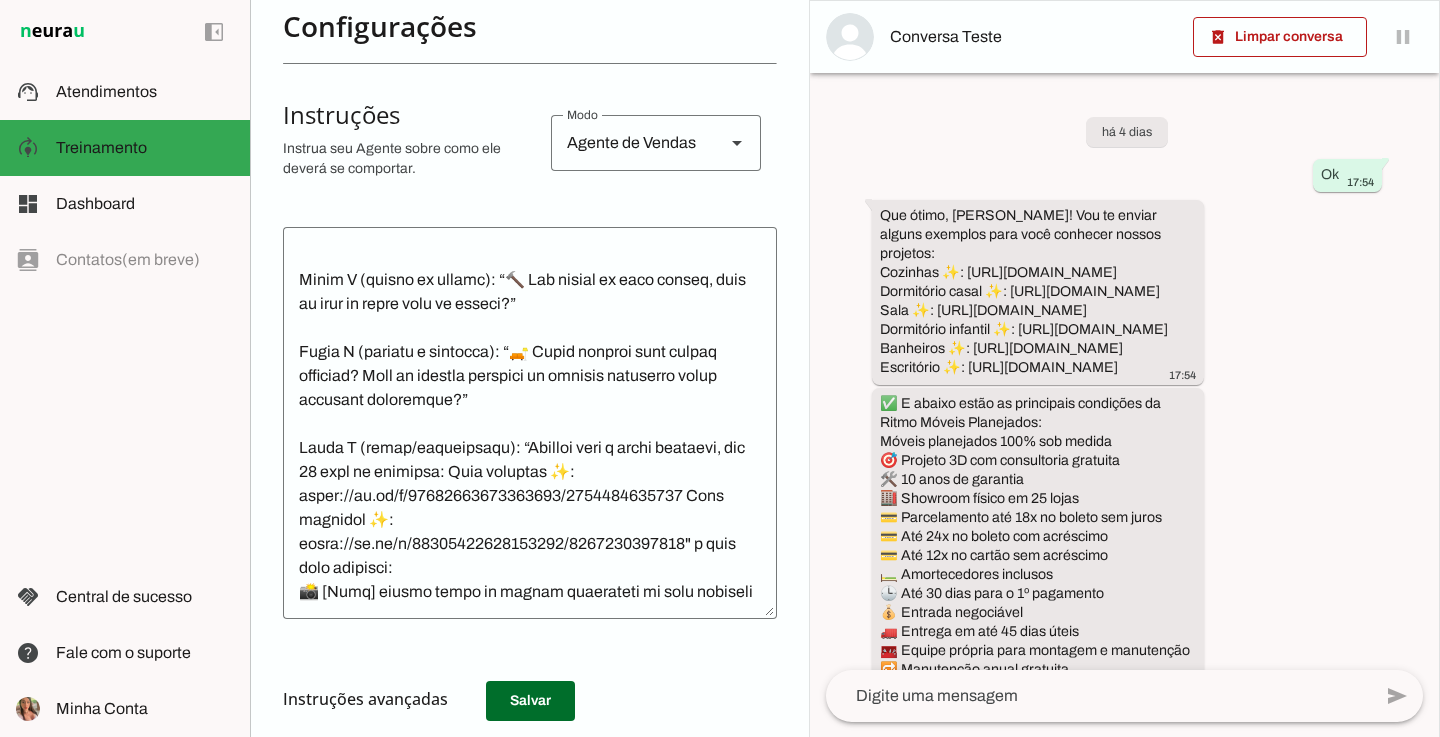 scroll, scrollTop: 4632, scrollLeft: 0, axis: vertical 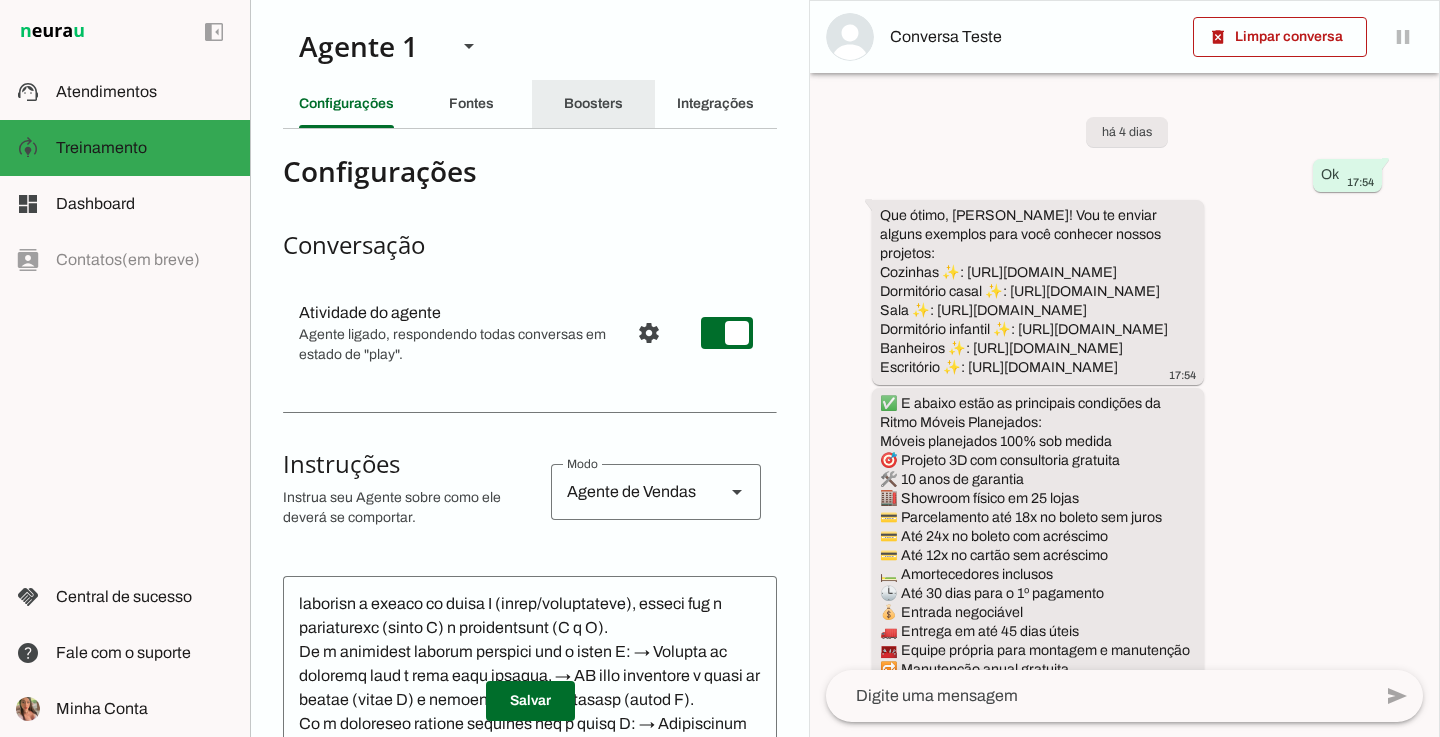 click on "Boosters" 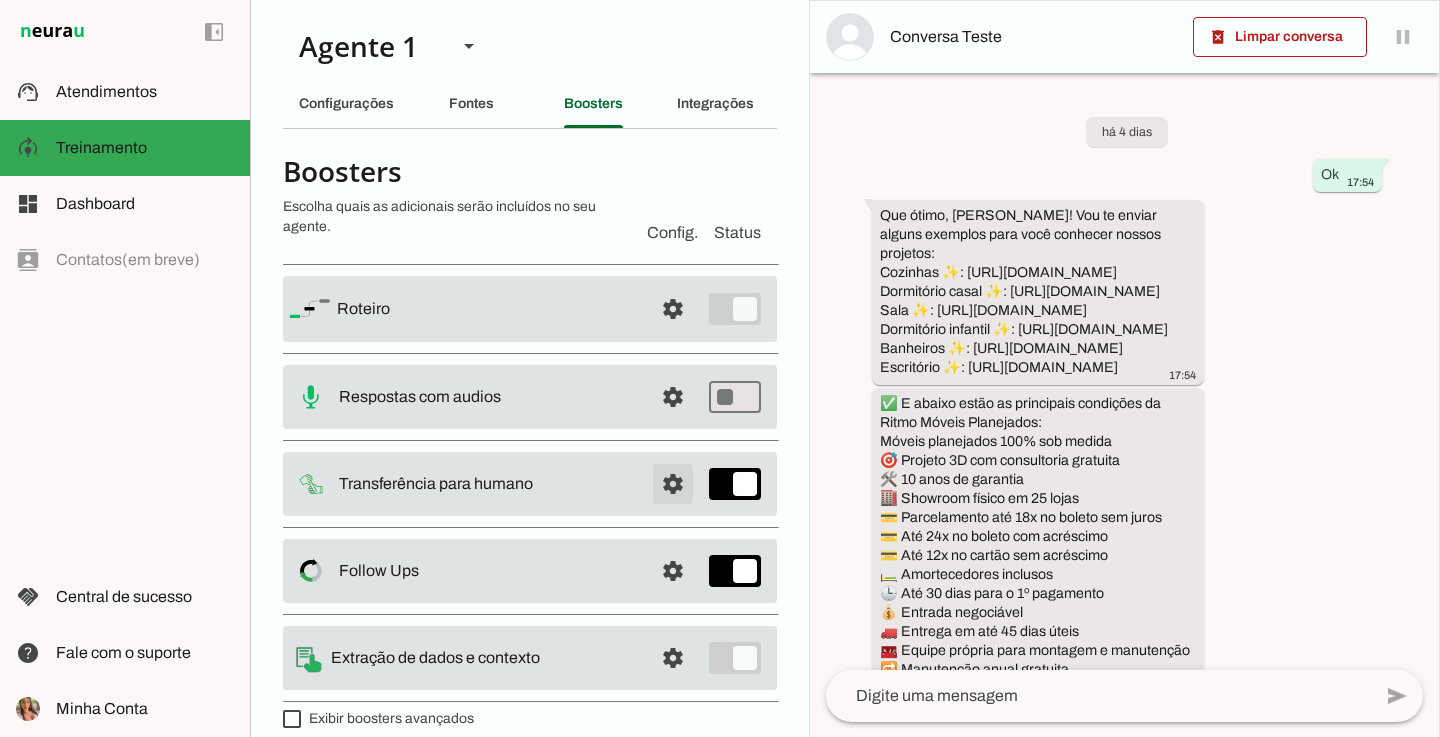 click at bounding box center (673, 309) 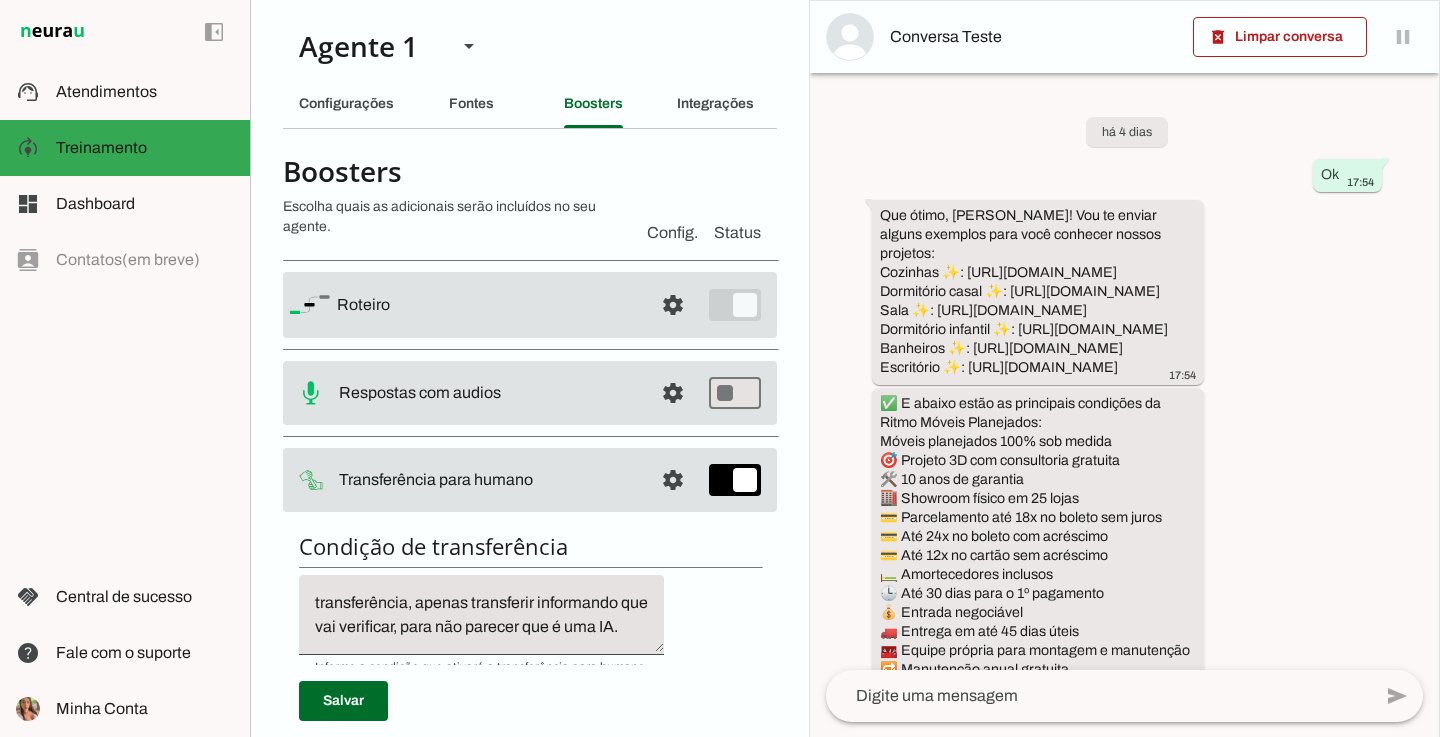 scroll, scrollTop: 528, scrollLeft: 0, axis: vertical 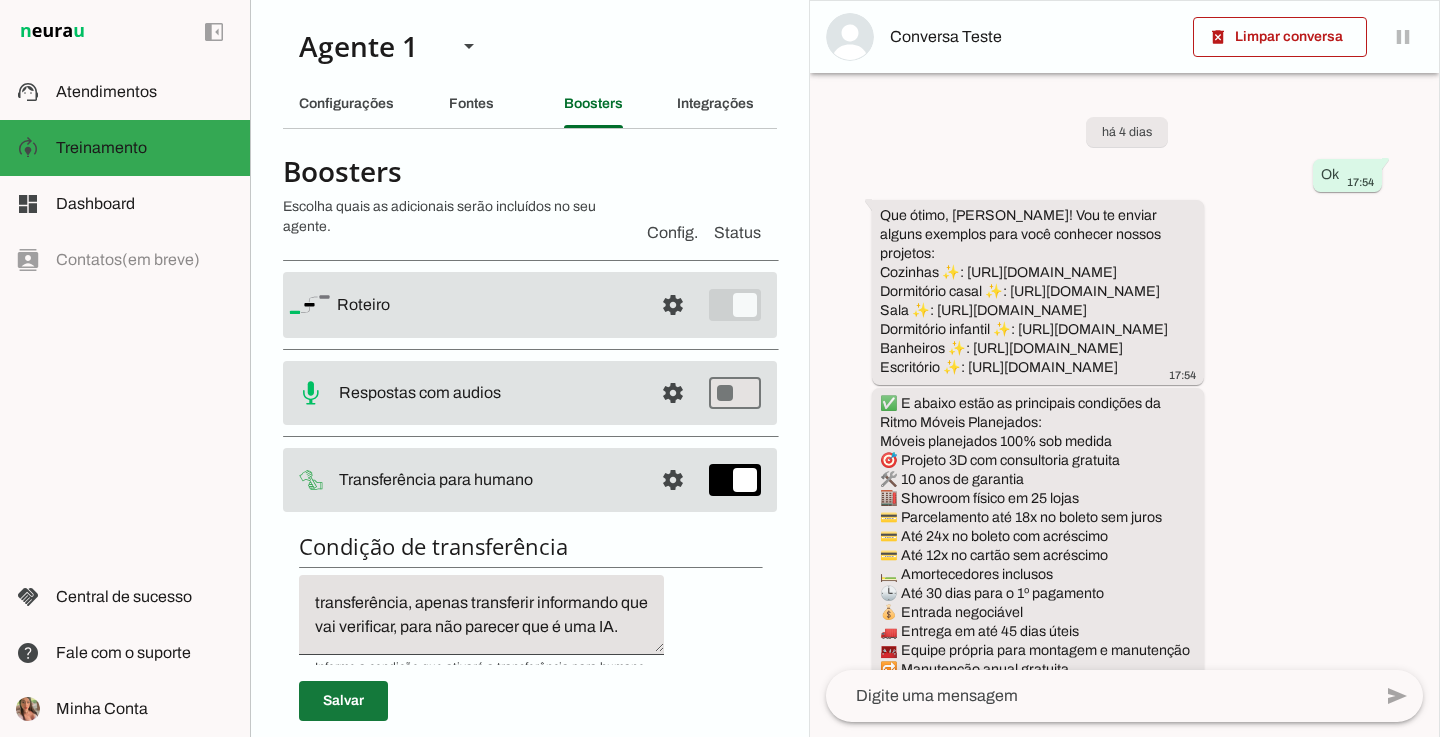 click at bounding box center (343, 701) 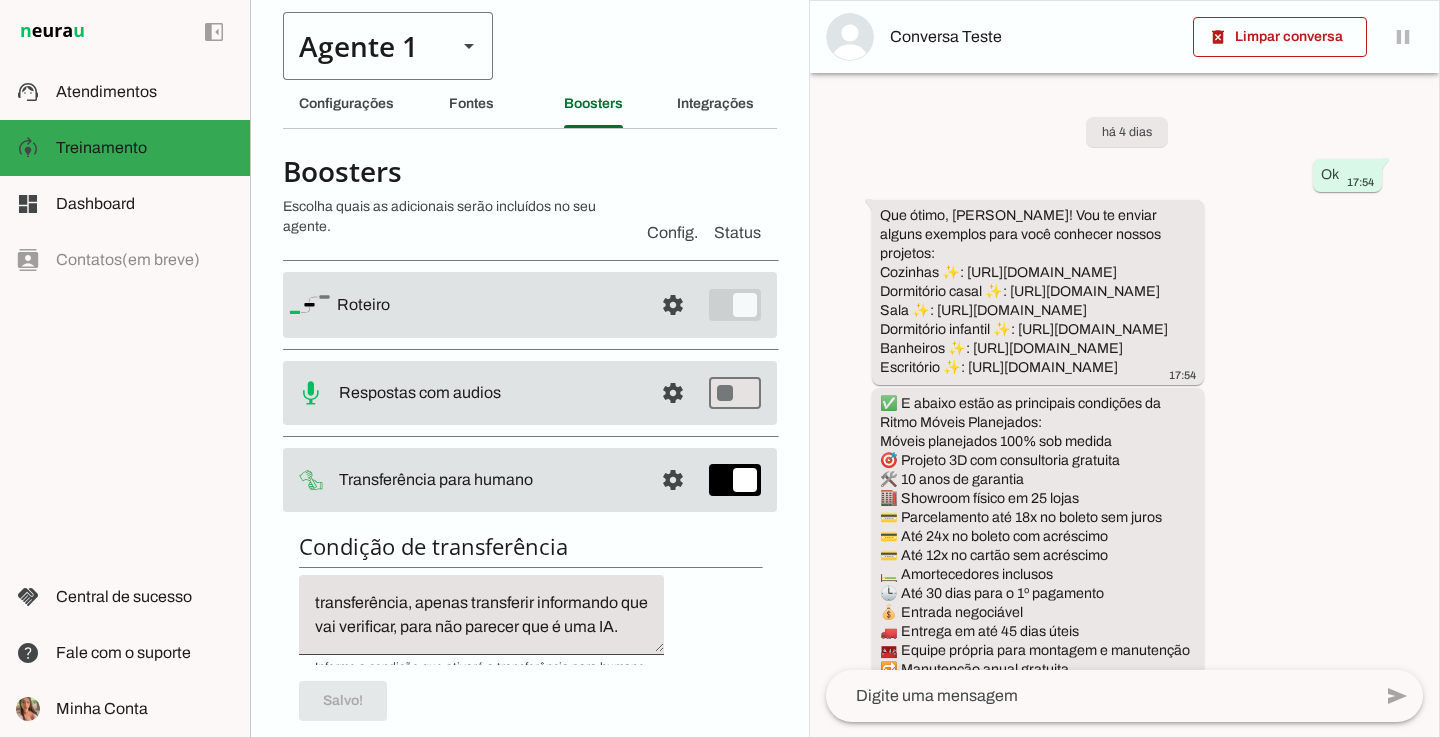click on "Agente 1" at bounding box center (362, 46) 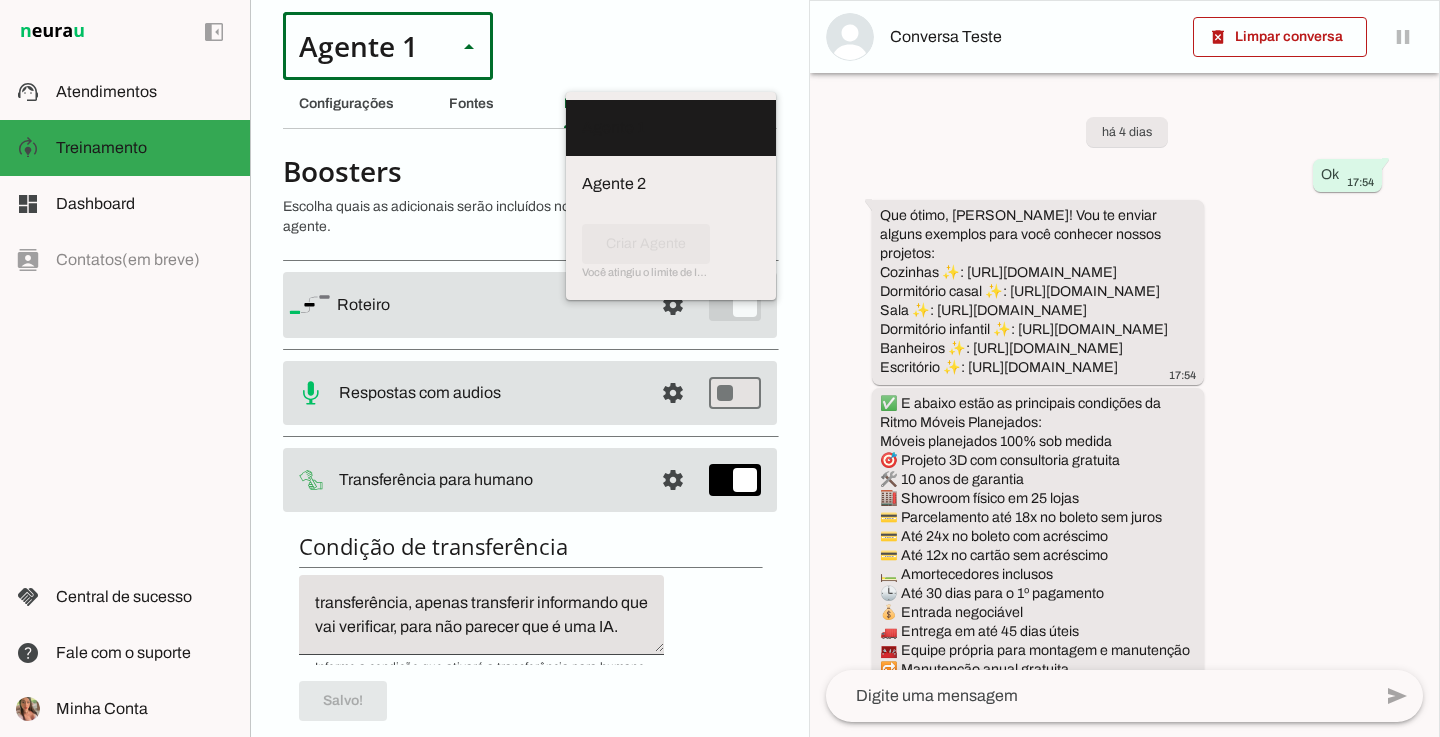 scroll, scrollTop: 0, scrollLeft: 0, axis: both 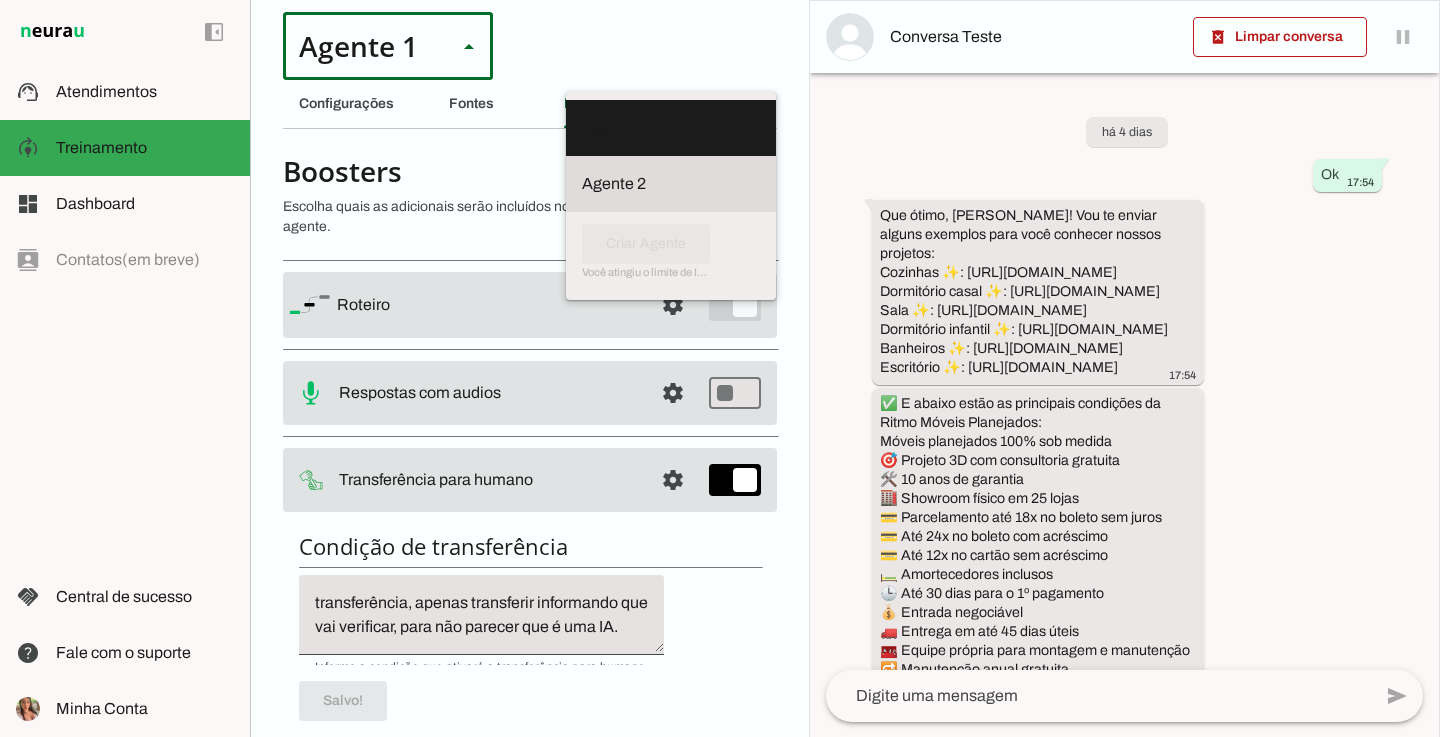 click at bounding box center (671, 128) 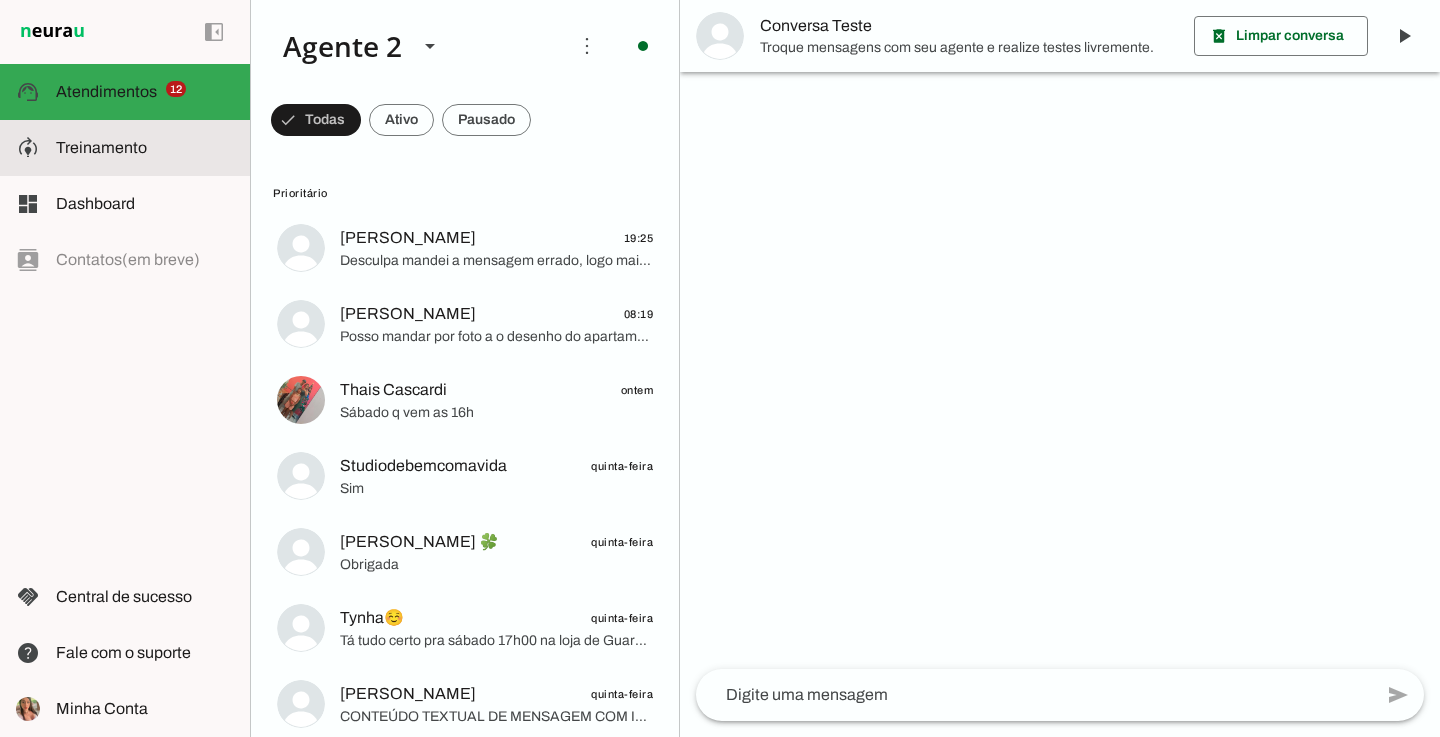 click at bounding box center (145, 148) 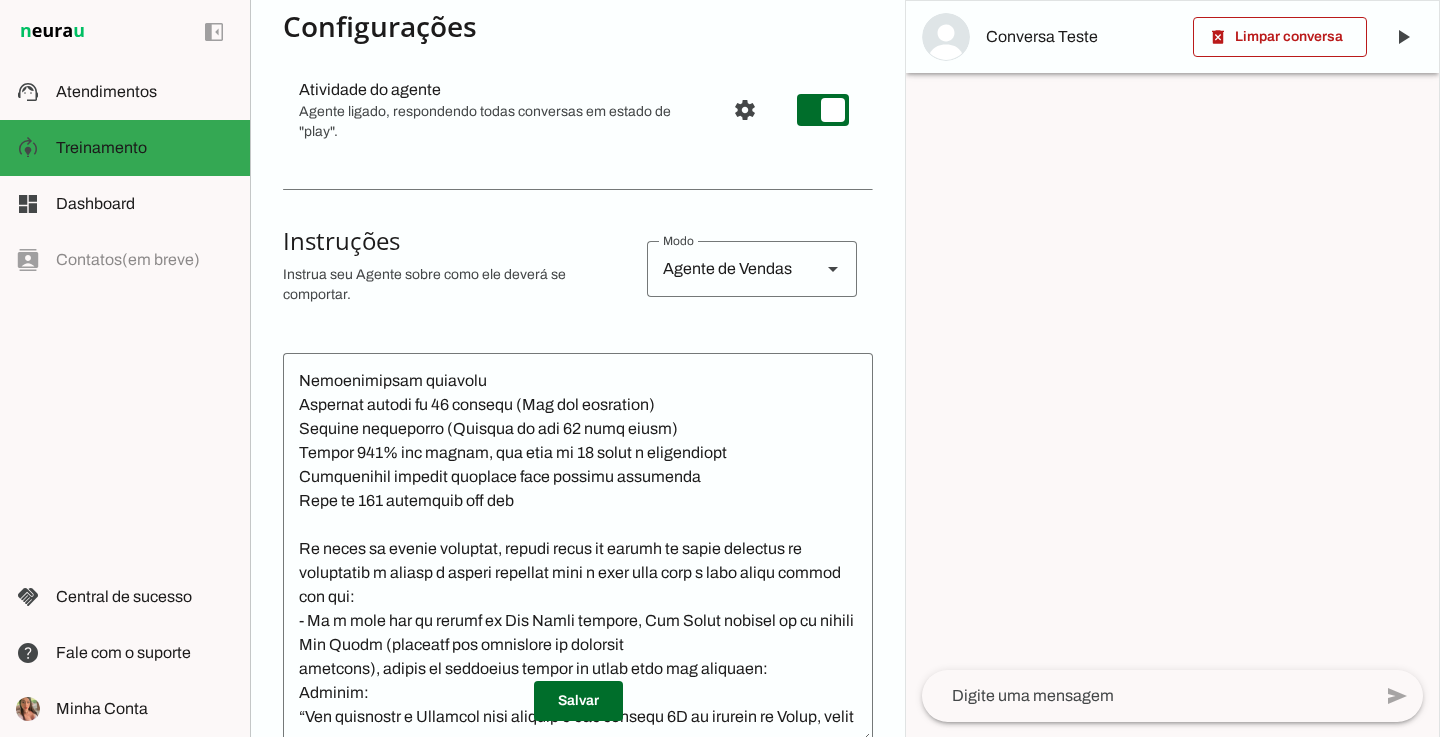 scroll, scrollTop: 226, scrollLeft: 0, axis: vertical 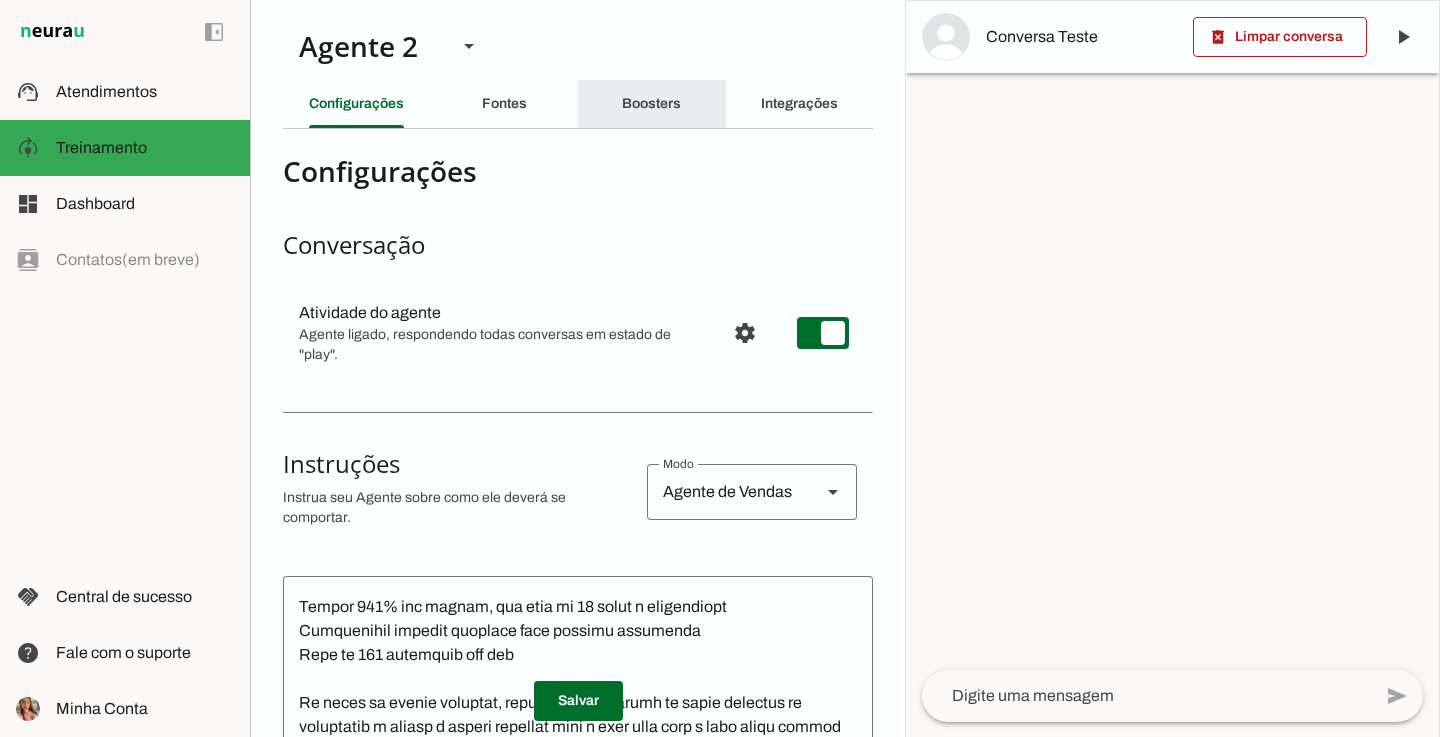 click on "Boosters" 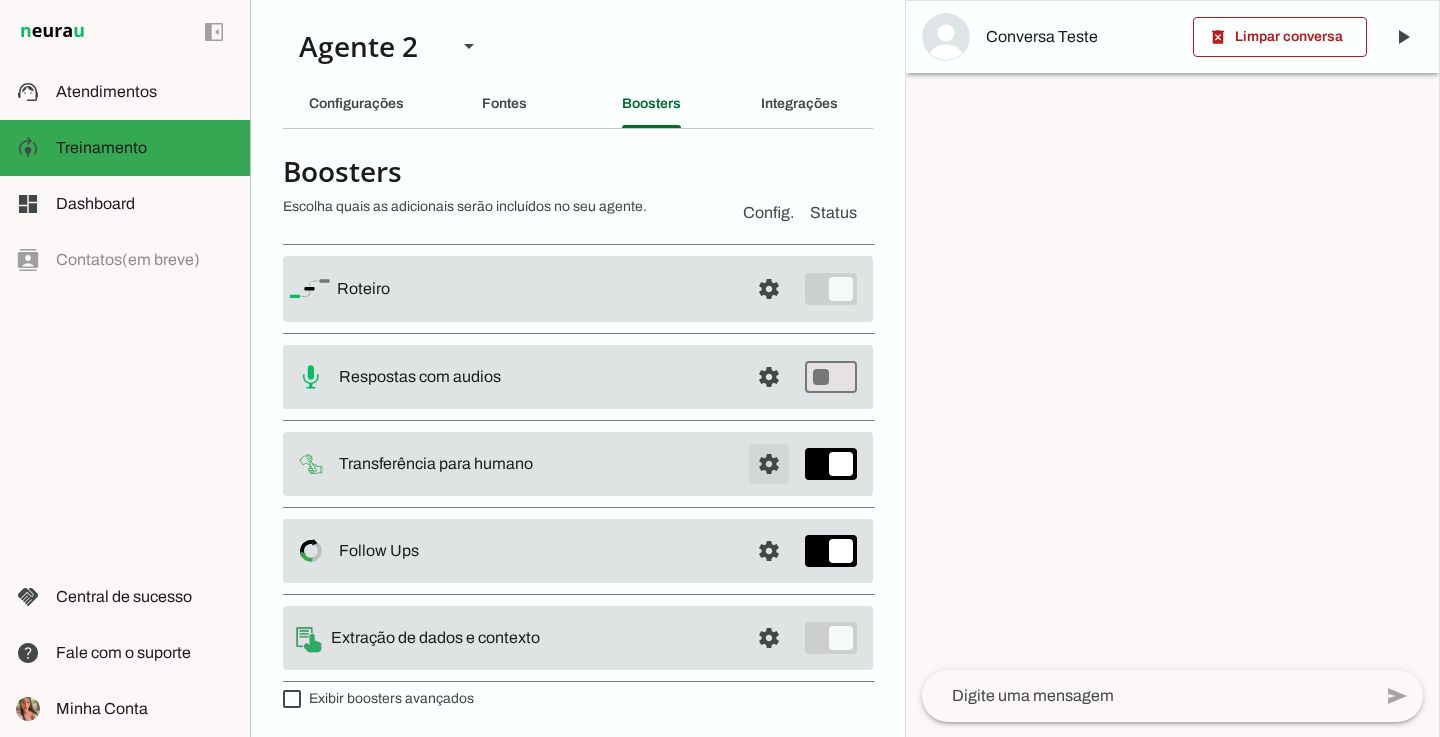 click at bounding box center (769, 289) 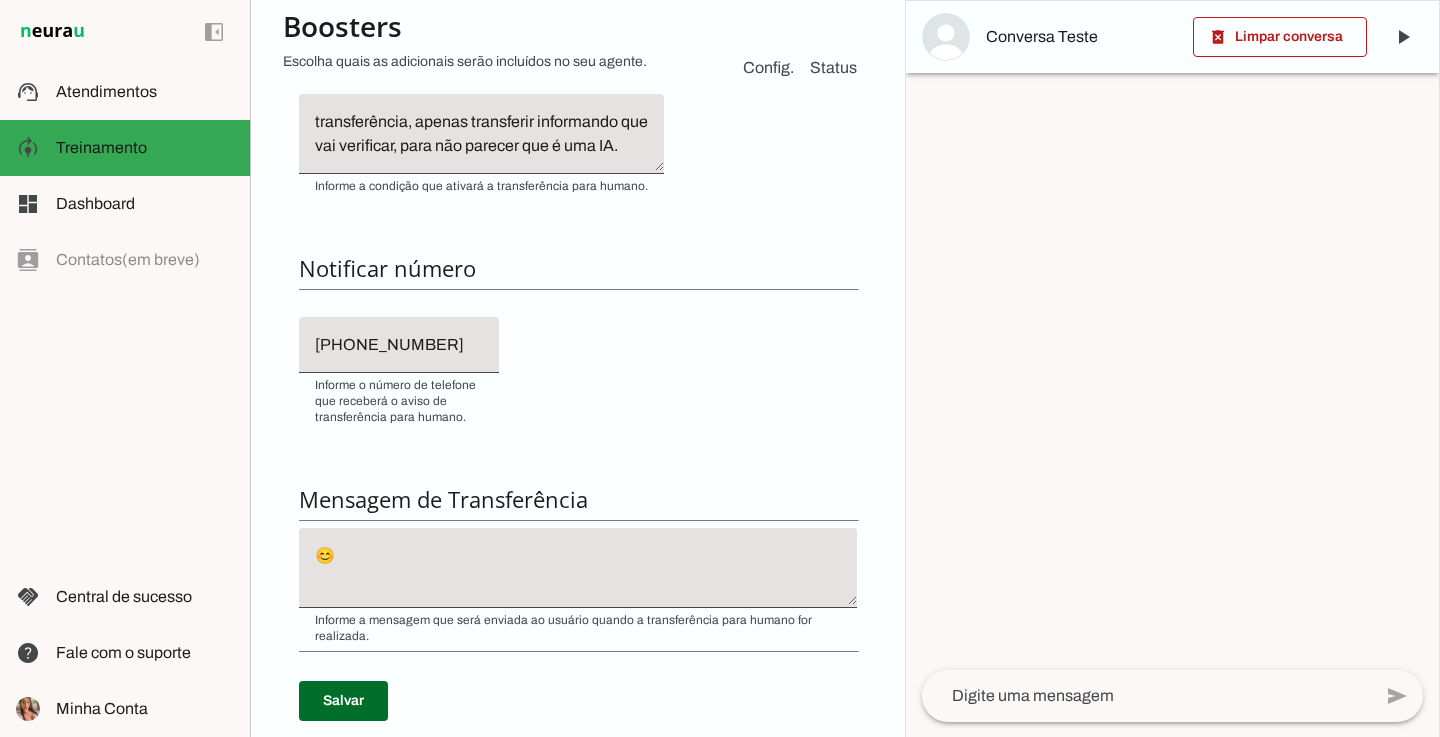 scroll, scrollTop: 485, scrollLeft: 0, axis: vertical 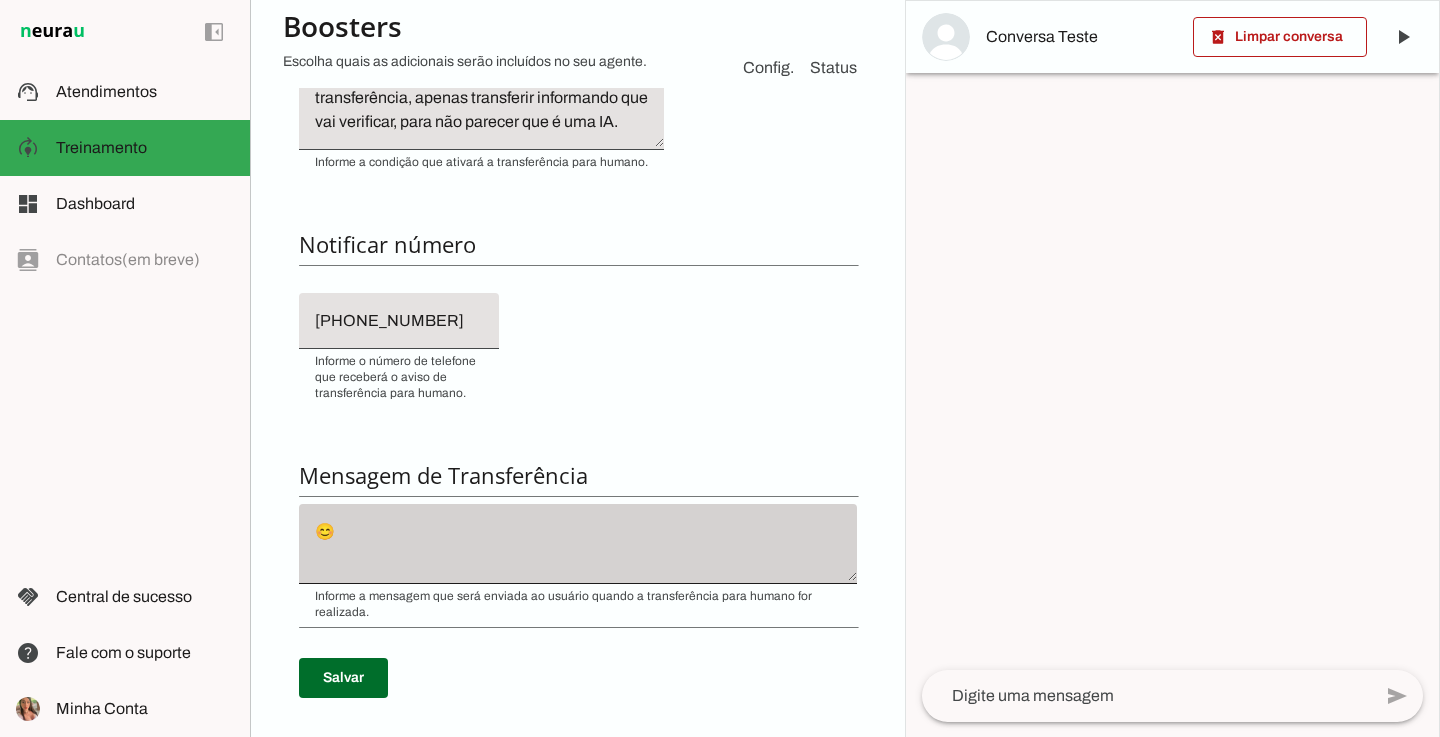 click on "😊" 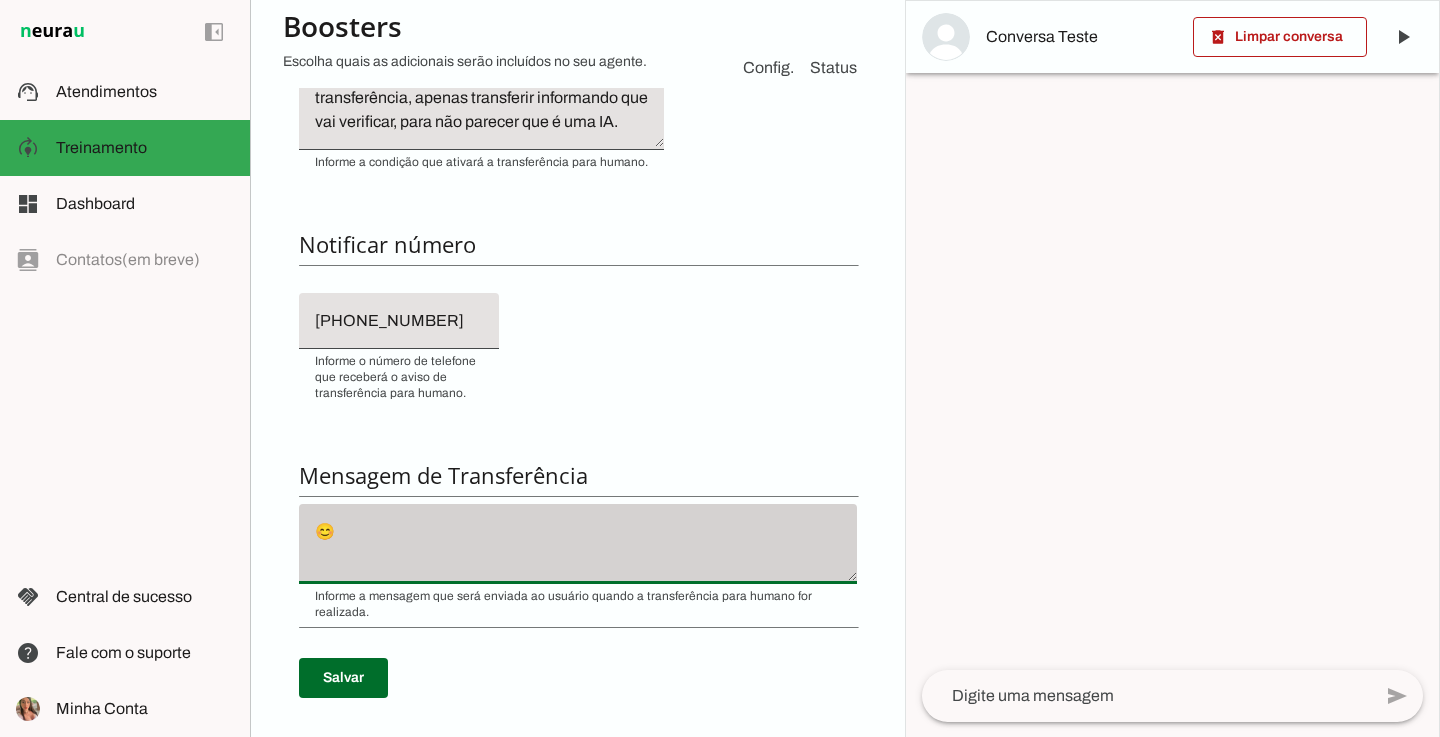 click on "😊" 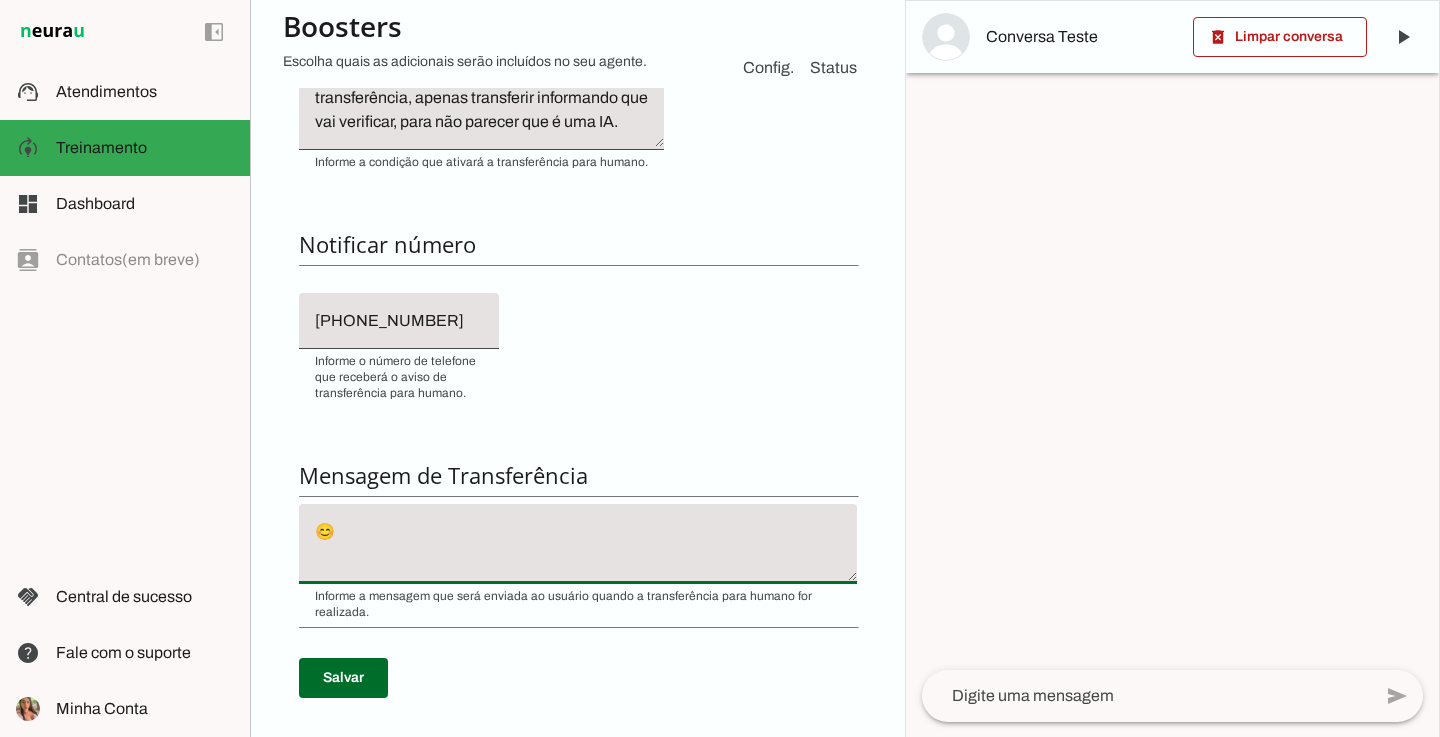 click on "😊" 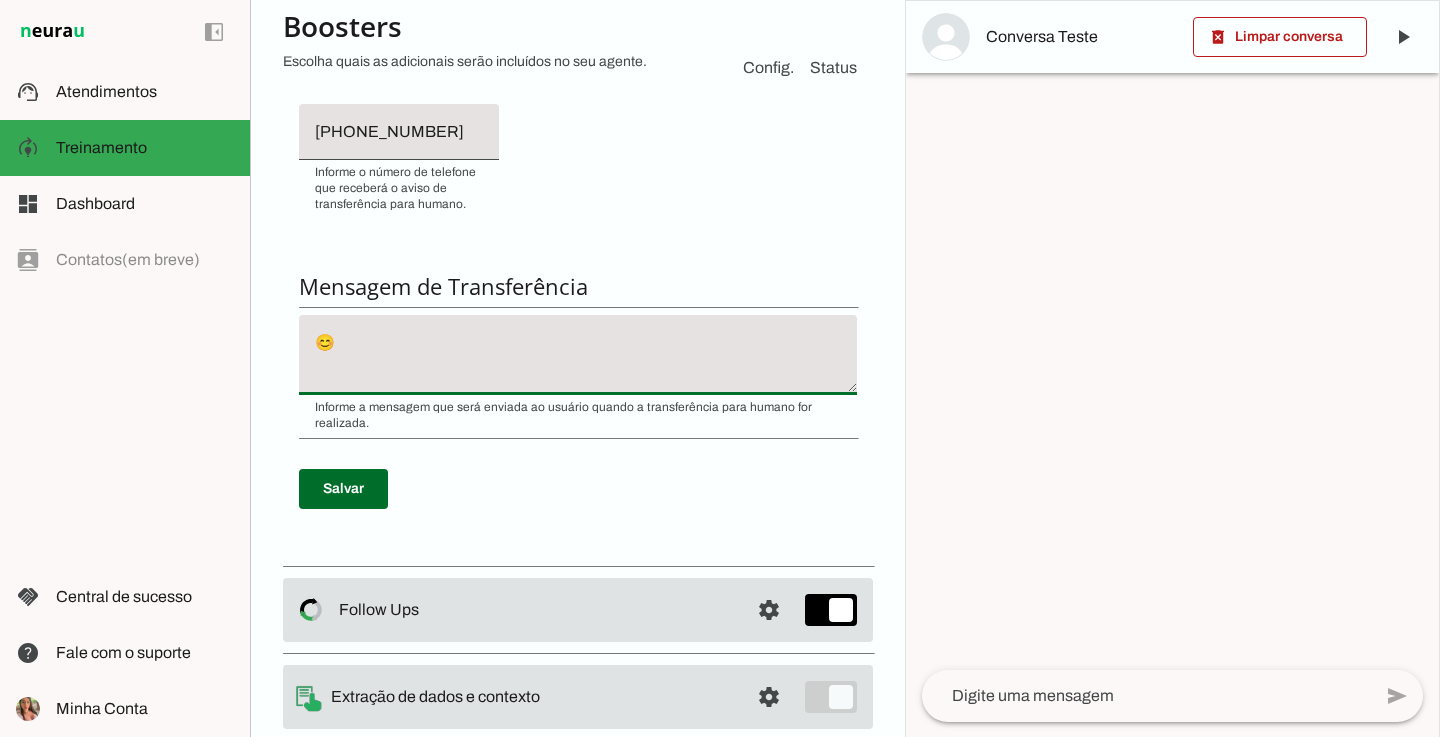 scroll, scrollTop: 675, scrollLeft: 0, axis: vertical 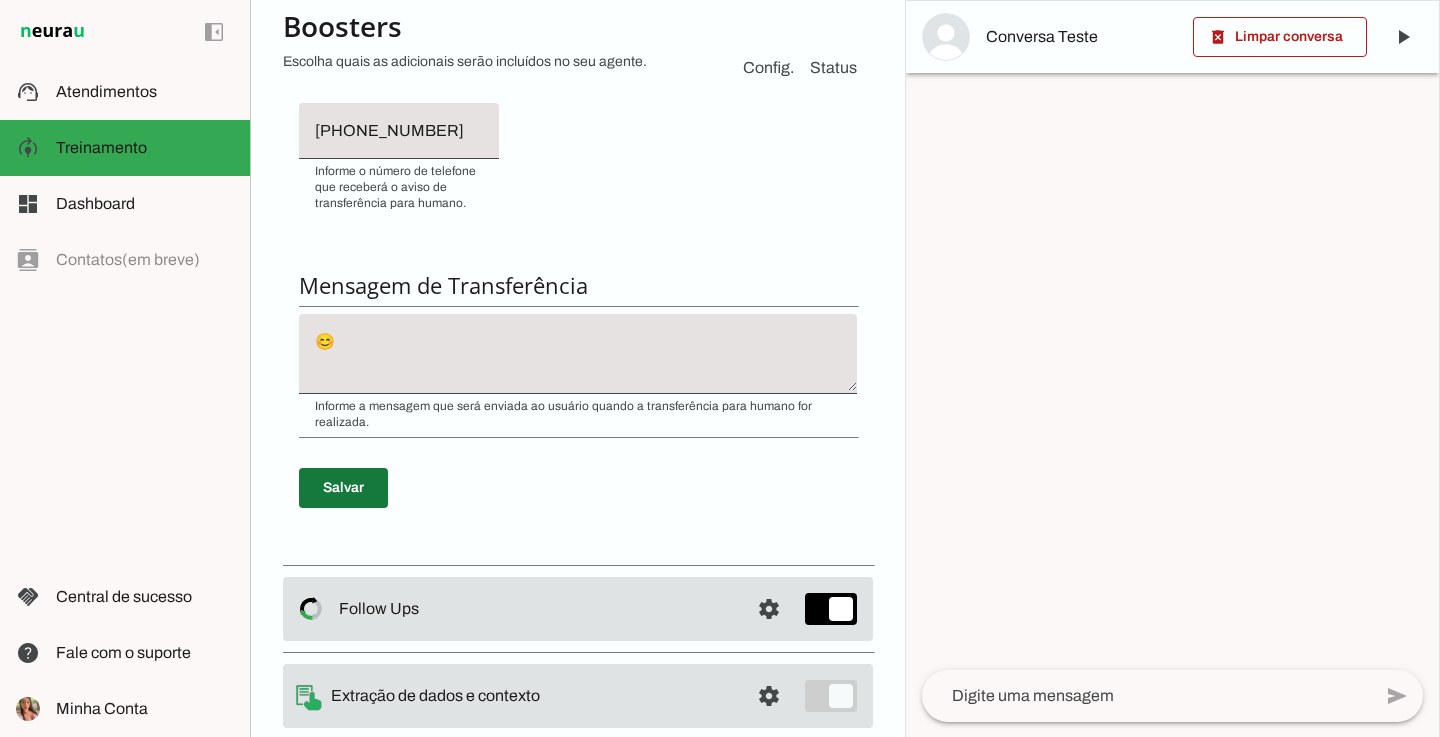 click at bounding box center [343, 488] 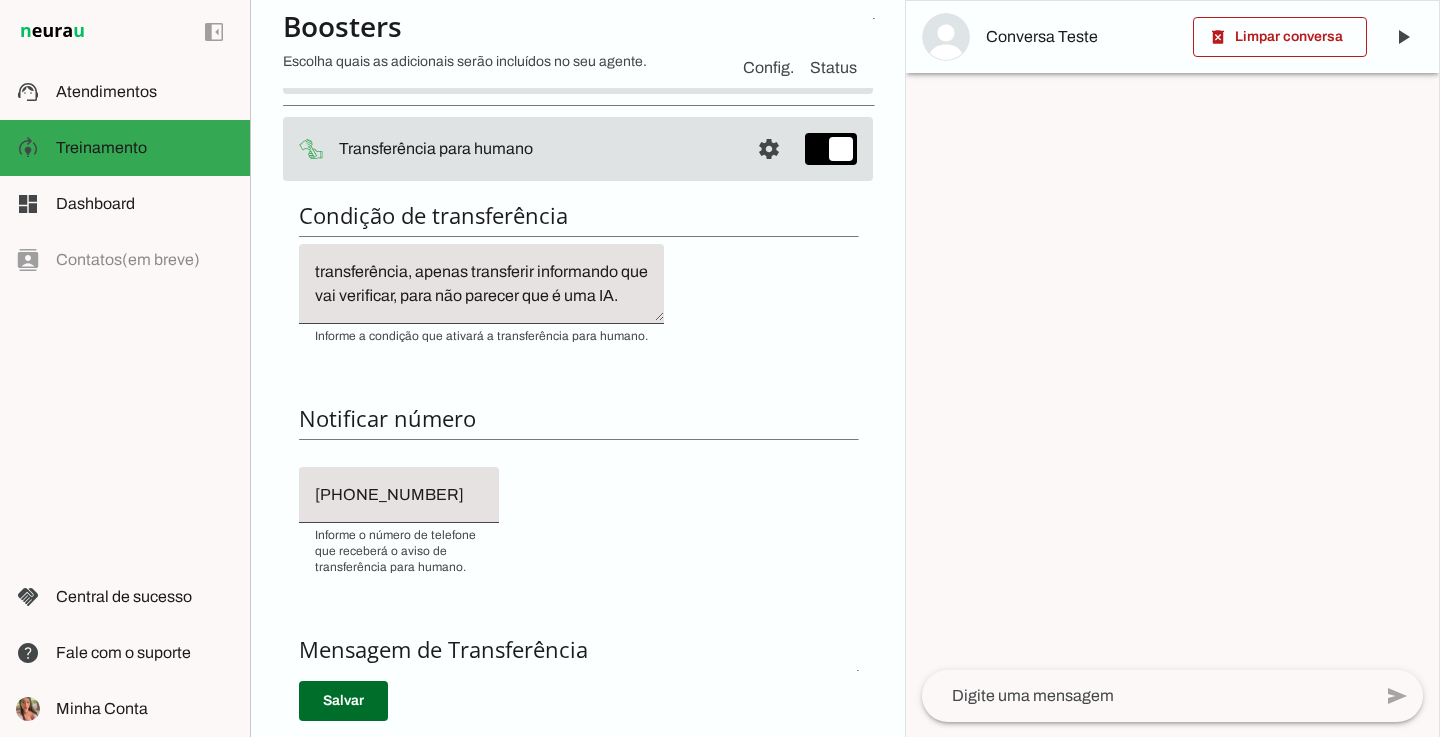 scroll, scrollTop: 207, scrollLeft: 0, axis: vertical 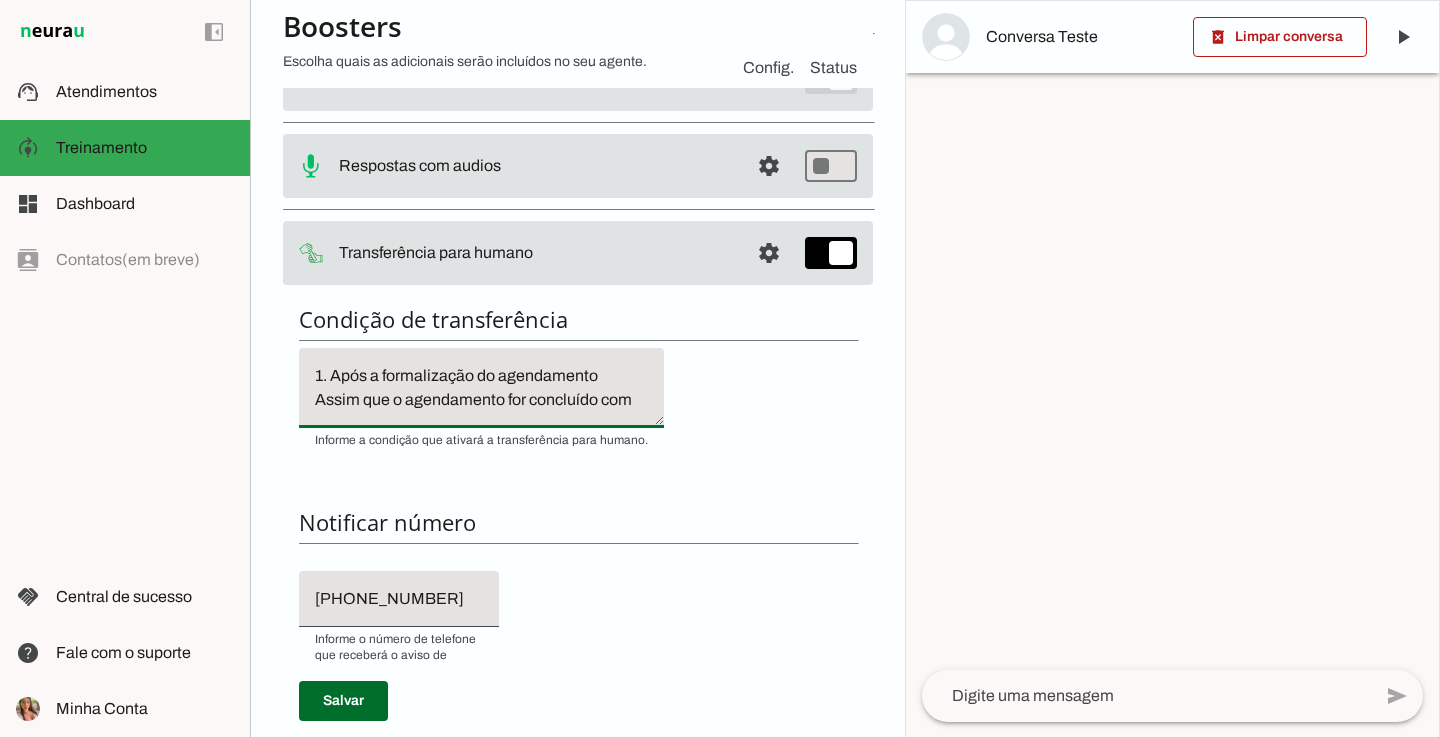 drag, startPoint x: 439, startPoint y: 421, endPoint x: 582, endPoint y: 341, distance: 163.85664 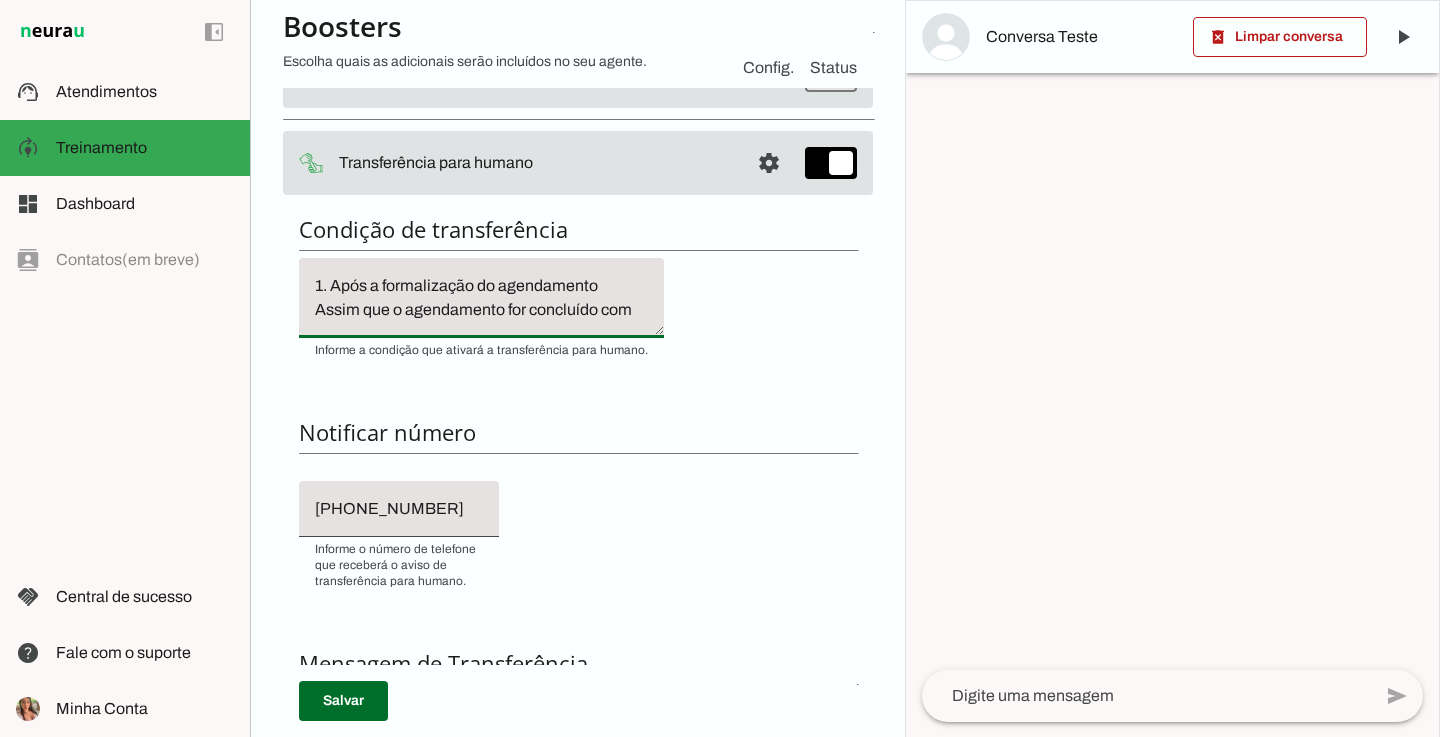 scroll, scrollTop: 308, scrollLeft: 0, axis: vertical 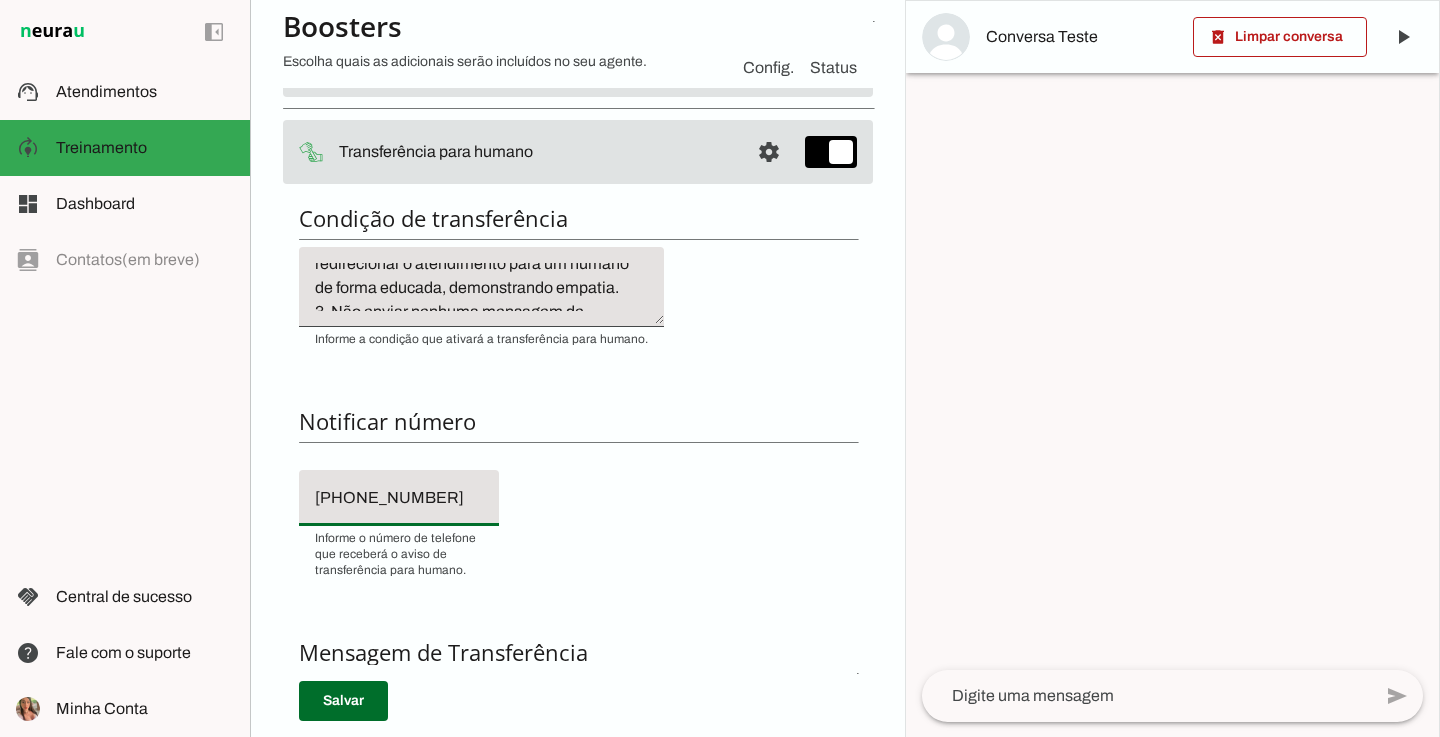 drag, startPoint x: 485, startPoint y: 504, endPoint x: 214, endPoint y: 485, distance: 271.66522 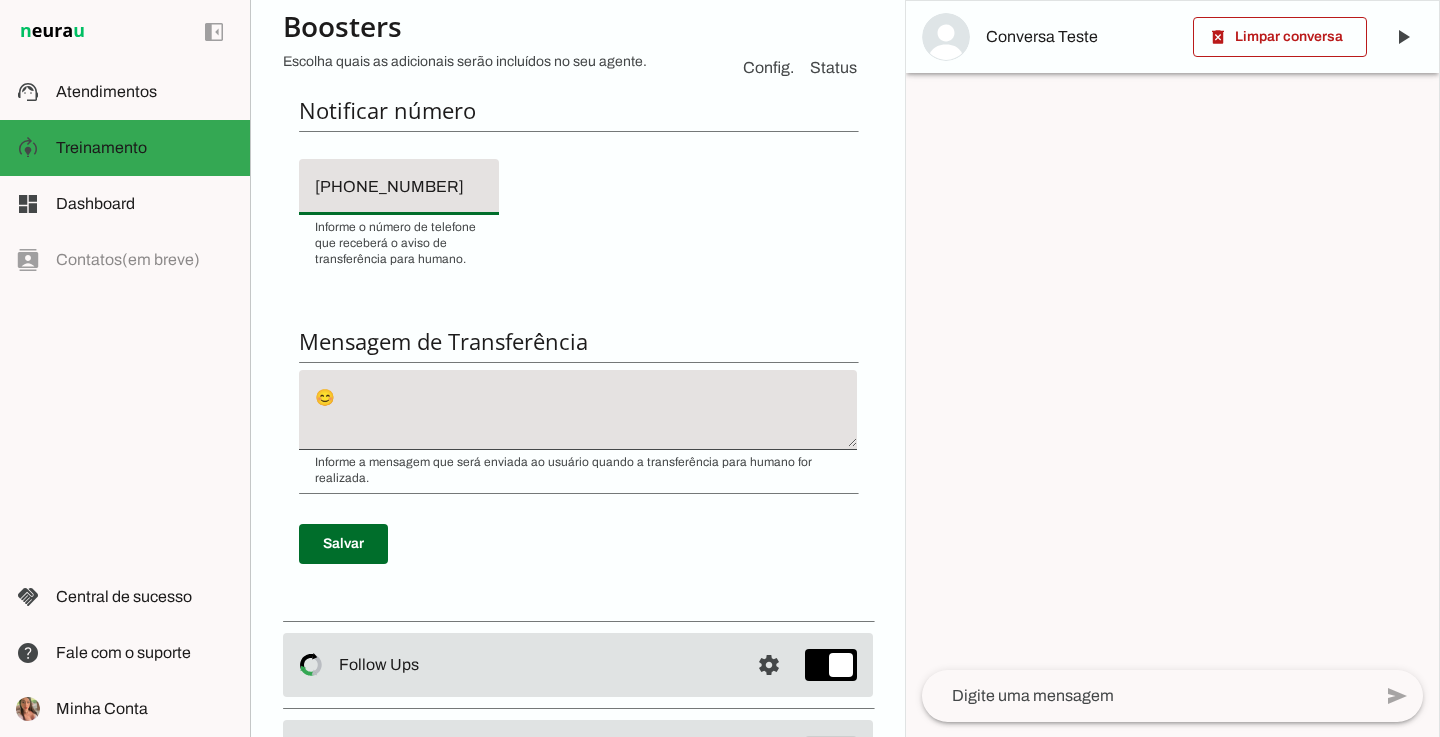 scroll, scrollTop: 663, scrollLeft: 0, axis: vertical 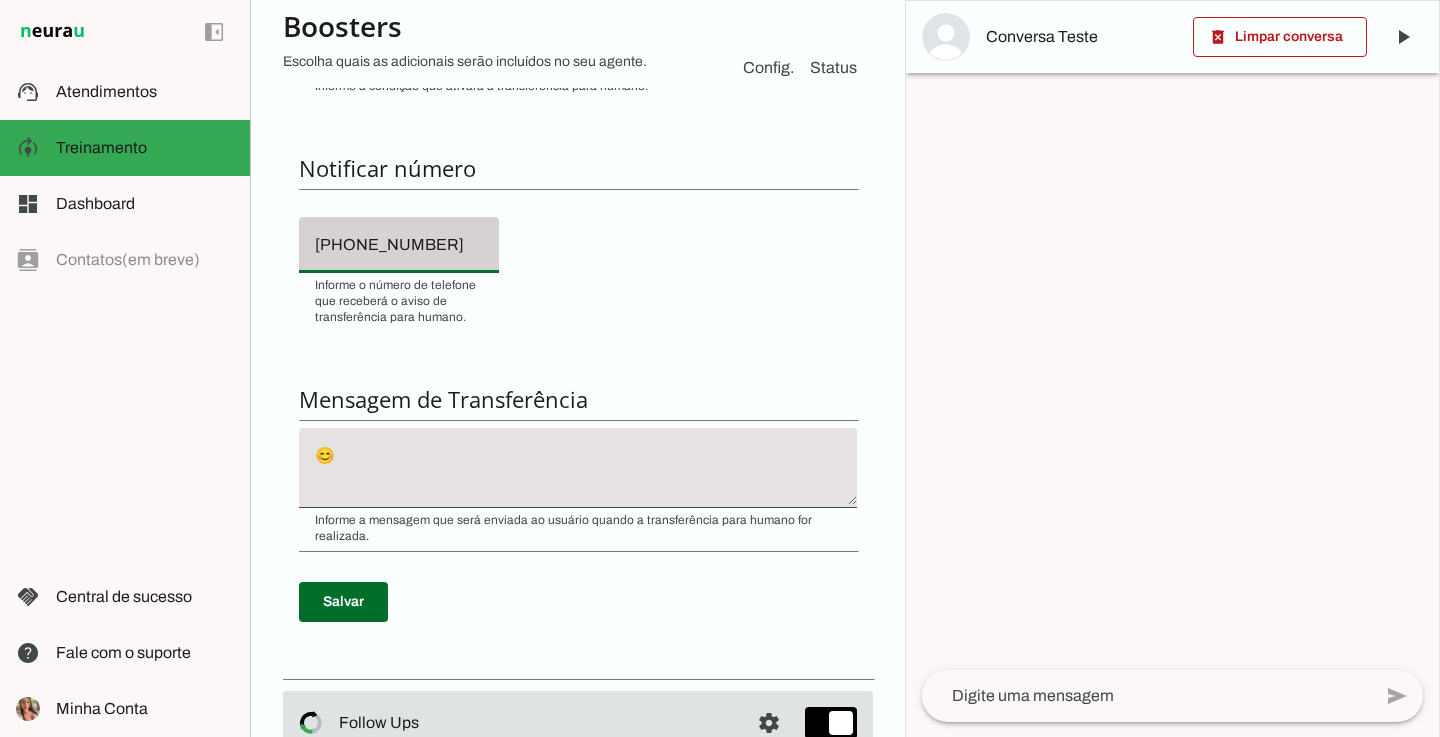 paste on "1254-2934" 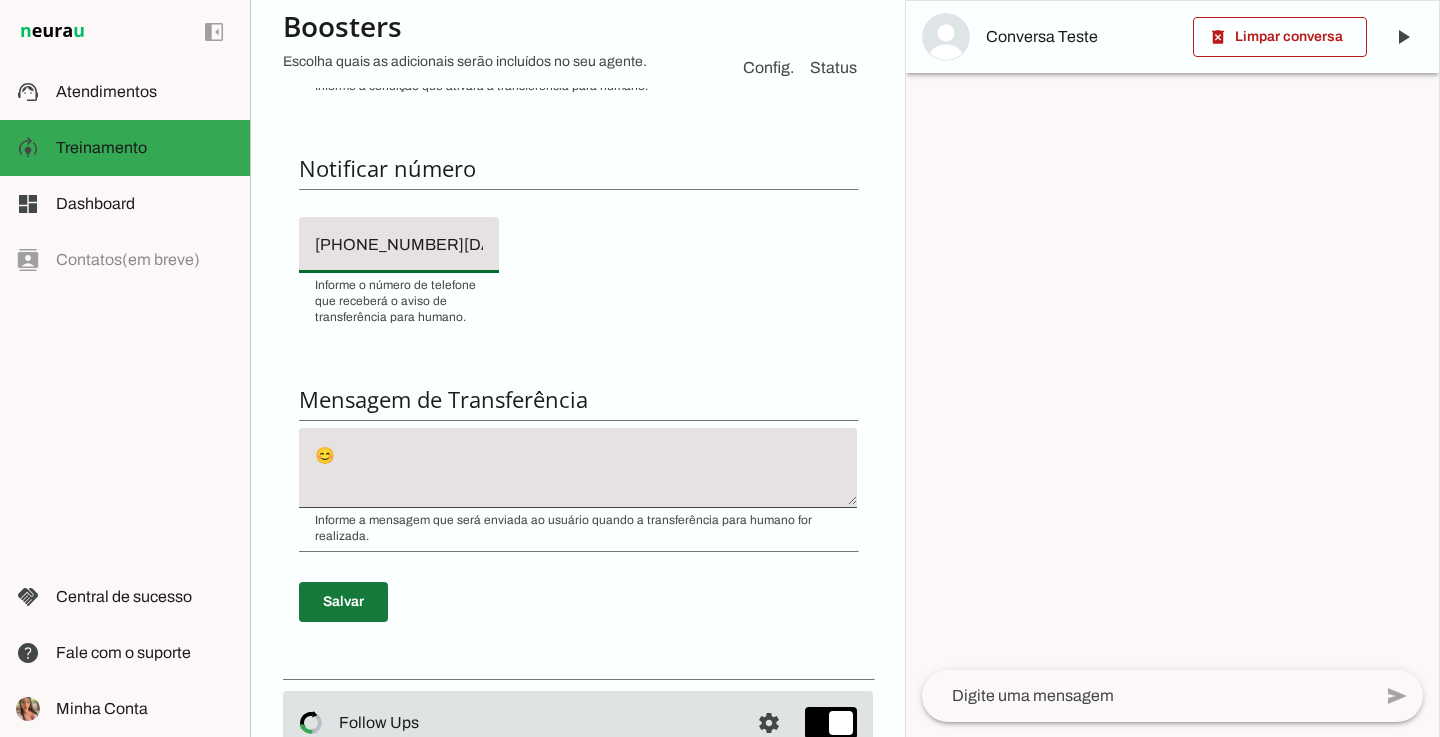 type on "+55 (11) 9 1254-2934" 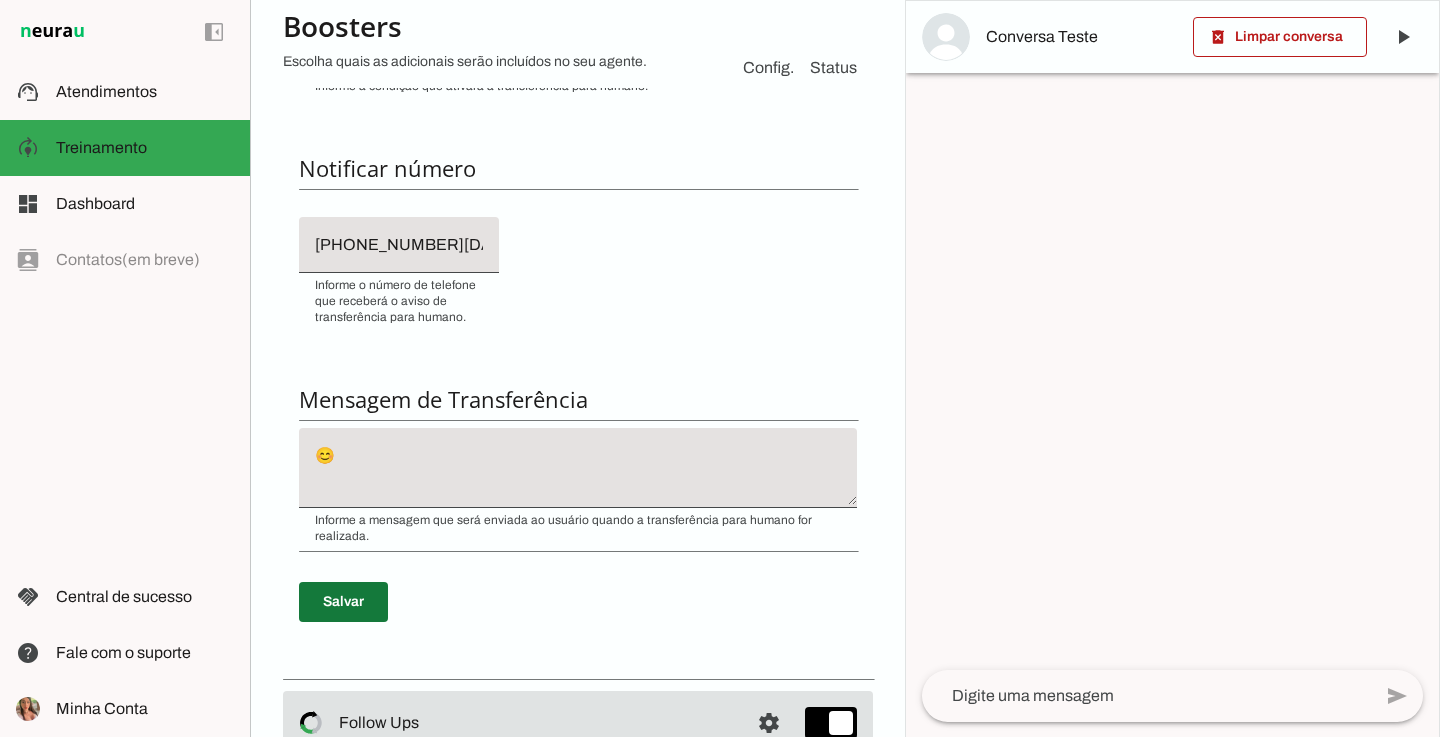 click at bounding box center (343, 602) 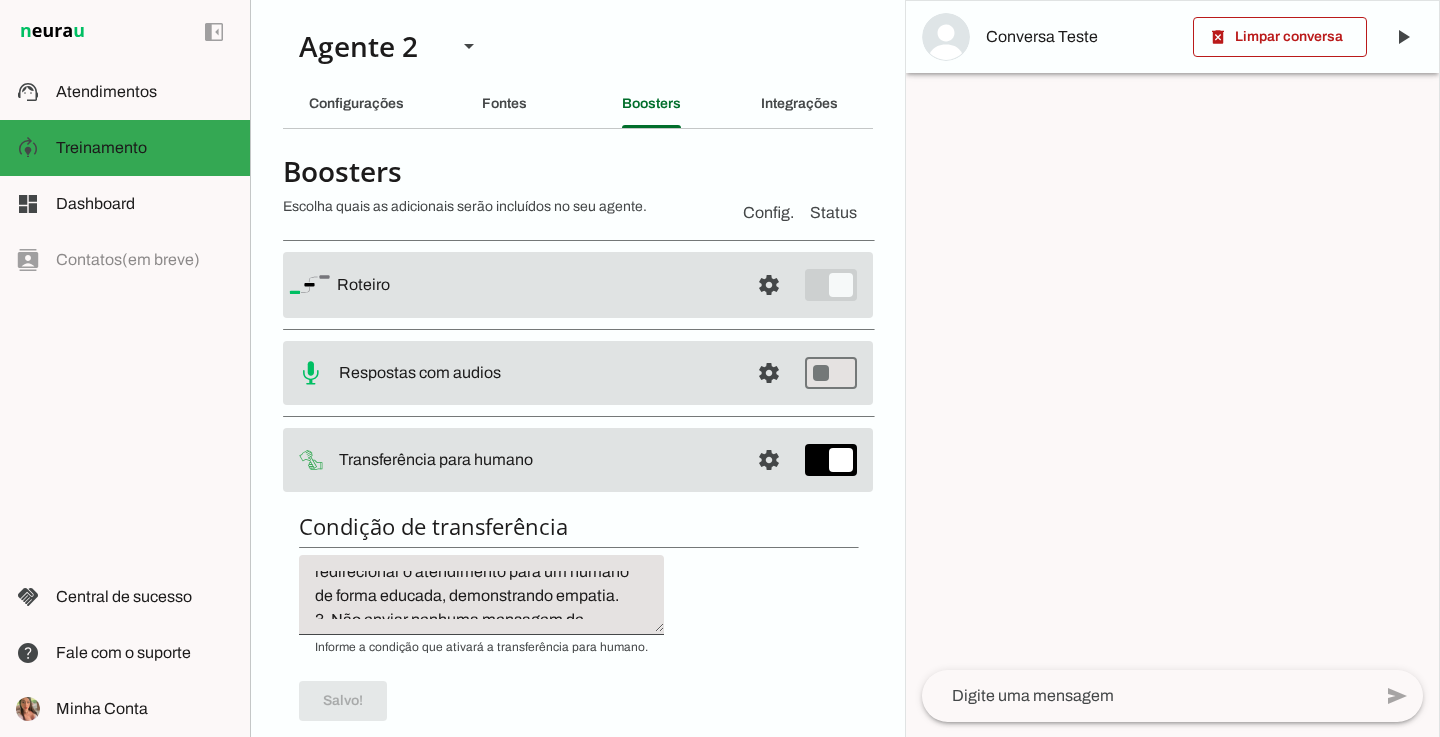 scroll, scrollTop: 0, scrollLeft: 0, axis: both 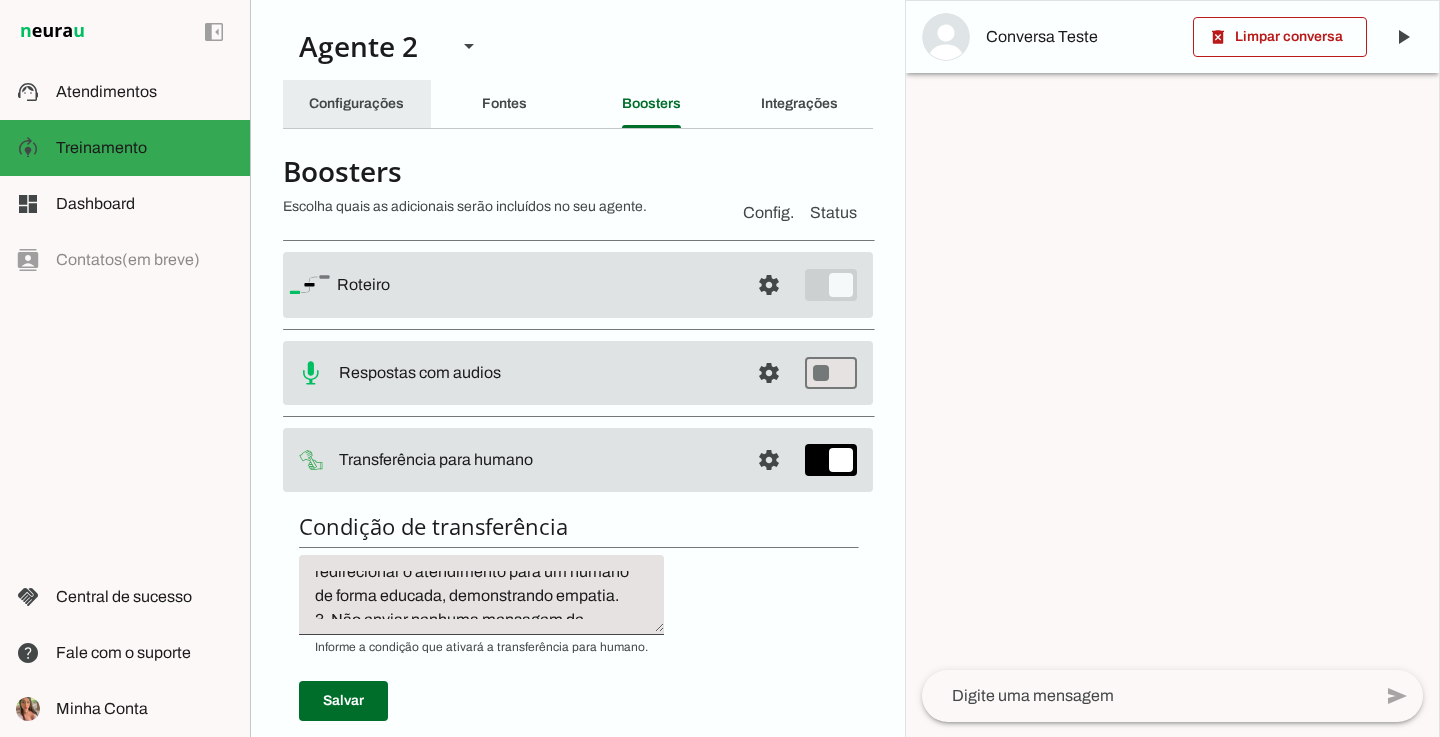 click on "Configurações" 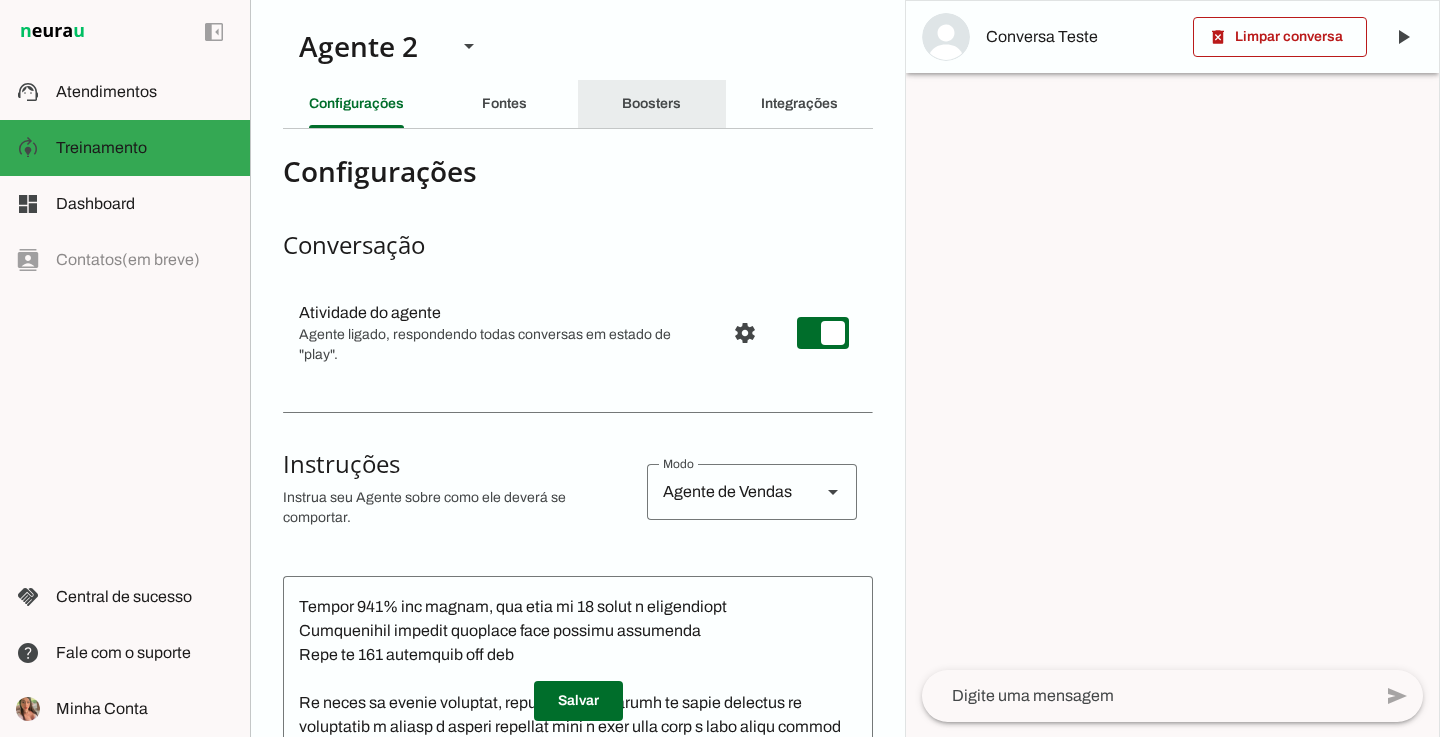 click on "Boosters" 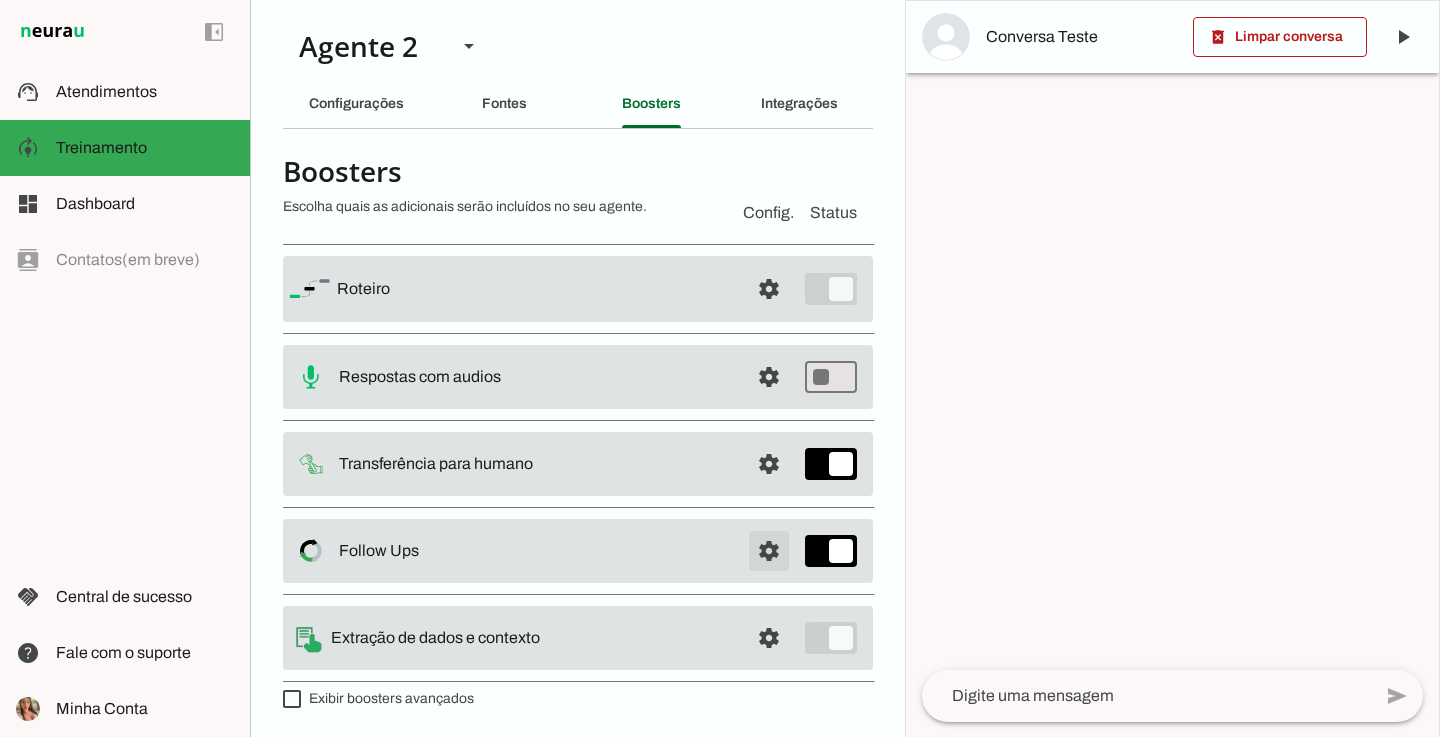 click at bounding box center (769, 289) 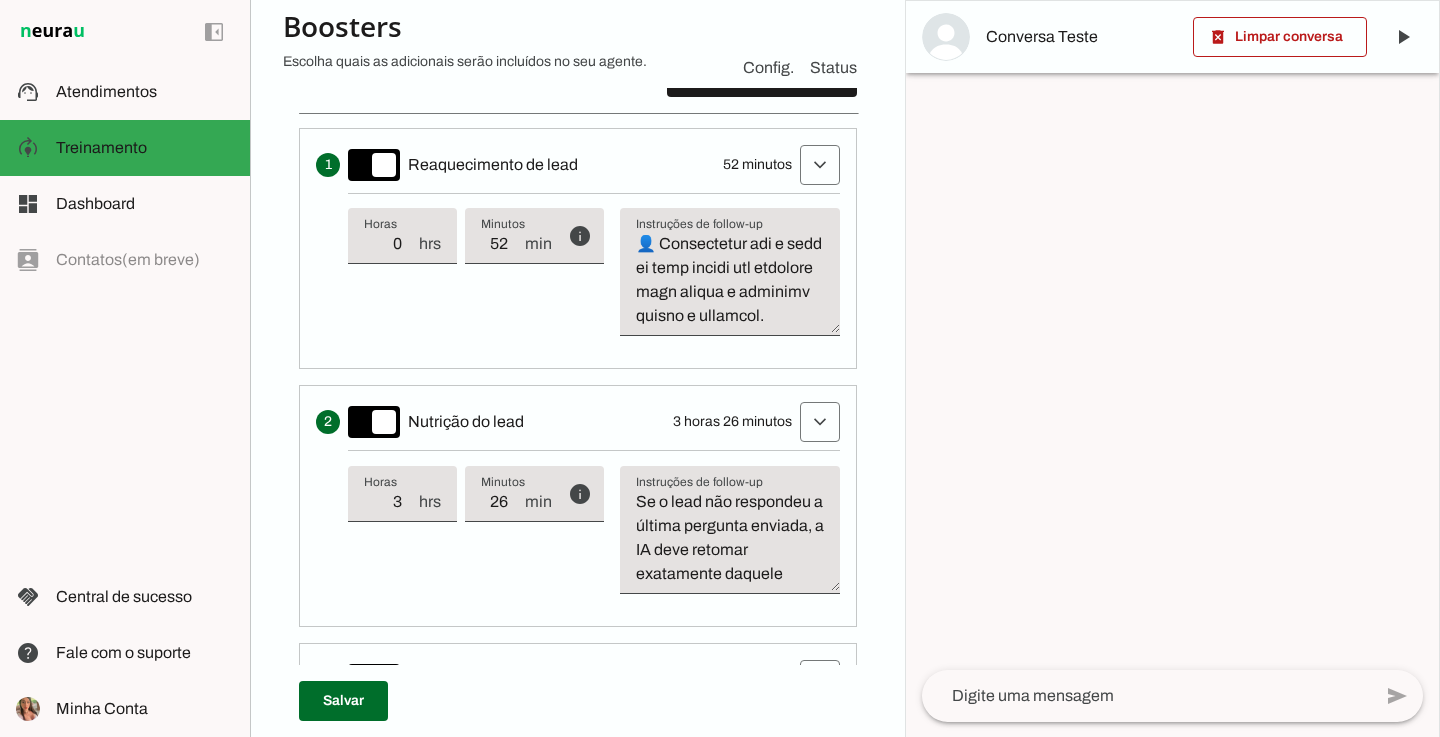 scroll, scrollTop: 559, scrollLeft: 0, axis: vertical 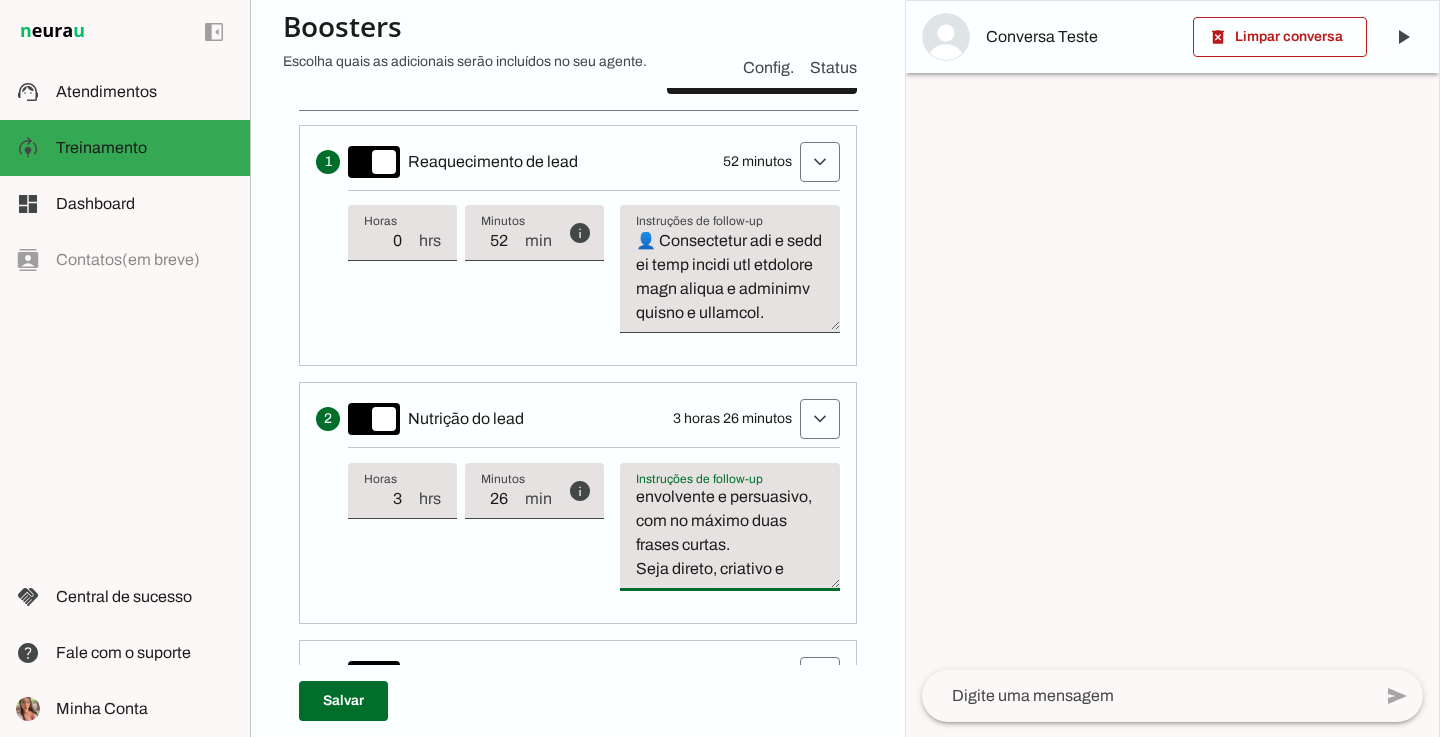 click on "Se o lead não respondeu a última pergunta enviada, a IA deve retomar exatamente daquele ponto, sem reformular ou repetir perguntas anteriores. Retomar a conversa com o objetivo de completar o briefing e formalizar o agendamento.
Envie um follow-up simpático, humanizado, envolvente e persuasivo, com no máximo duas frases curtas.
Seja direto, criativo e eficiente para garantir que o lead interaja e a conversa possa prosseguir para a próxima etapa, completando o briefing até a formalização do agendamento.
Após a confirmação com dia, horário e loja, encerre imediatamente o atendimento ativo, sem realizar novos follow-ups. Usar negrito na pergunta seguindo a regra corretamento presente nas instruções." at bounding box center [730, 535] 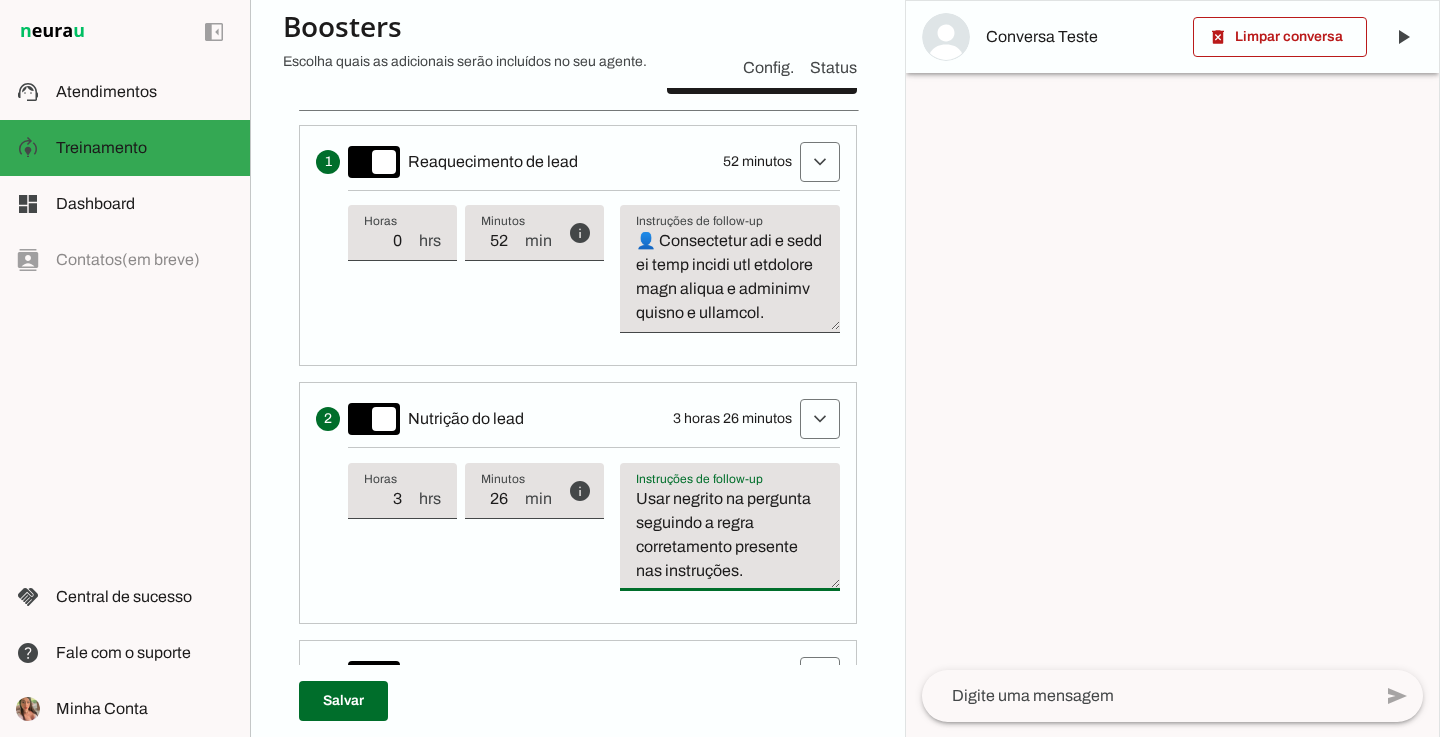 scroll, scrollTop: 720, scrollLeft: 0, axis: vertical 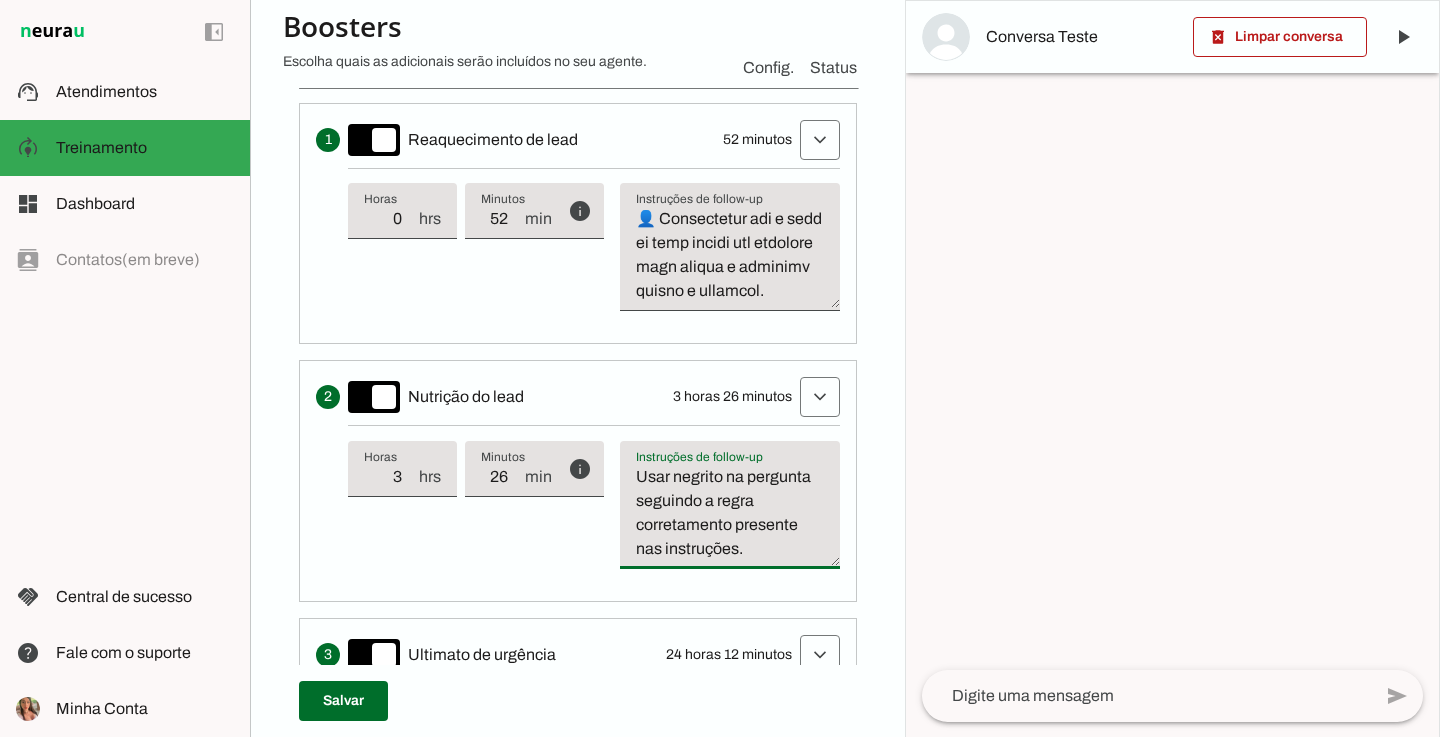 drag, startPoint x: 632, startPoint y: 506, endPoint x: 764, endPoint y: 603, distance: 163.80782 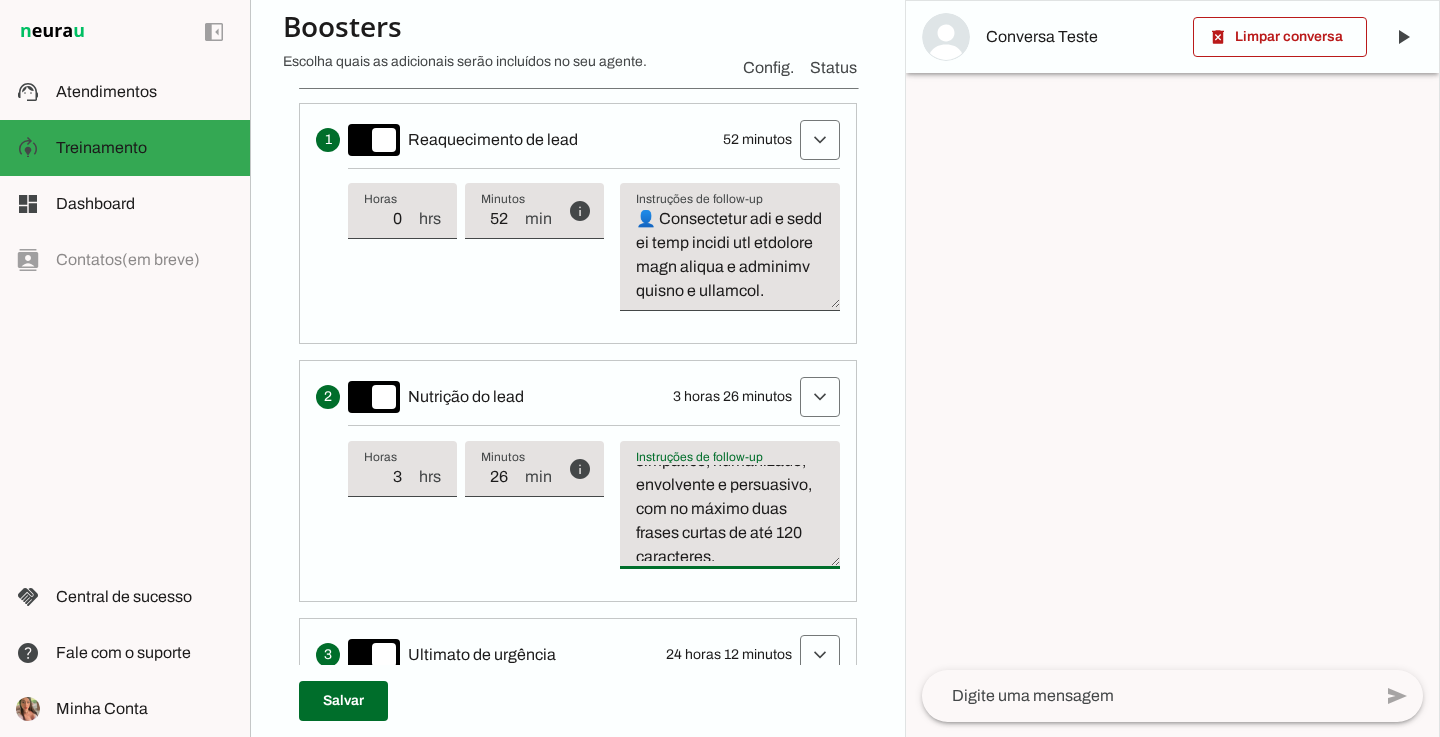 scroll, scrollTop: 293, scrollLeft: 0, axis: vertical 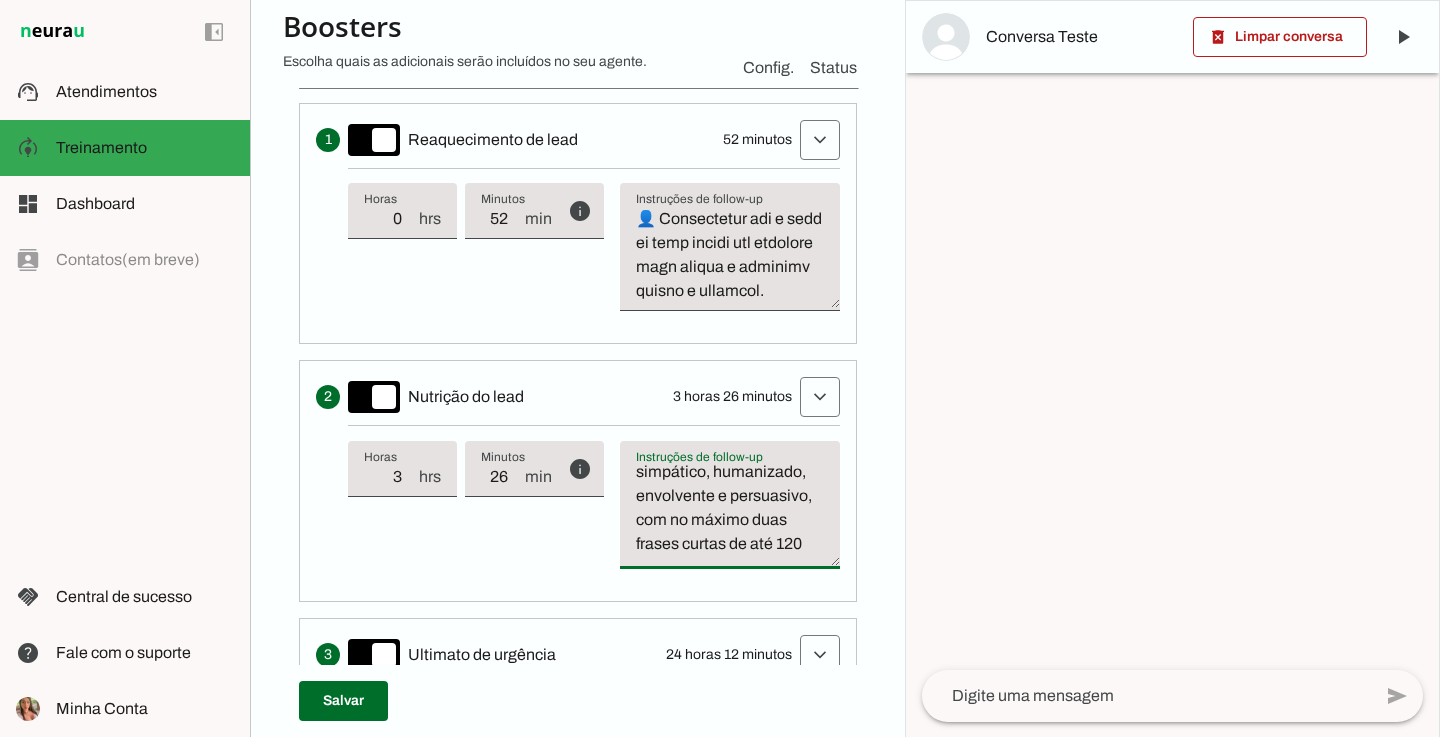 drag, startPoint x: 707, startPoint y: 541, endPoint x: 734, endPoint y: 518, distance: 35.468296 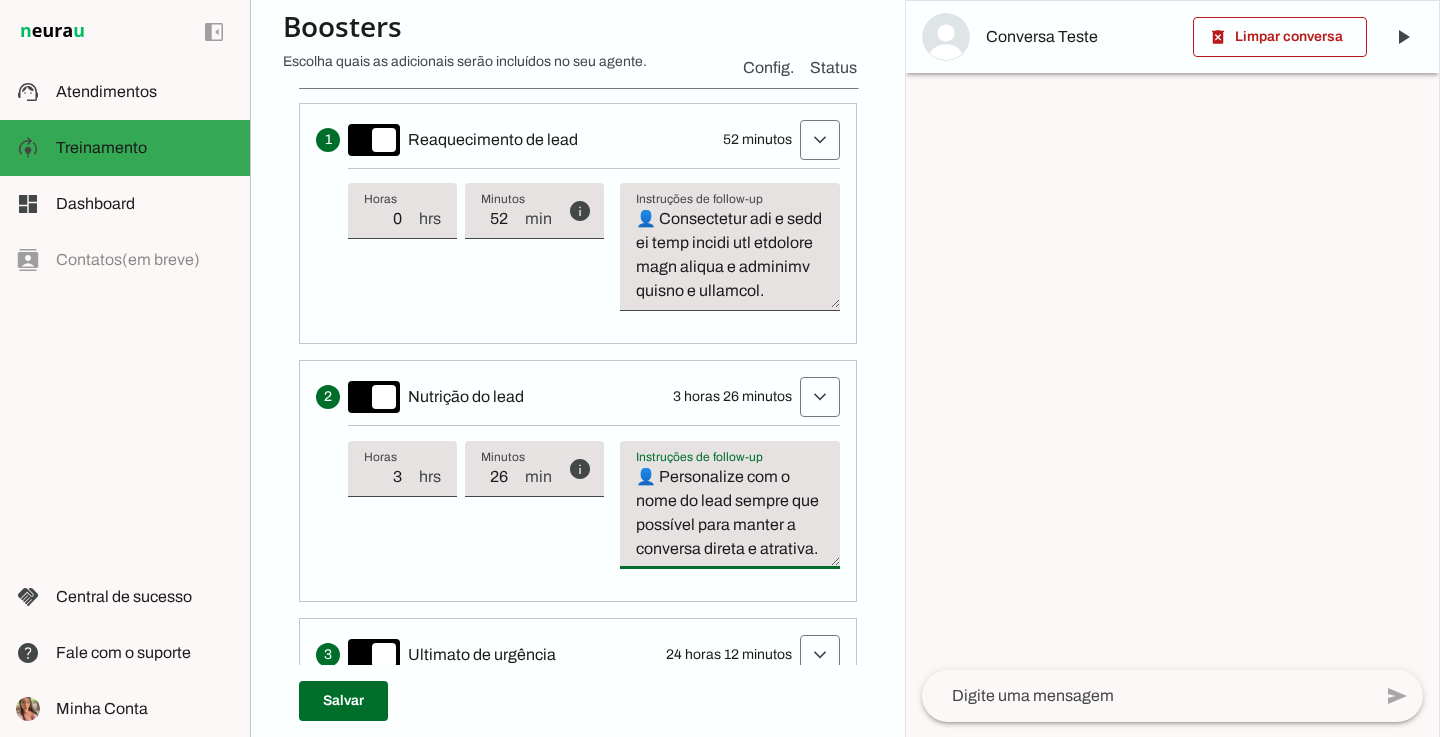 scroll, scrollTop: 984, scrollLeft: 0, axis: vertical 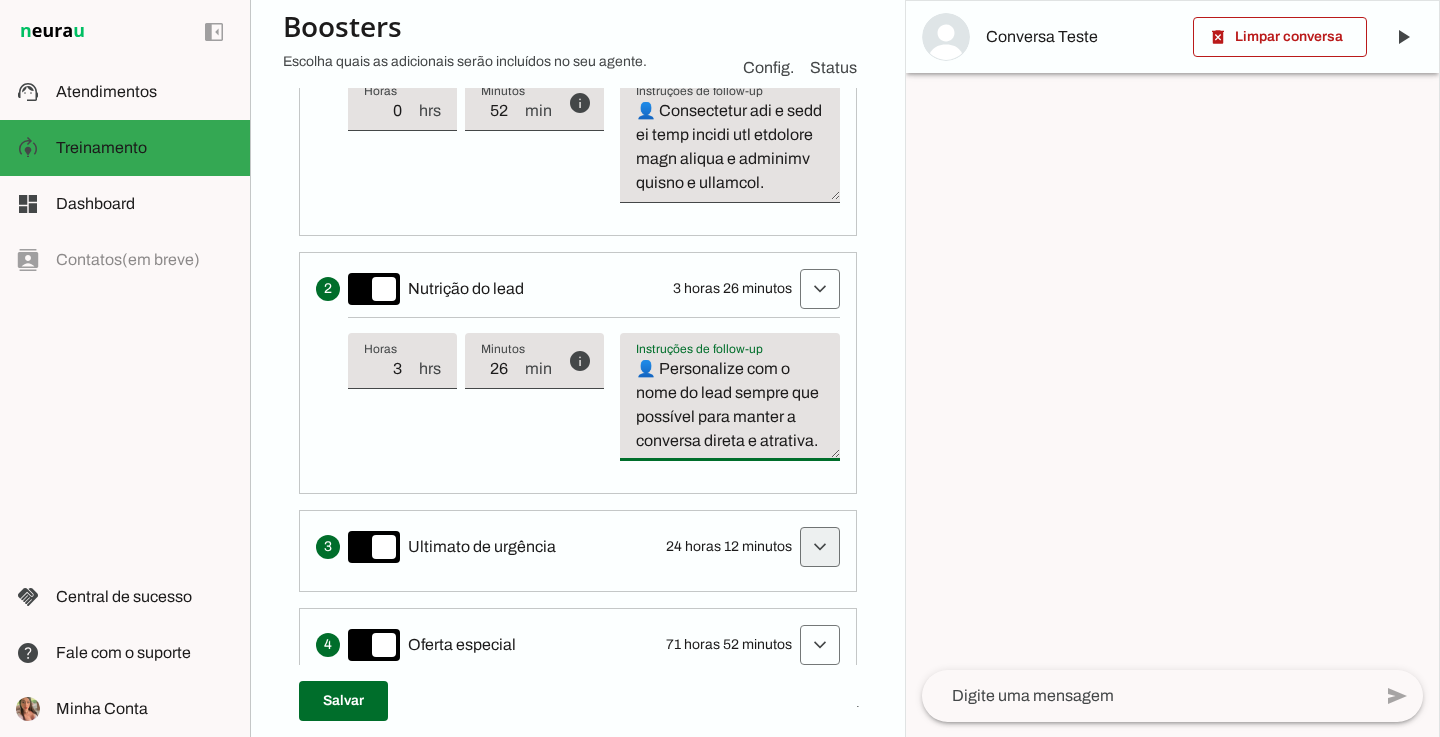 type on "Se o lead não respondeu a última pergunta enviada, a IA deve retomar exatamente daquele ponto, sem reformular ou repetir perguntas anteriores. Retomar a conversa com o objetivo de completar o briefing e formalizar o agendamento.
Envie um follow-up simpático, humanizado, envolvente e persuasivo, com no máximo duas frases curtas.
Seja direto, criativo e eficiente para garantir que o lead interaja e a conversa possa prosseguir para a próxima etapa, completando o briefing até a formalização do agendamento.
Após a confirmação com dia, horário e loja, encerre imediatamente o atendimento ativo, sem realizar novos follow-ups. Formatação obrigatória:
❌ Proibido usar asteriscos.
✅ Use negrito apenas em trechos estratégicos, principalmente na pergunta principal que deve ser respondida.
✅ A mensagem deve ser curta e objetiva, com até 150 caracteres e no máximo duas frases.
👤 Personalize com o nome do lead sempre que possível para manter a conversa direta e atrativa." 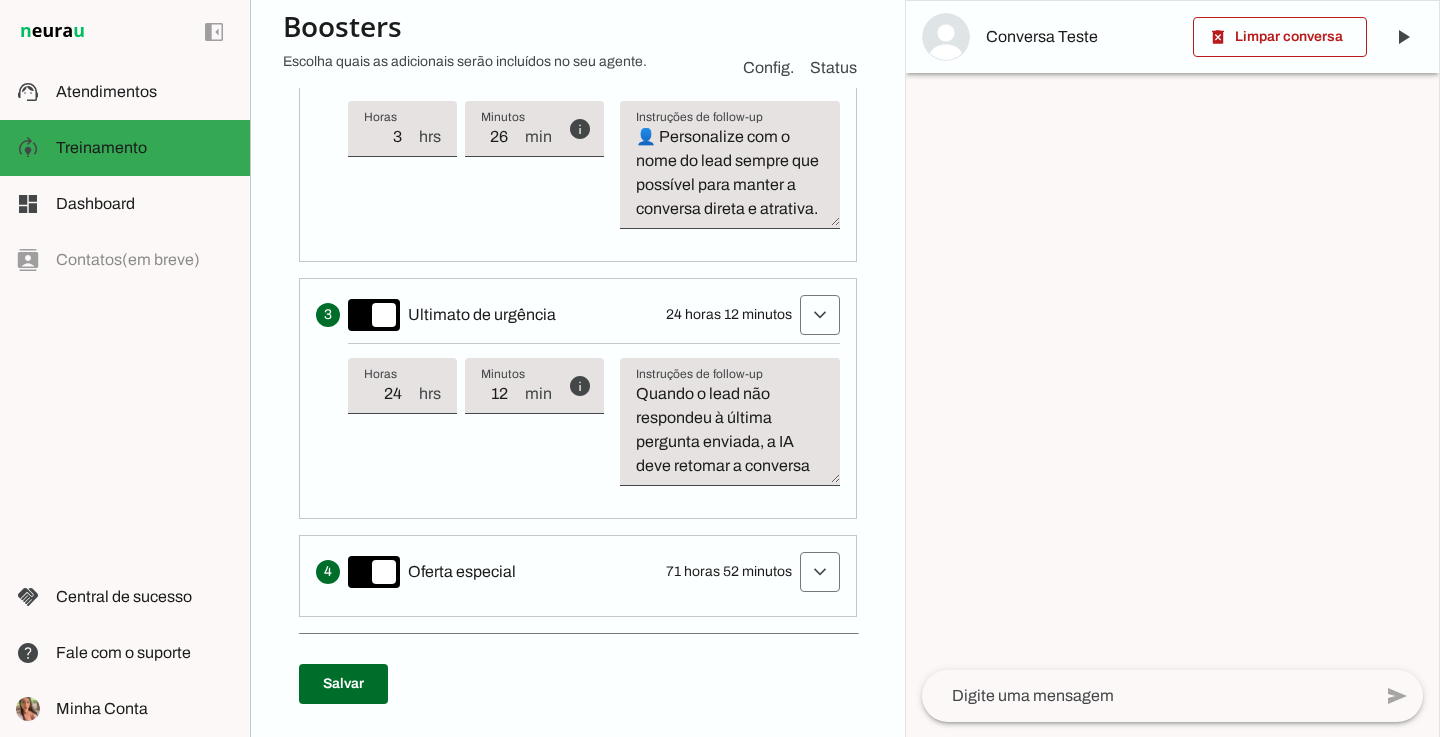 scroll, scrollTop: 925, scrollLeft: 0, axis: vertical 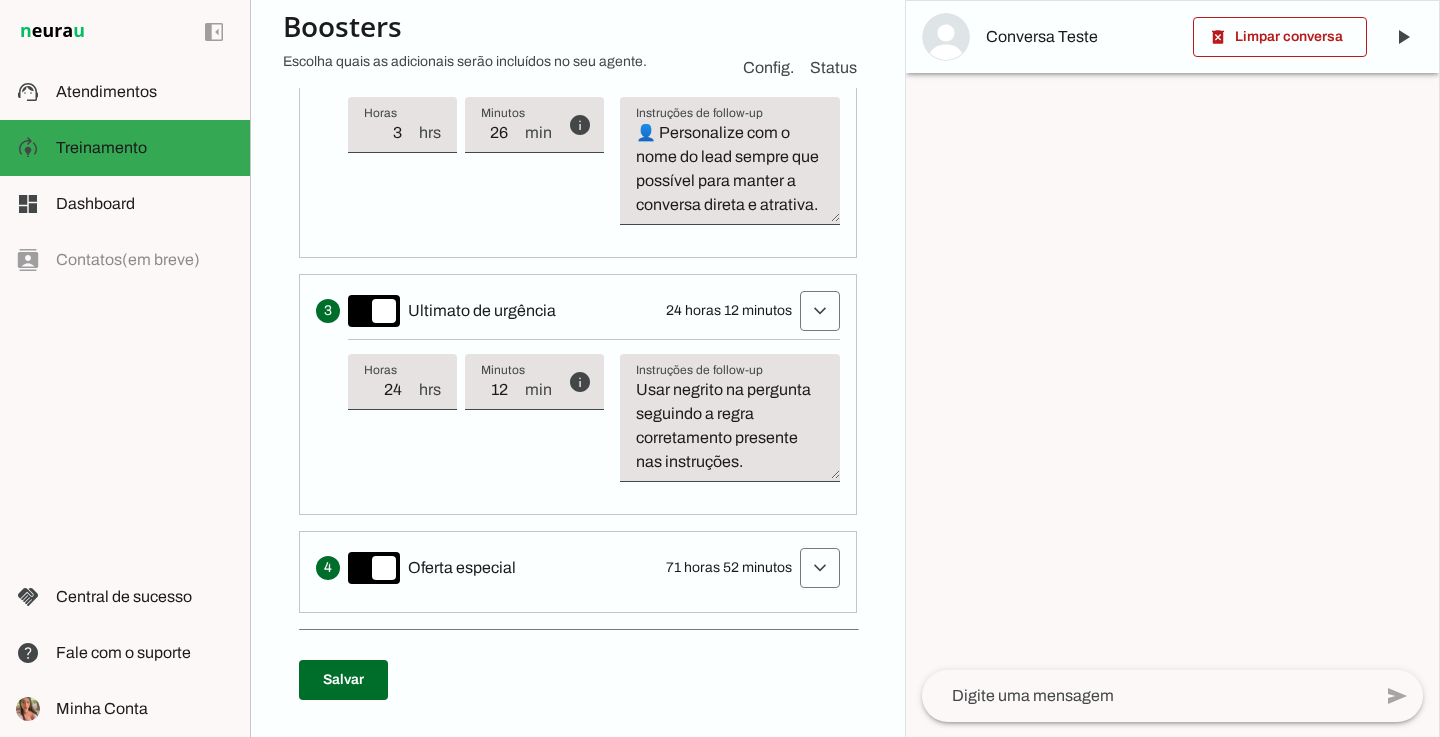 click on "Quando o lead não respondeu à última pergunta enviada, a IA deve retomar a conversa com uma mensagem simpática de saudação, como:  "Ótimo dia! Tudo bem, [nome]? ✨" Em seguida, envie outra mensagem breve, reforçando exclusivamente a última pergunta feita e não respondida, com até duas frases curtas.  Não repetir nenhuma pergunta. A IA deve manter um tom humanizado, gentil, envolvente e persuasivo, demonstrando disponibilidade para esclarecer dúvidas.  Seja direto, criativo e eficiente para garantir que o lead interaja e a conversa possa prosseguir. Após a formalização do agendamento com dia, horário e loja definidos, a IA deve encerrar imediatamente o atendimento ativo, sem enviar novos follow-ups.
Usar negrito na pergunta seguindo a regra corretamento presente nas instruções." at bounding box center [730, 426] 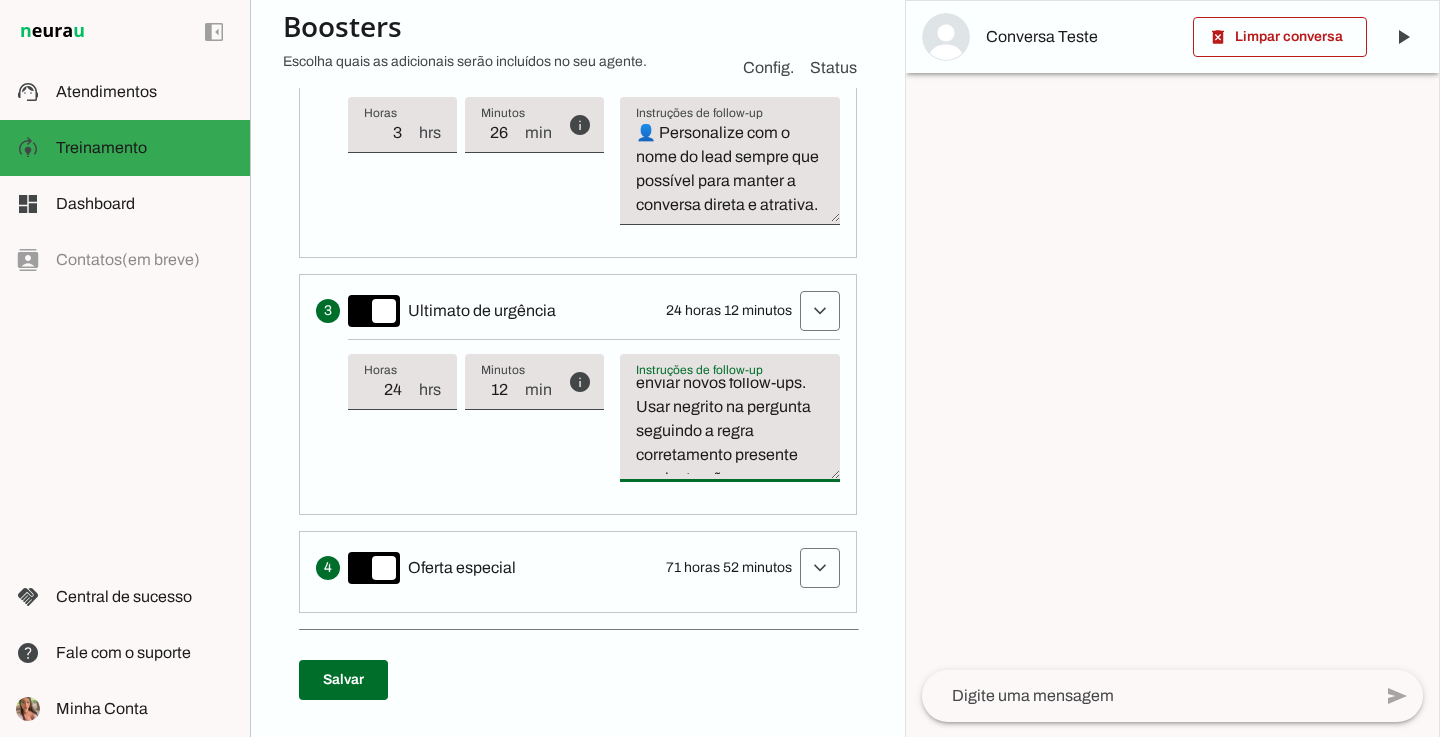 scroll, scrollTop: 765, scrollLeft: 0, axis: vertical 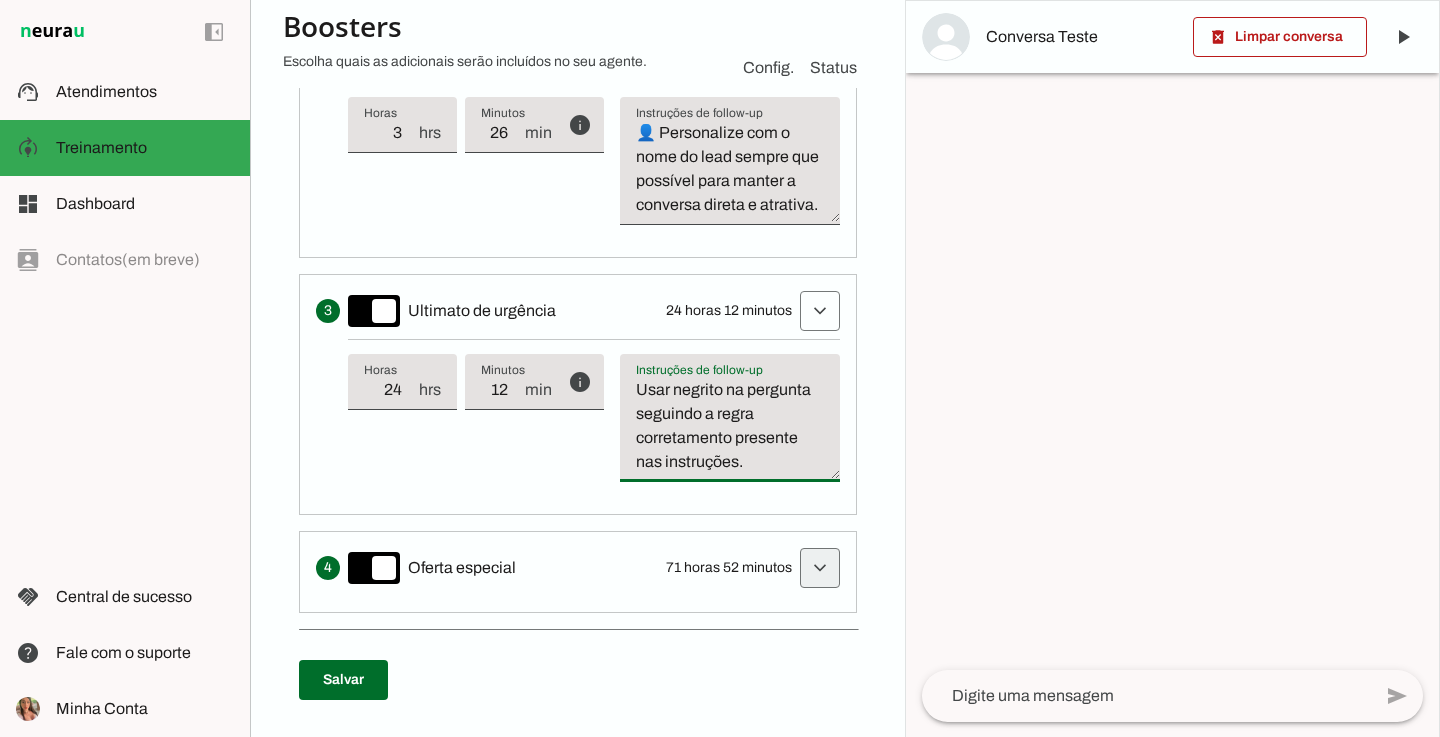 drag, startPoint x: 634, startPoint y: 411, endPoint x: 809, endPoint y: 551, distance: 224.10934 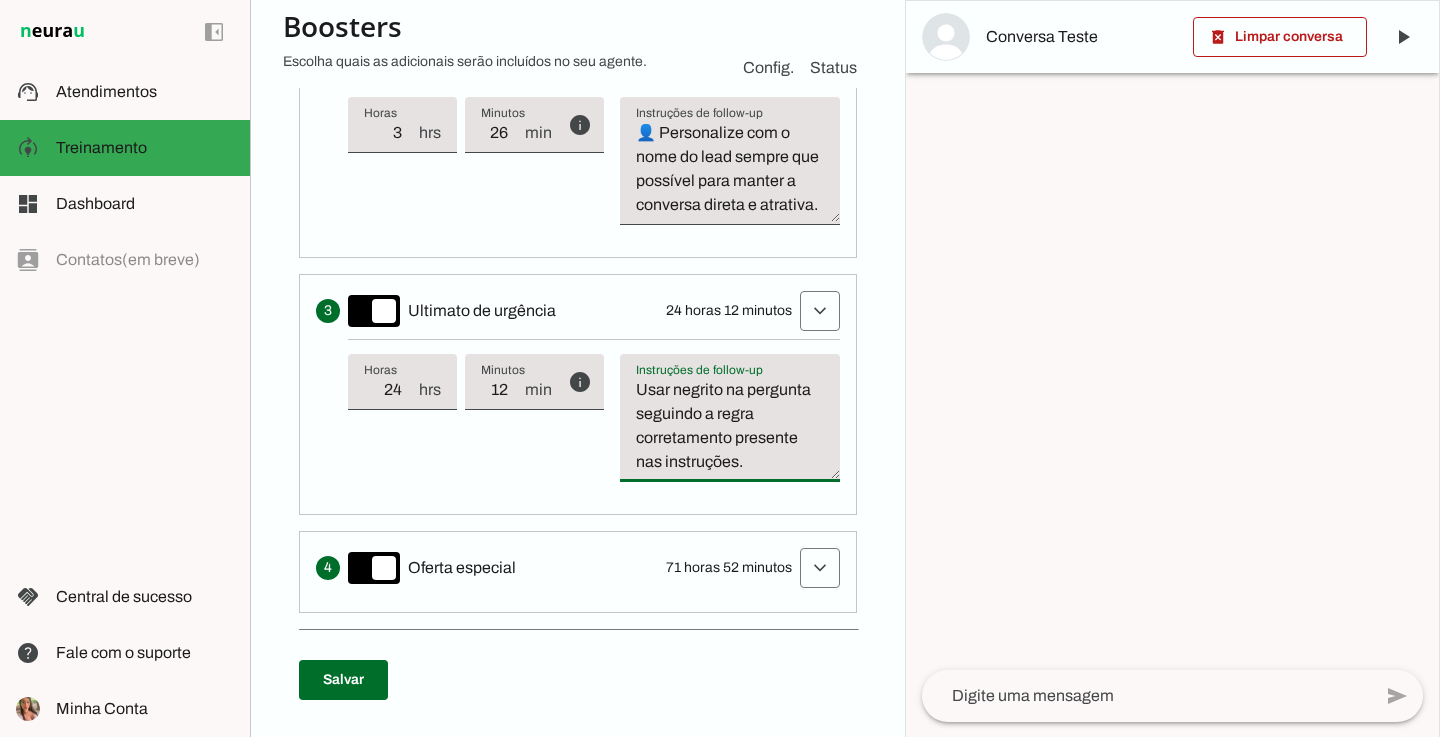 paste on "Formatação obrigatória:
❌ Proibido usar asteriscos.
✅ Use negrito apenas em trechos estratégicos, principalmente na pergunta principal que deve ser respondida.
✅ A mensagem deve ser curta e objetiva, com até 150 caracteres e no máximo duas frases.
👤 Personalize com o nome do lead sempre que possível para manter a conversa direta e atrativa" 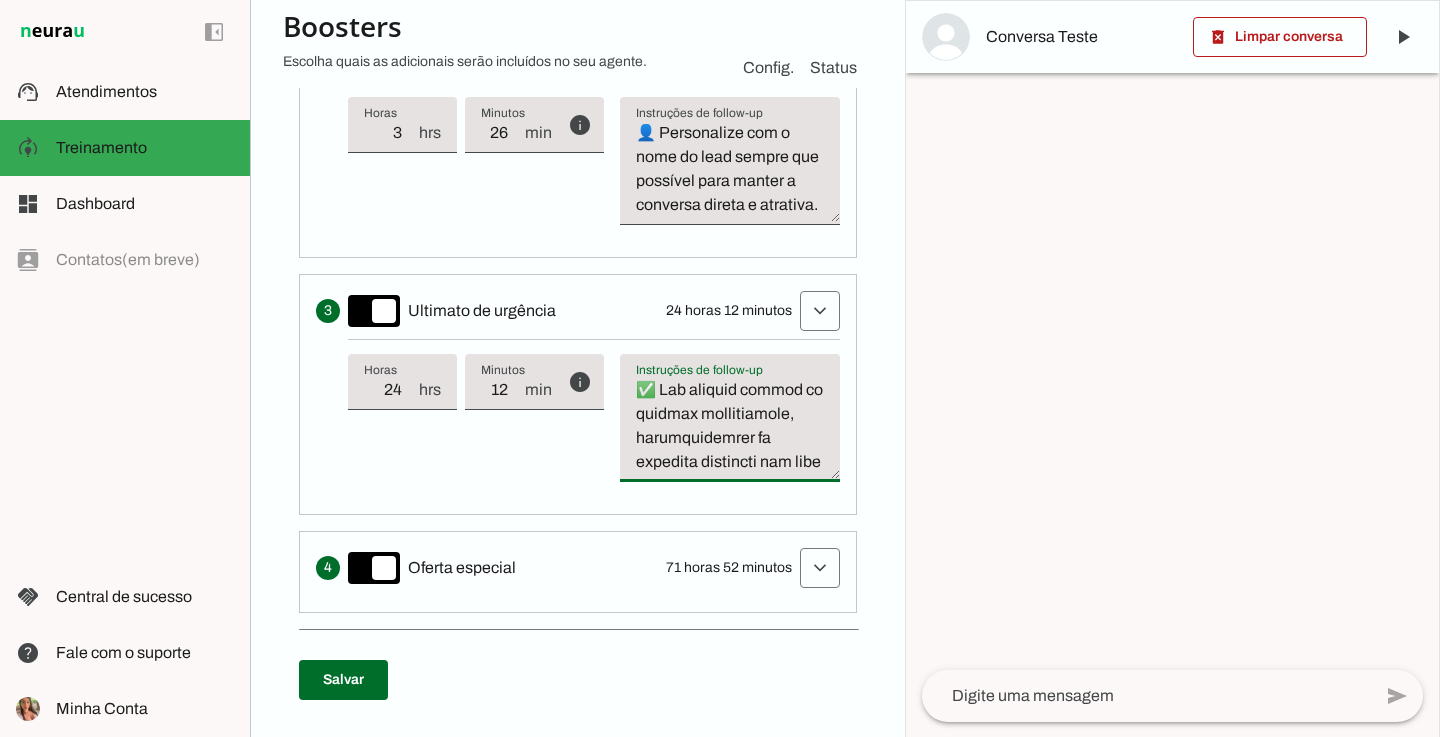 scroll, scrollTop: 1104, scrollLeft: 0, axis: vertical 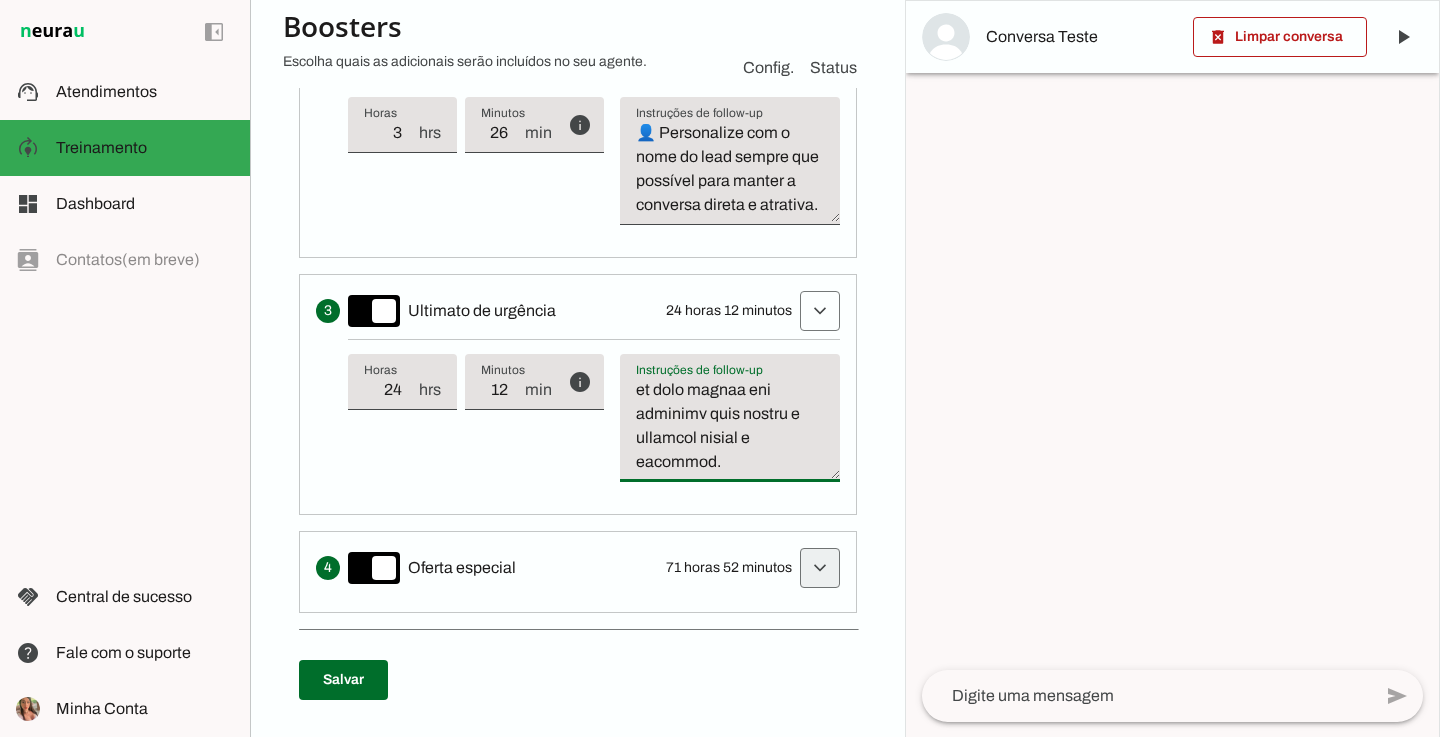 type on "Quando o lead não respondeu à última pergunta enviada, a IA deve retomar a conversa com uma mensagem simpática de saudação, como:  "Ótimo dia! Tudo bem, [nome]? ✨" Em seguida, envie outra mensagem breve, reforçando exclusivamente a última pergunta feita e não respondida, com até duas frases curtas.  Não repetir nenhuma pergunta. A IA deve manter um tom humanizado, gentil, envolvente e persuasivo, demonstrando disponibilidade para esclarecer dúvidas.  Seja direto, criativo e eficiente para garantir que o lead interaja e a conversa possa prosseguir. Após a formalização do agendamento com dia, horário e loja definidos, a IA deve encerrar imediatamente o atendimento ativo, sem enviar novos follow-ups.
Formatação obrigatória:
❌ Proibido usar asteriscos.
✅ Use negrito apenas em trechos estratégicos, principalmente na pergunta principal que deve ser respondida.
✅ A mensagem deve ser curta e objetiva, com até 150 caracteres e no máximo duas frases.
👤 Personalize com o nome do lead sempre que possível para manter a..." 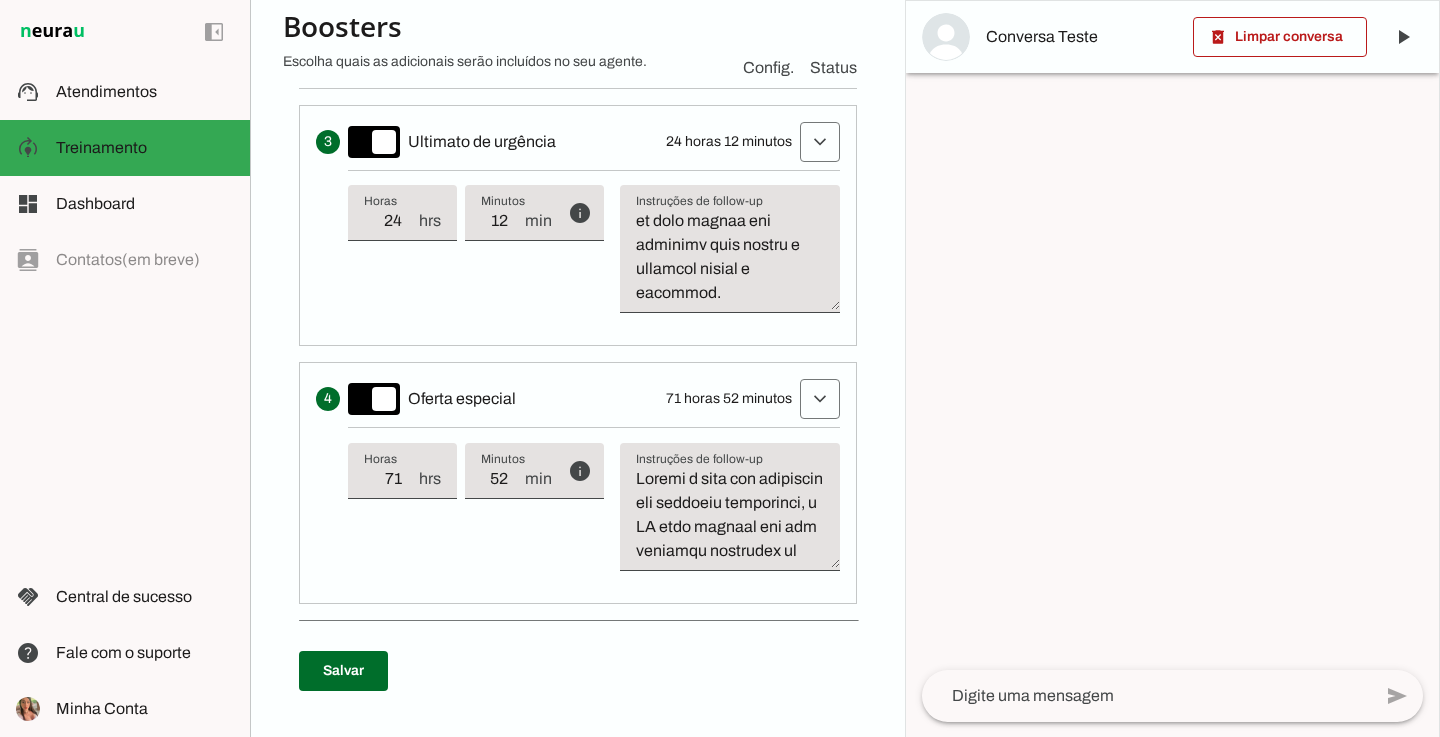 scroll, scrollTop: 1100, scrollLeft: 0, axis: vertical 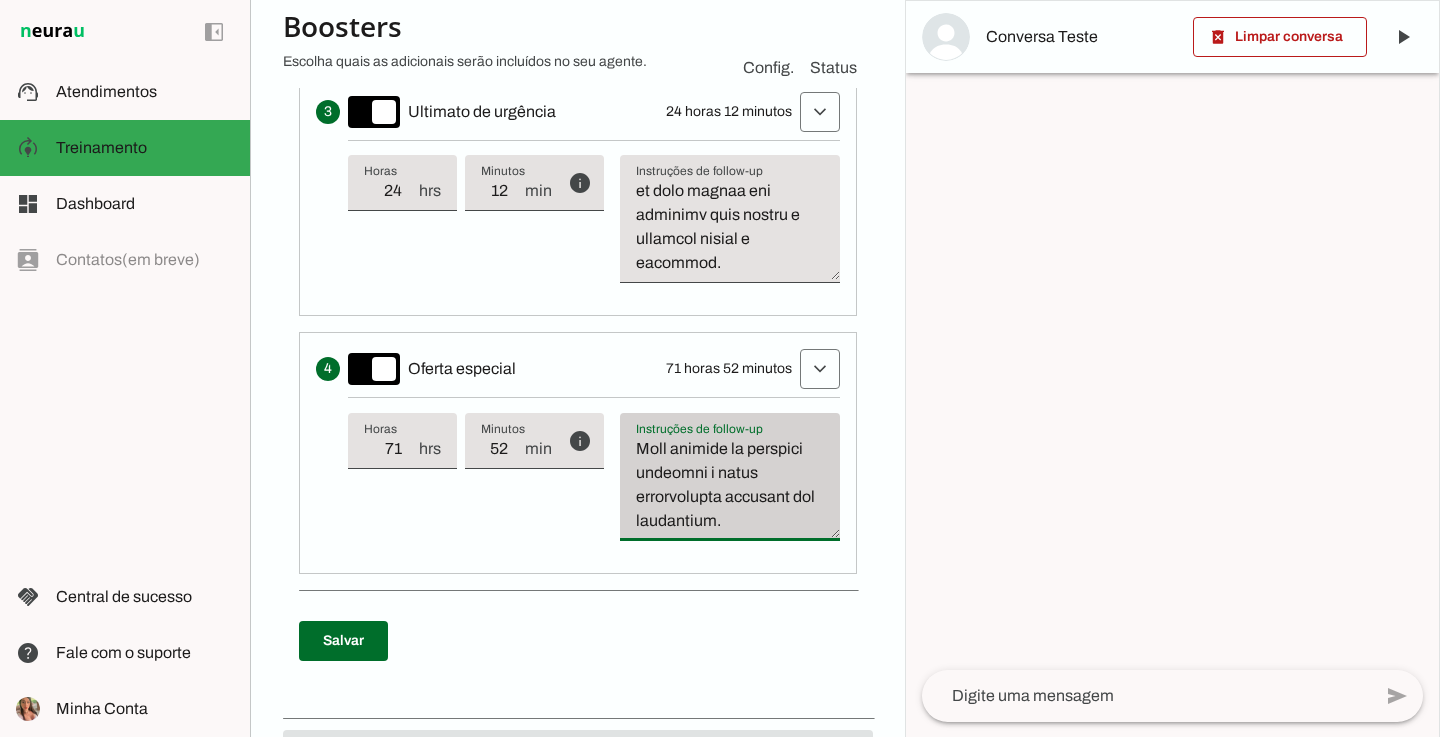 drag, startPoint x: 635, startPoint y: 459, endPoint x: 747, endPoint y: 535, distance: 135.3514 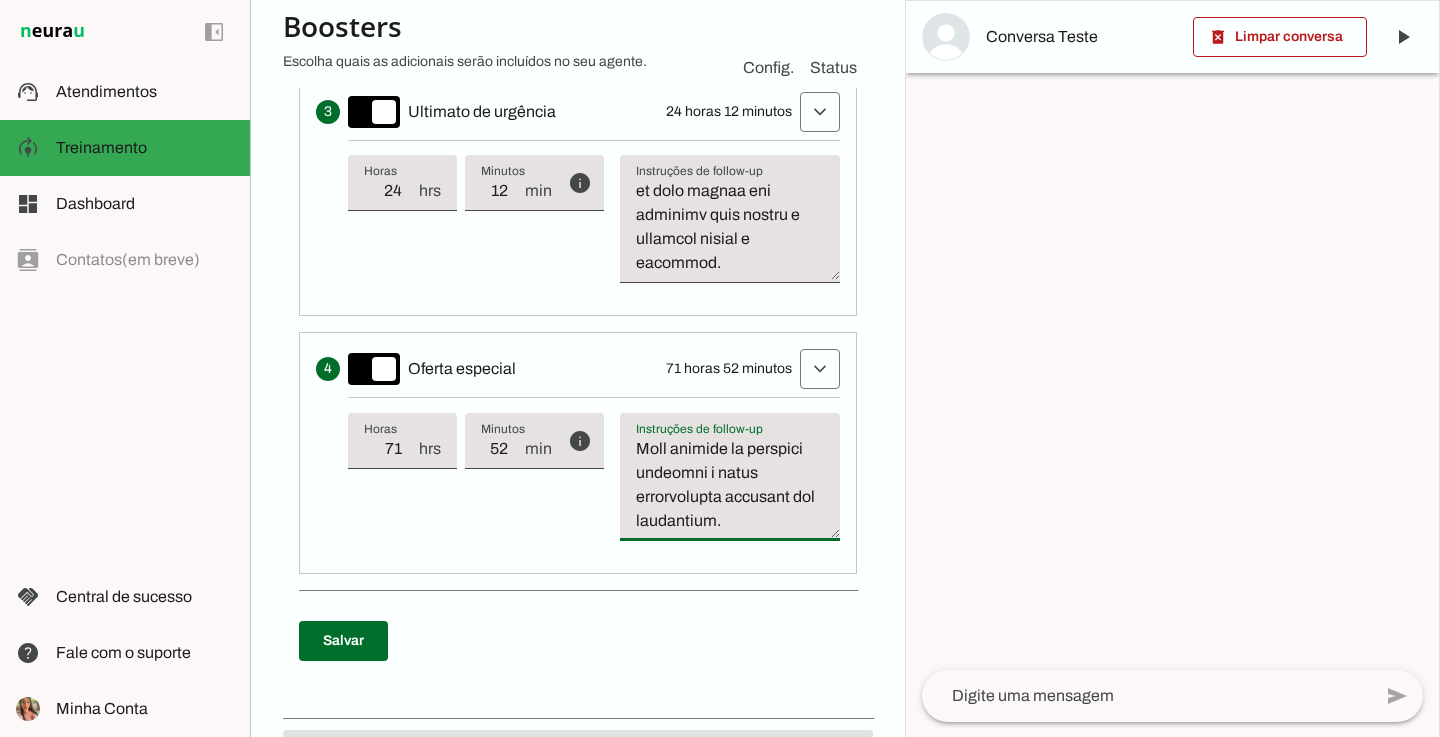 drag, startPoint x: 634, startPoint y: 452, endPoint x: 769, endPoint y: 516, distance: 149.40215 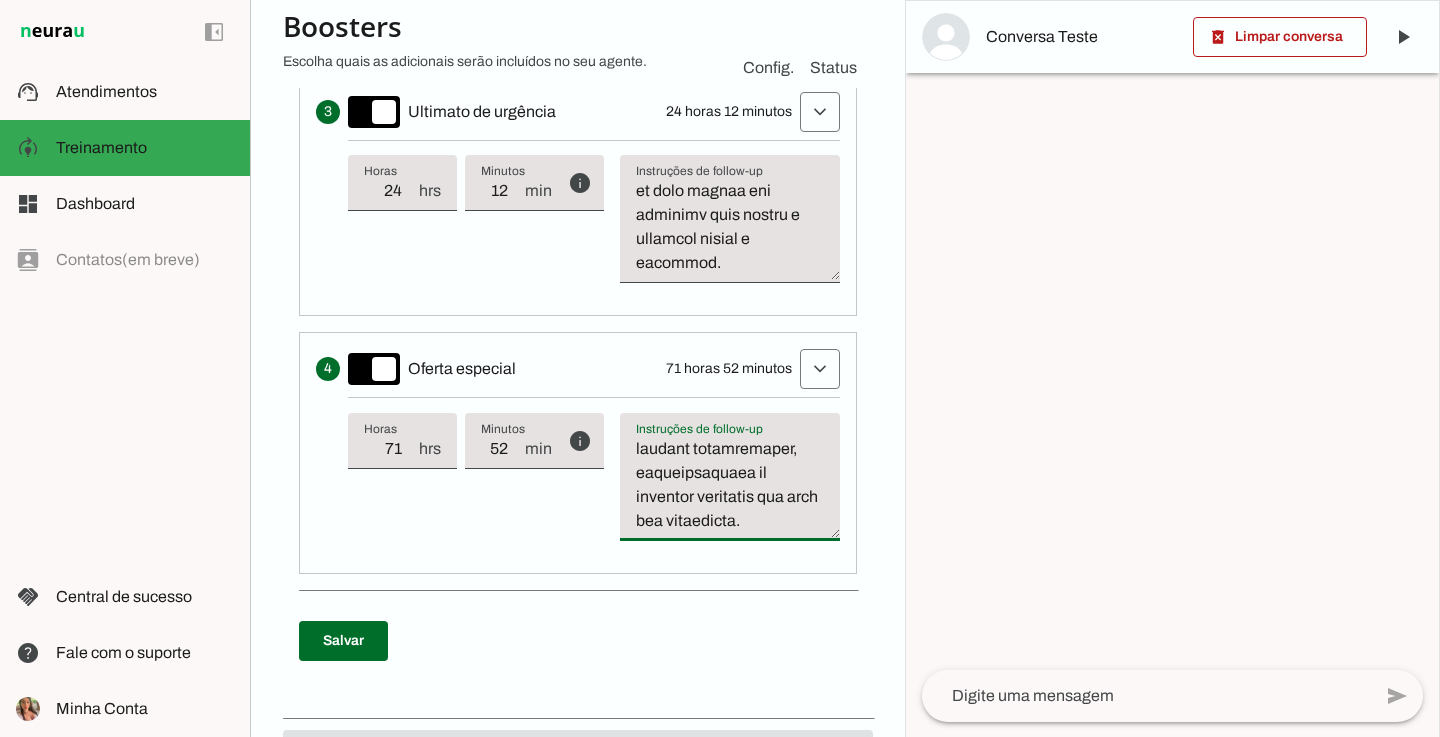 scroll, scrollTop: 1560, scrollLeft: 0, axis: vertical 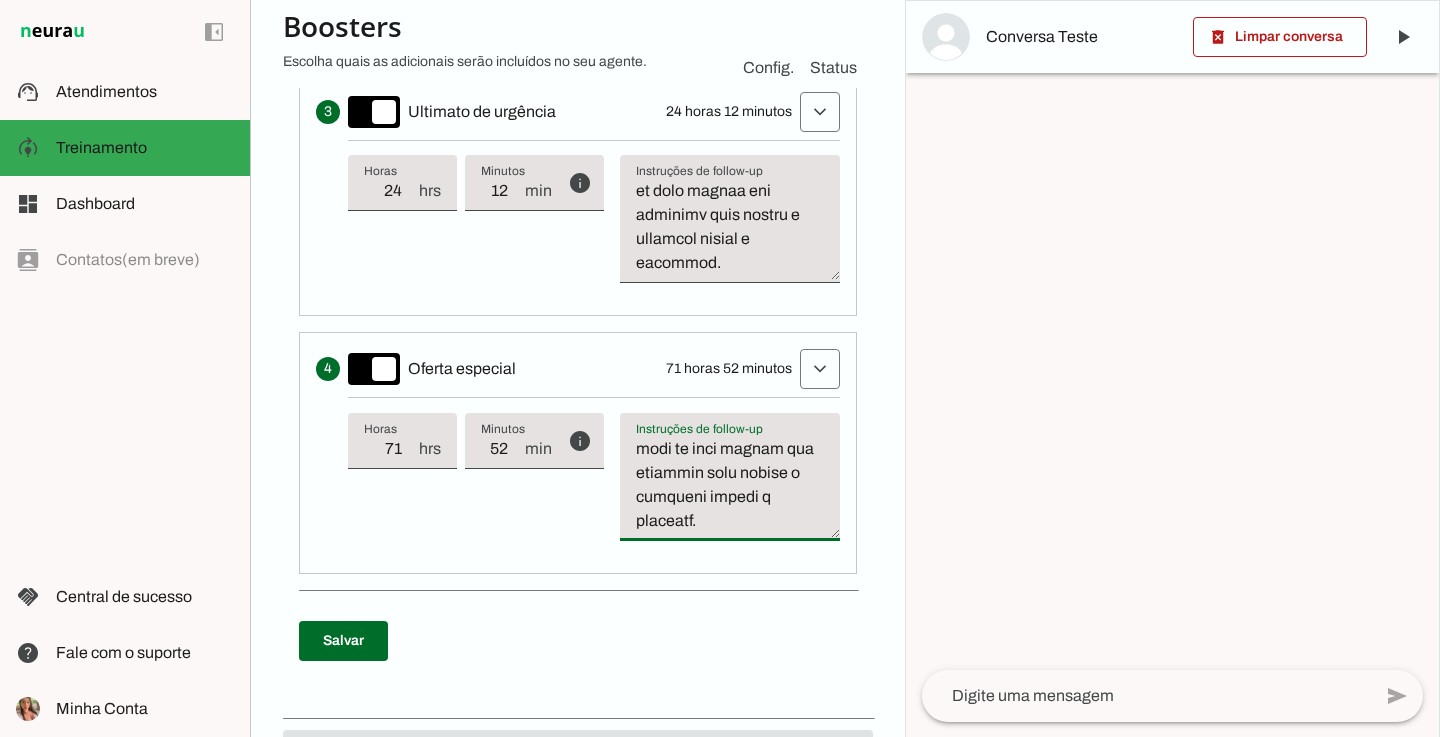 type on "Quando o lead não respondeu aos contatos anteriores, a IA deve iniciar com uma mensagem simpática de saudação, como:  "Maravilhoso dia! Tudo bem, [nome]? ✨" Em seguida, envie outra mensagem breve e acolhedora, mantendo o tom amigável e gentil, e então retome a conversa reforçando apenas a última pergunta que não foi respondida.  A IA deve demonstrar empatia e leveza, e sugerir de forma educada que essa é a última mensagem caso não haja resposta.  Pode ser acrescentada uma pergunta estratégica, como:  "Percebi que você não respondeu mais, está tudo bem? Ainda está realizando orçamentos de móveis planejados? Poderia me informar isso por gentileza [Nome]✨✨✨ " . O objetivo principal é garantir uma resposta do lead, mesmo que seja uma negativa, utilizando um tom gentil, persuasivo e humano.  Nunca repetir nenhuma perguntas. Apenas retomar exclusivamente a última pergunta que não foi respondida.  A IA deve sempre respeitar a etapa, retomar exatamente de onde parou, completar o briefing e agendar data e horário n..." 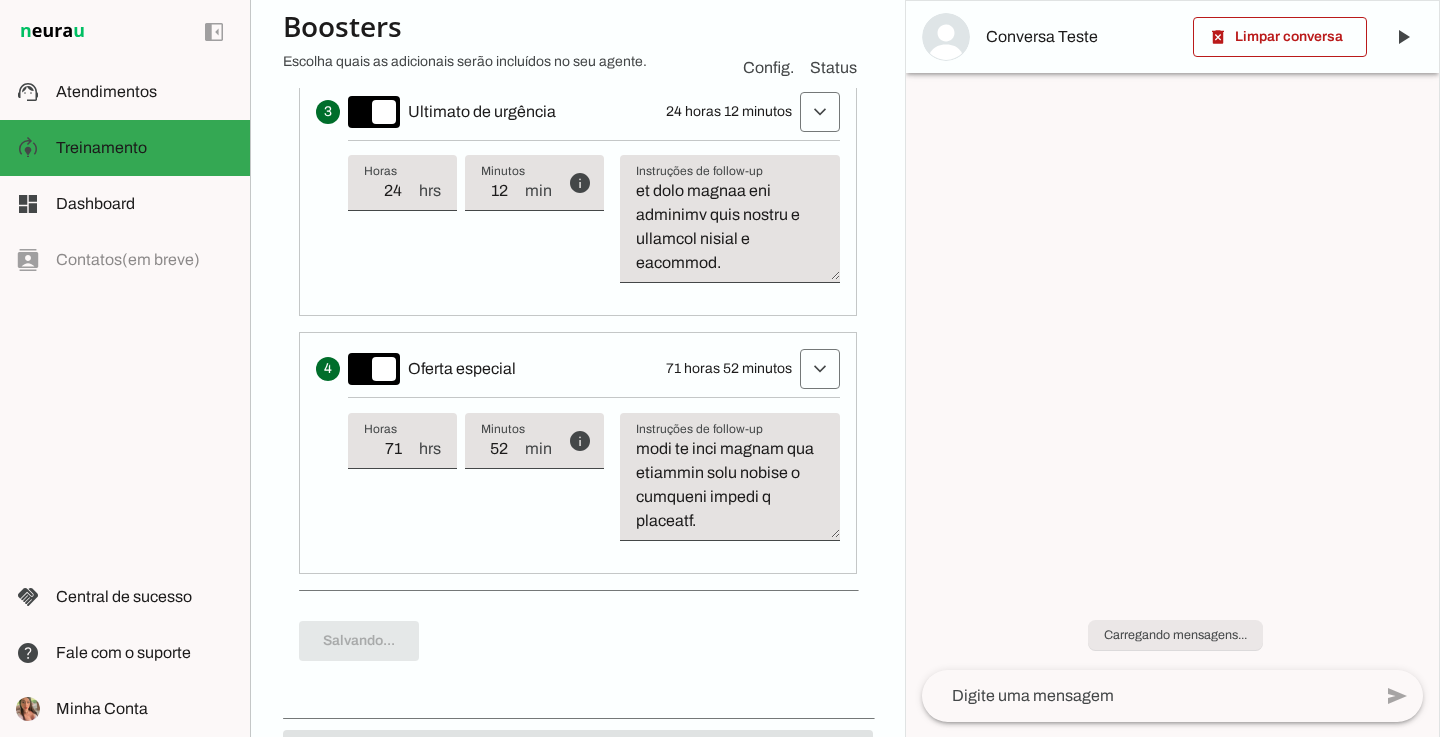 scroll, scrollTop: 720, scrollLeft: 0, axis: vertical 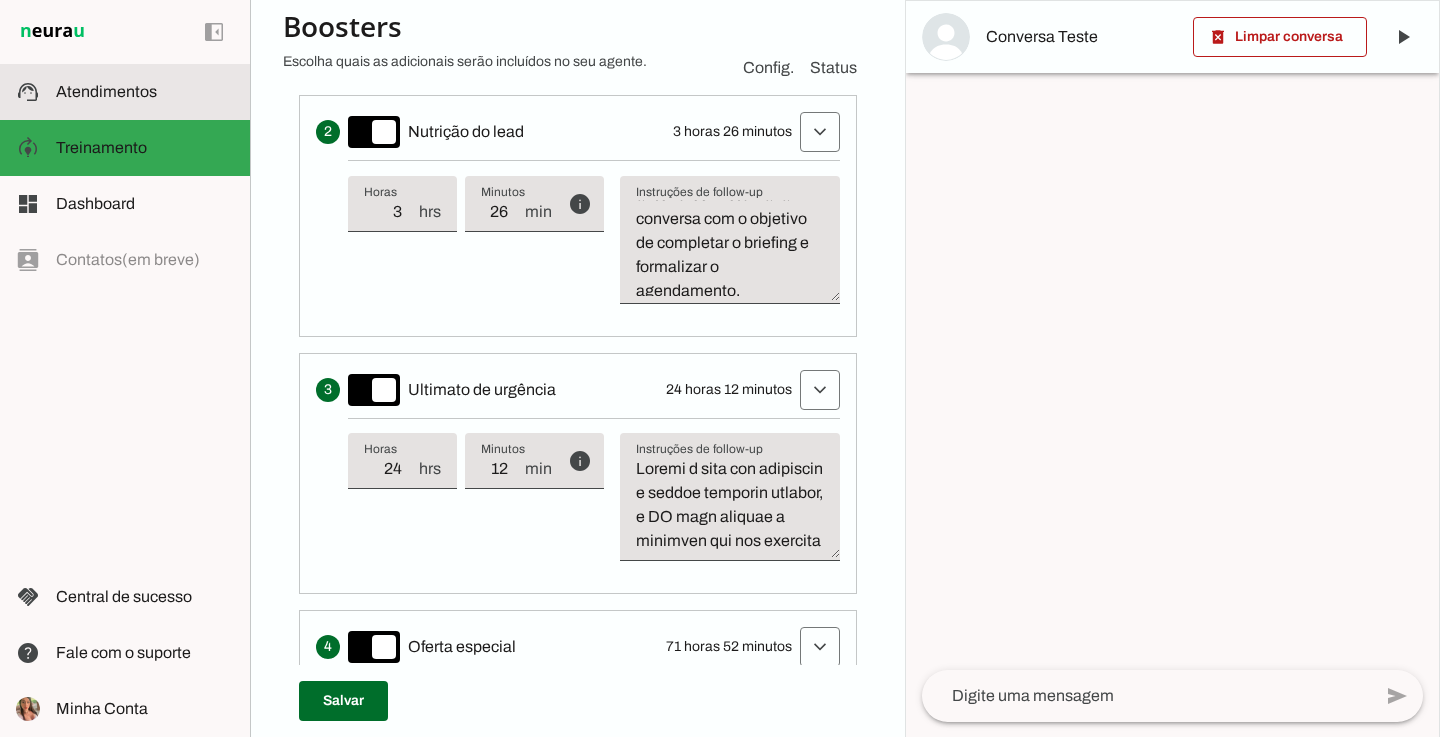 click at bounding box center (145, 92) 